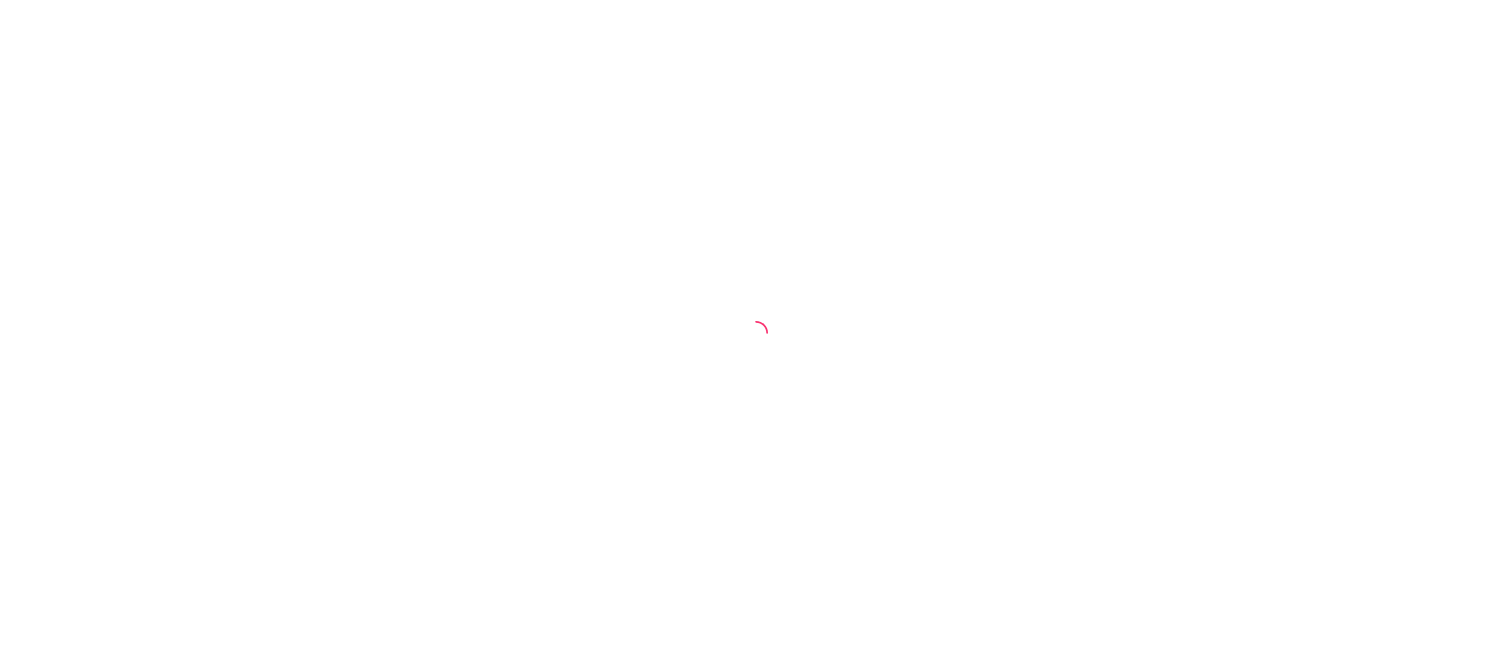 scroll, scrollTop: 0, scrollLeft: 0, axis: both 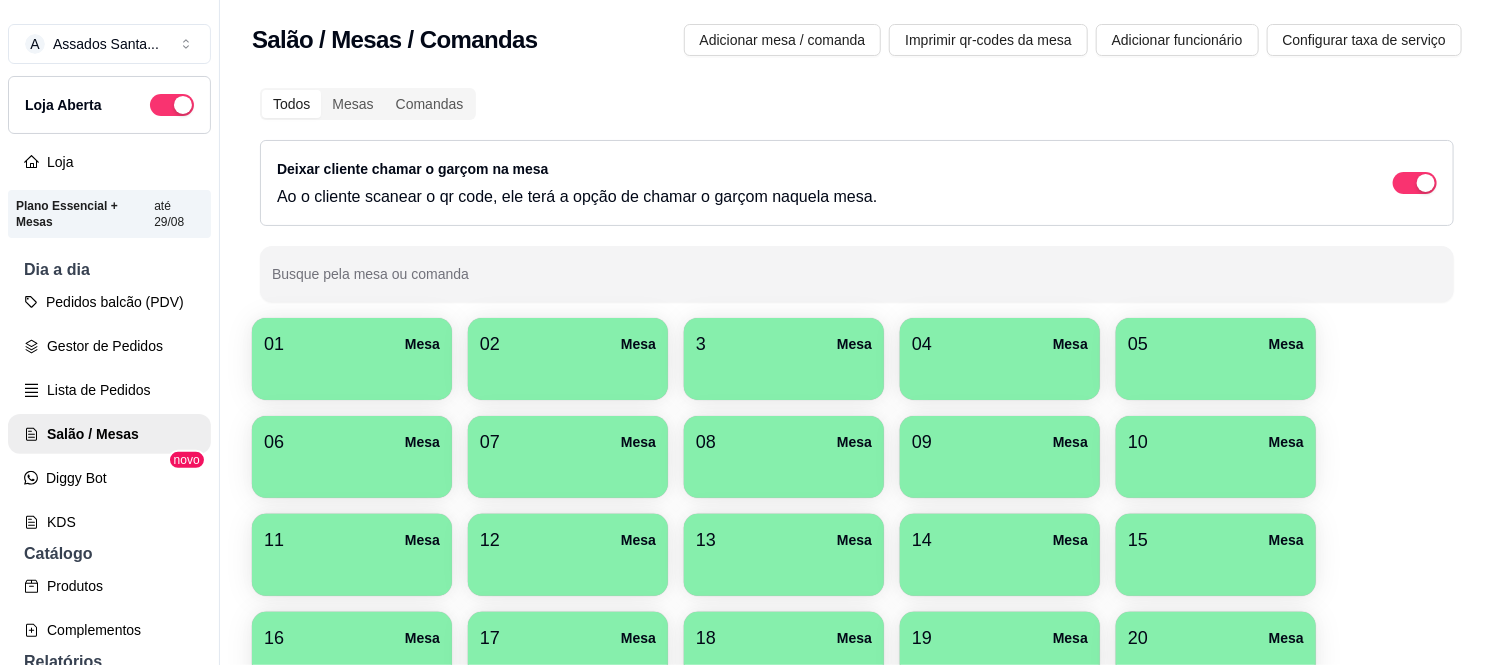 click at bounding box center (352, 471) 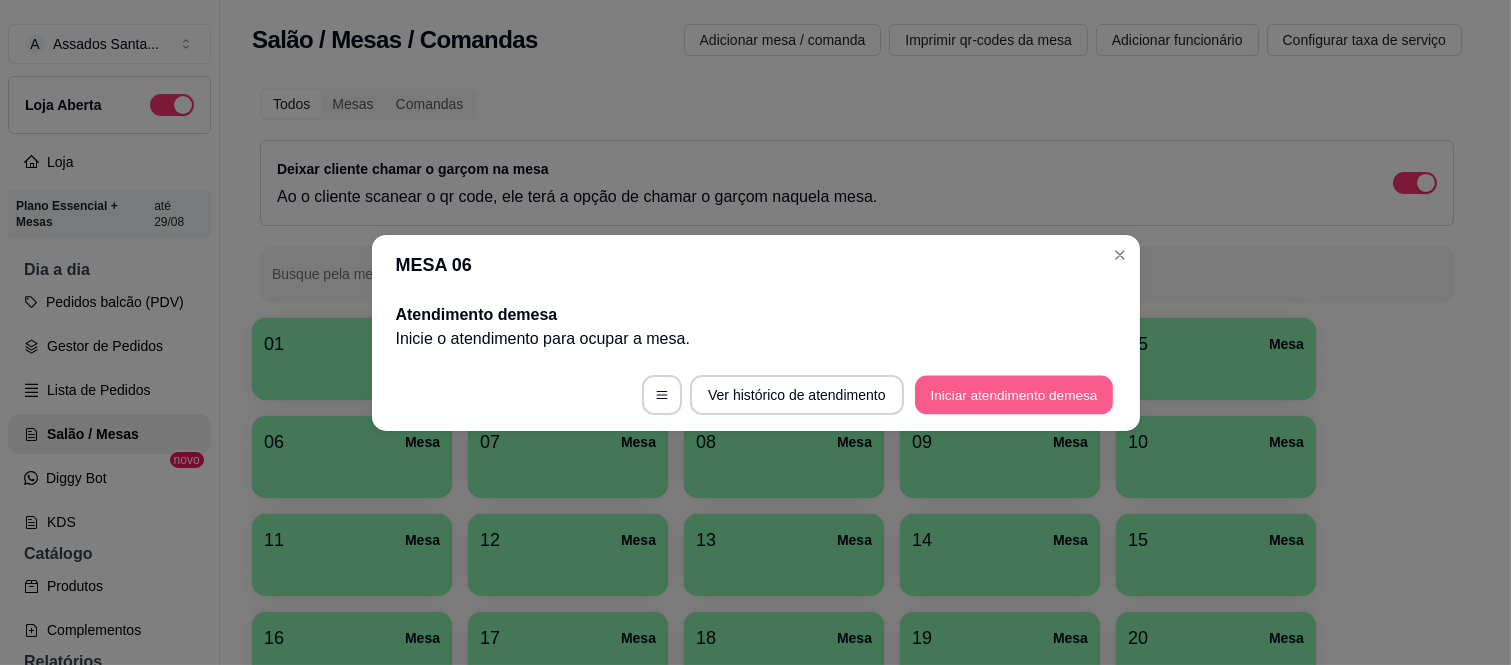 click on "Iniciar atendimento de  mesa" at bounding box center [1014, 394] 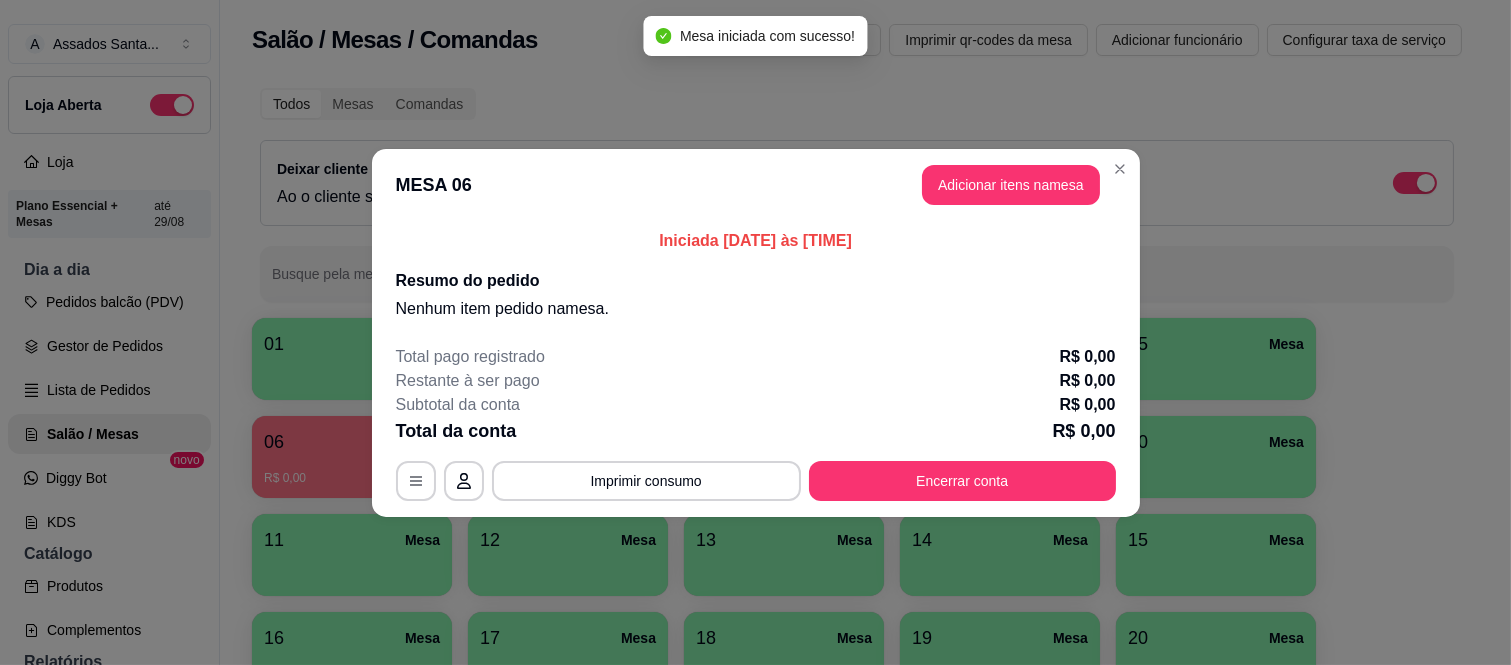 click on "Adicionar itens na  mesa" at bounding box center [1011, 185] 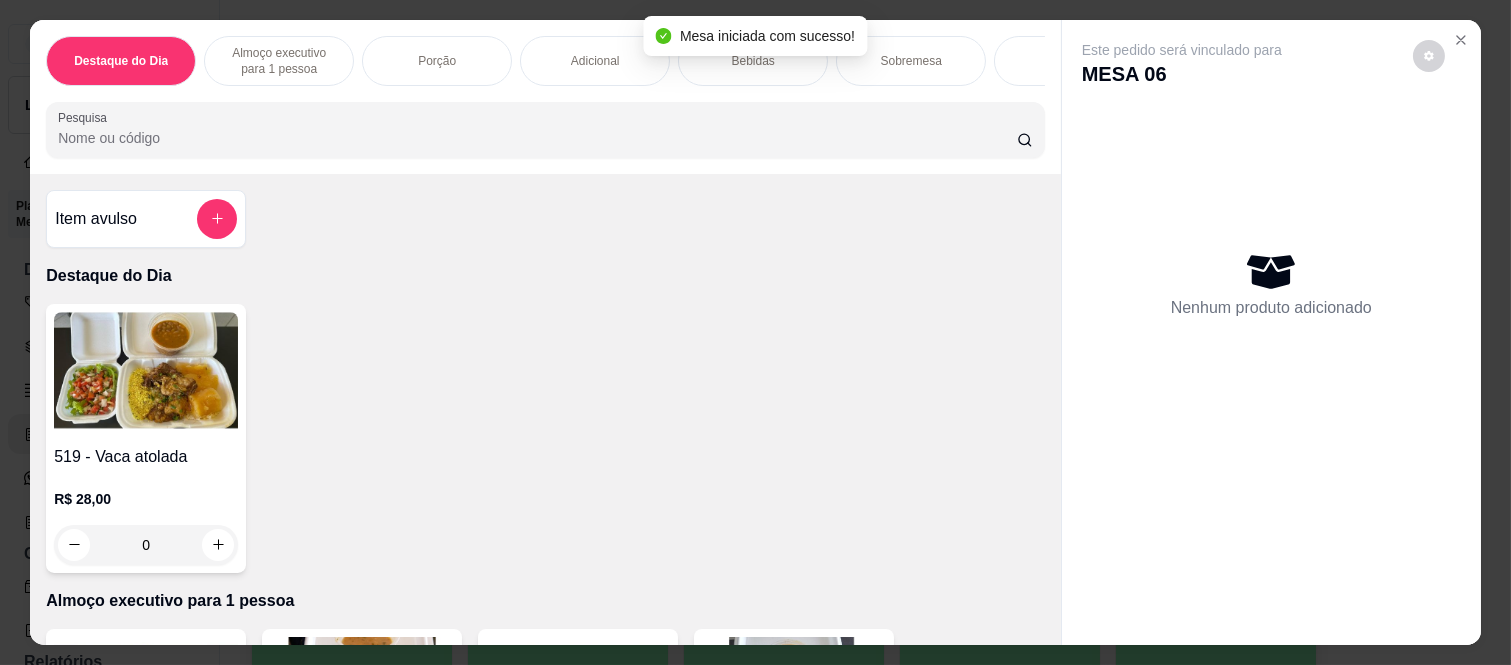 click on "Almoço executivo para 1 pessoa" at bounding box center (279, 61) 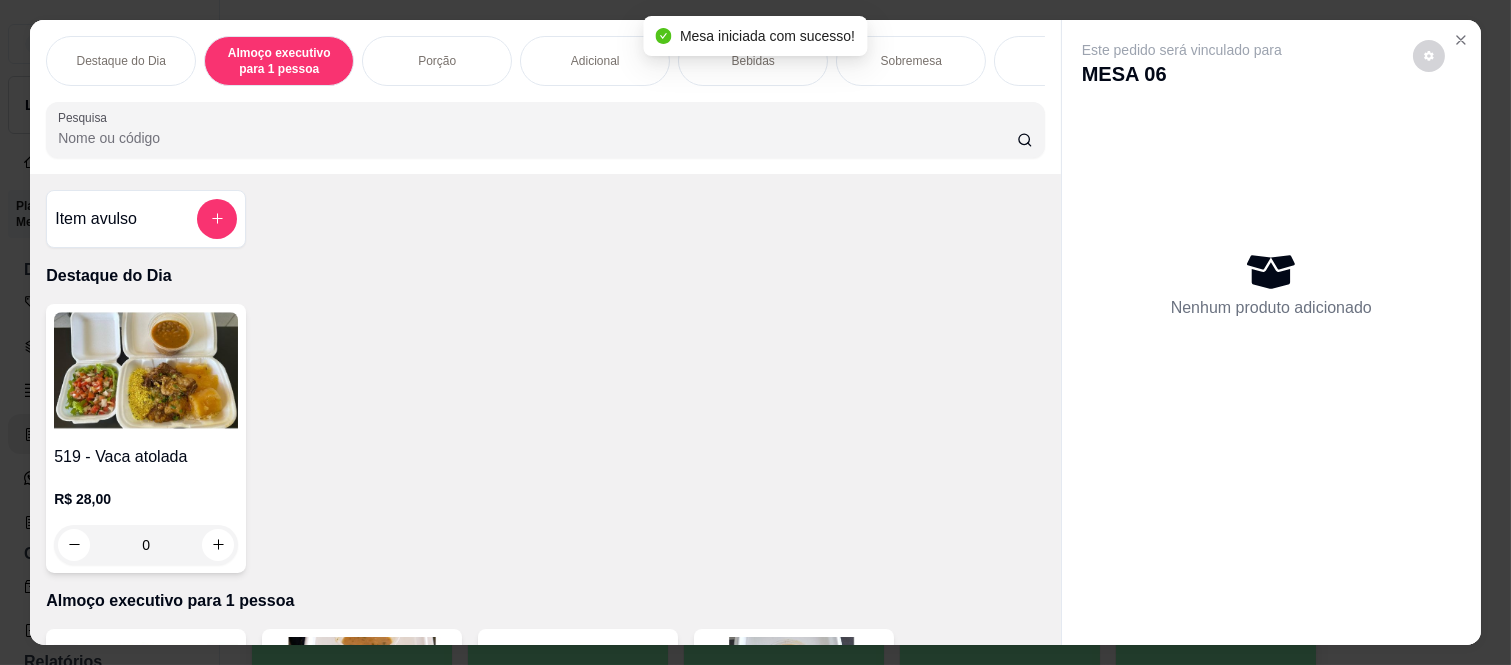 scroll, scrollTop: 415, scrollLeft: 0, axis: vertical 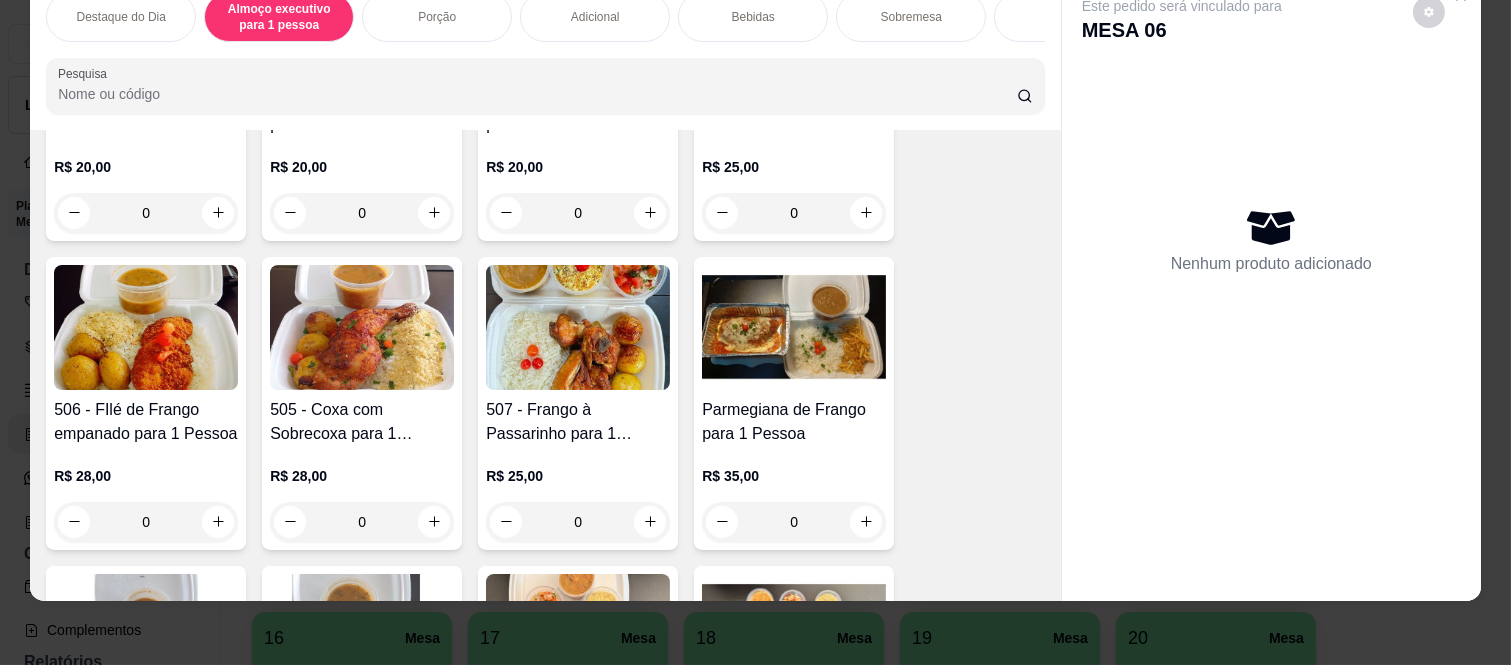 click on "0" at bounding box center (362, 522) 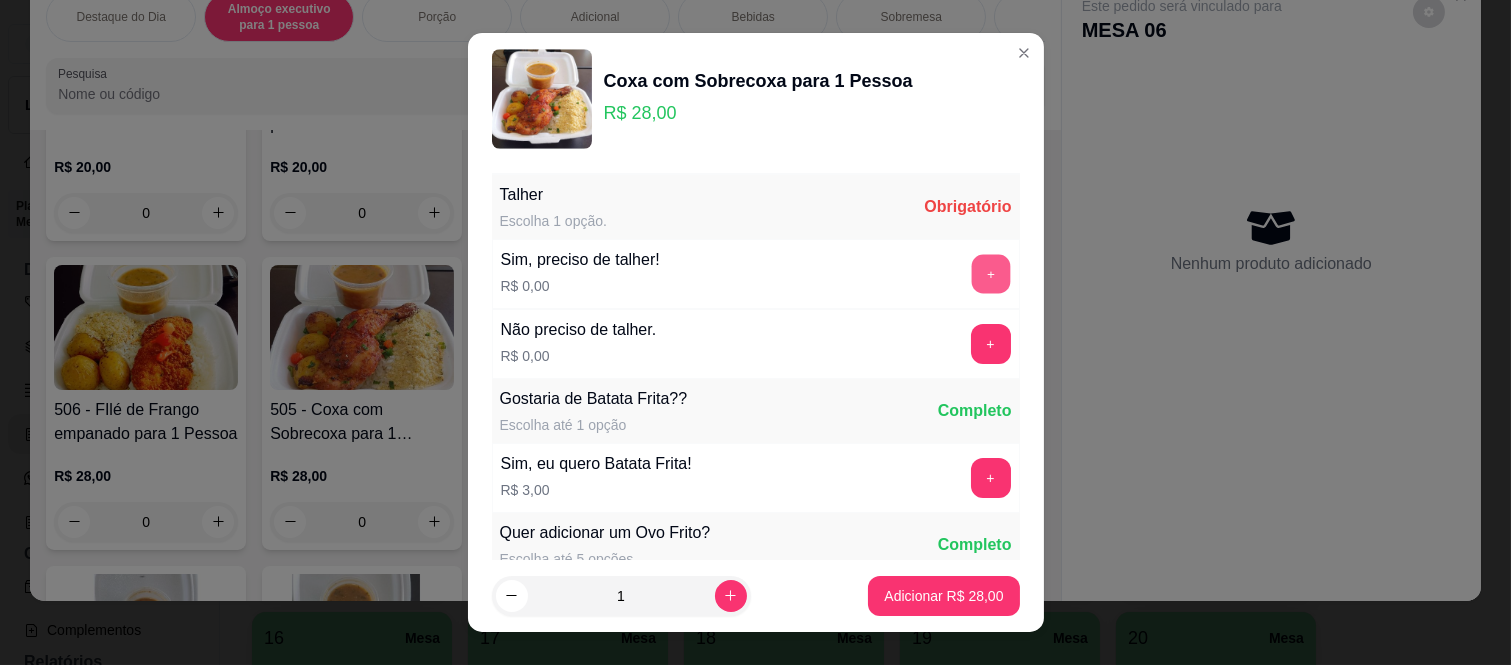 click on "+" at bounding box center (990, 274) 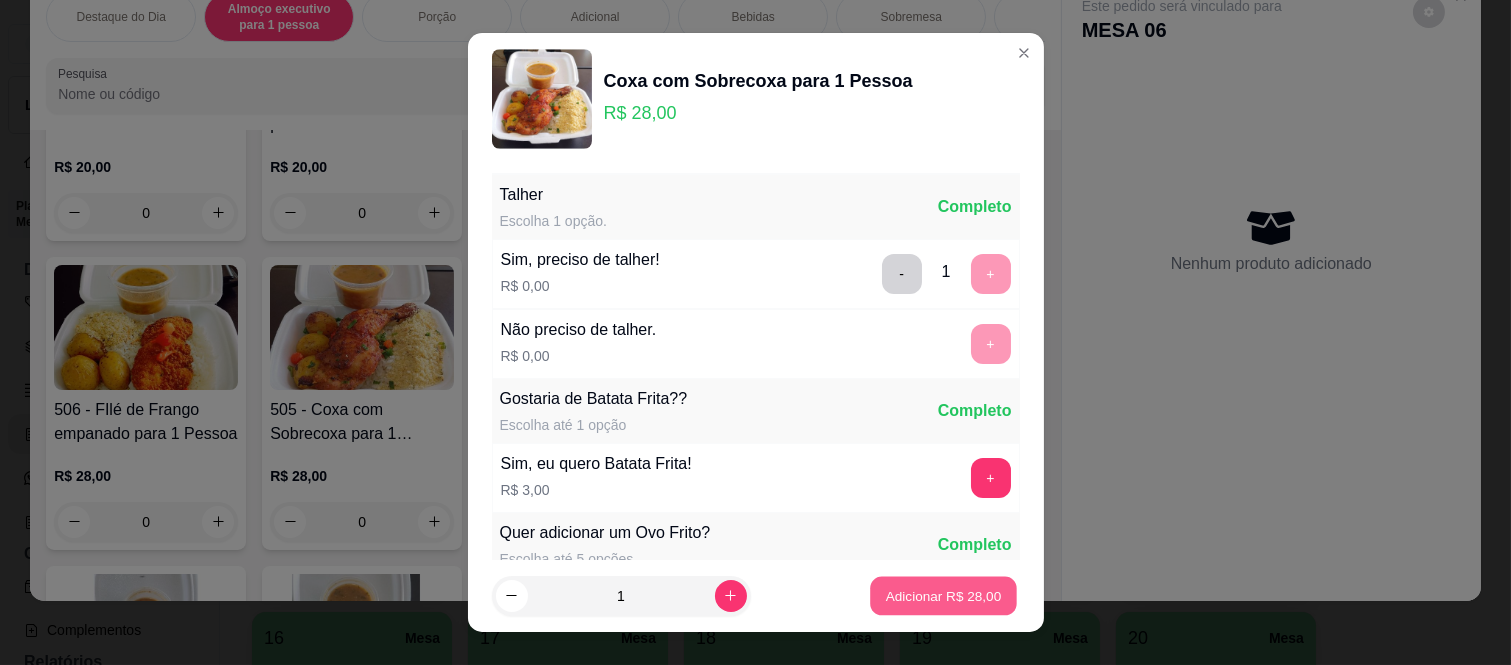 click on "Adicionar   R$ 28,00" at bounding box center [944, 595] 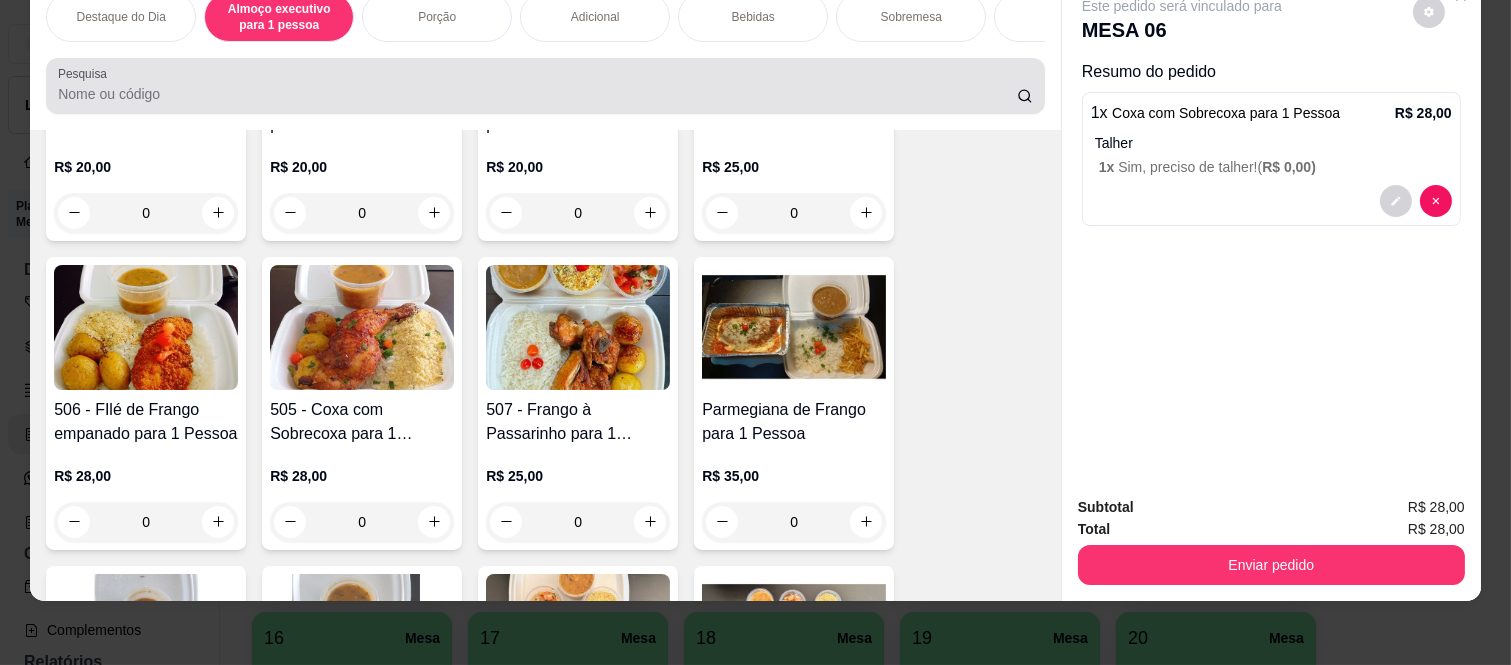 scroll, scrollTop: 0, scrollLeft: 0, axis: both 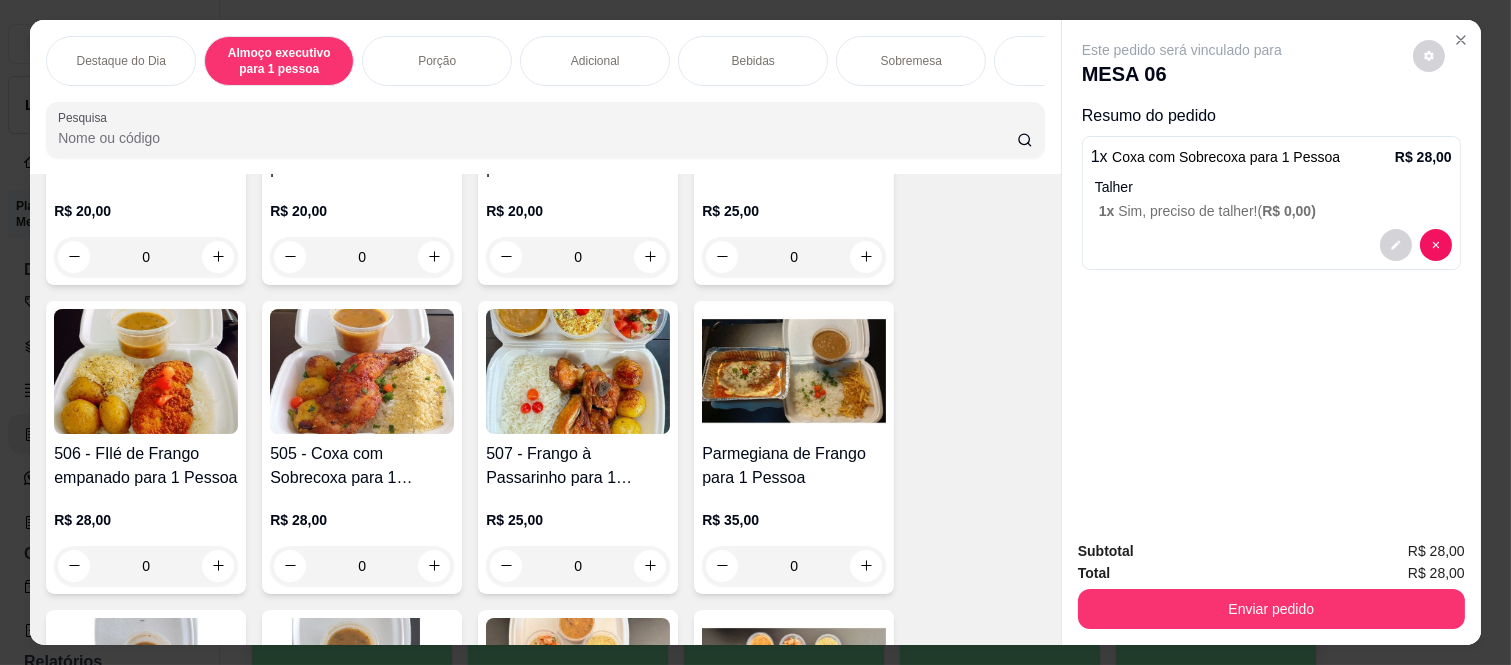 click on "Bebidas" at bounding box center (753, 61) 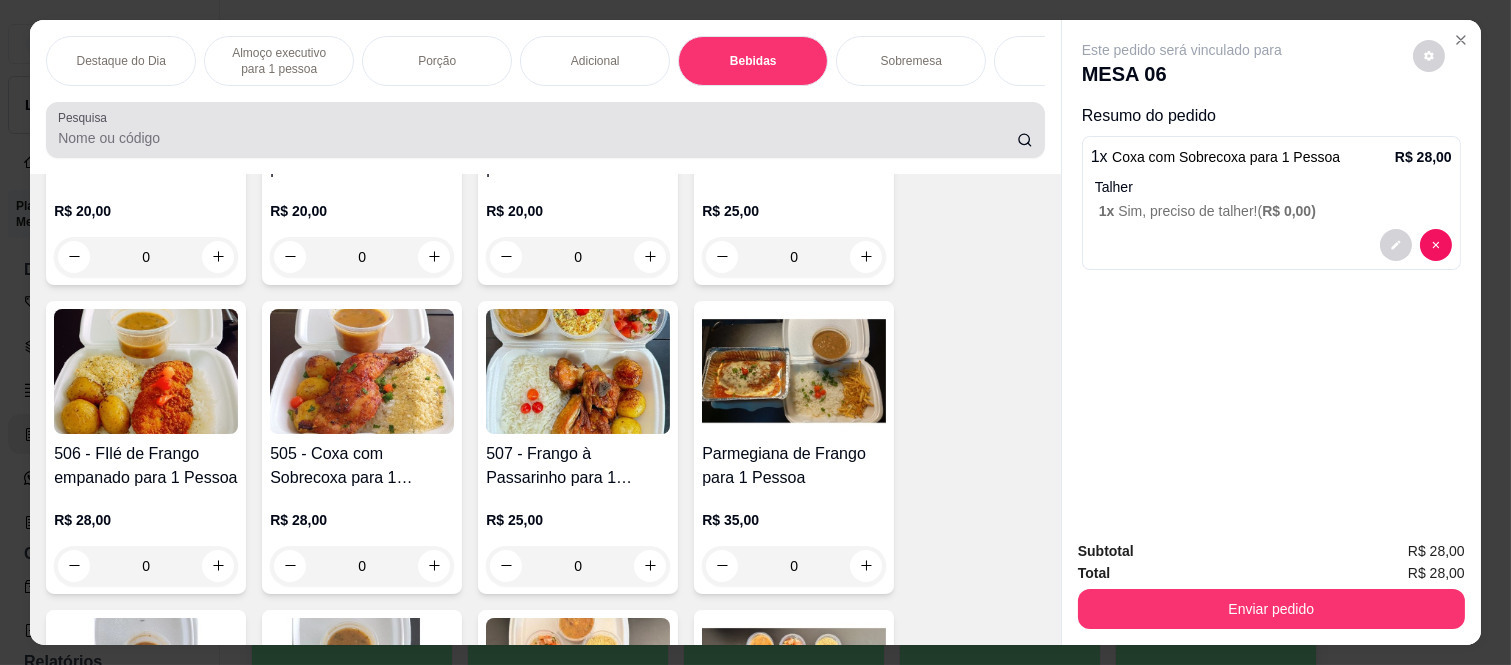 scroll, scrollTop: 2982, scrollLeft: 0, axis: vertical 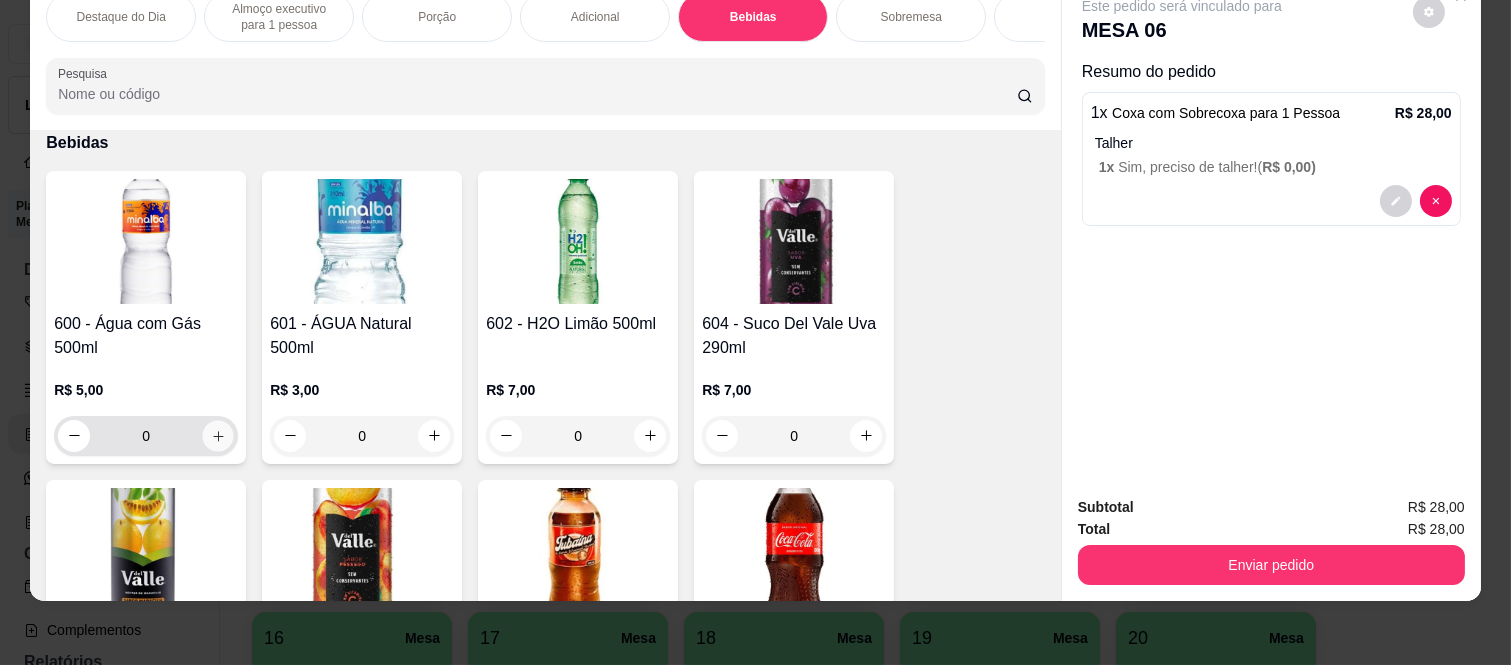 click 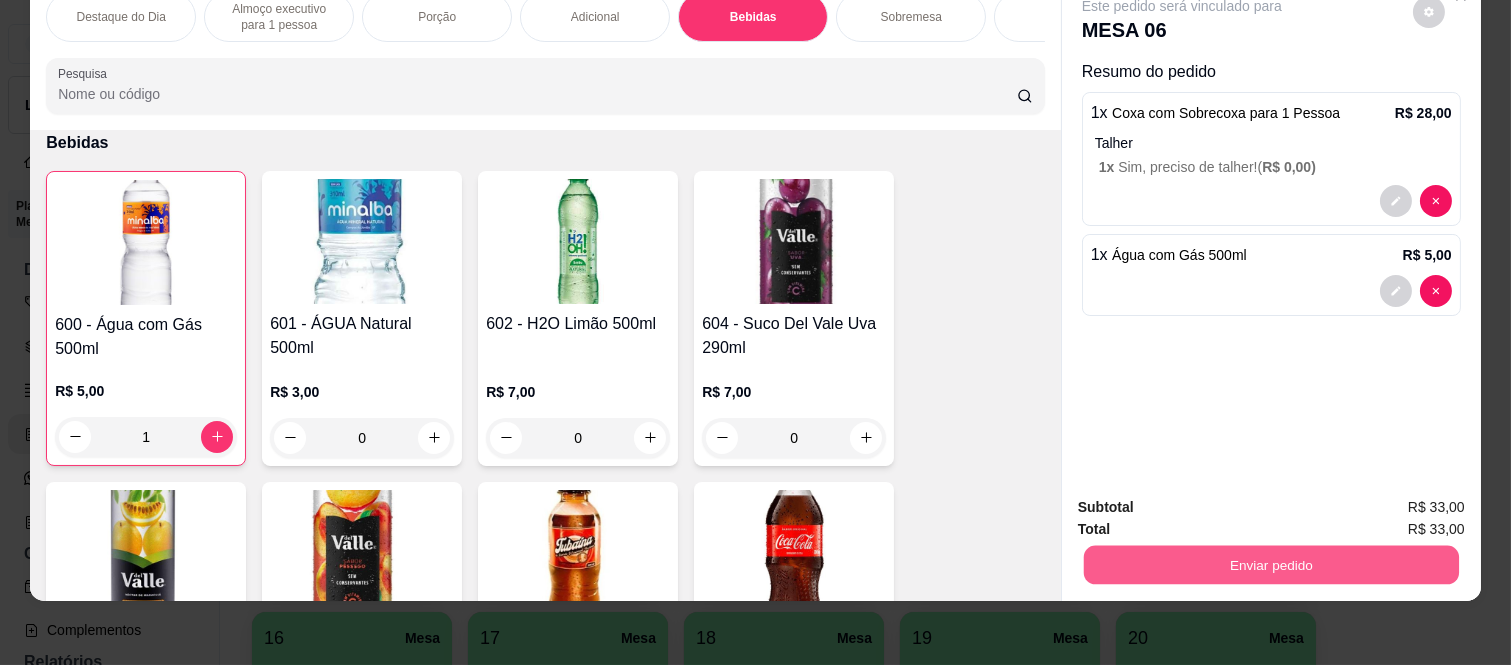 click on "Enviar pedido" at bounding box center (1271, 565) 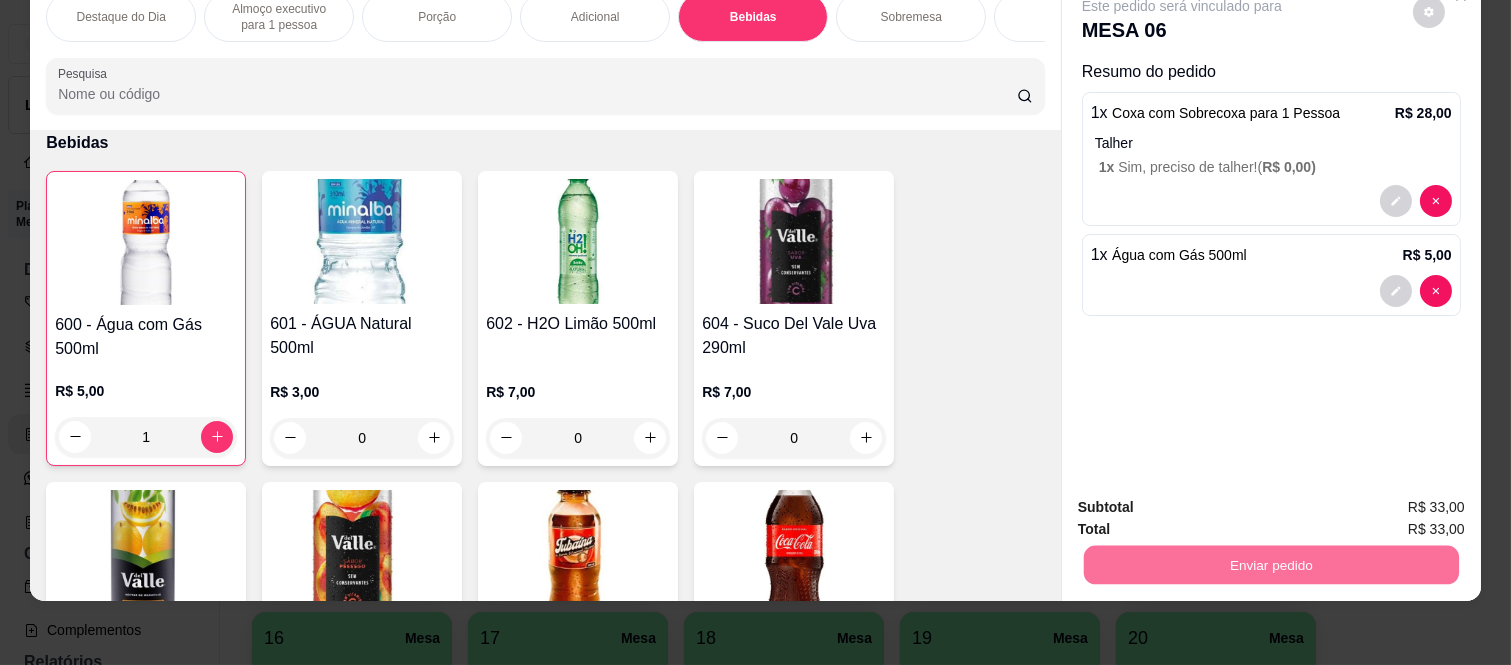 click on "Não registrar e enviar pedido" at bounding box center (1204, 500) 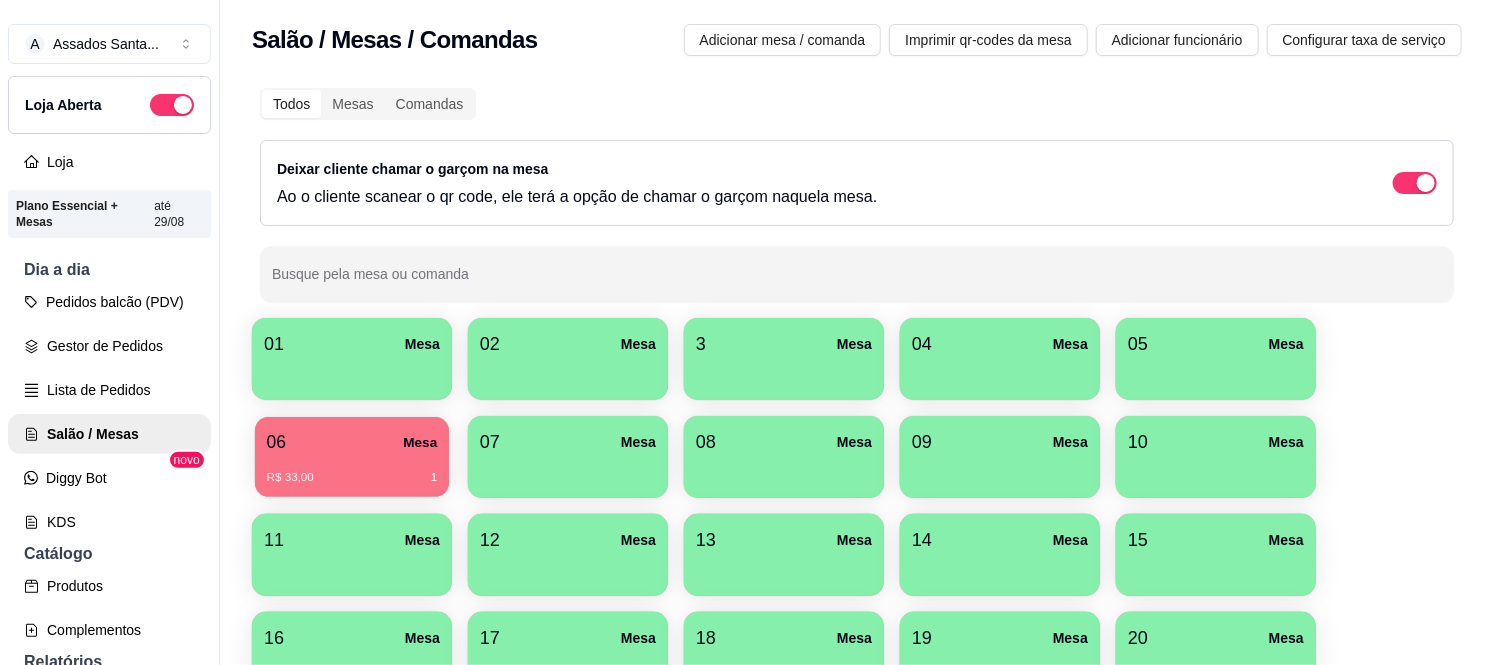 click on "06 Mesa" at bounding box center (352, 442) 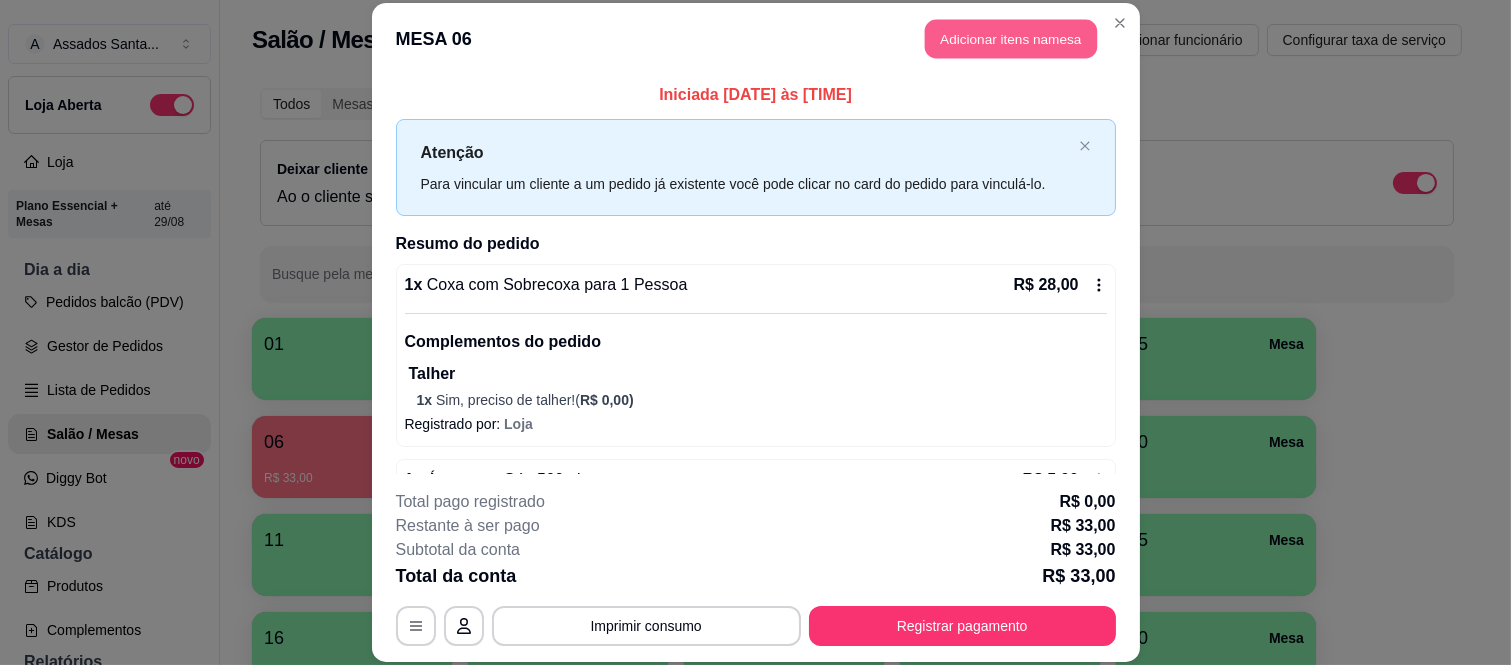 click on "Adicionar itens na  mesa" at bounding box center [1011, 39] 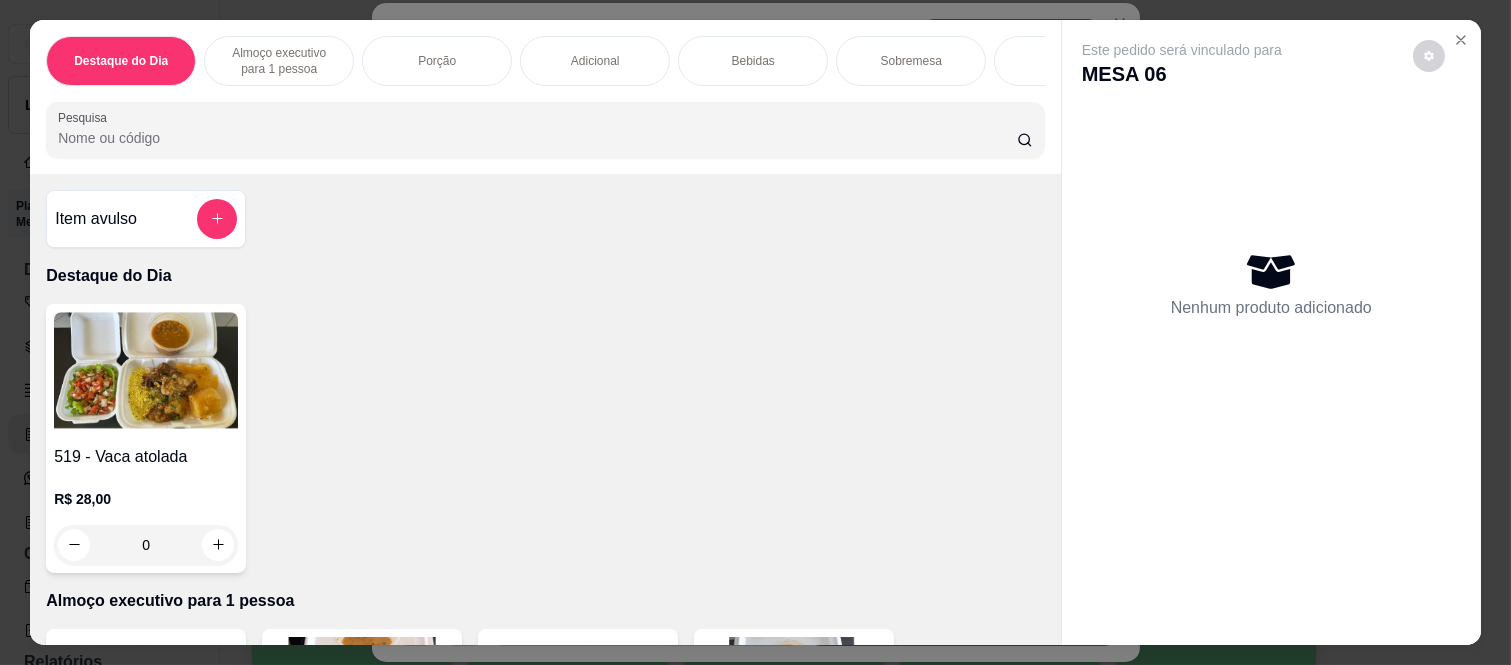 click on "Almoço executivo para 1 pessoa" at bounding box center (279, 61) 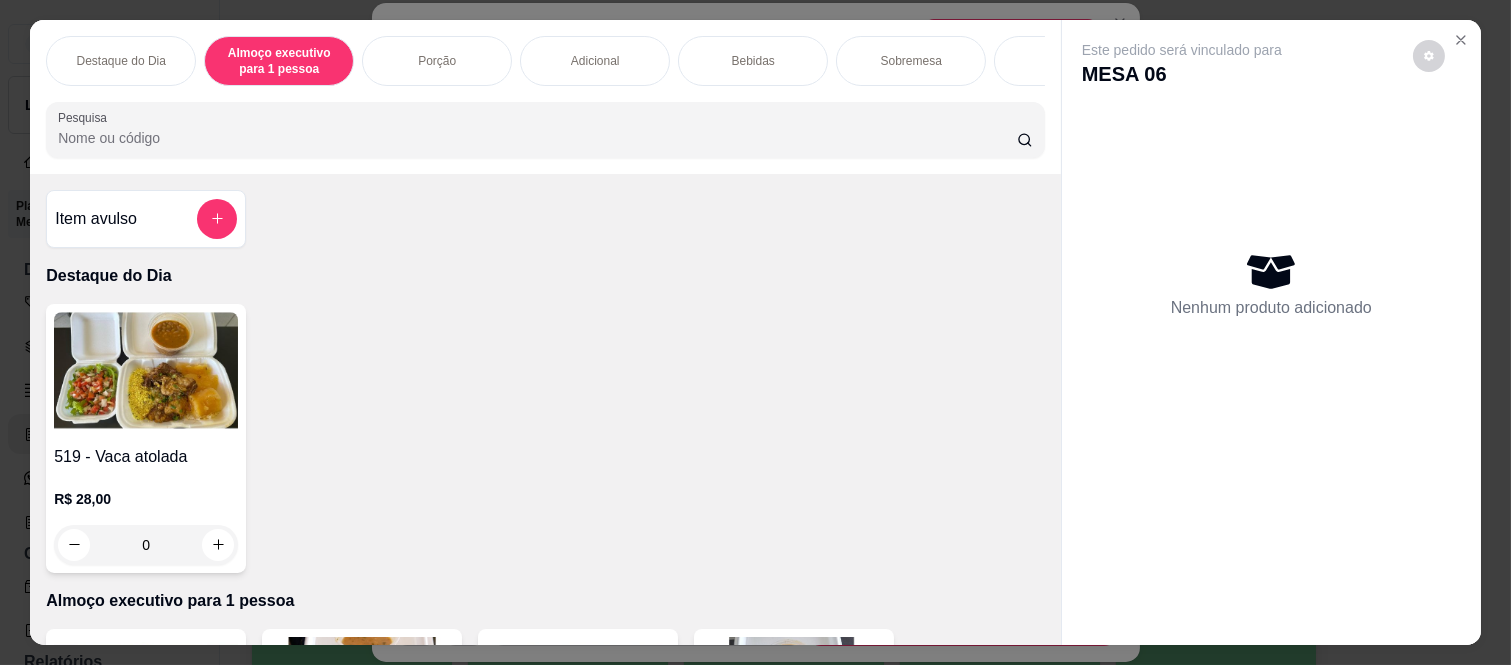 scroll, scrollTop: 415, scrollLeft: 0, axis: vertical 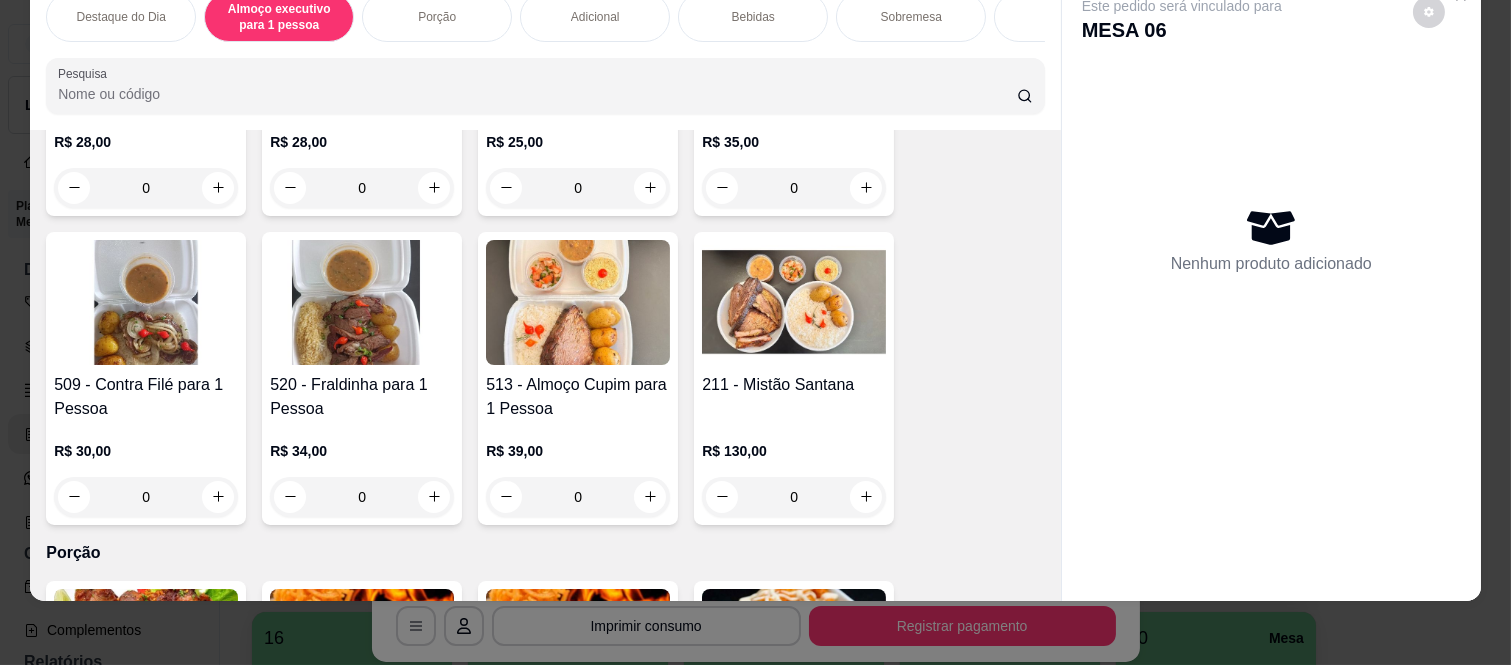 click on "0" at bounding box center [146, 497] 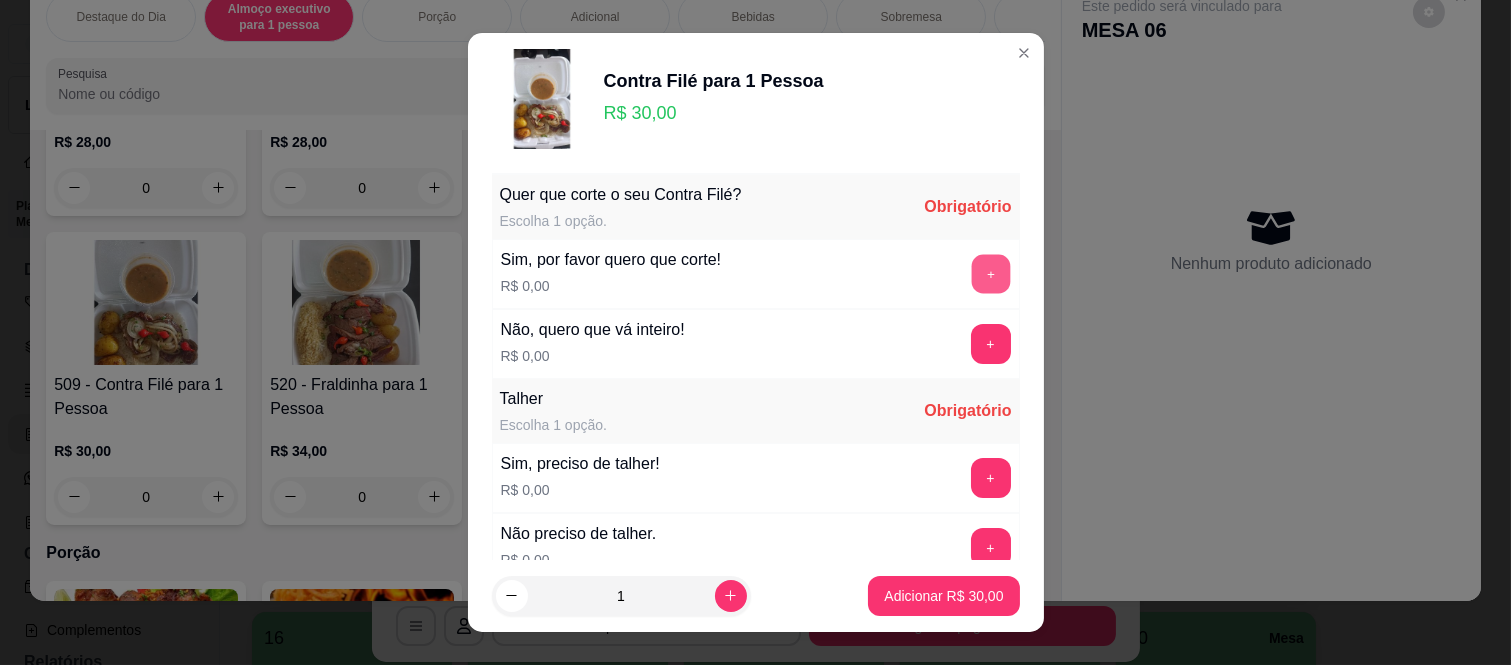 click on "+" at bounding box center [990, 274] 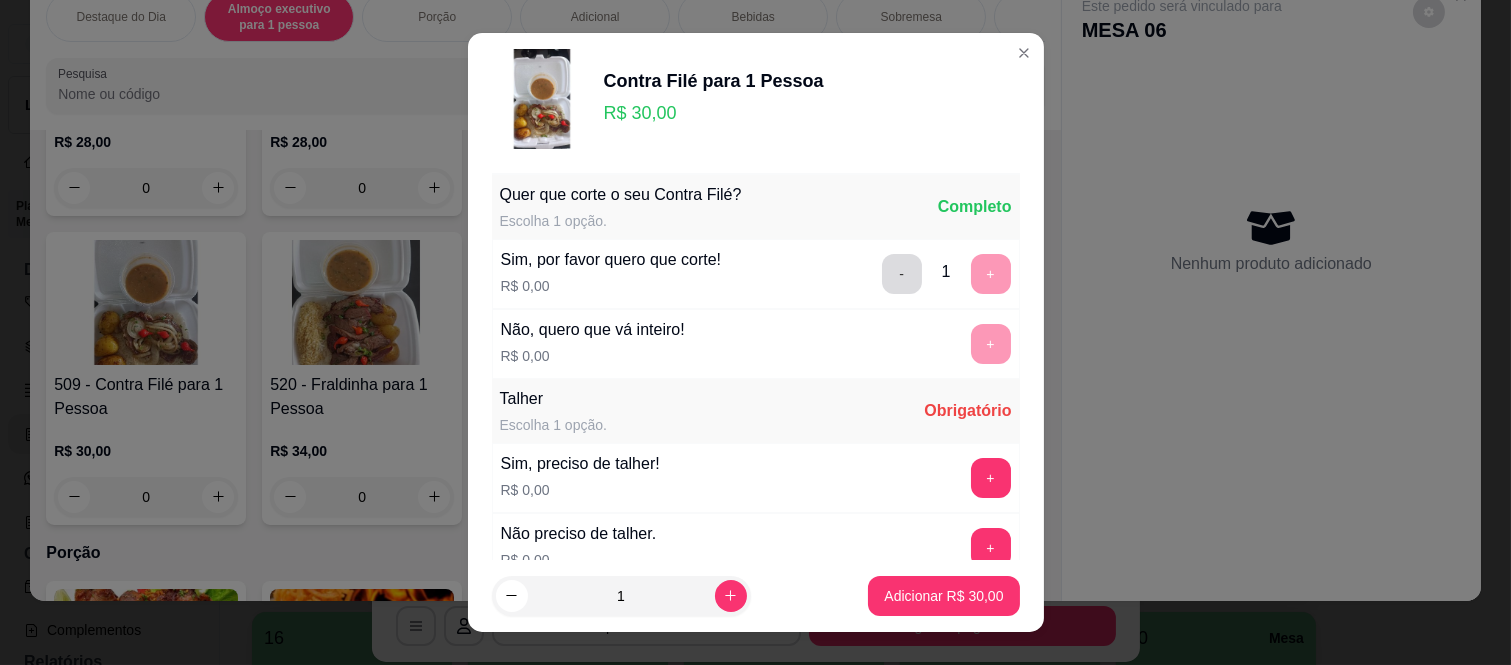 click on "-" at bounding box center [902, 274] 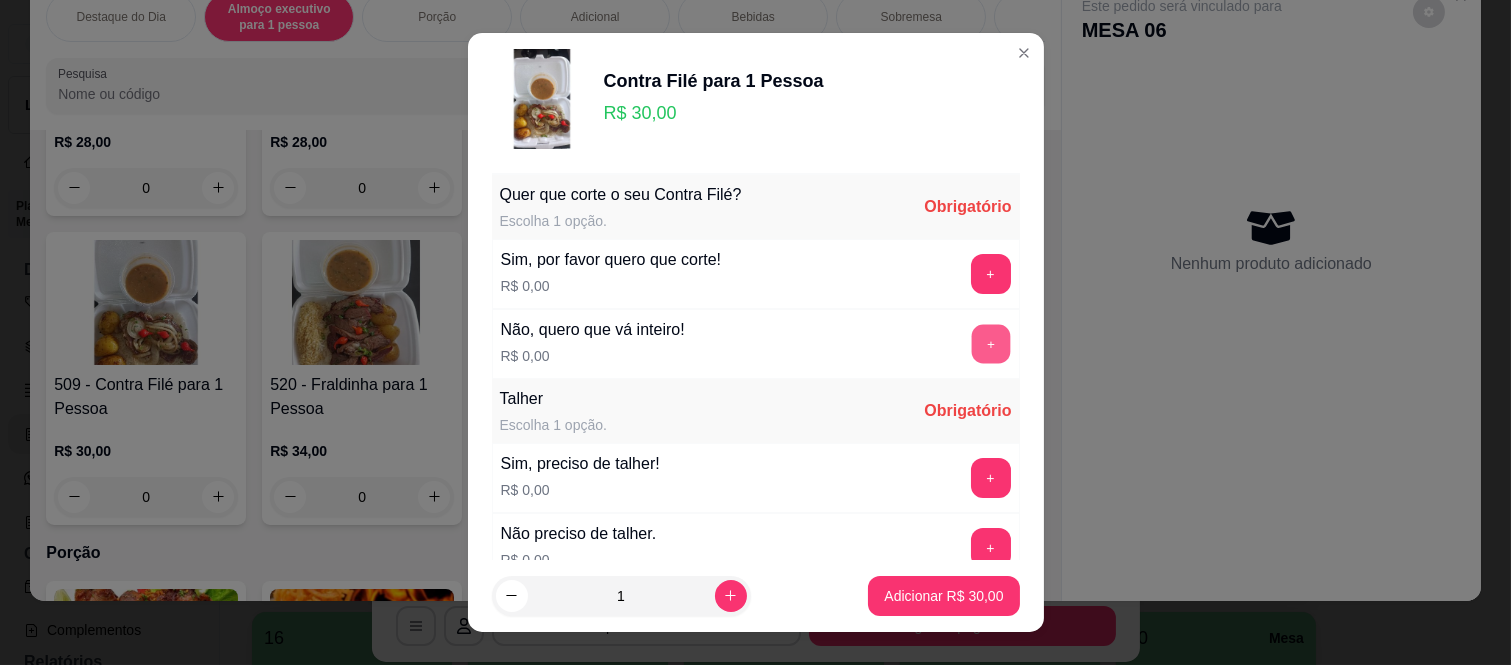 click on "+" at bounding box center (990, 344) 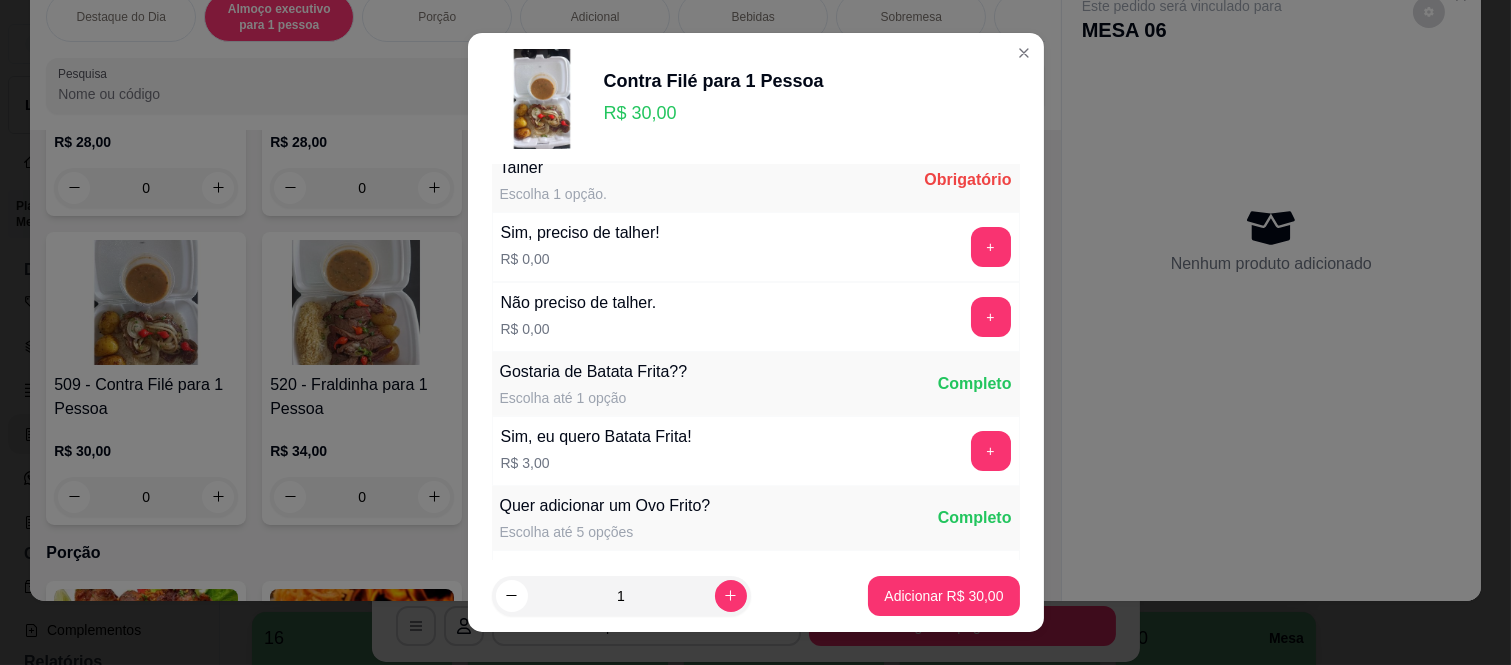 scroll, scrollTop: 222, scrollLeft: 0, axis: vertical 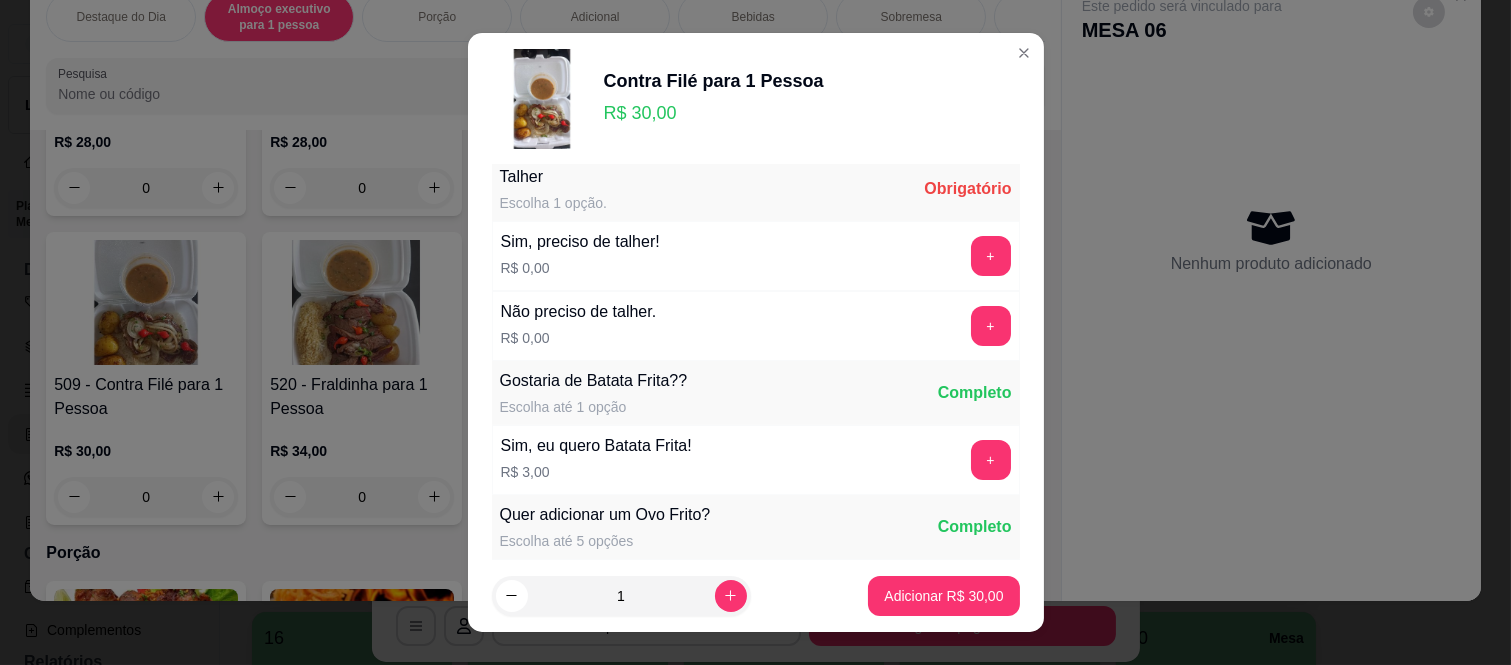 click on "+" at bounding box center (991, 256) 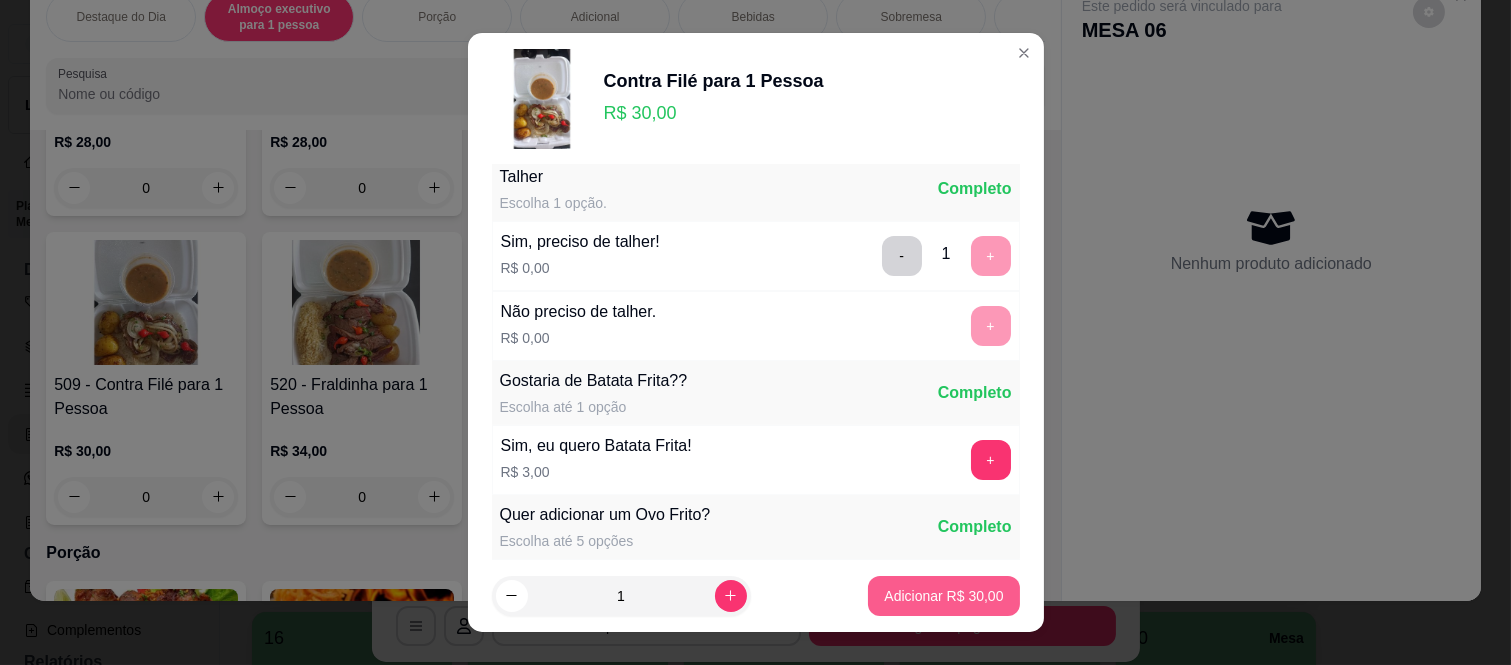 click on "Adicionar   R$ 30,00" at bounding box center (943, 596) 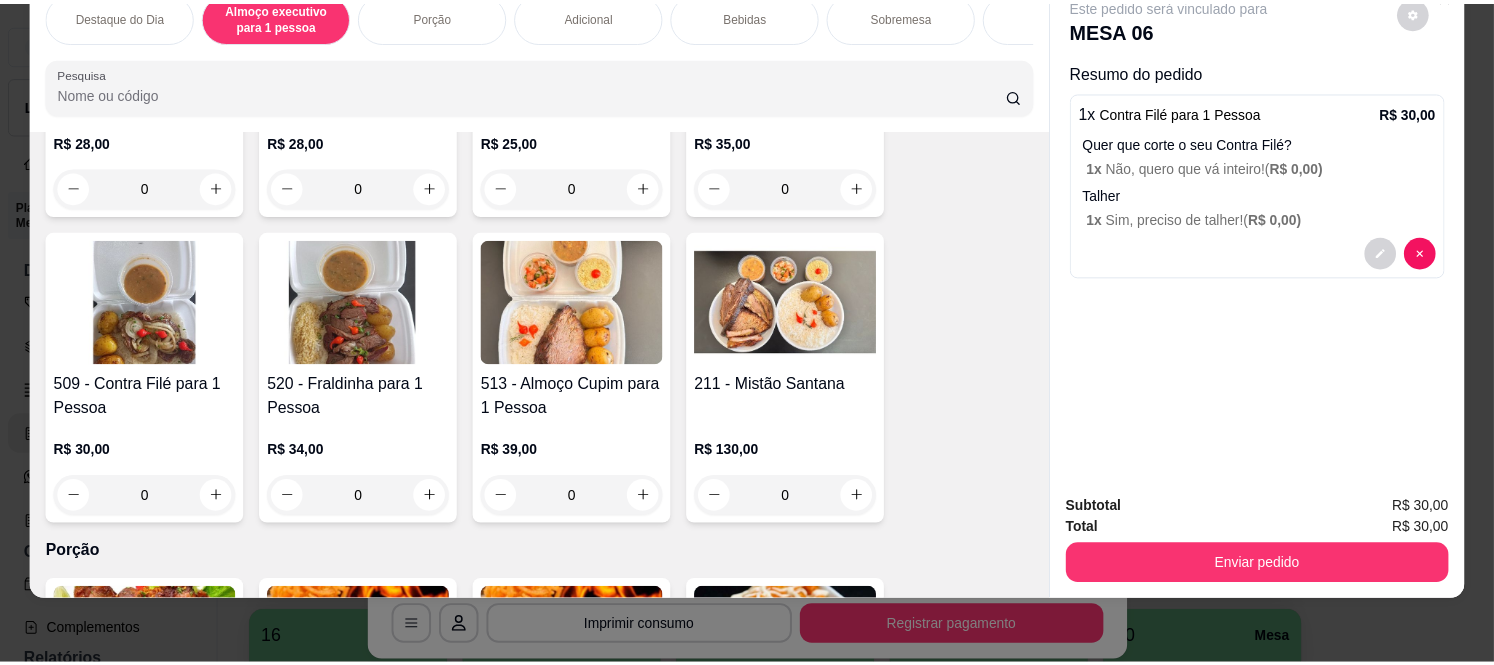 scroll, scrollTop: 0, scrollLeft: 0, axis: both 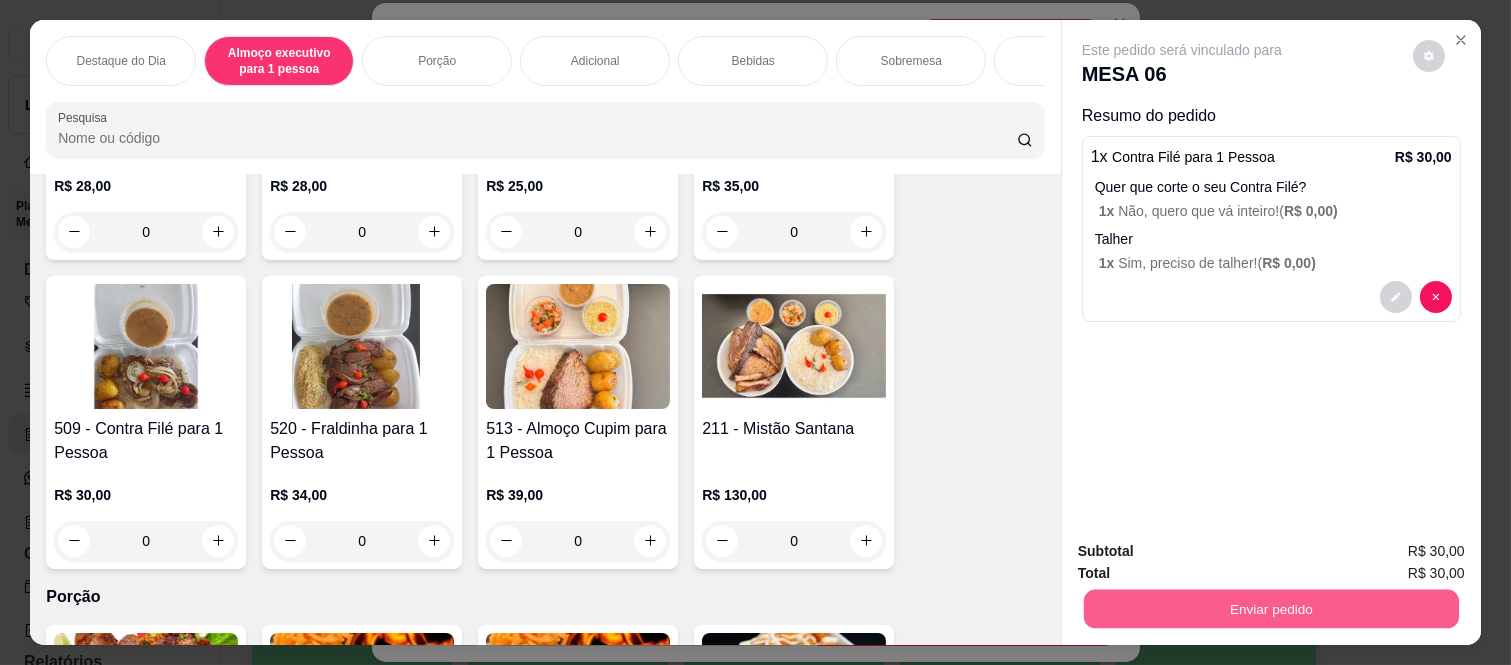 click on "Enviar pedido" at bounding box center (1271, 609) 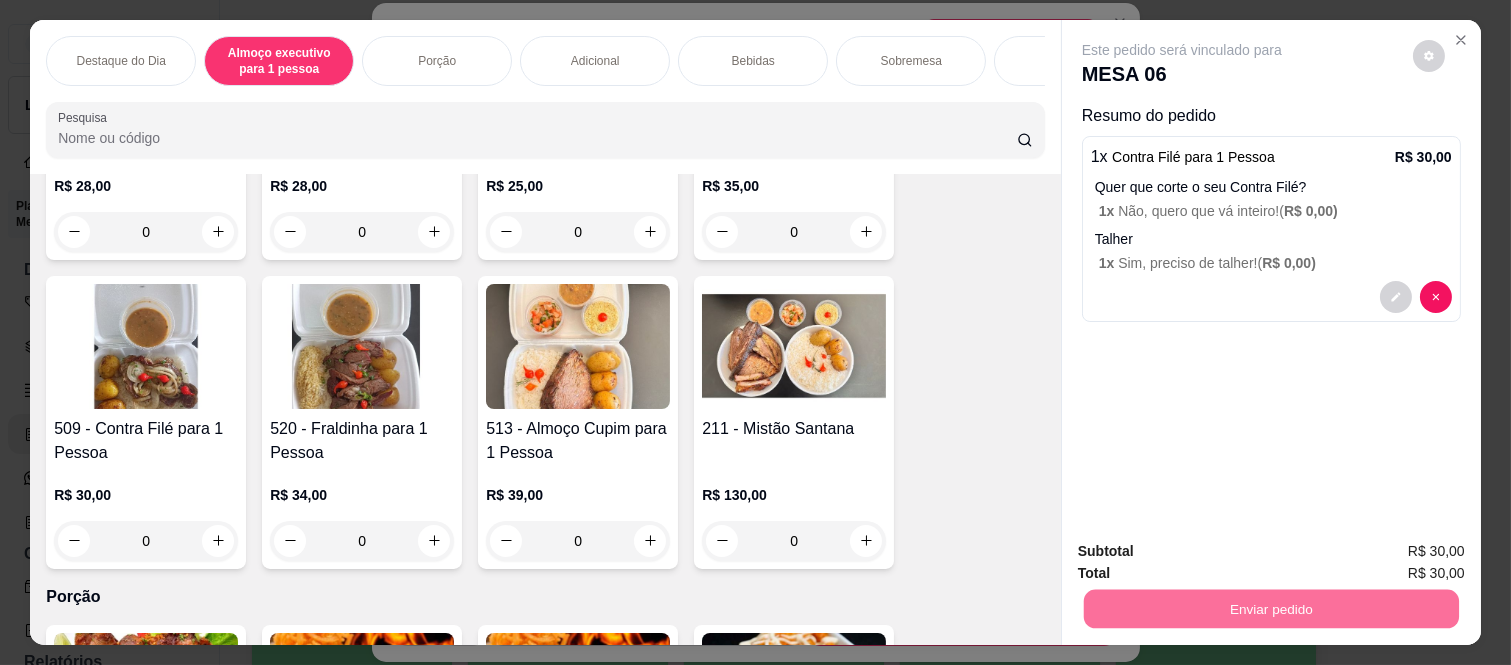 click on "Não registrar e enviar pedido" at bounding box center [1204, 552] 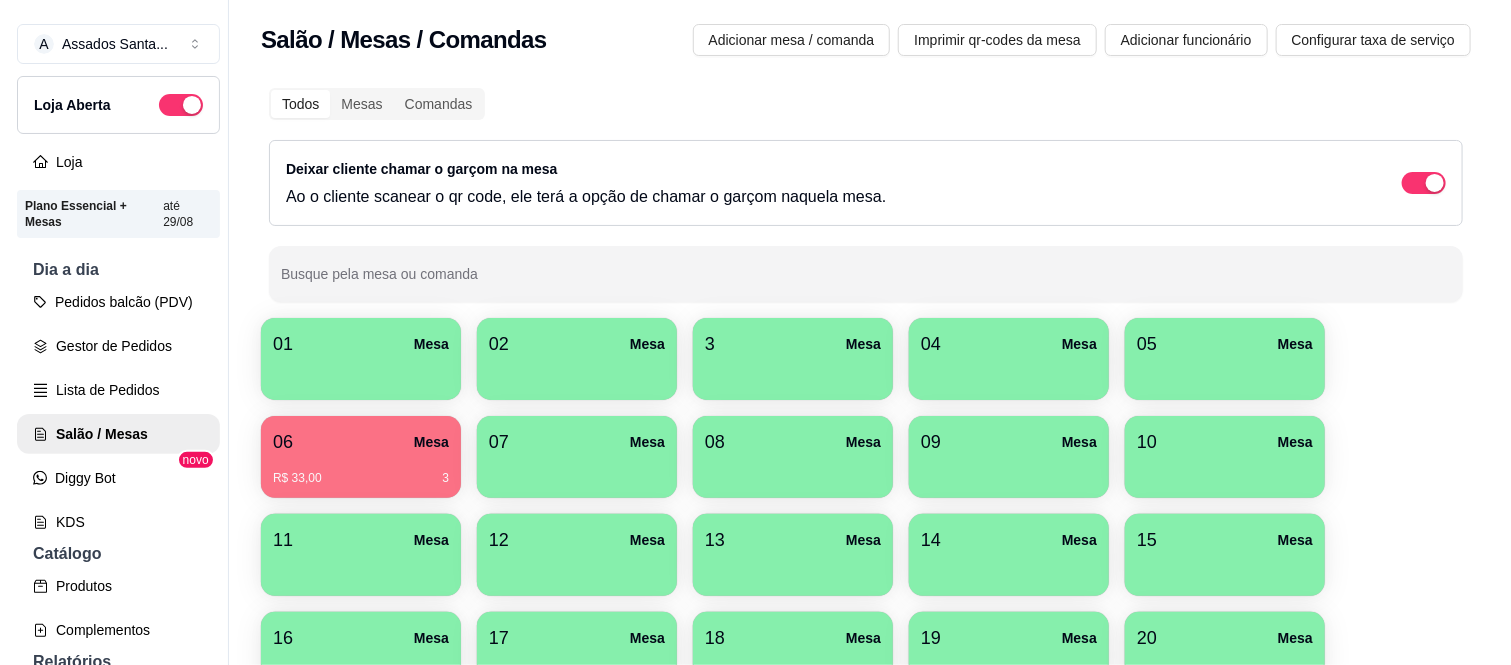 scroll, scrollTop: 111, scrollLeft: 0, axis: vertical 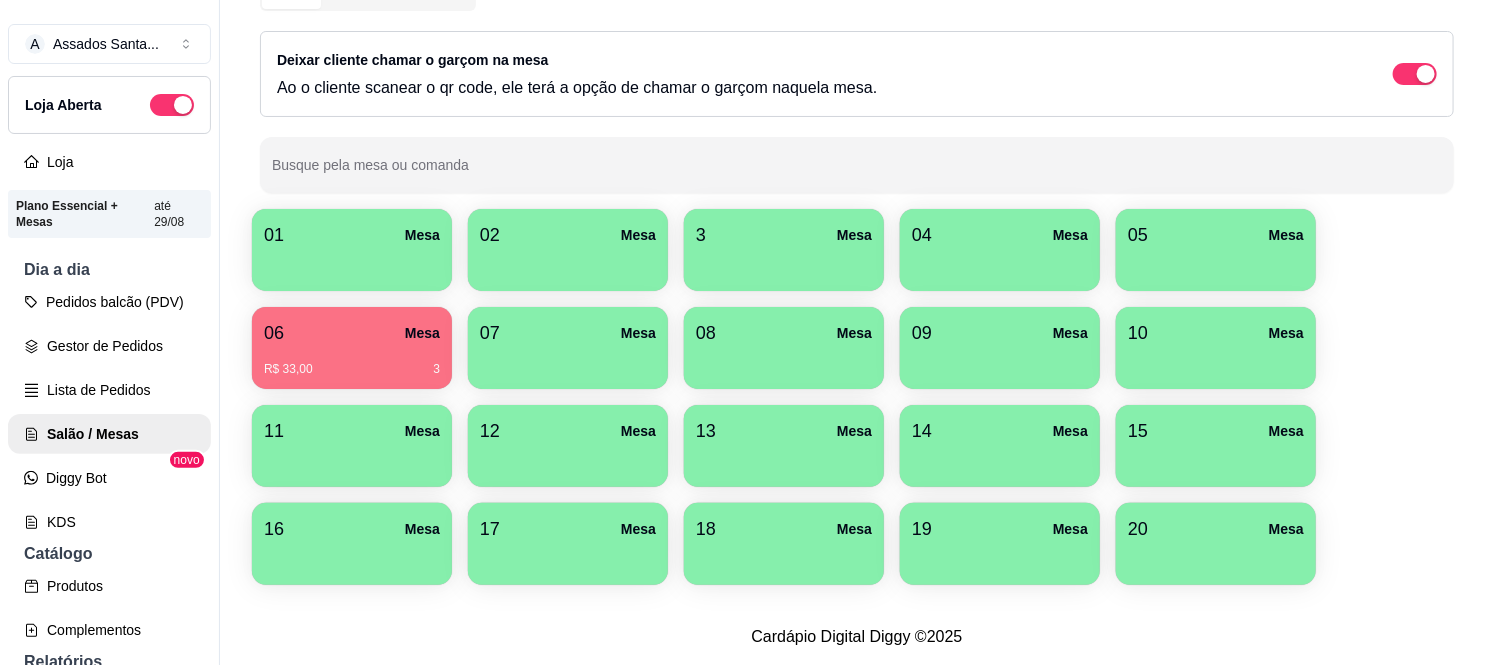 click on "05 Mesa" at bounding box center [1216, 235] 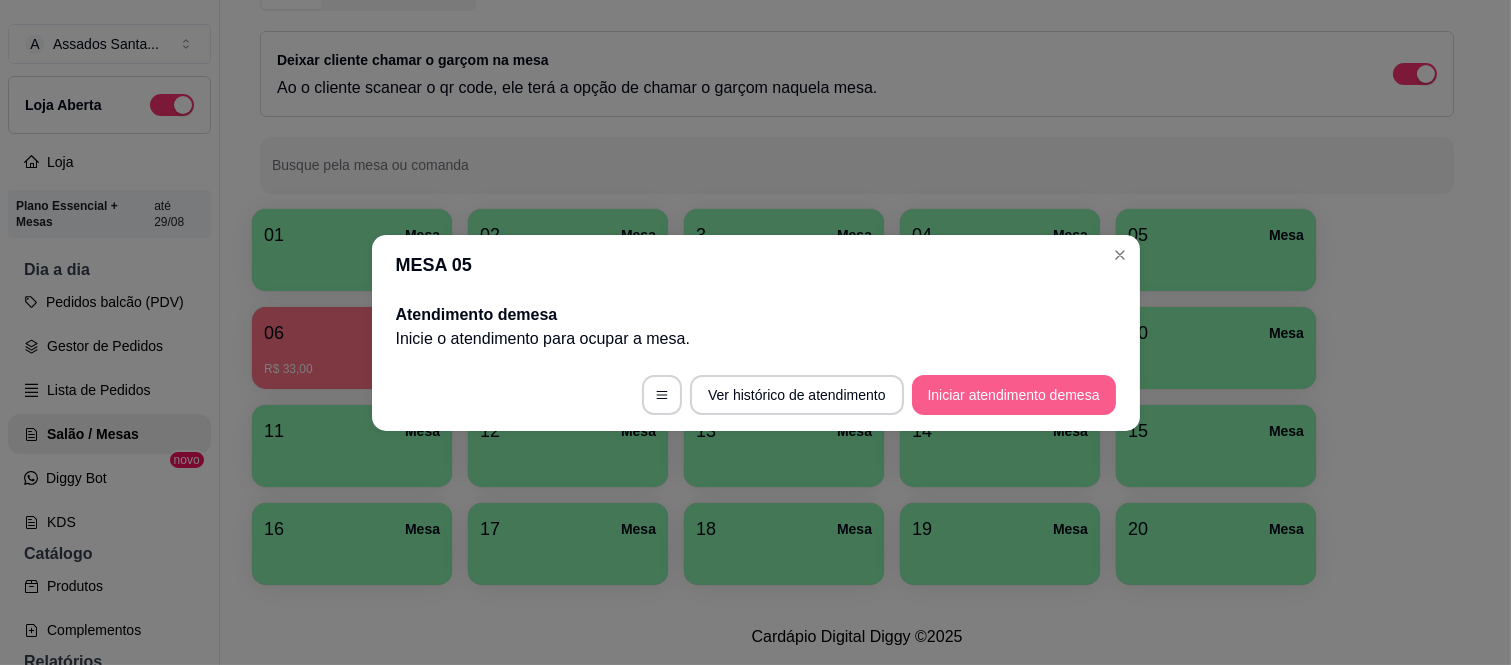 click on "Iniciar atendimento de  mesa" at bounding box center [1014, 395] 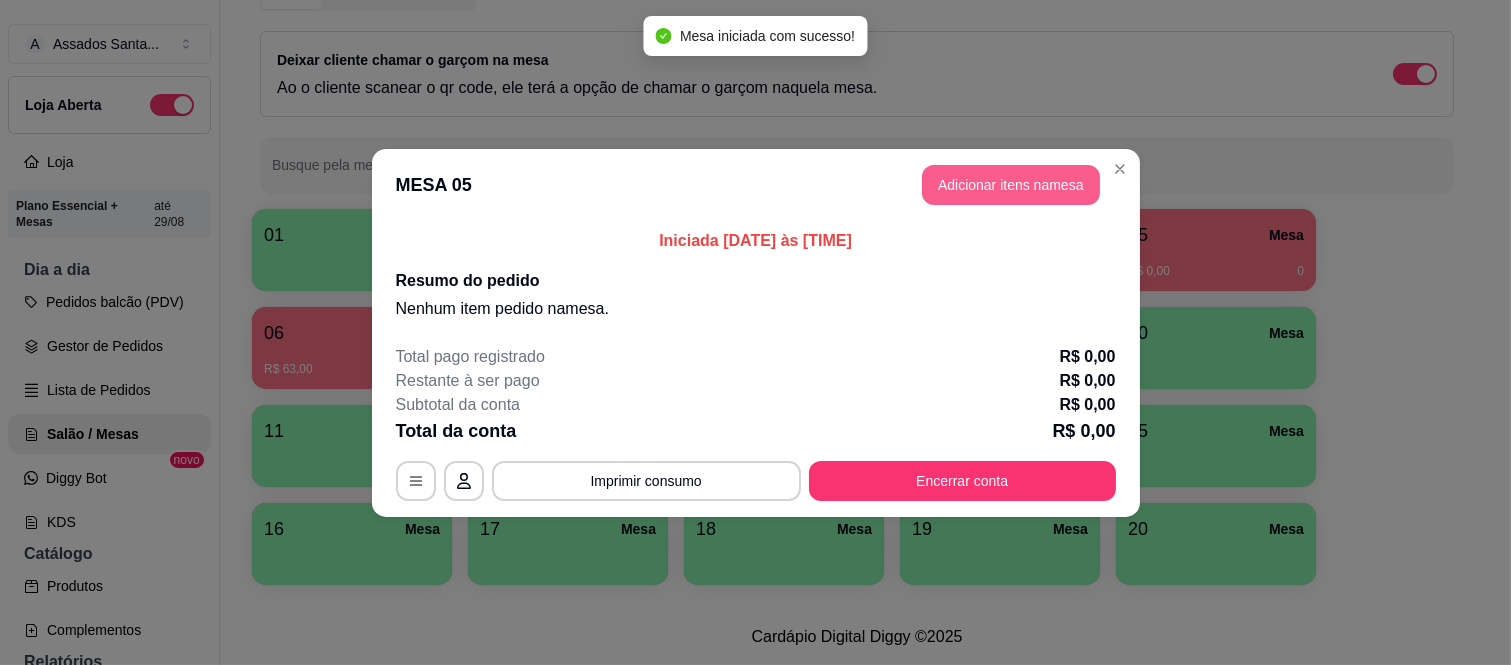 click on "Adicionar itens na  mesa" at bounding box center (1011, 185) 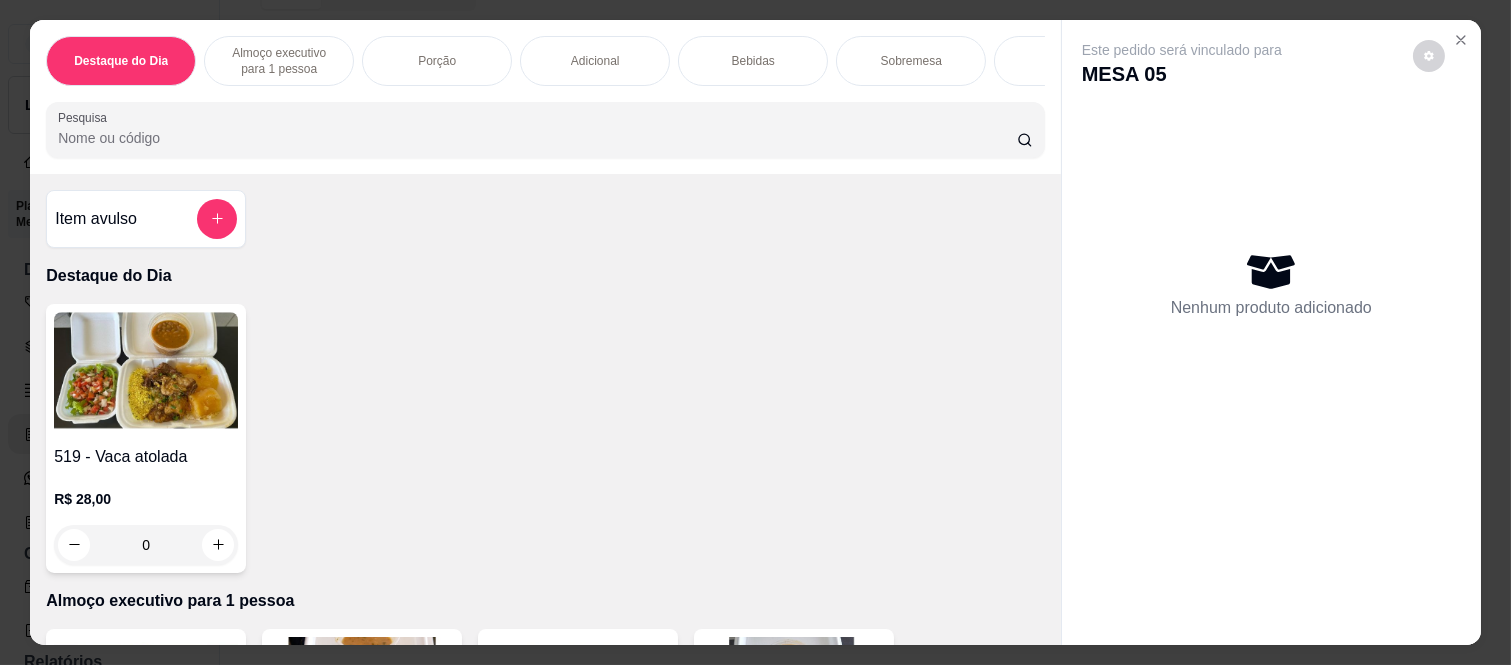 click on "Almoço executivo para 1 pessoa" at bounding box center [279, 61] 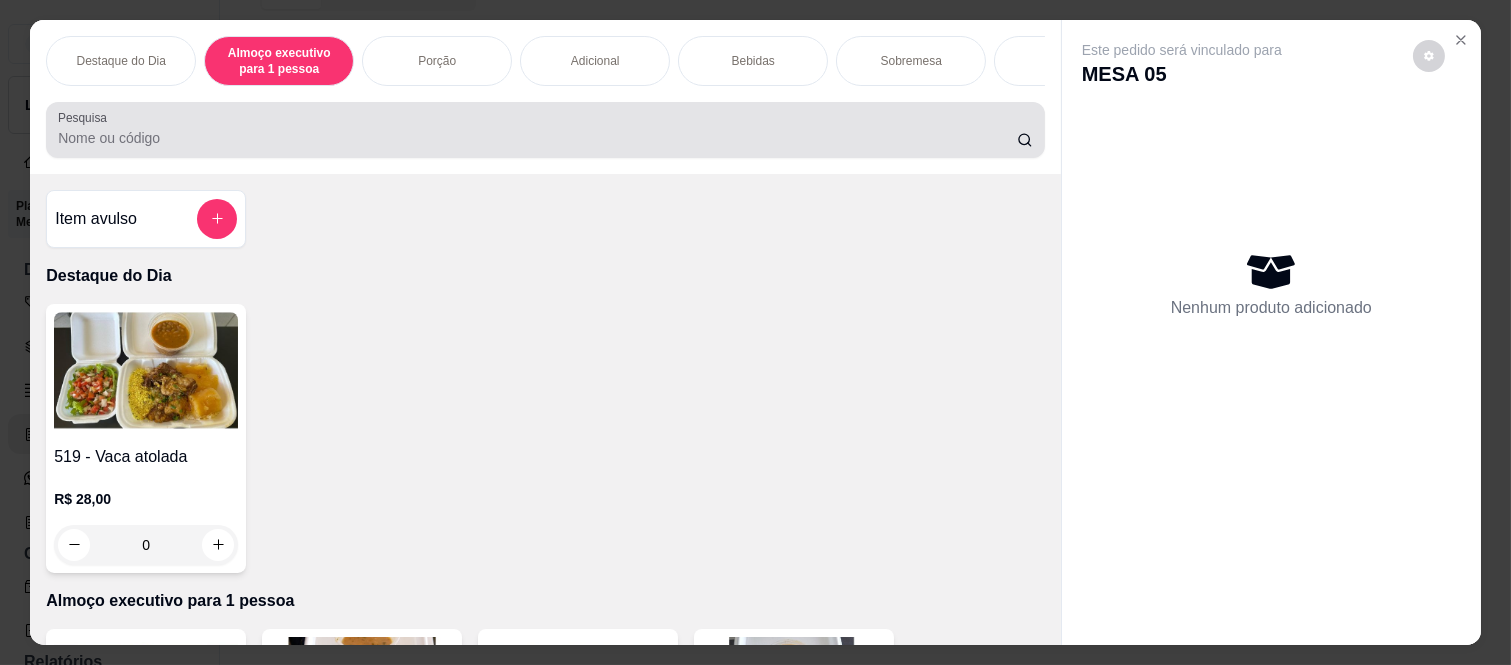 scroll, scrollTop: 415, scrollLeft: 0, axis: vertical 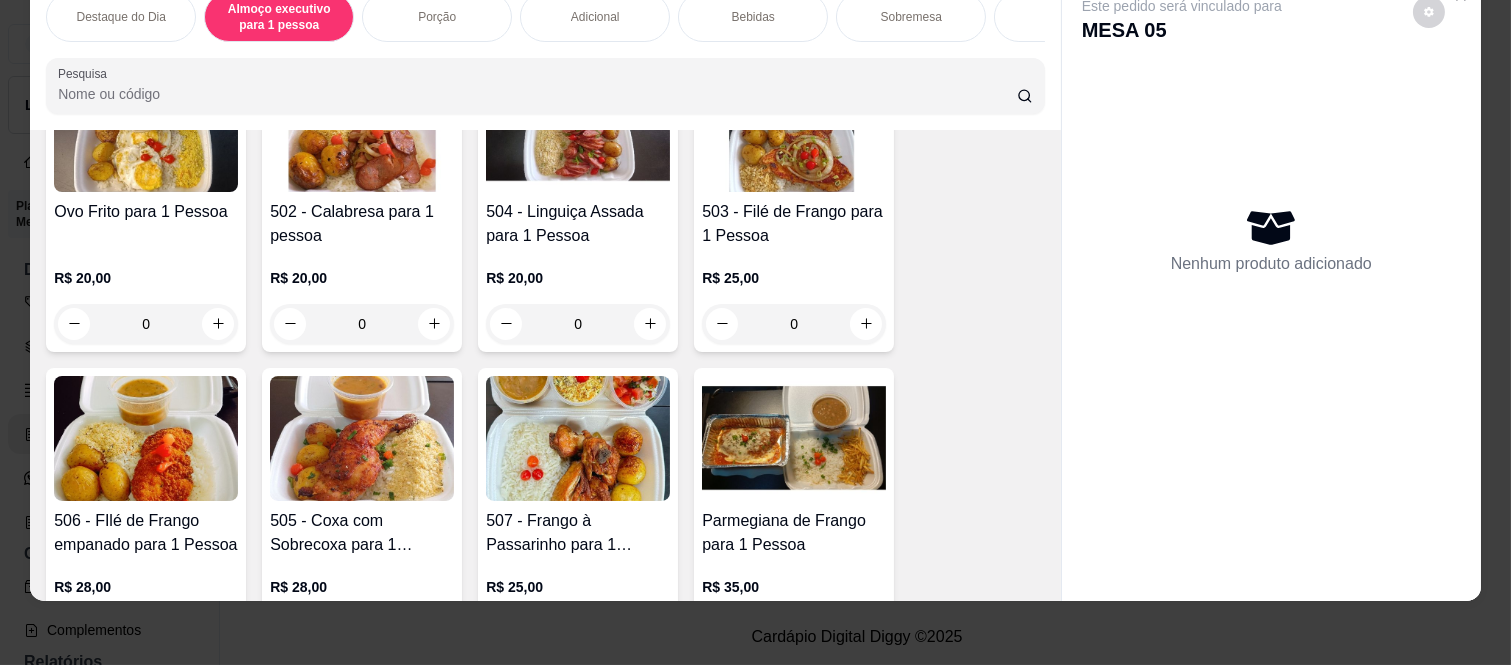 click on "0" at bounding box center (578, 324) 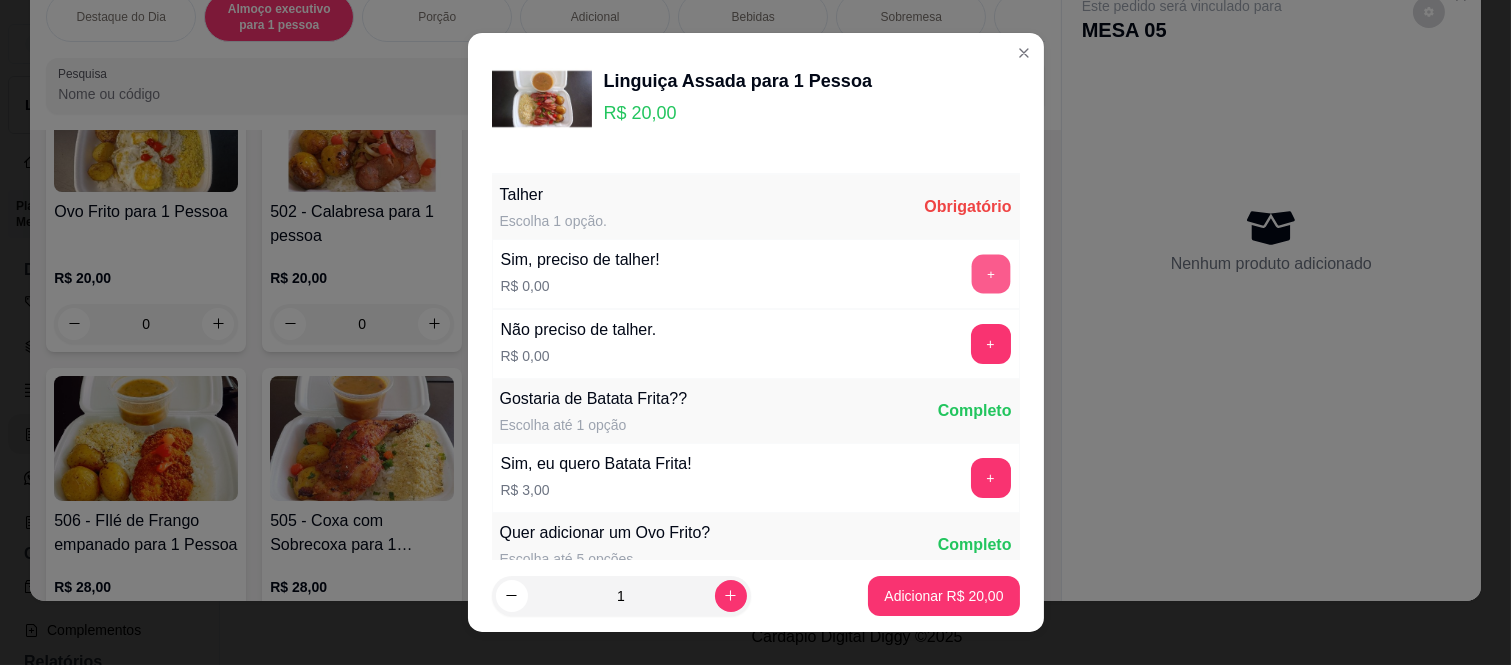 click on "+" at bounding box center [990, 274] 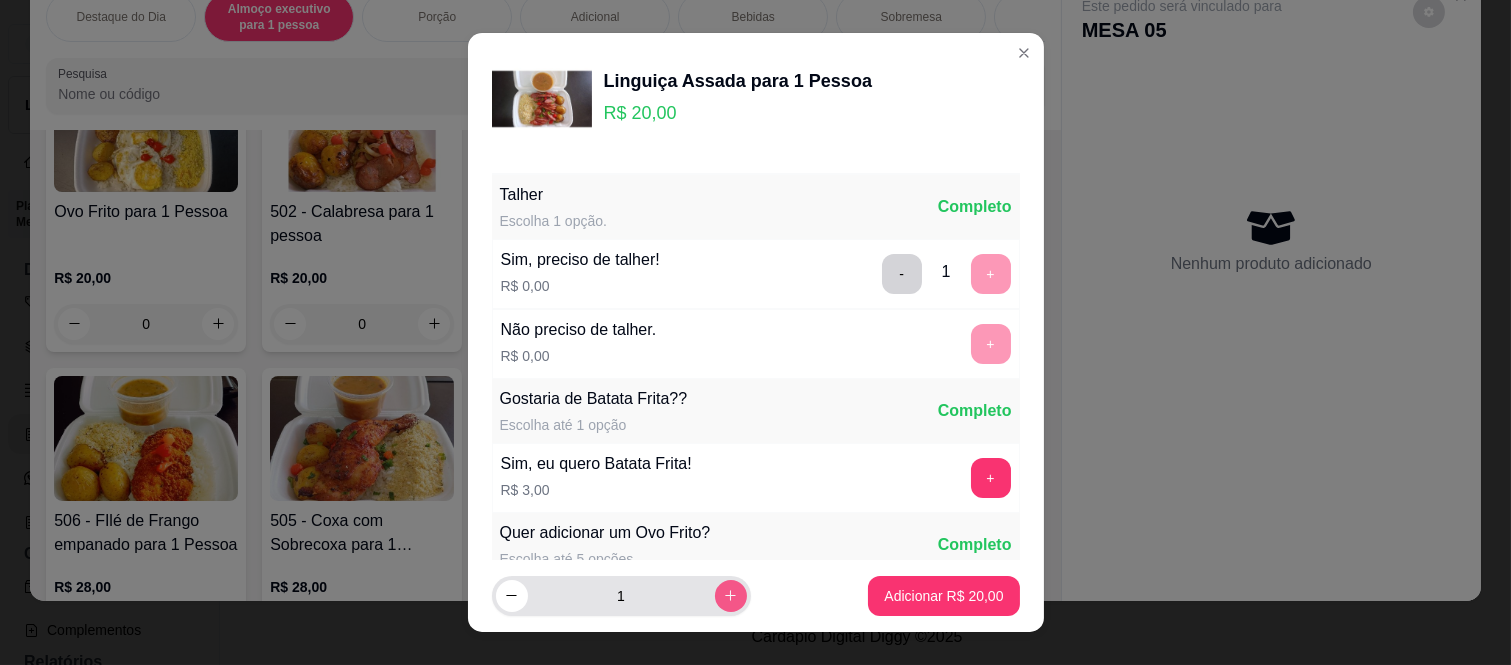click 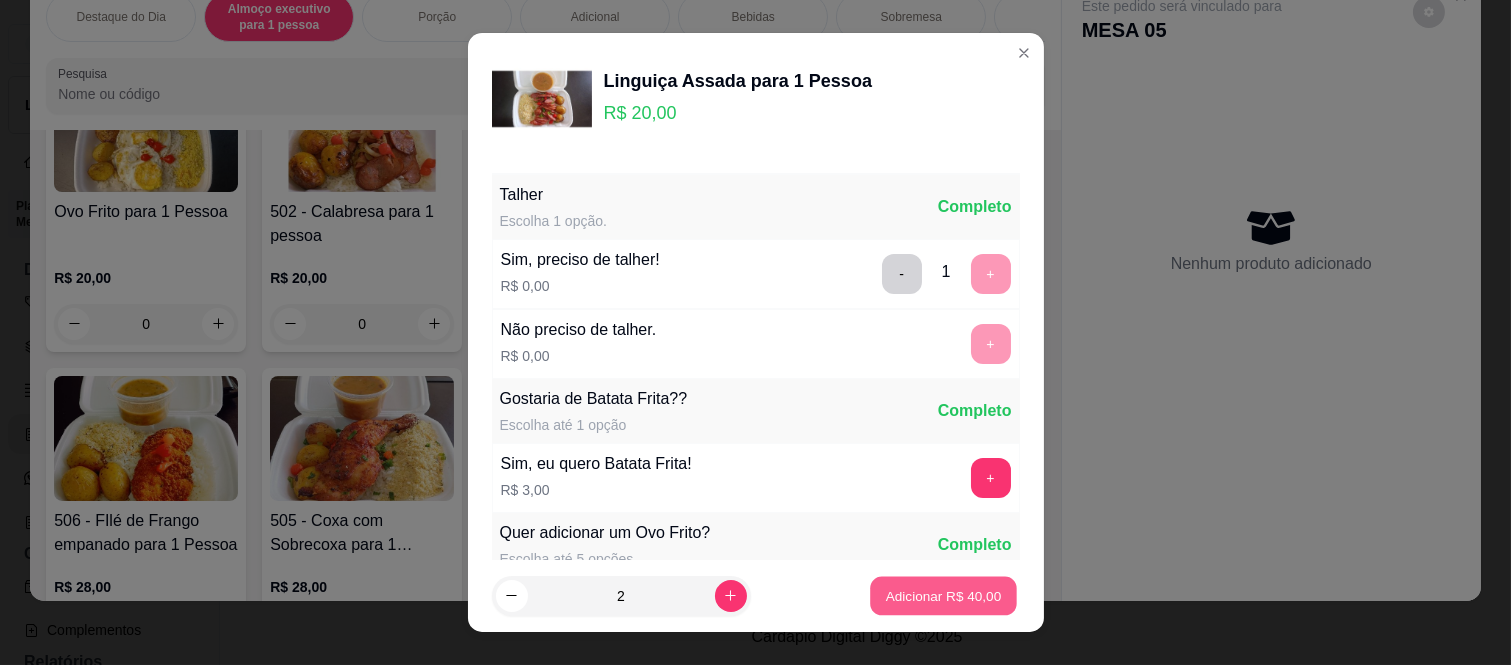 click on "Adicionar   R$ 40,00" at bounding box center [944, 595] 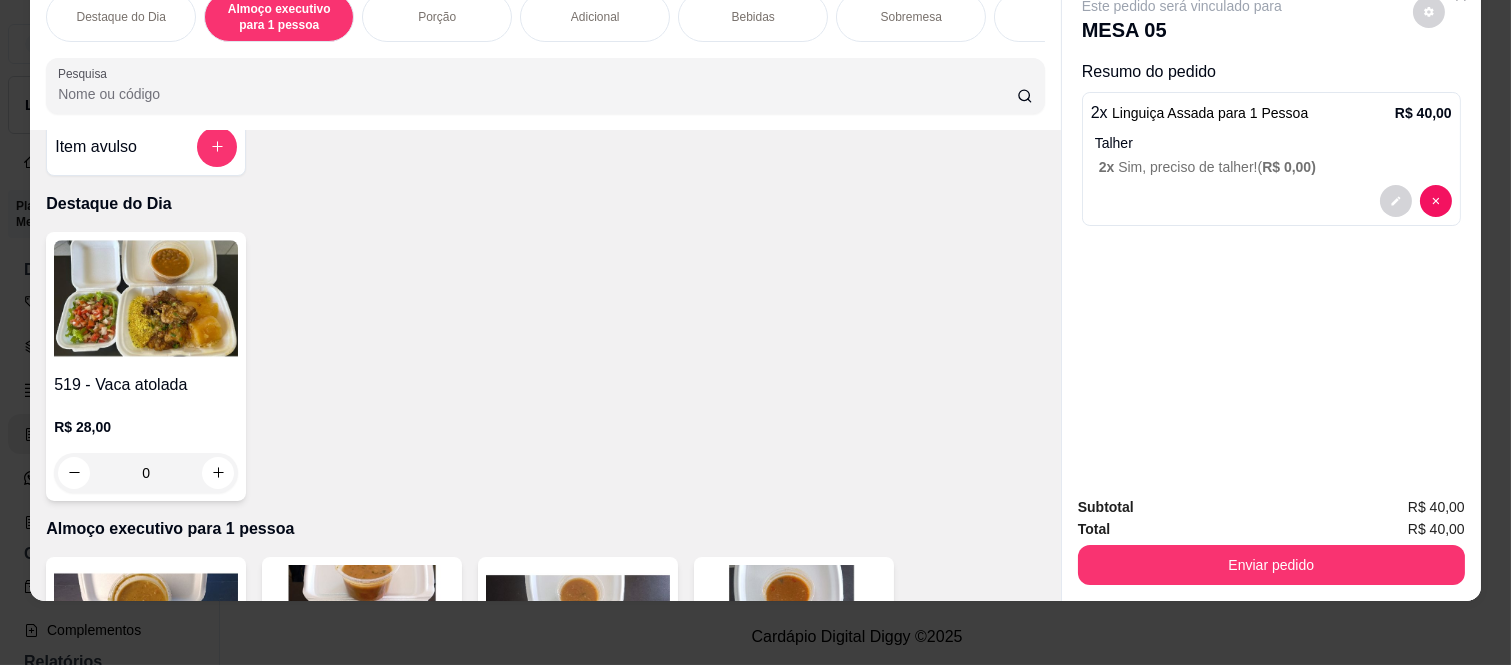 scroll, scrollTop: 0, scrollLeft: 0, axis: both 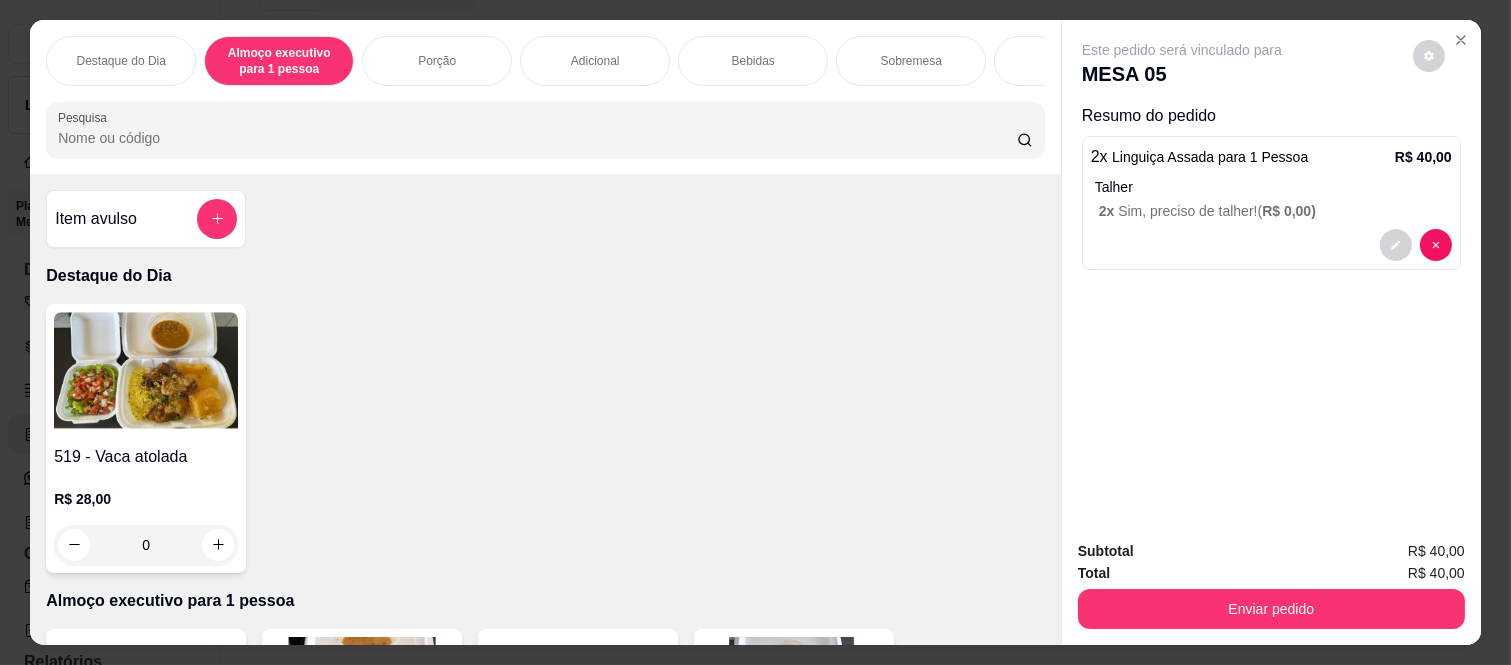 click on "Bebidas" at bounding box center [753, 61] 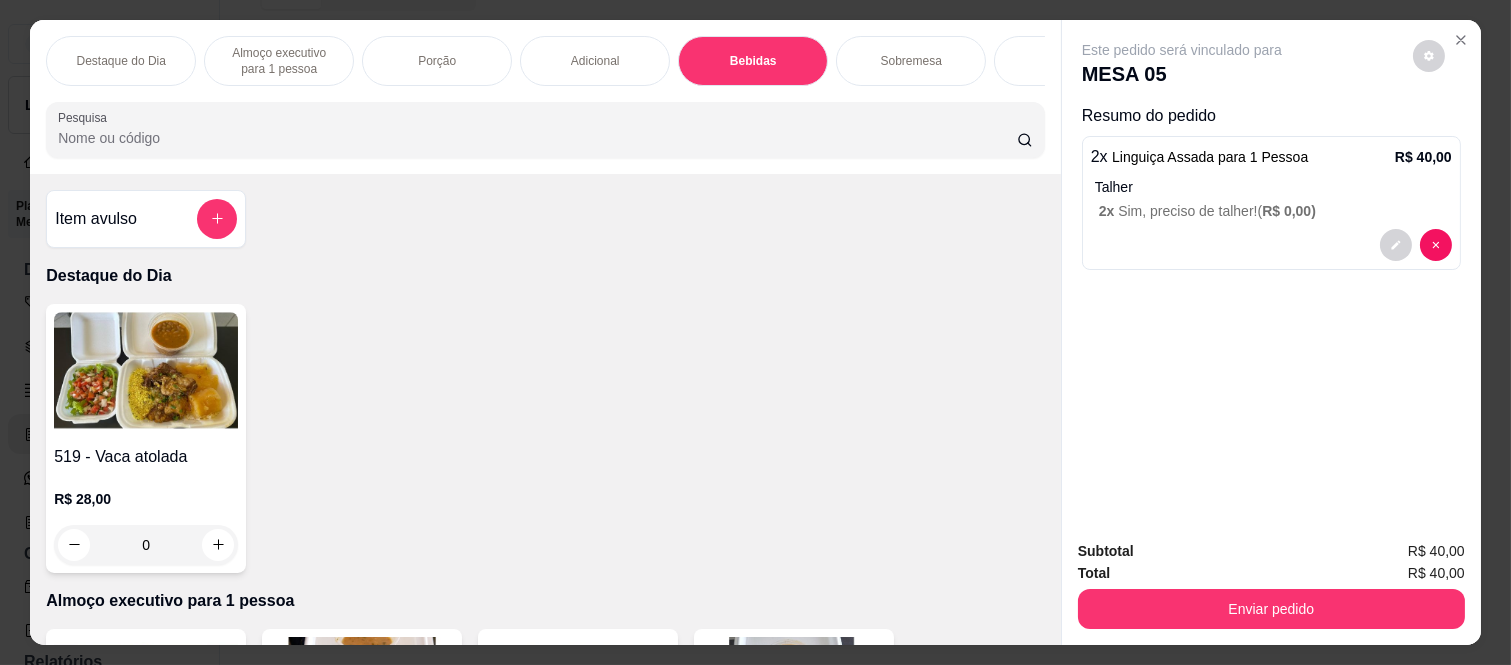 scroll, scrollTop: 2982, scrollLeft: 0, axis: vertical 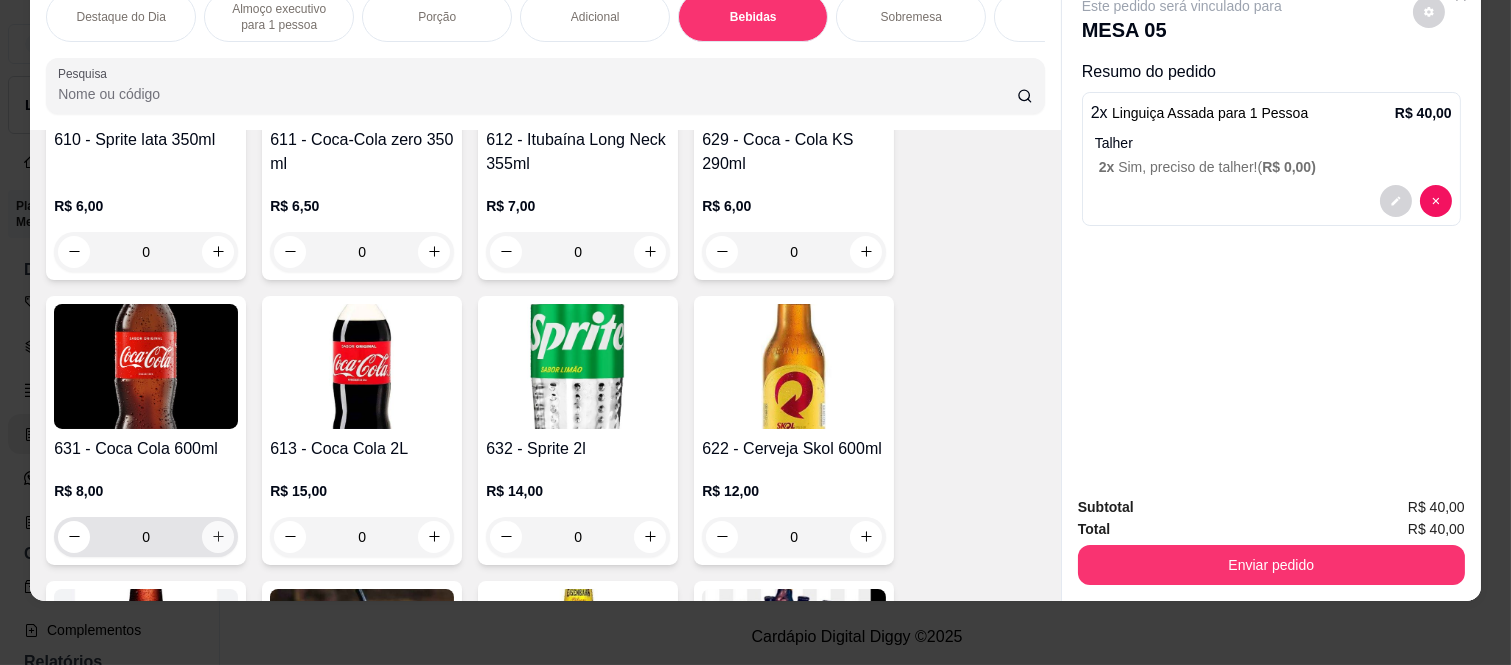 click 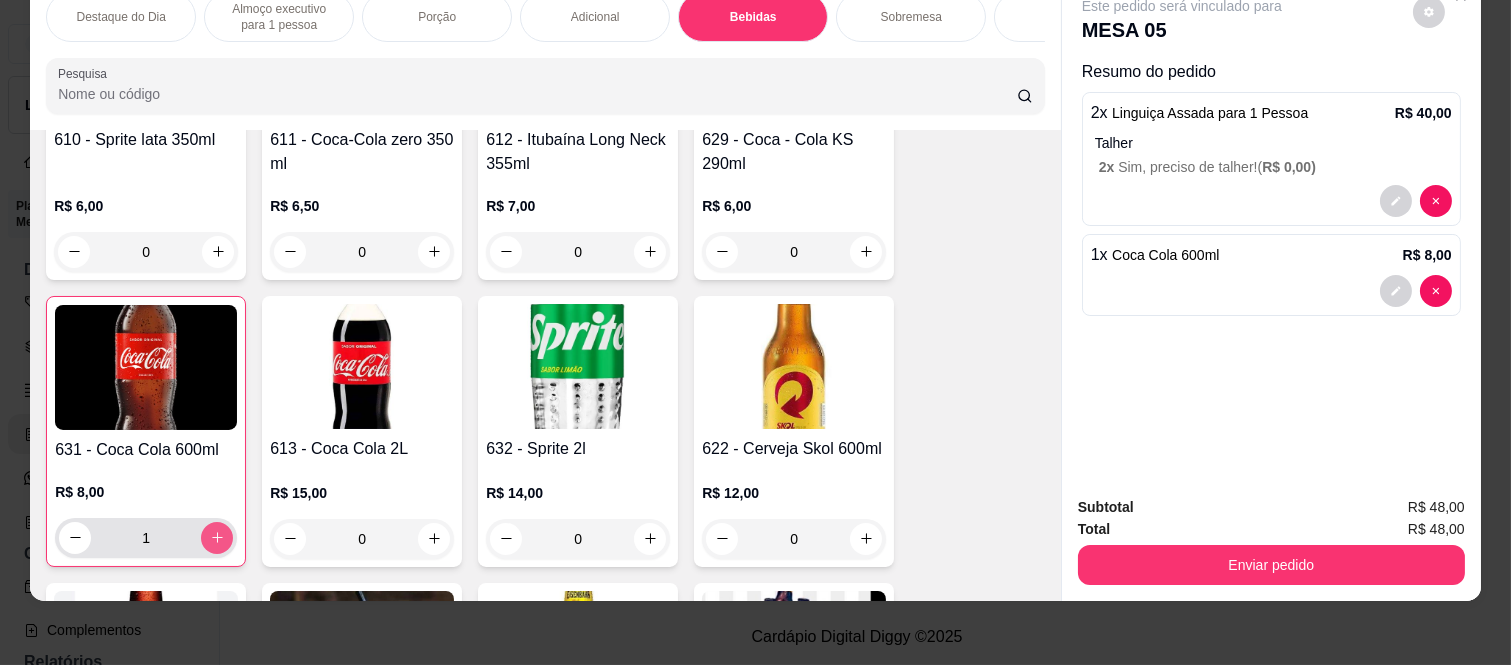 type on "1" 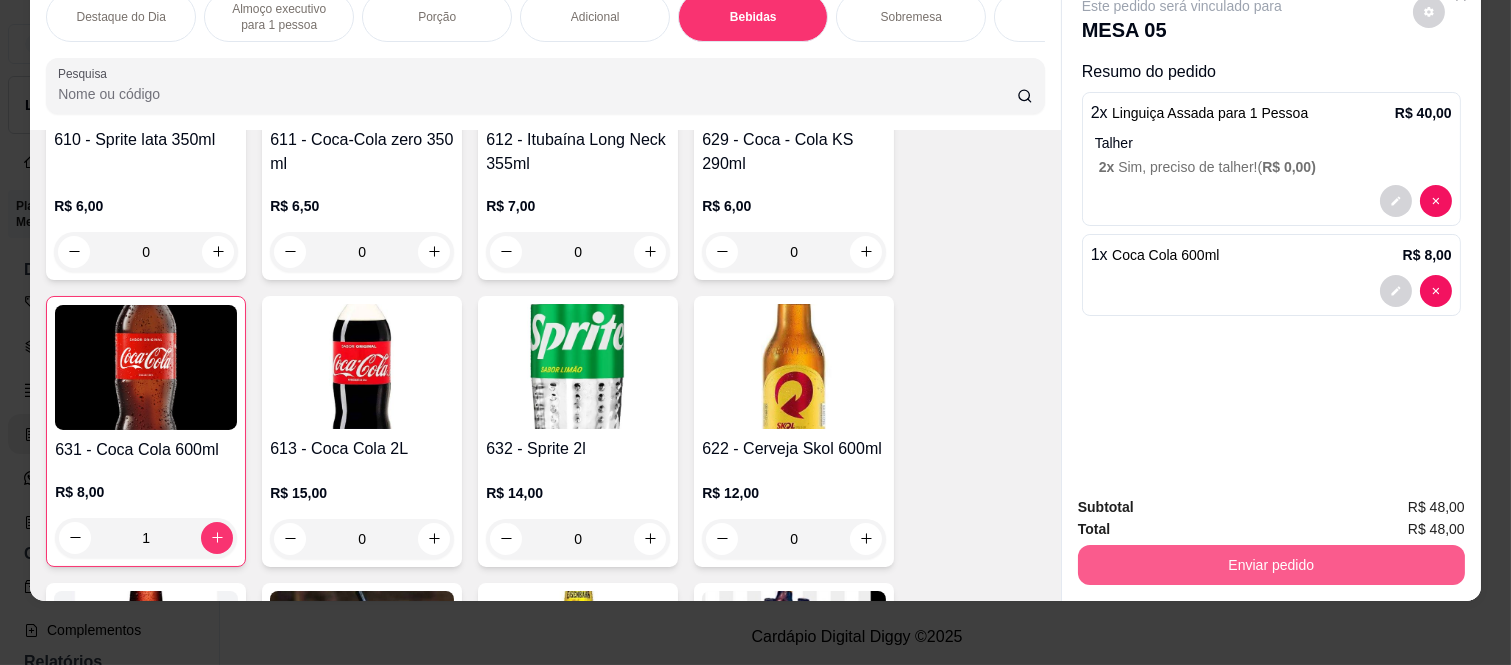 click on "Enviar pedido" at bounding box center (1271, 565) 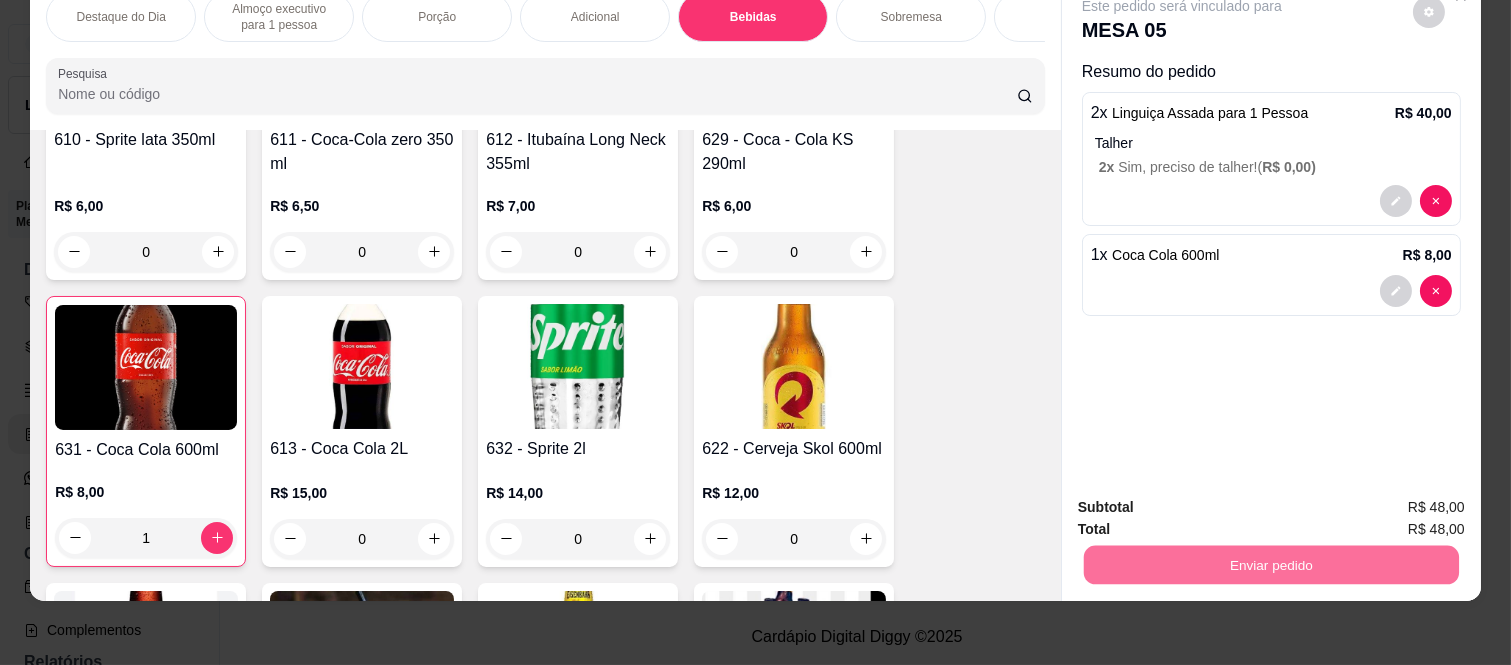 click on "Não registrar e enviar pedido" at bounding box center (1205, 499) 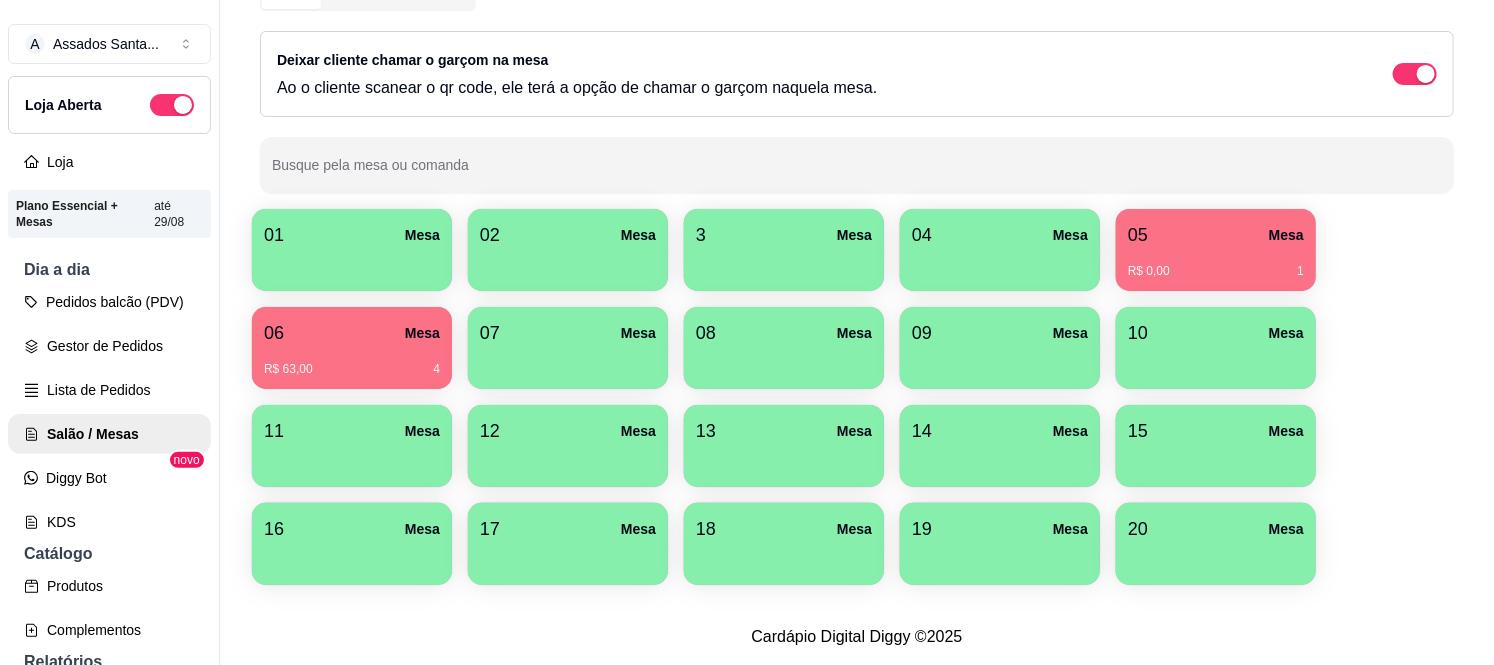 click on "R$ 63,00 4" at bounding box center (352, 362) 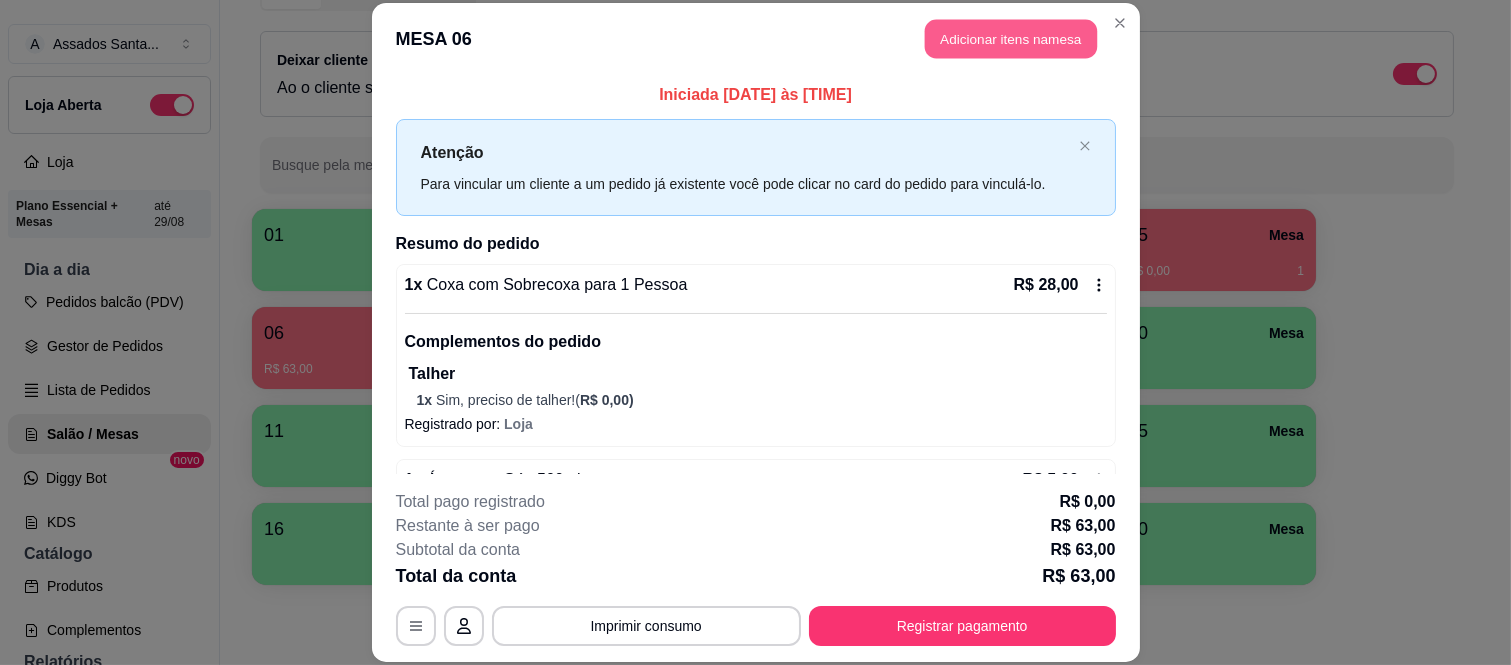 click on "Adicionar itens na  mesa" at bounding box center [1011, 39] 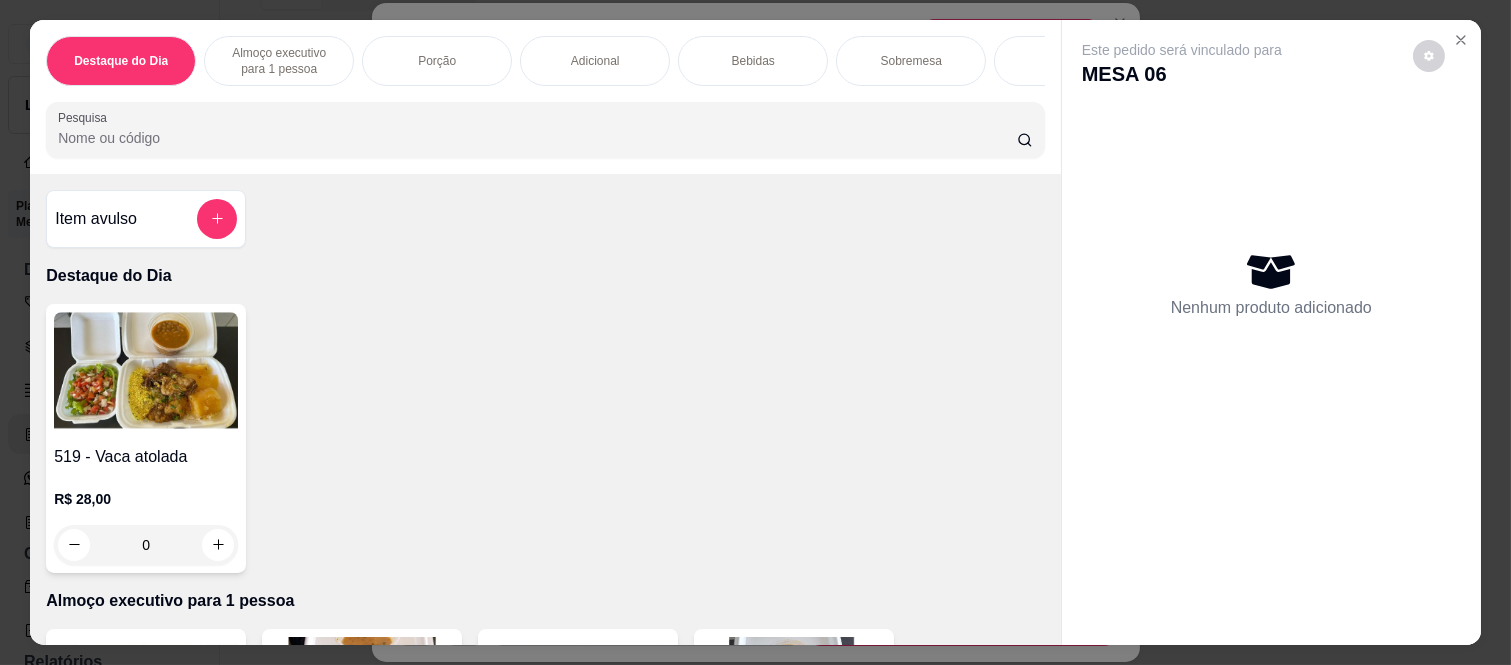click on "Bebidas" at bounding box center (753, 61) 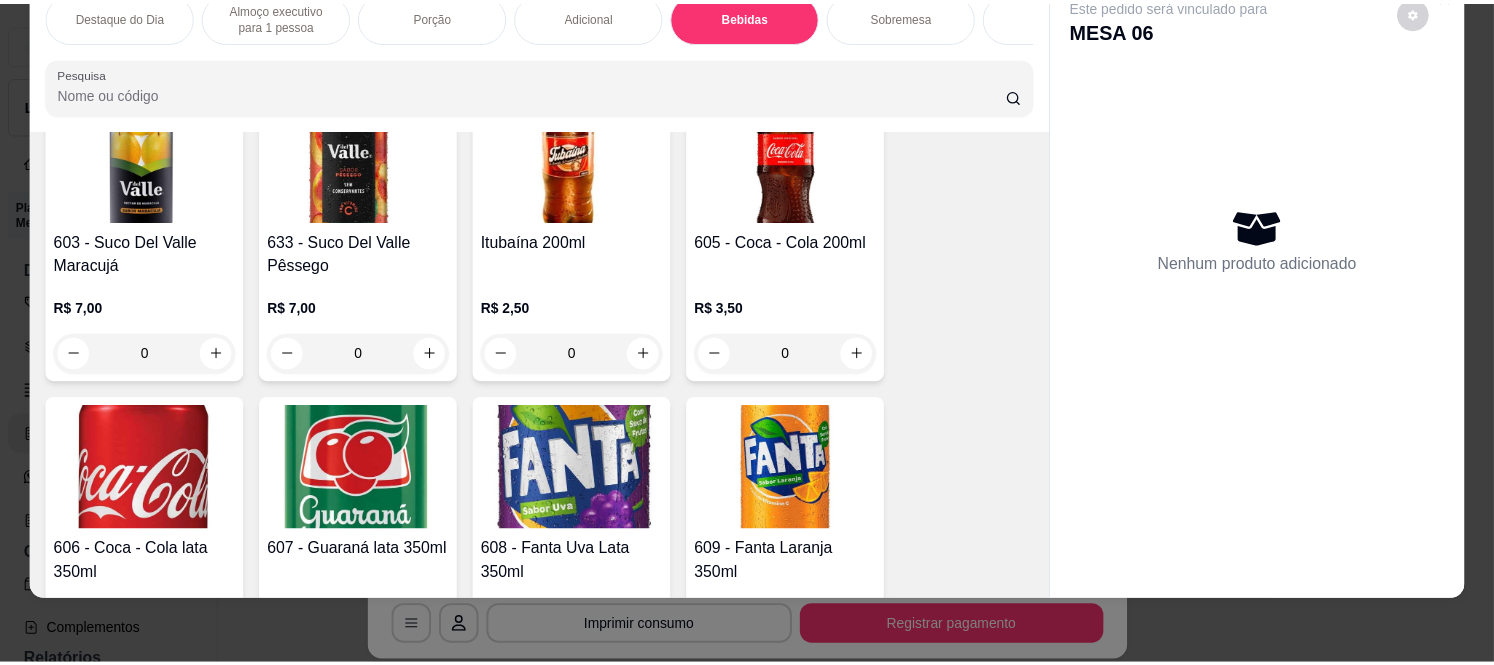 scroll, scrollTop: 3537, scrollLeft: 0, axis: vertical 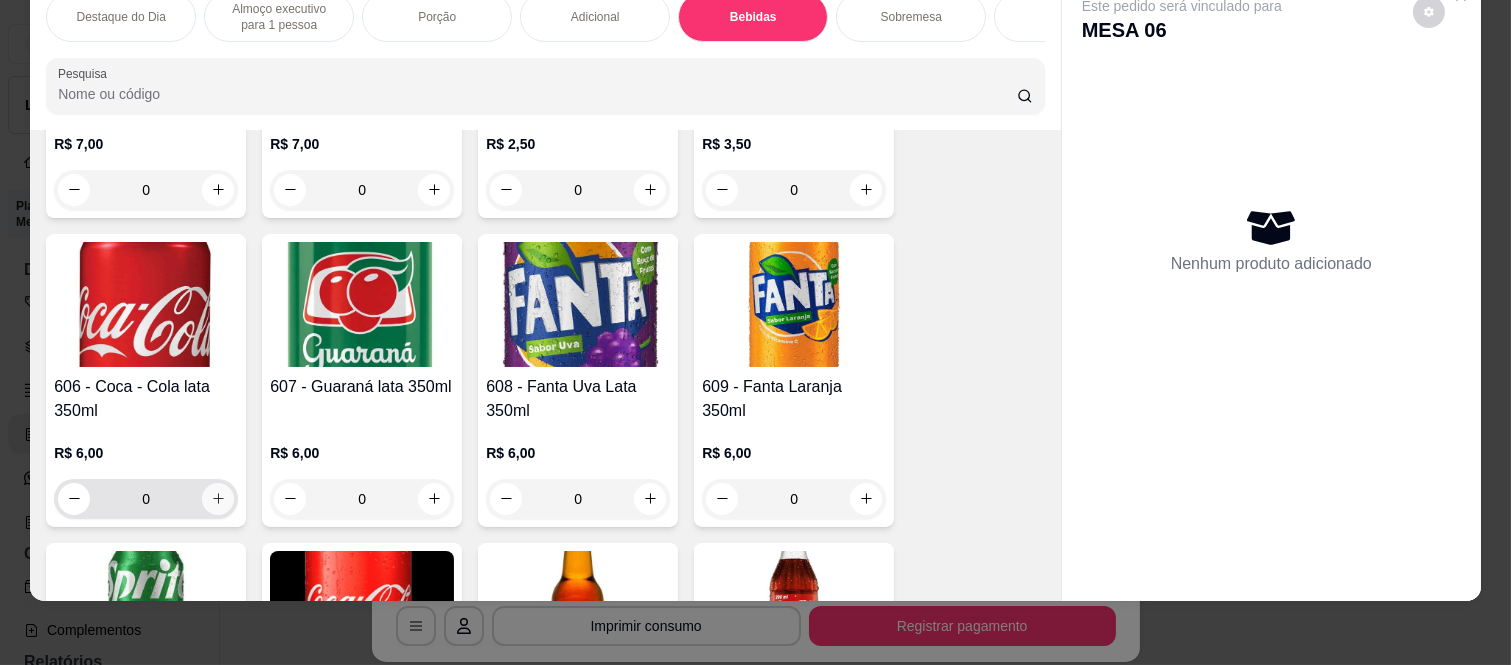 click 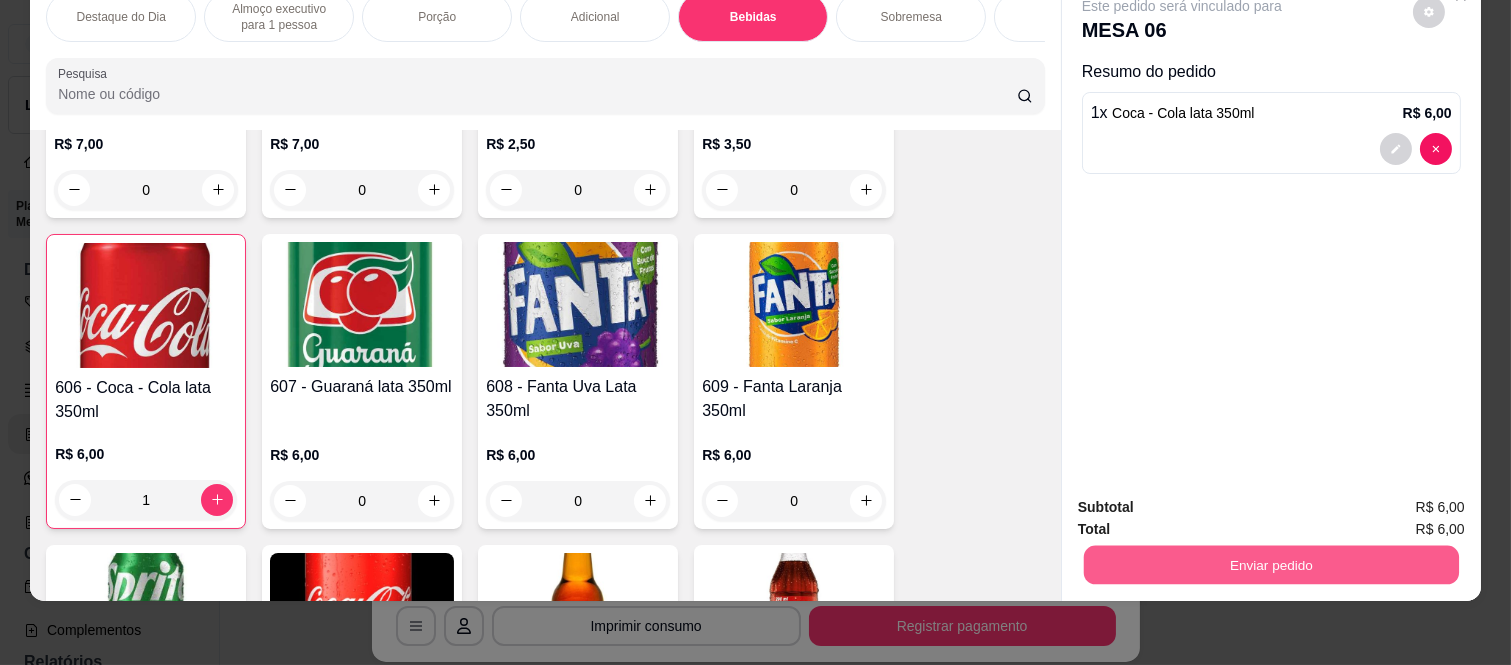 click on "Enviar pedido" at bounding box center (1271, 565) 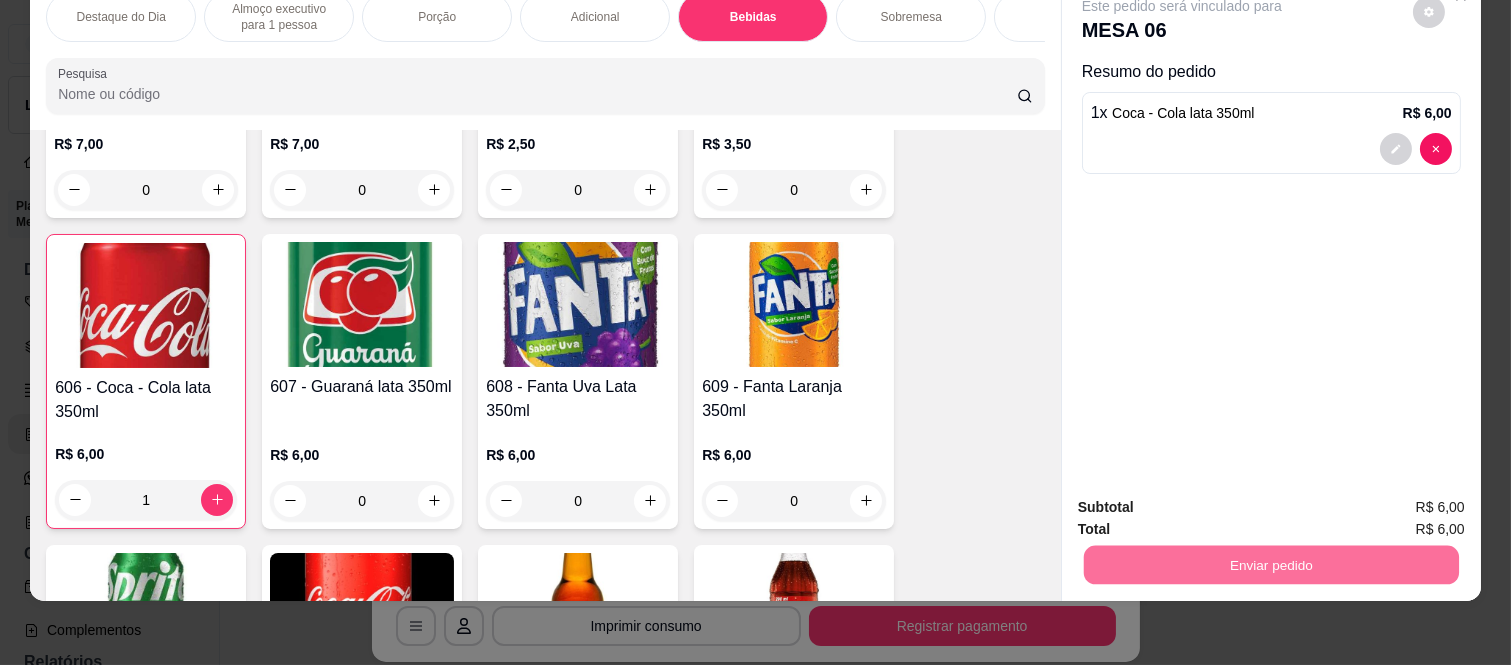 click on "Não registrar e enviar pedido" at bounding box center [1204, 500] 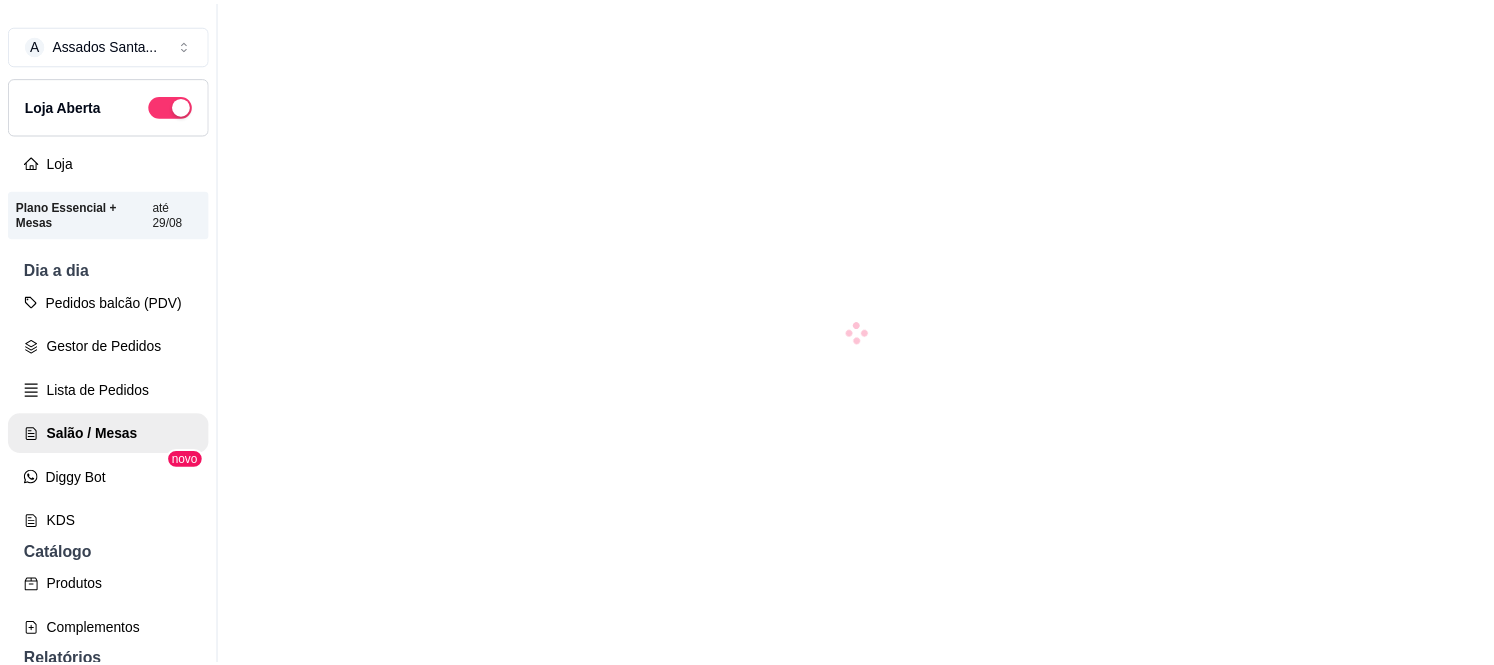 scroll, scrollTop: 0, scrollLeft: 0, axis: both 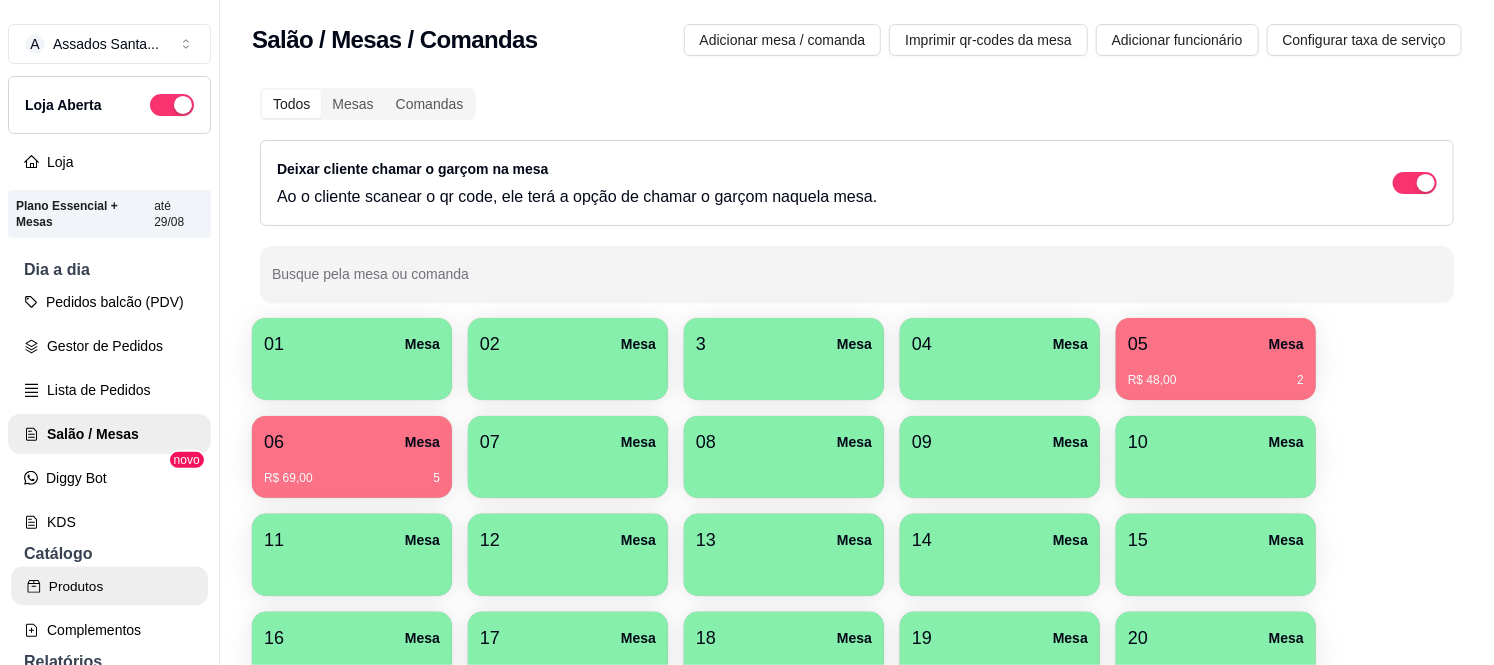 click on "Produtos" at bounding box center [109, 586] 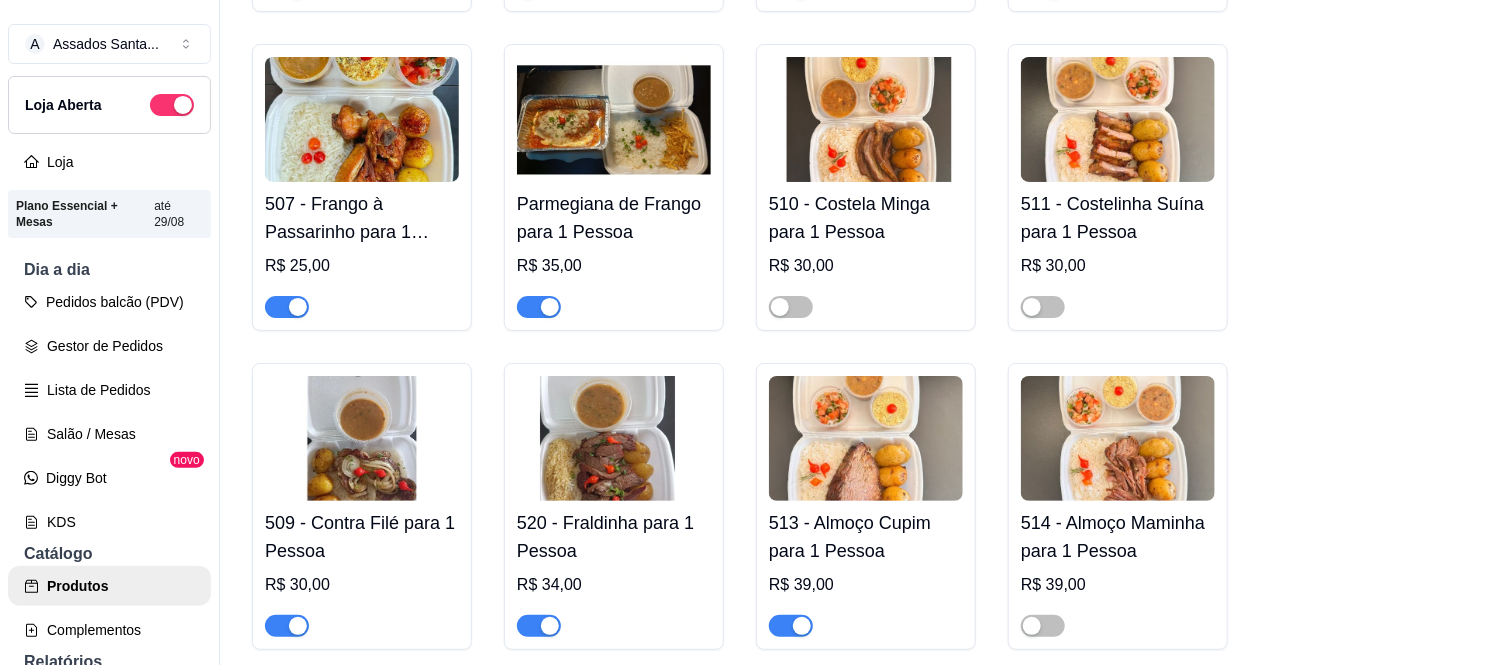 scroll, scrollTop: 2333, scrollLeft: 0, axis: vertical 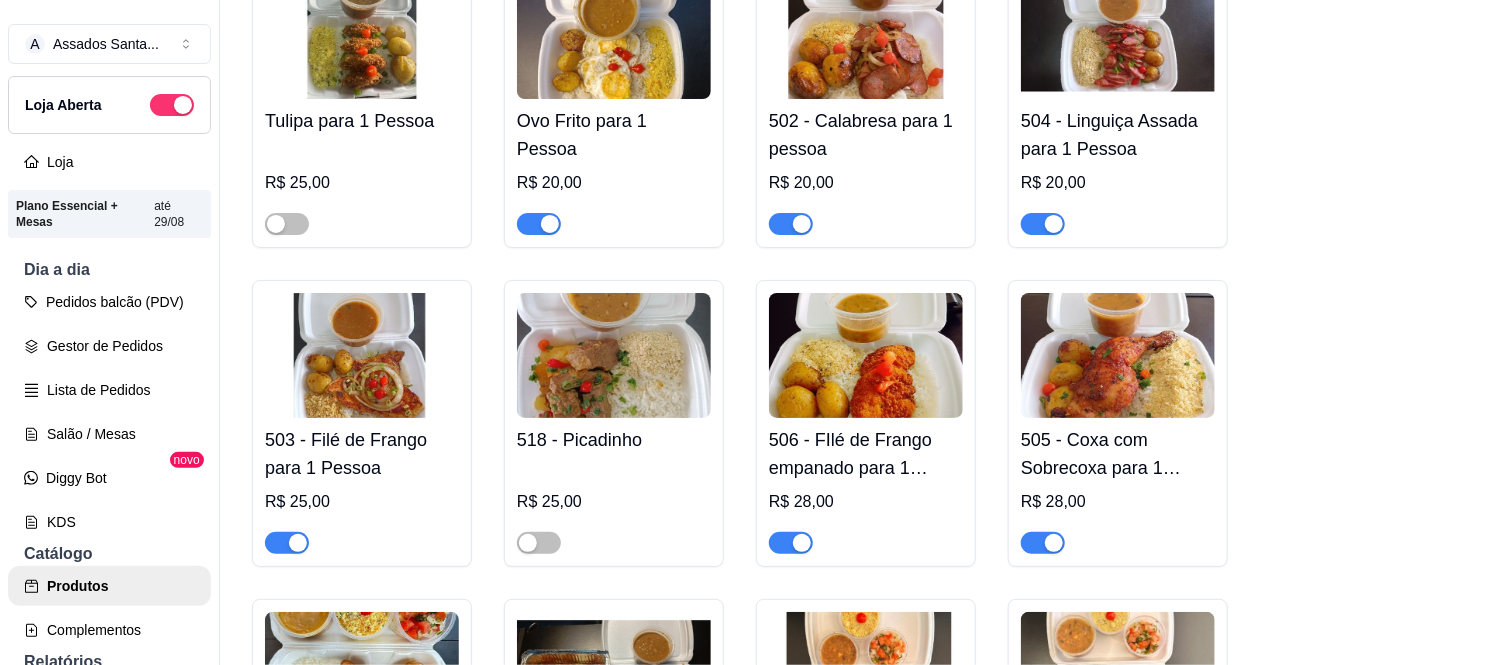 click on "[NUMBER] - Linguiça Assada para 1 Pessoa    R$ [PRICE]" at bounding box center (1118, 104) 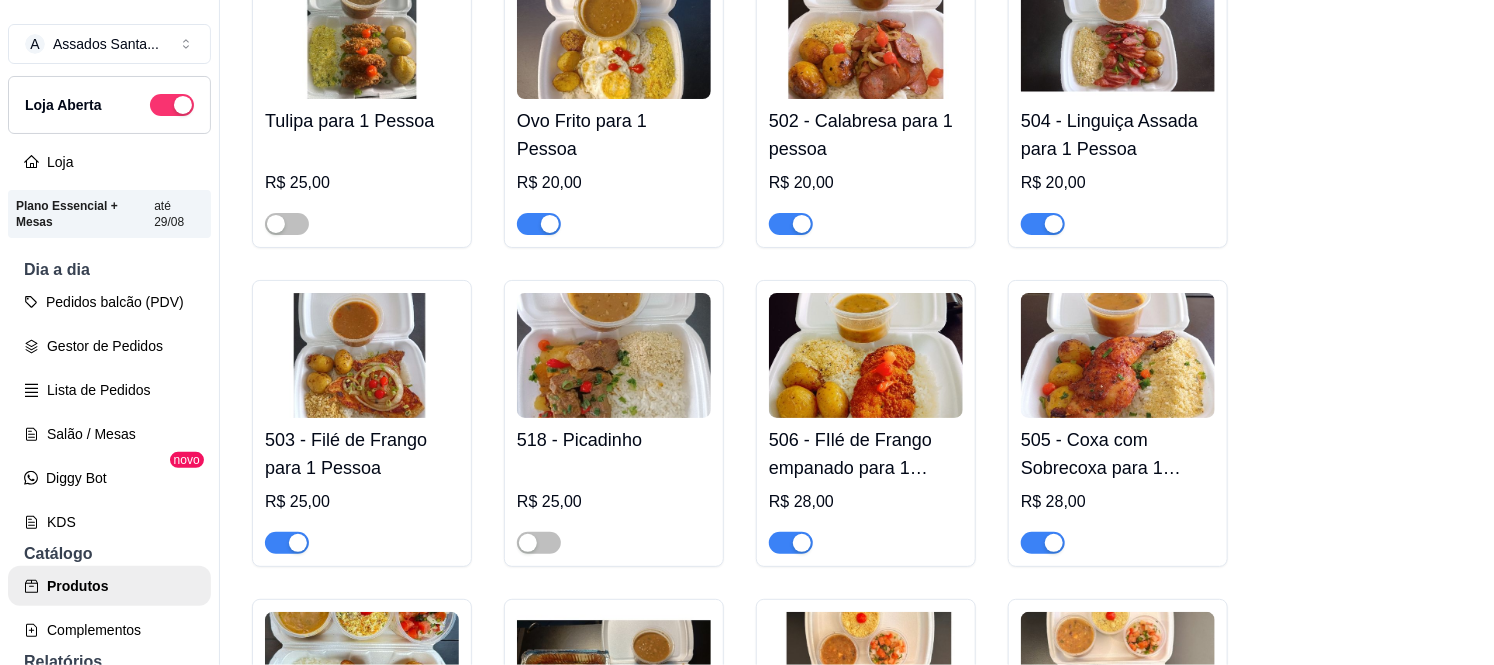 type 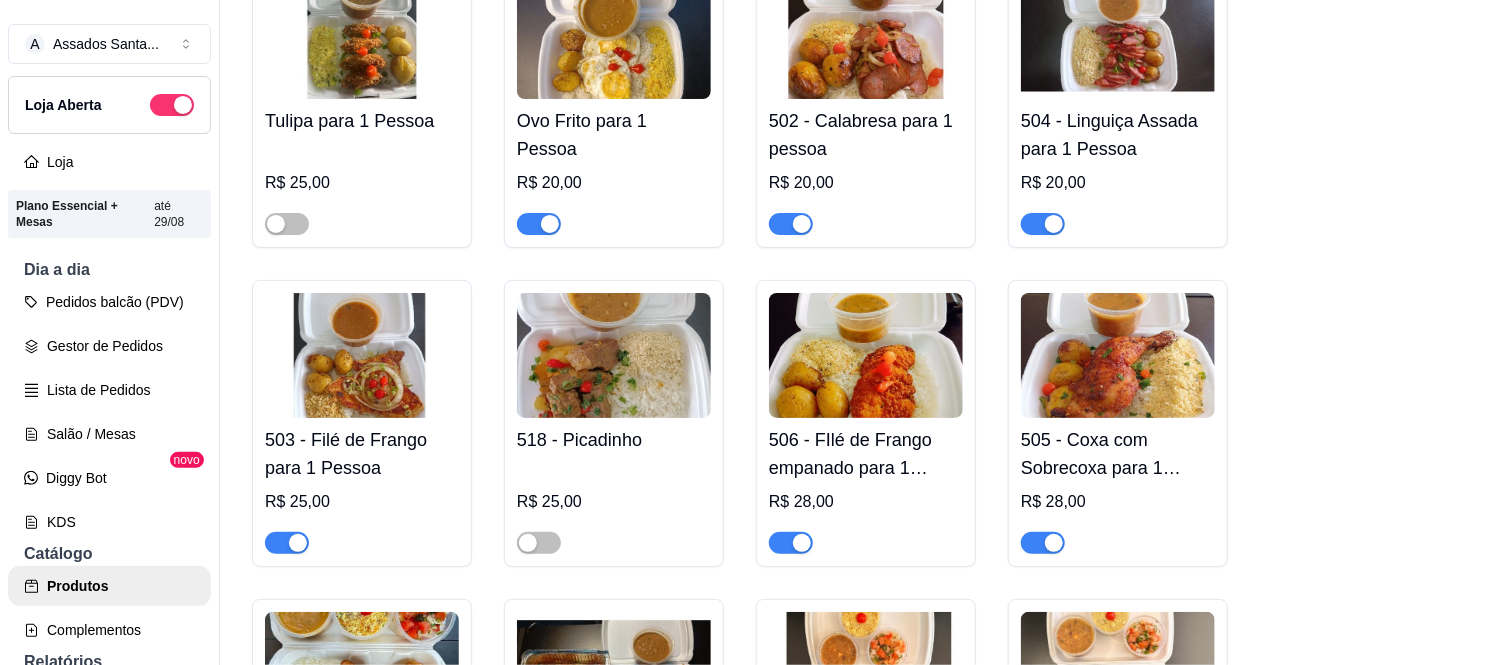 click at bounding box center [1054, 224] 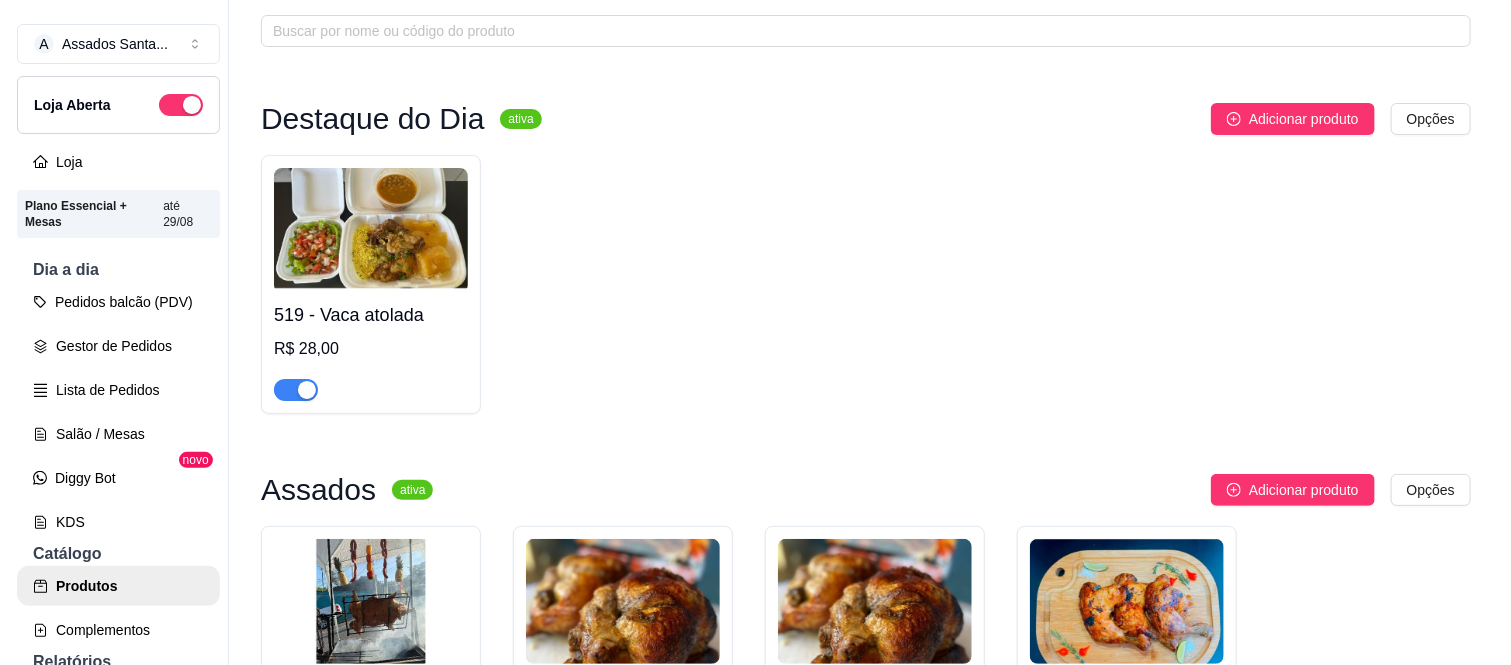 scroll, scrollTop: 0, scrollLeft: 0, axis: both 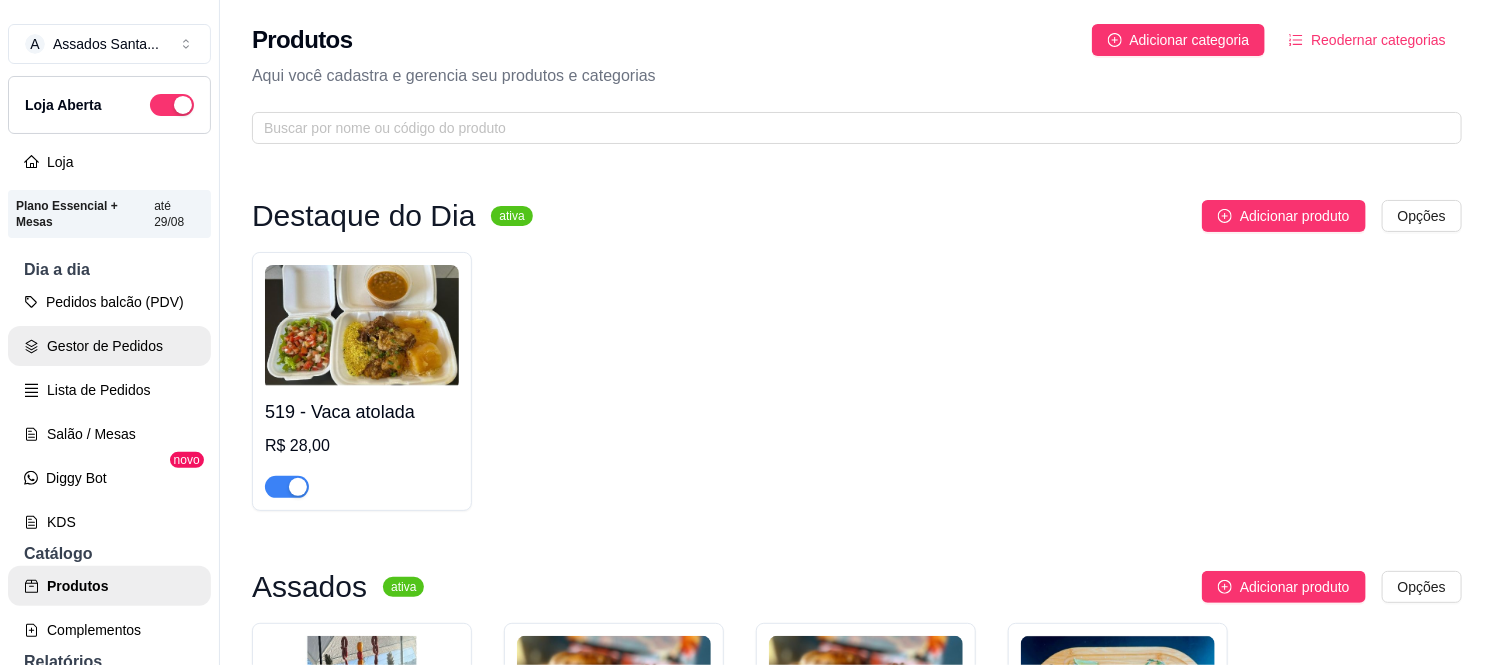 click on "Gestor de Pedidos" at bounding box center [109, 346] 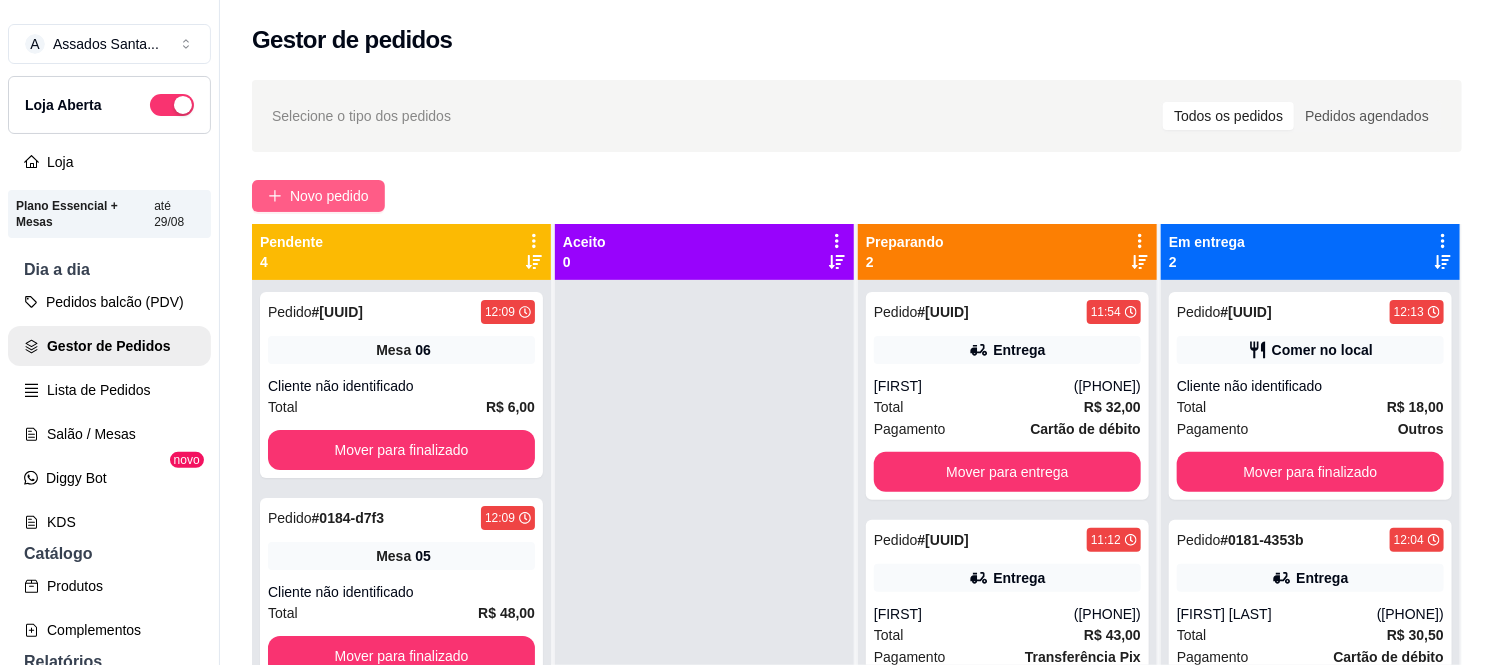 click on "Novo pedido" at bounding box center (329, 196) 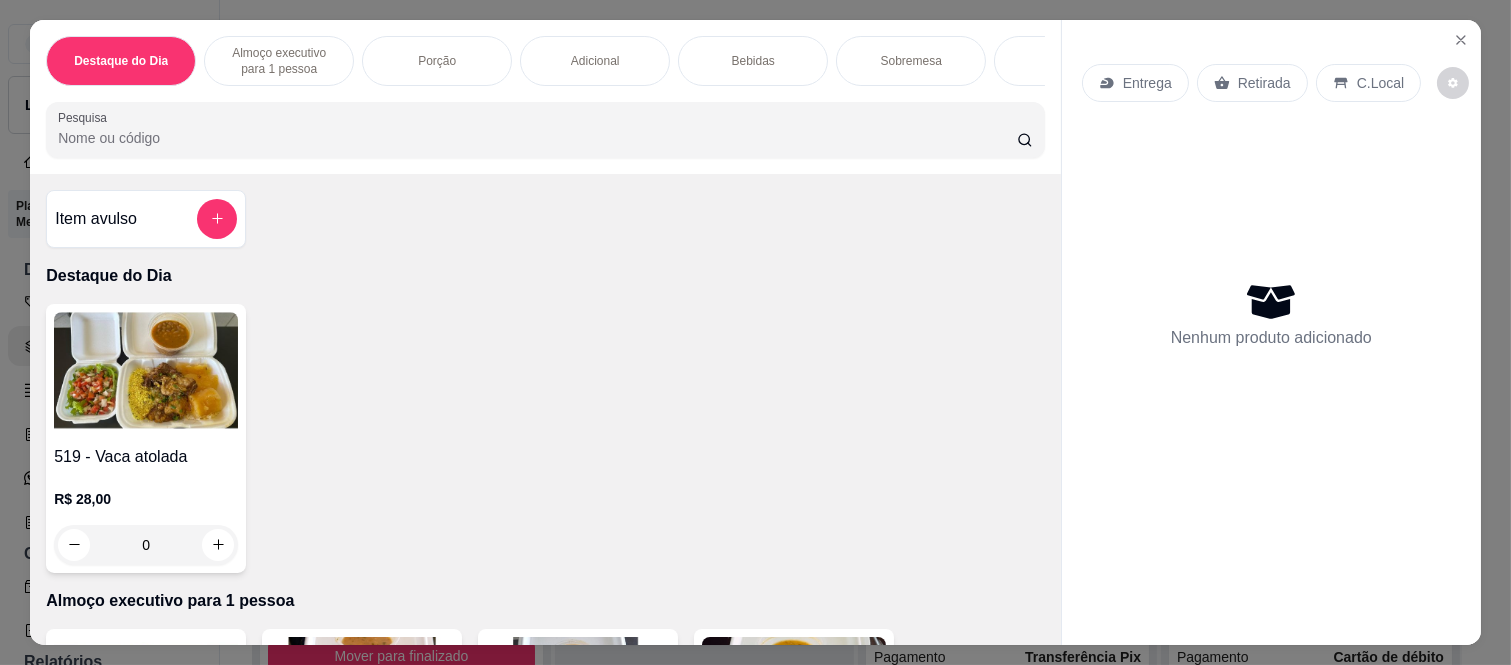 click on "Almoço executivo para 1 pessoa" at bounding box center [279, 61] 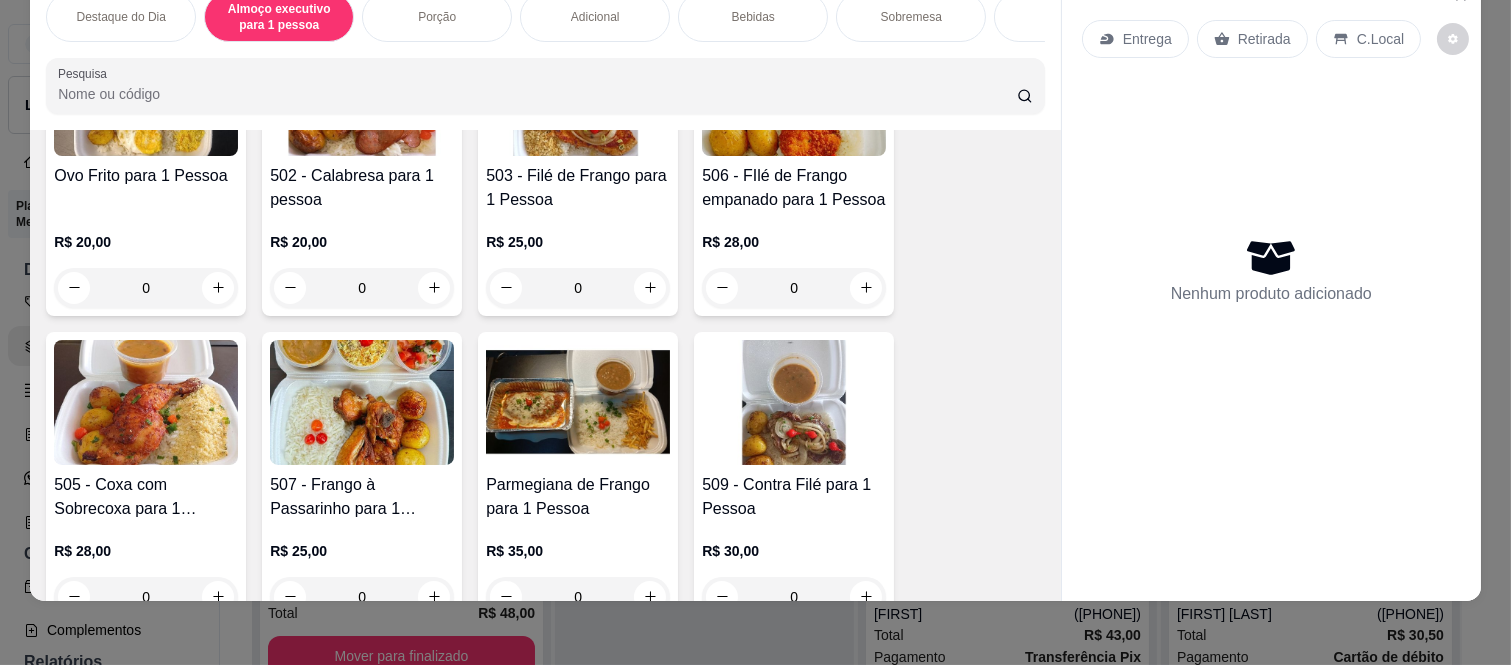 scroll, scrollTop: 526, scrollLeft: 0, axis: vertical 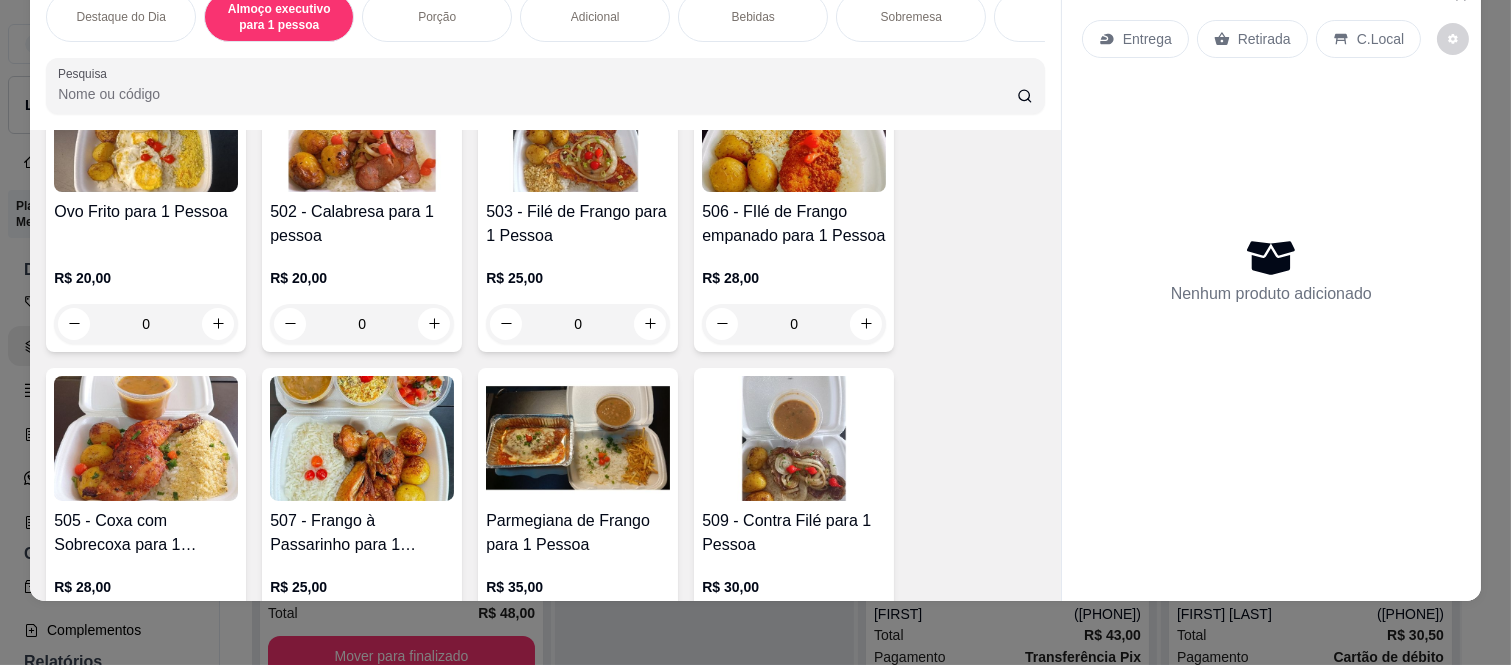 click on "0" at bounding box center [362, 324] 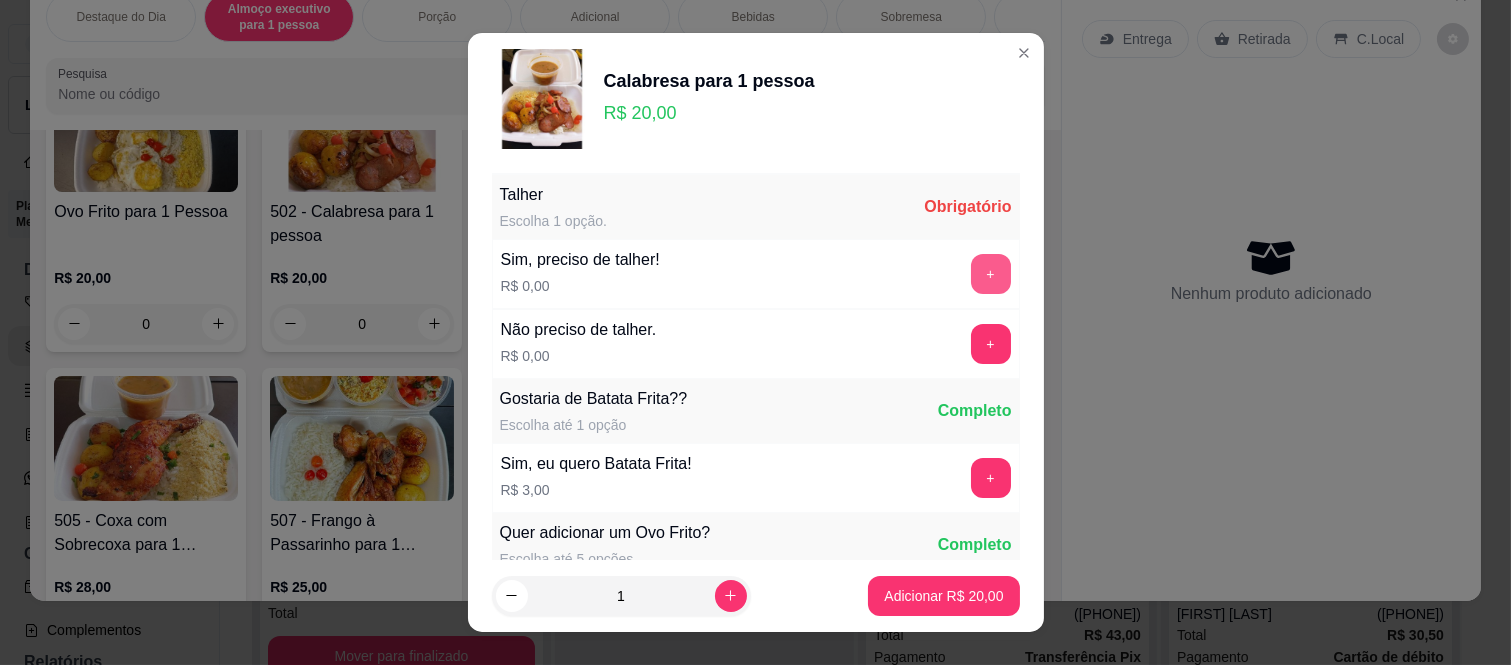 click on "+" at bounding box center (991, 274) 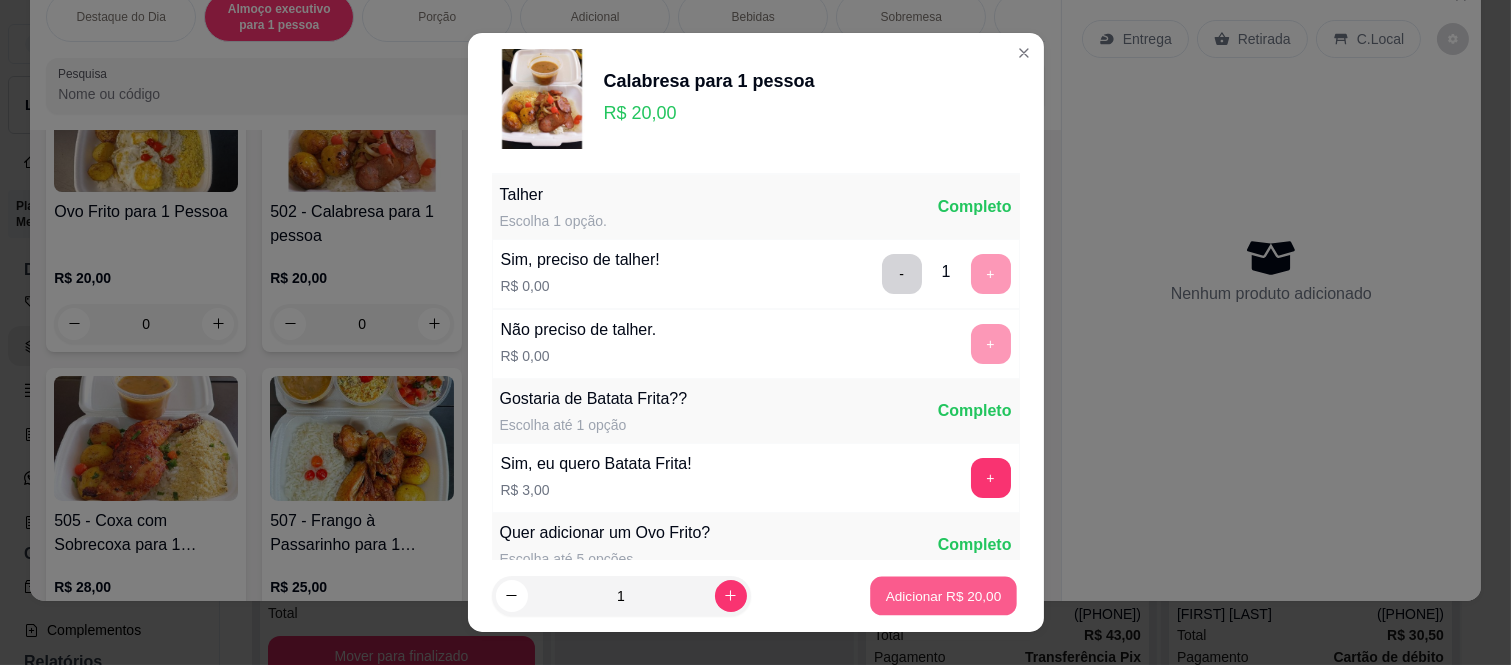 click on "Adicionar   R$ 20,00" at bounding box center (944, 595) 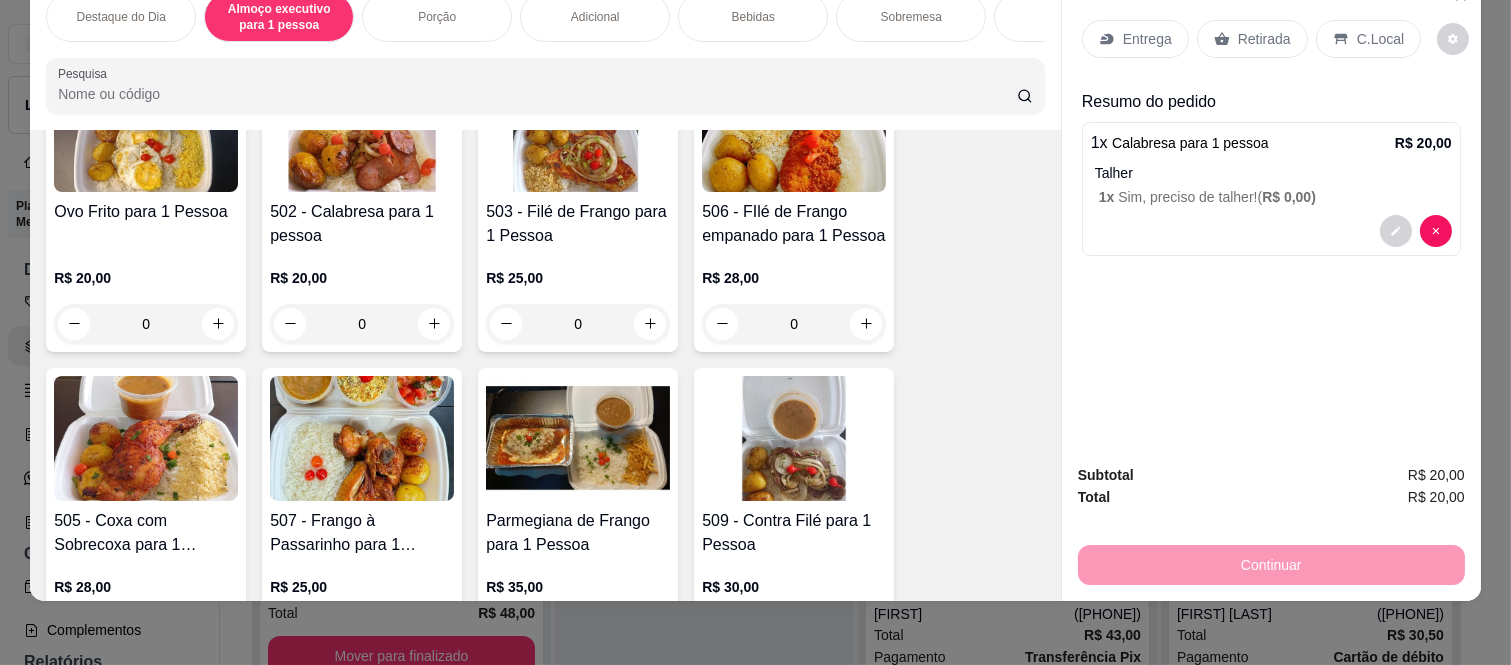 click on "C.Local" at bounding box center (1368, 39) 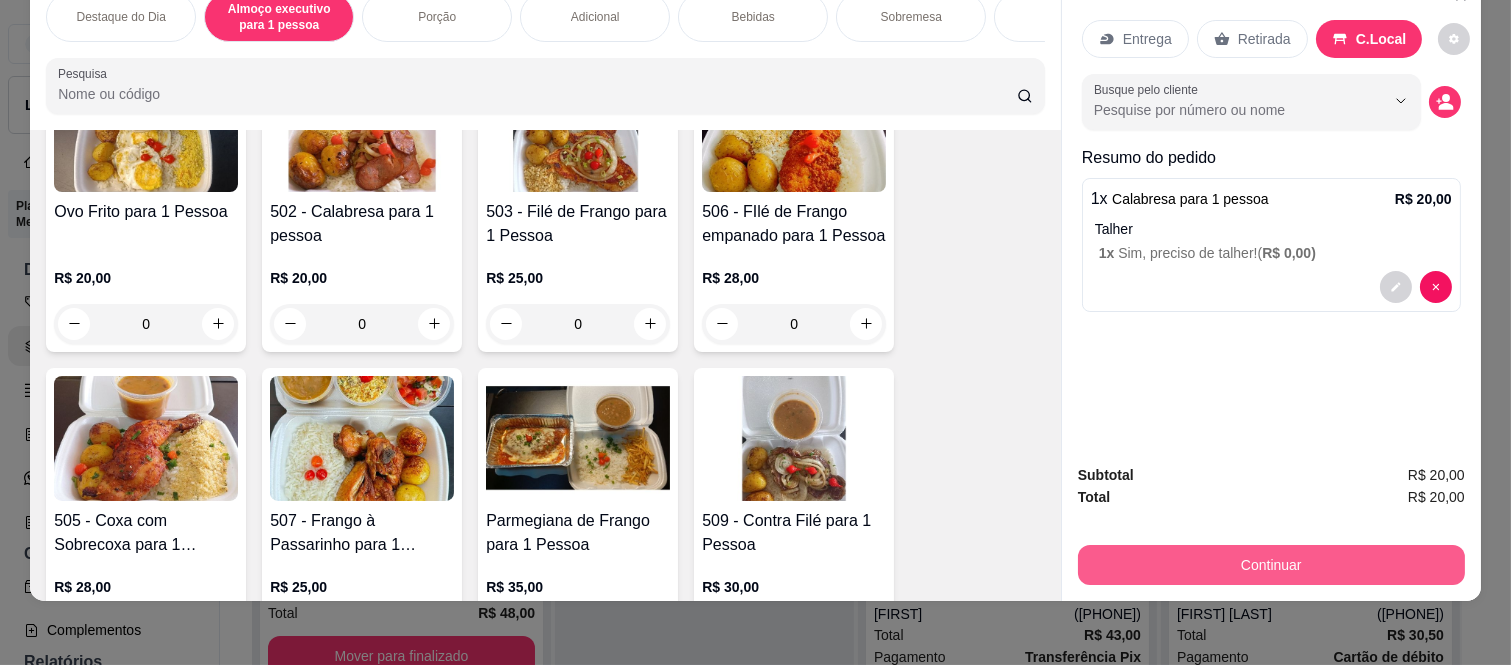 click on "Continuar" at bounding box center (1271, 565) 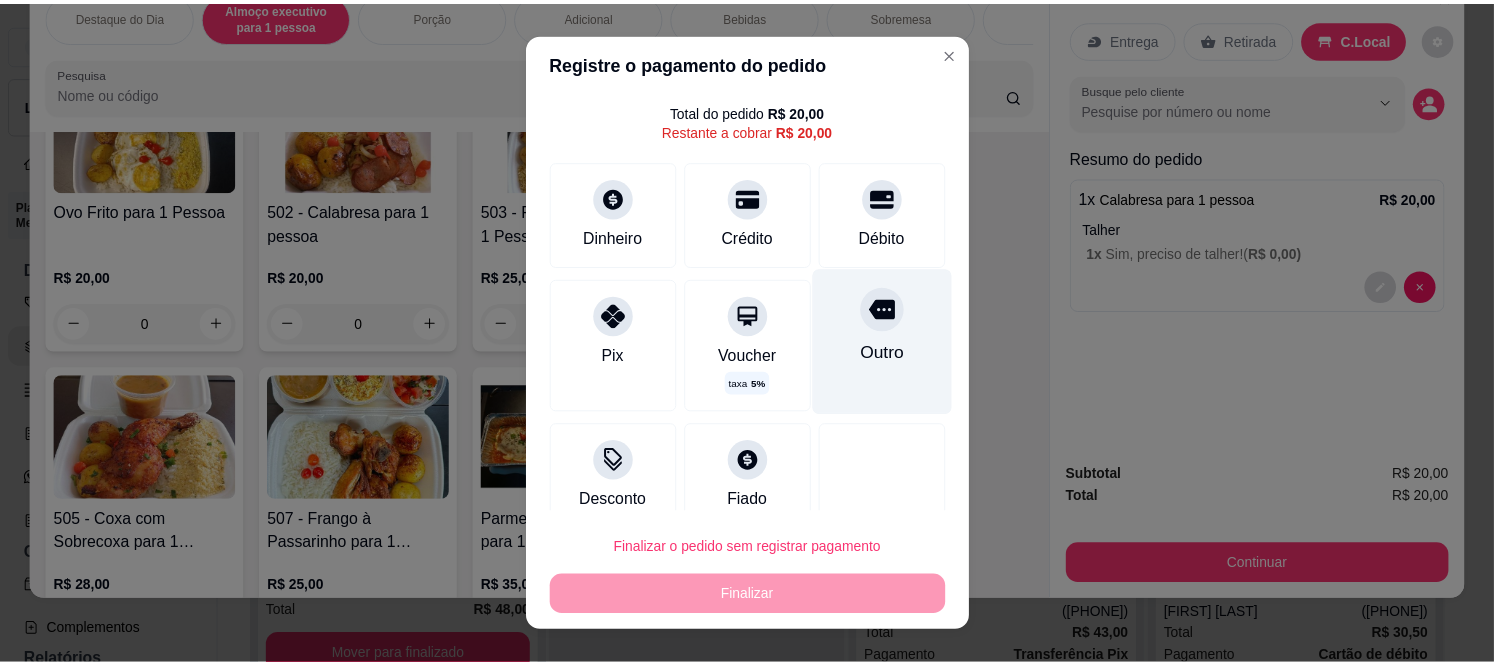 scroll, scrollTop: 78, scrollLeft: 0, axis: vertical 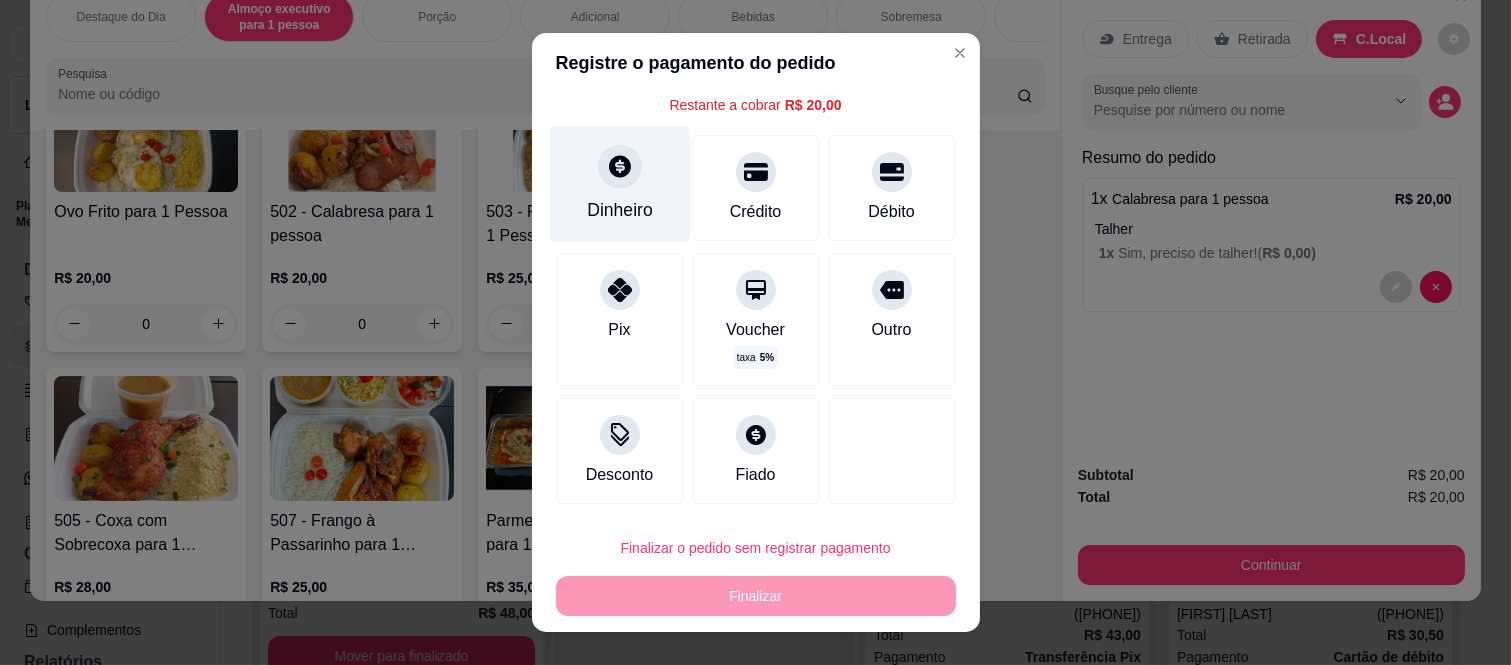 click on "Dinheiro" at bounding box center [619, 184] 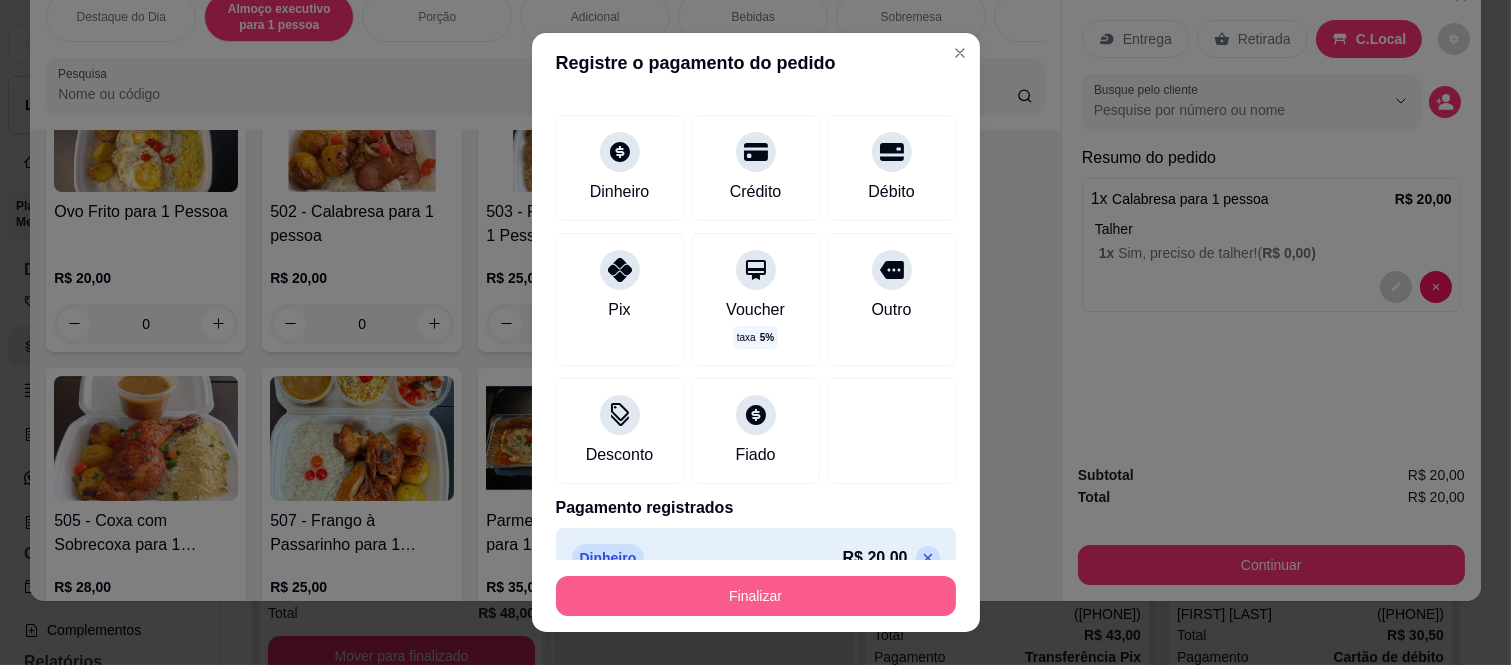 click on "Finalizar" at bounding box center [756, 596] 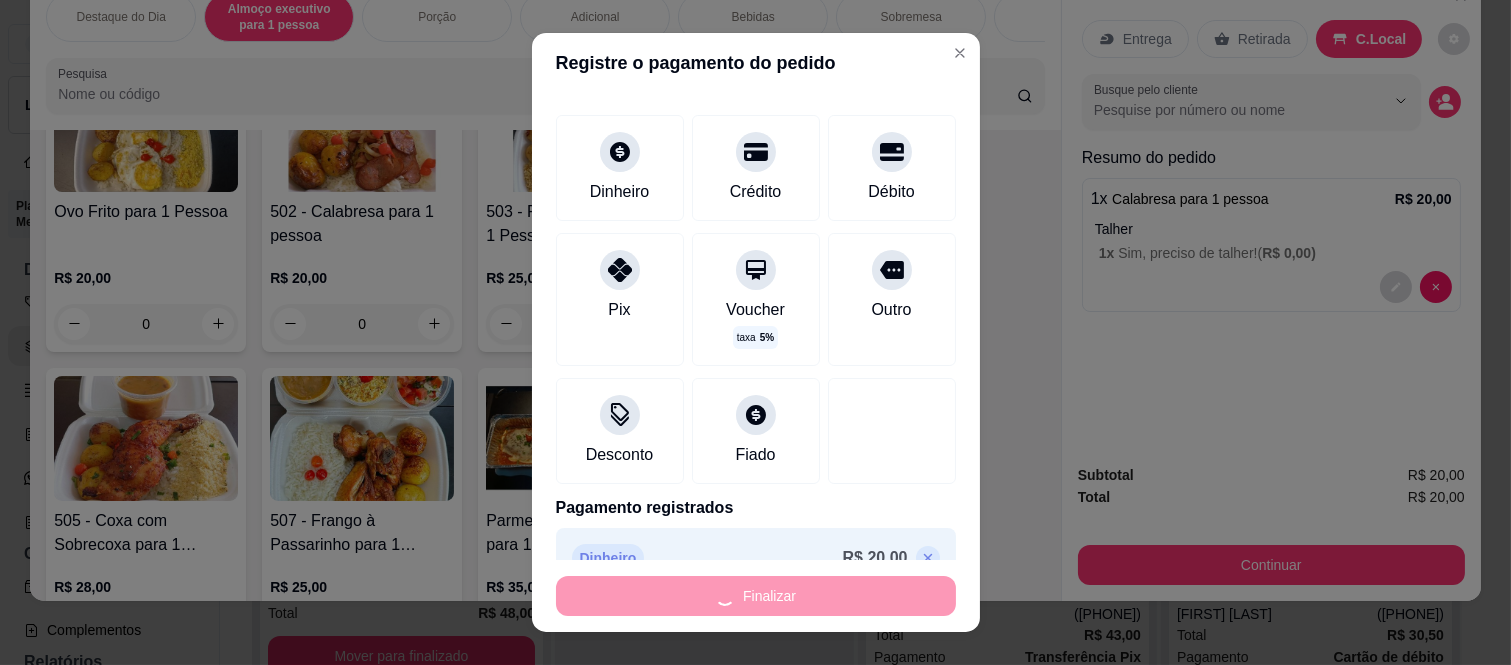 type on "-R$ 20,00" 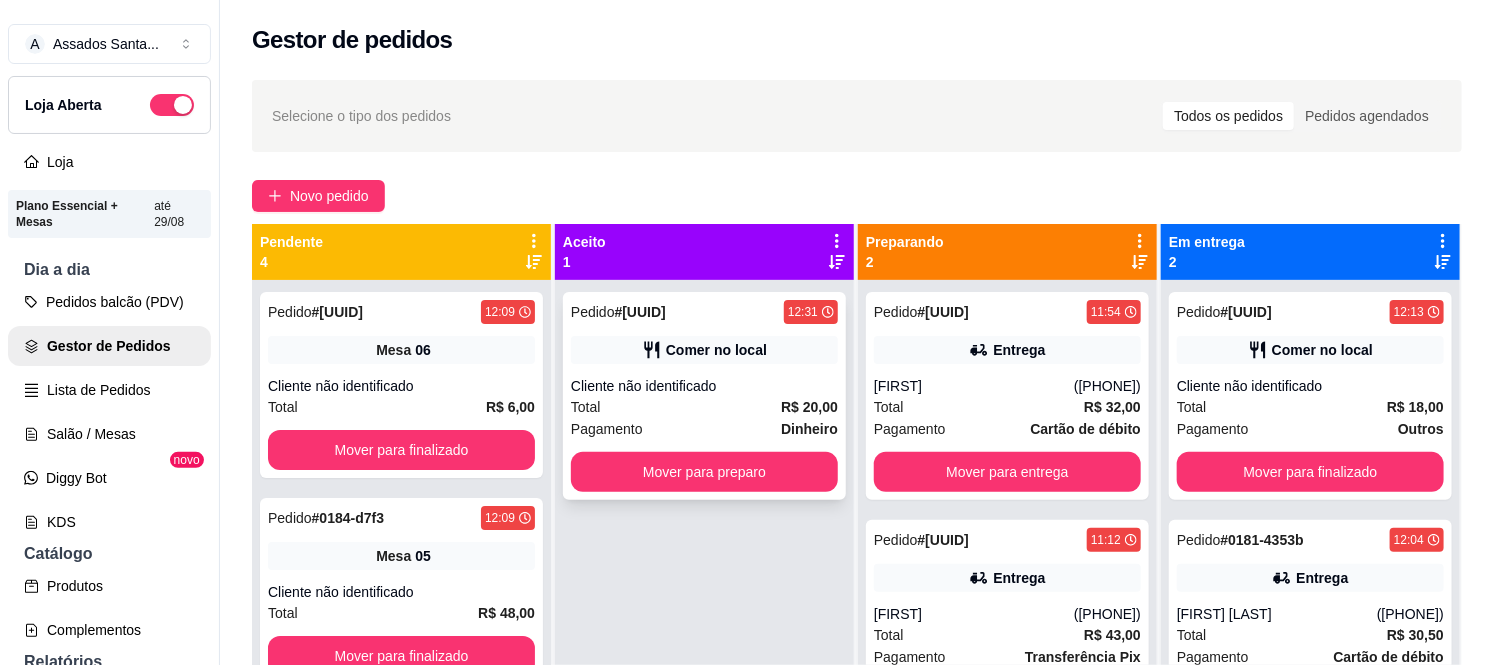 click on "Cliente não identificado" at bounding box center [704, 386] 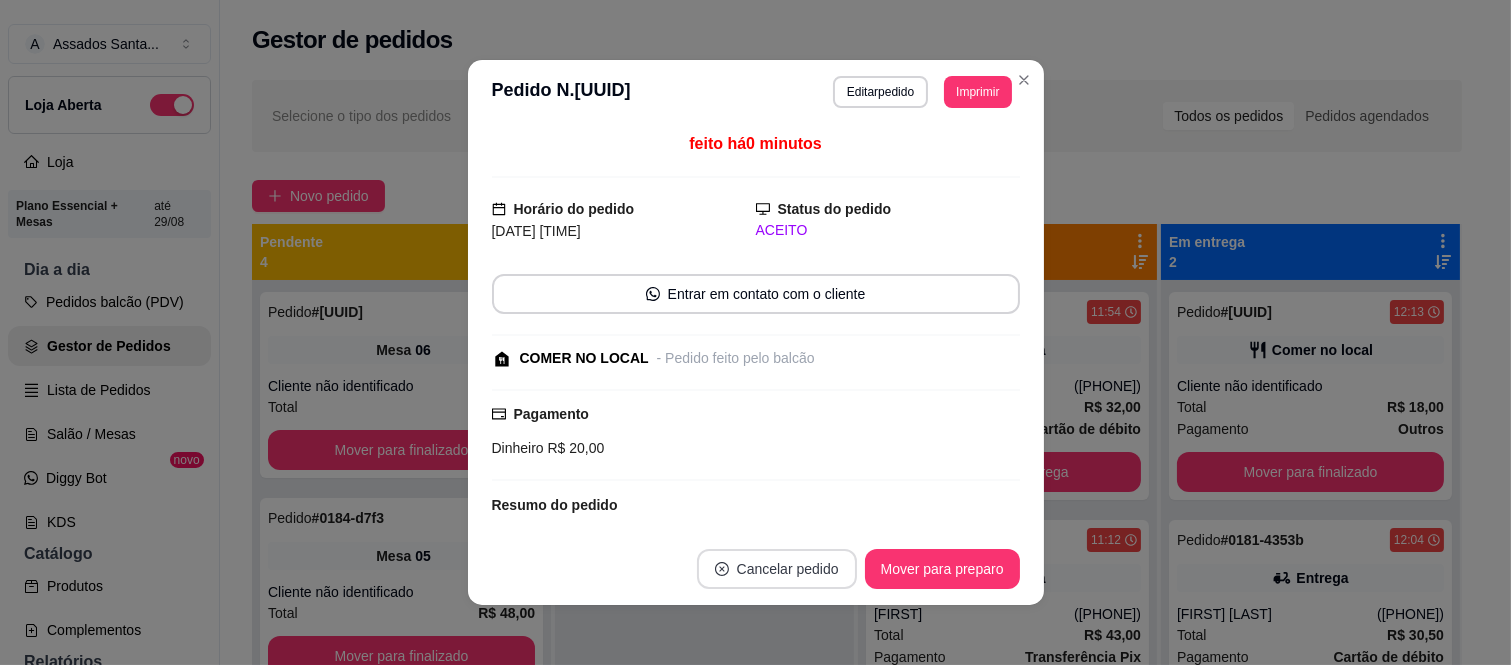 click on "Cancelar pedido" at bounding box center [777, 569] 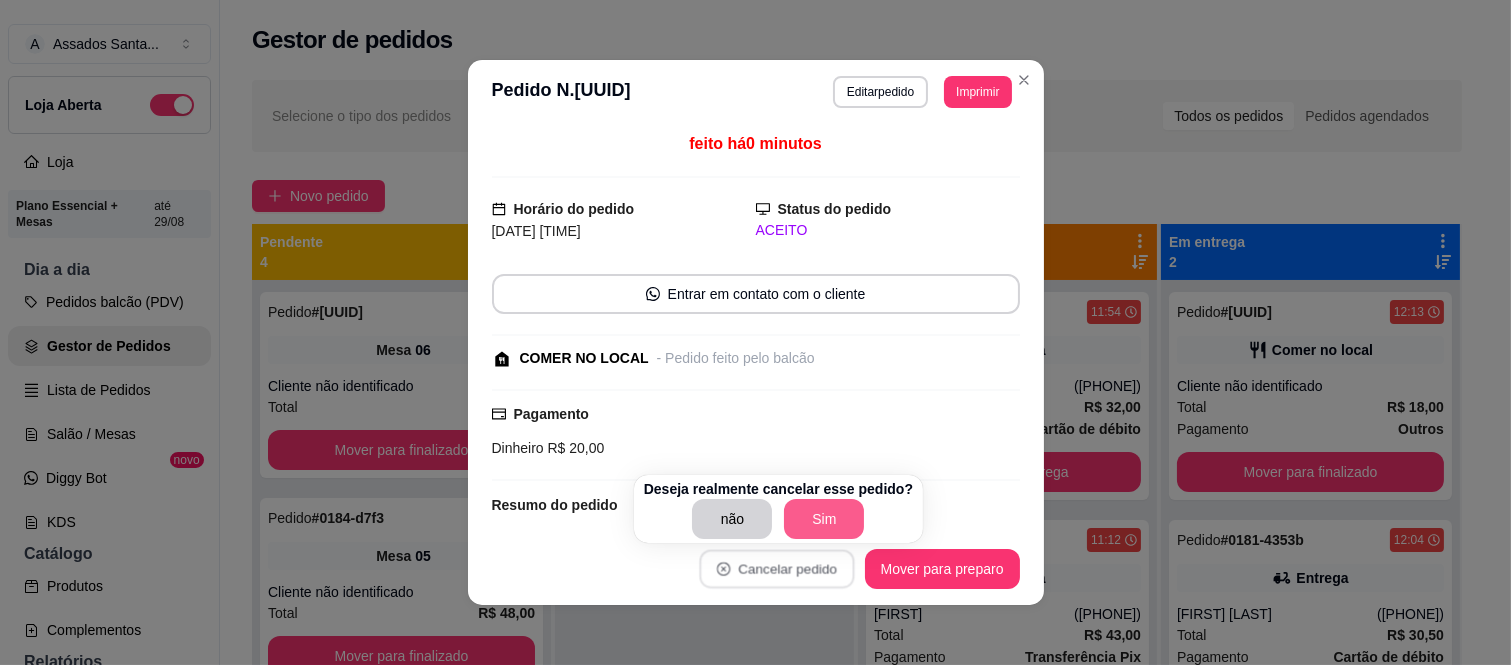 click on "Sim" at bounding box center [824, 519] 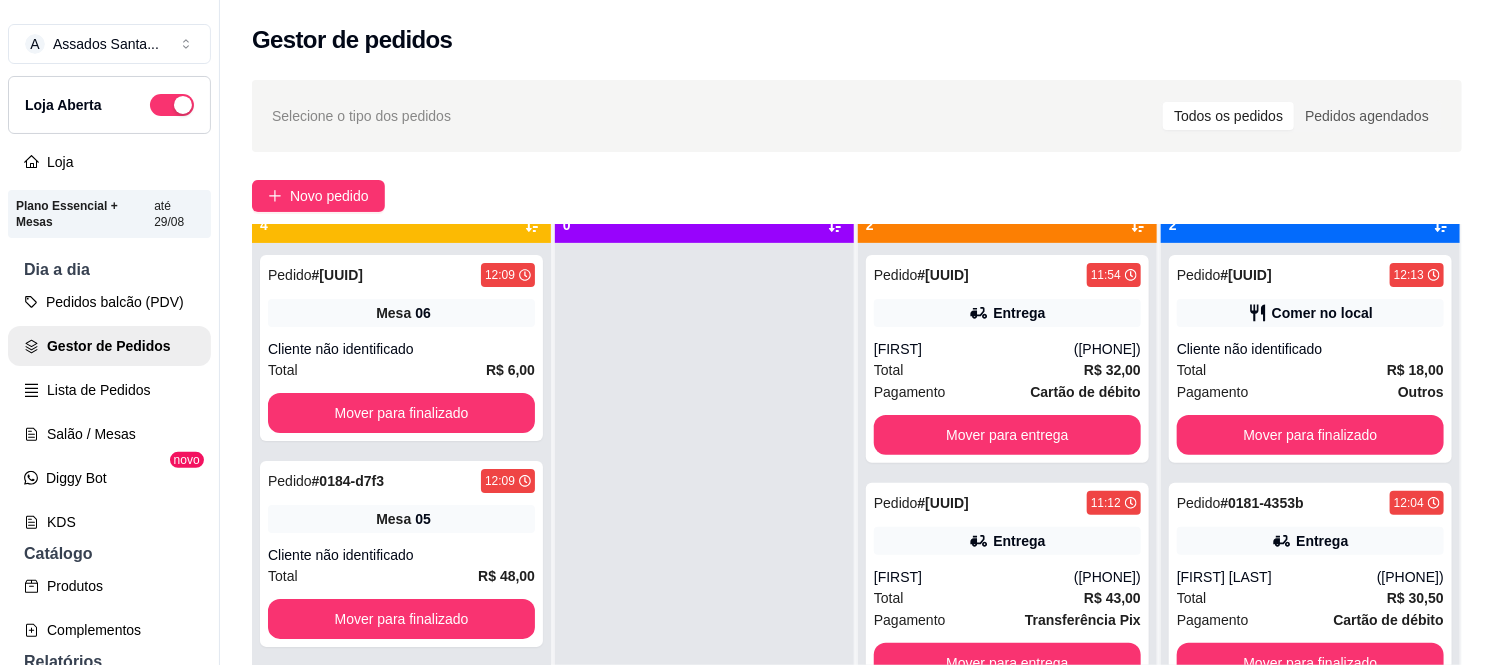 scroll, scrollTop: 55, scrollLeft: 0, axis: vertical 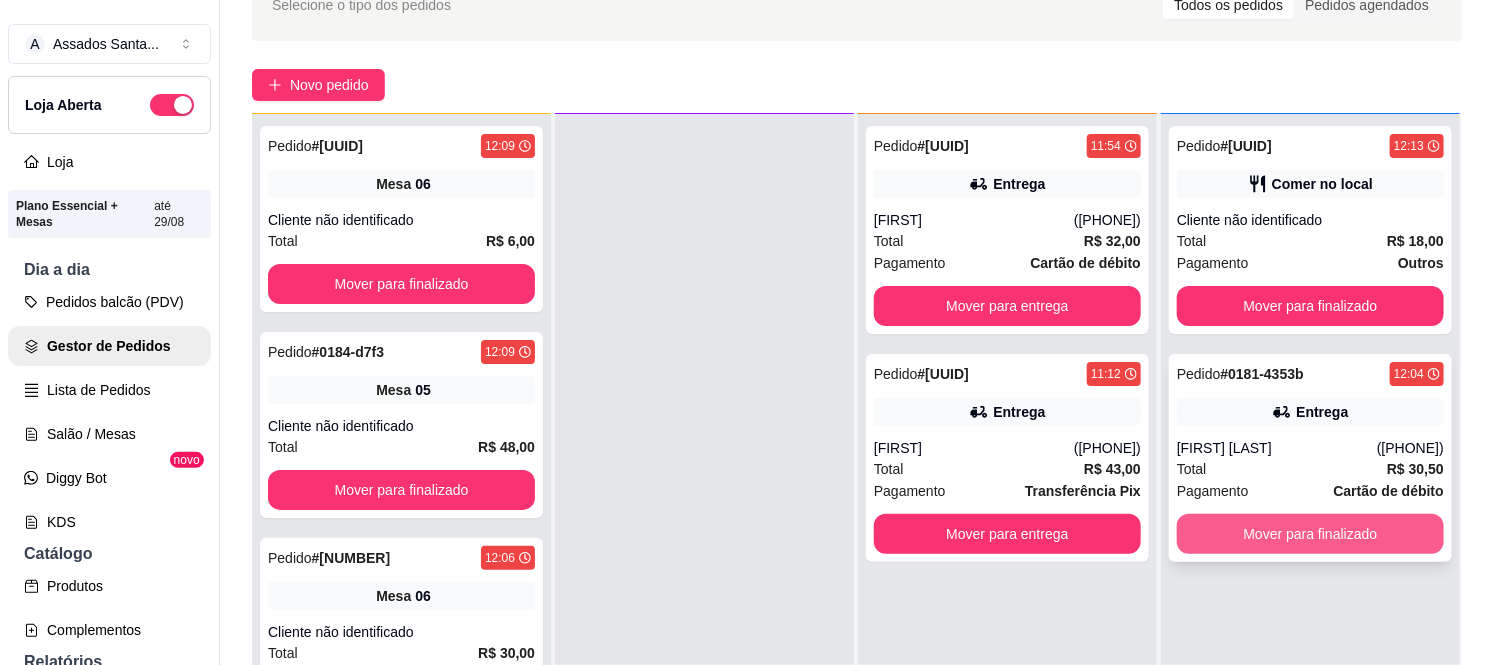 click on "Mover para finalizado" at bounding box center (1310, 534) 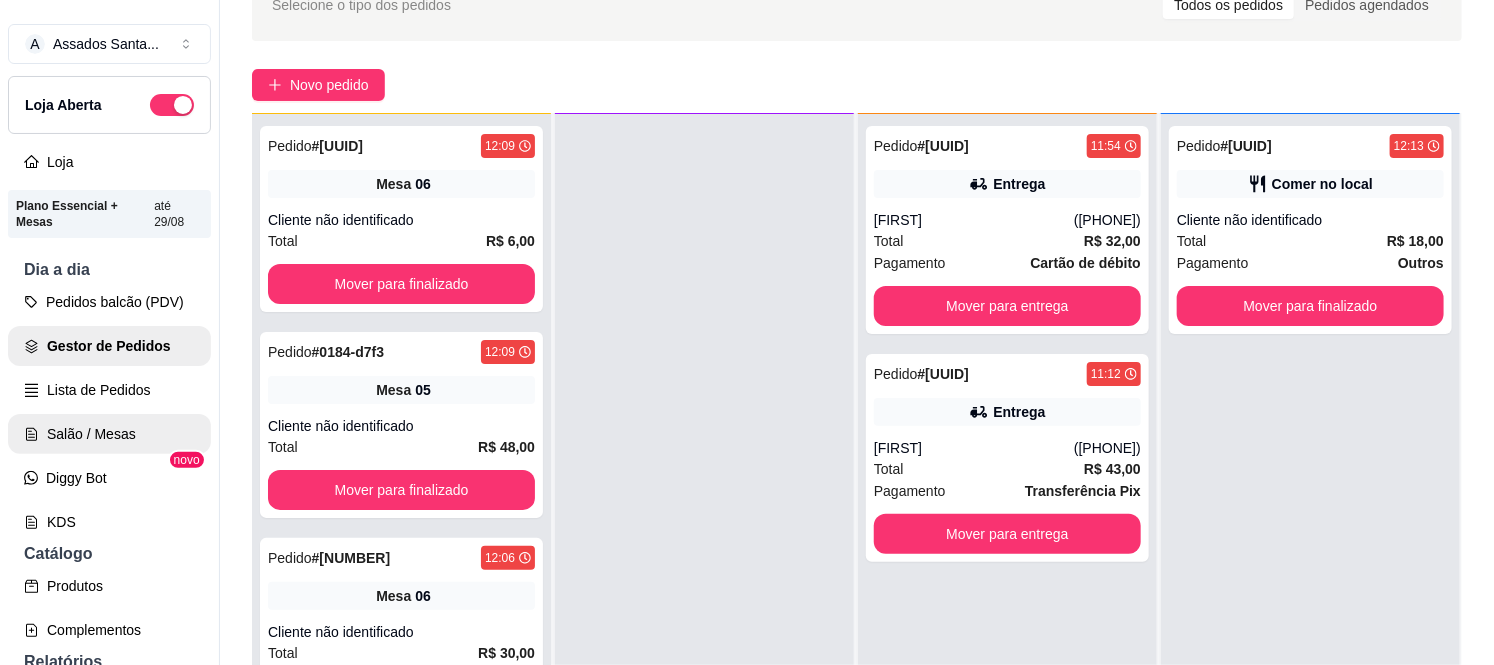 click on "Salão / Mesas" at bounding box center (109, 434) 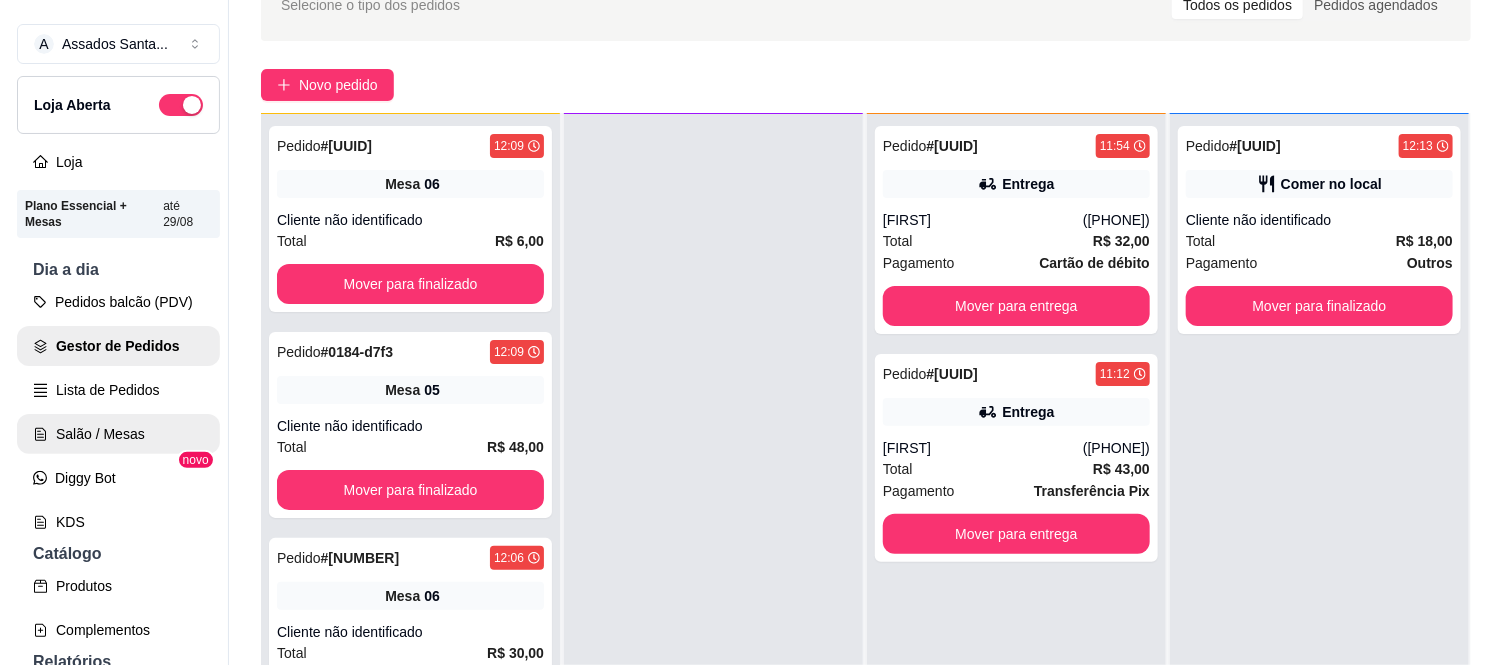 scroll, scrollTop: 0, scrollLeft: 0, axis: both 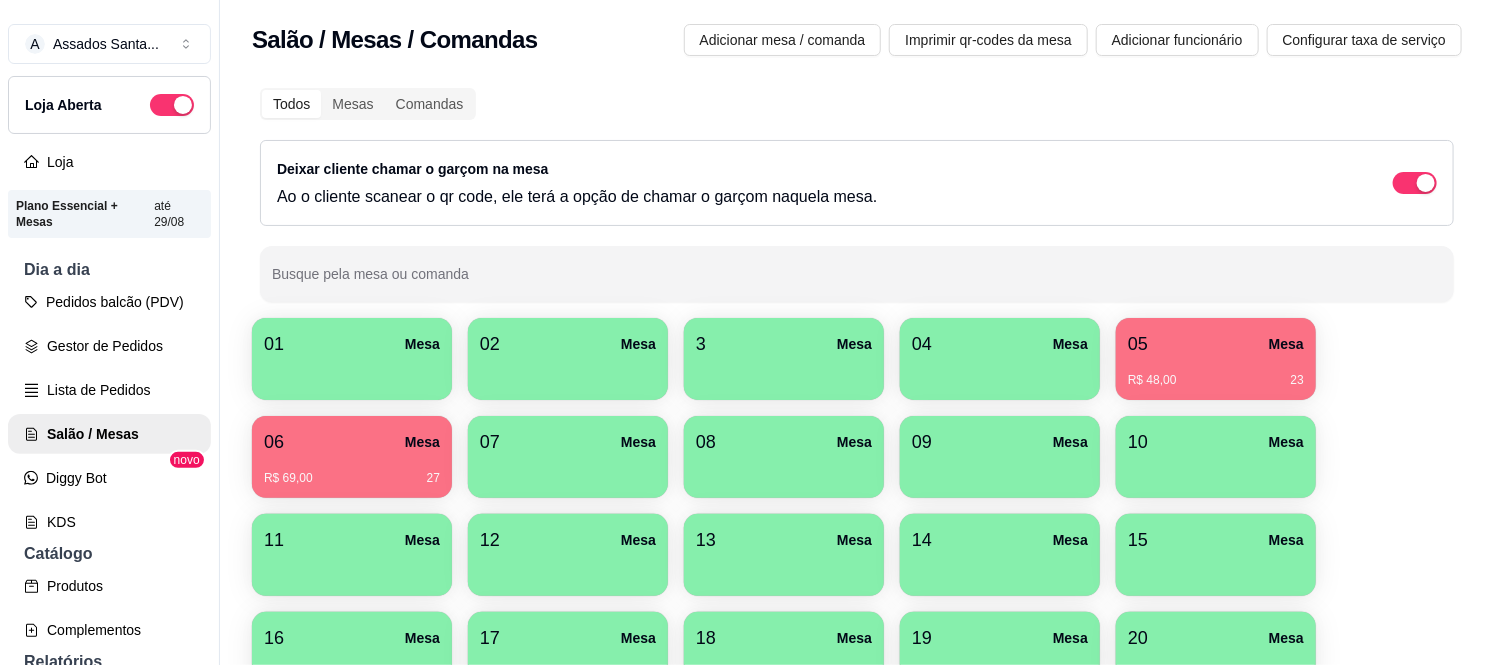 click on "05 Mesa R$ [PRICE] 23" at bounding box center (1216, 359) 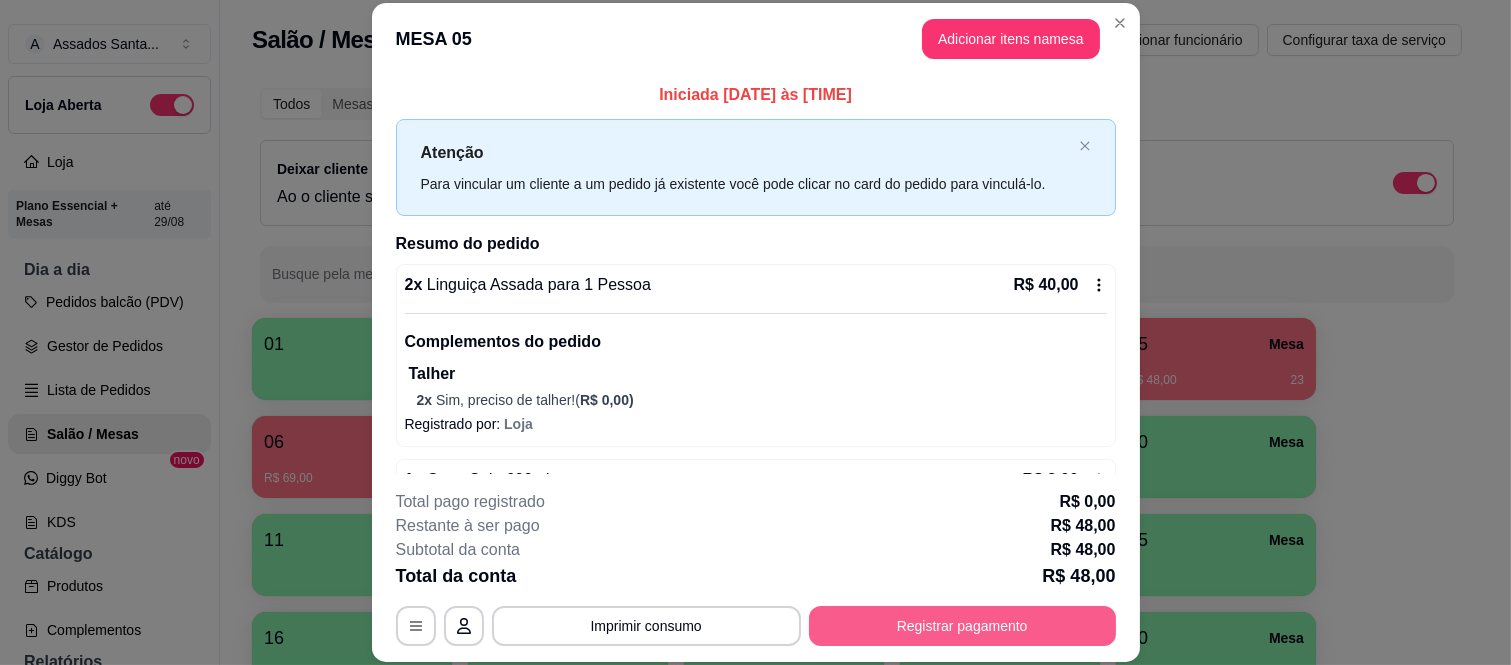 click on "Registrar pagamento" at bounding box center (962, 626) 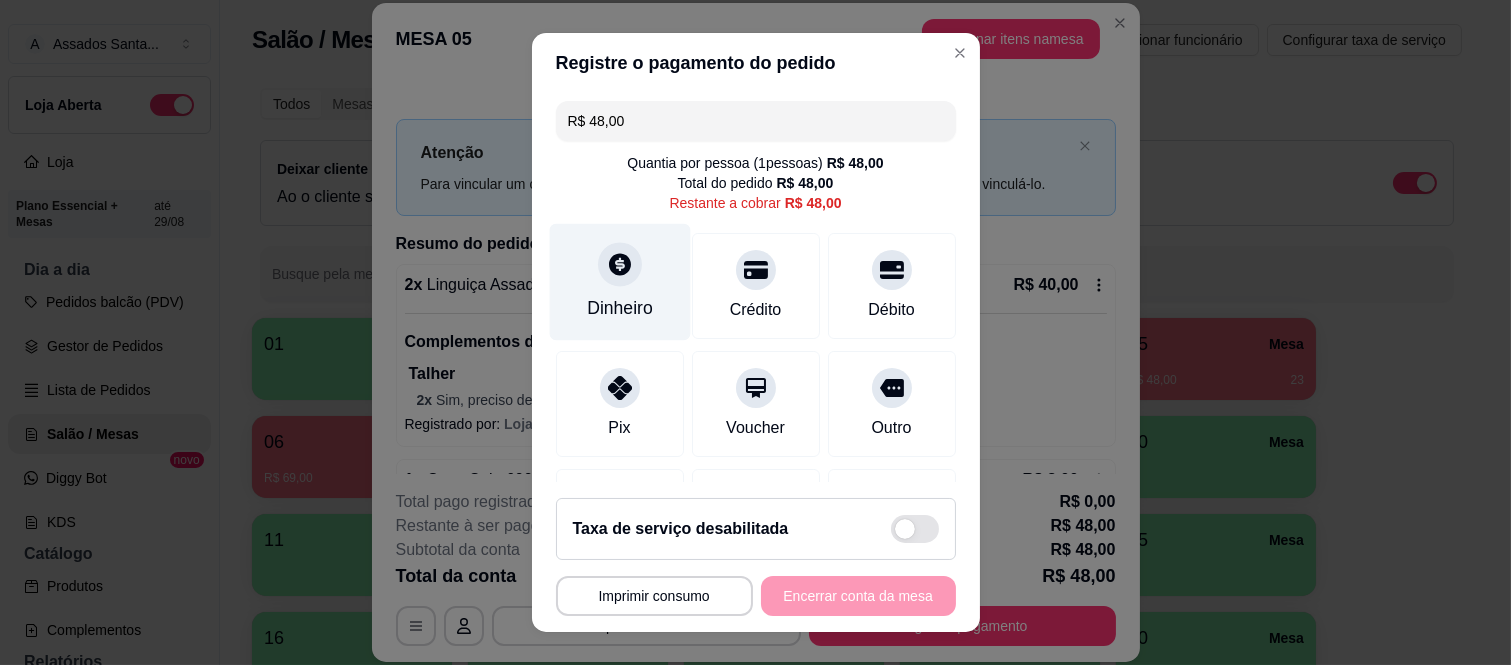 click on "Dinheiro" at bounding box center [619, 282] 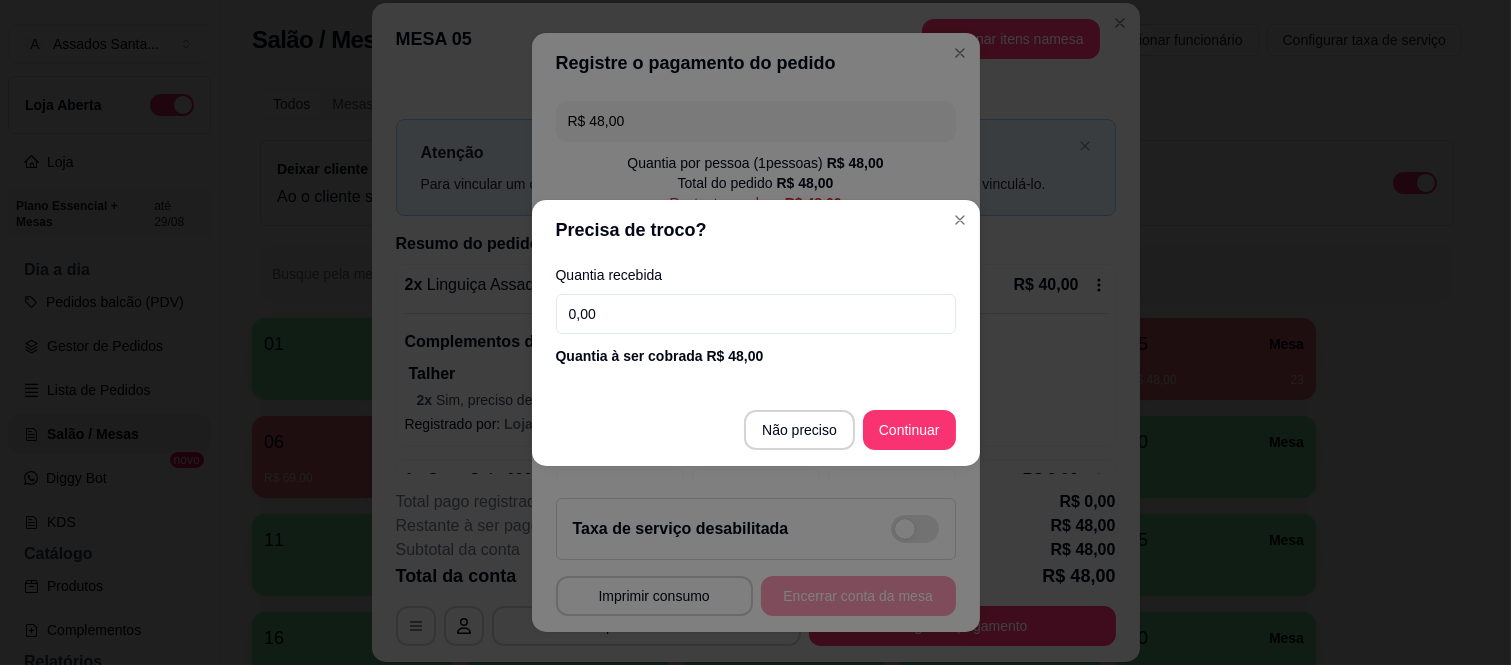 click on "0,00" at bounding box center (756, 314) 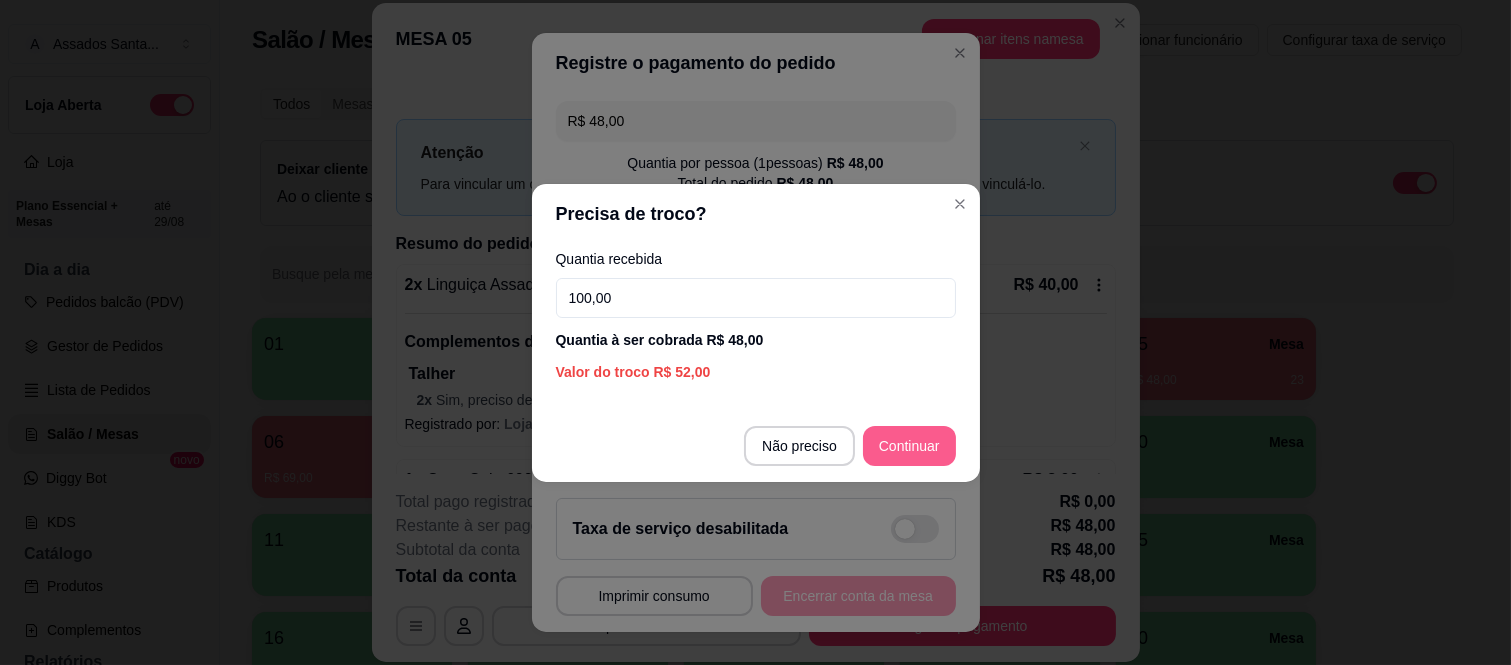 type on "100,00" 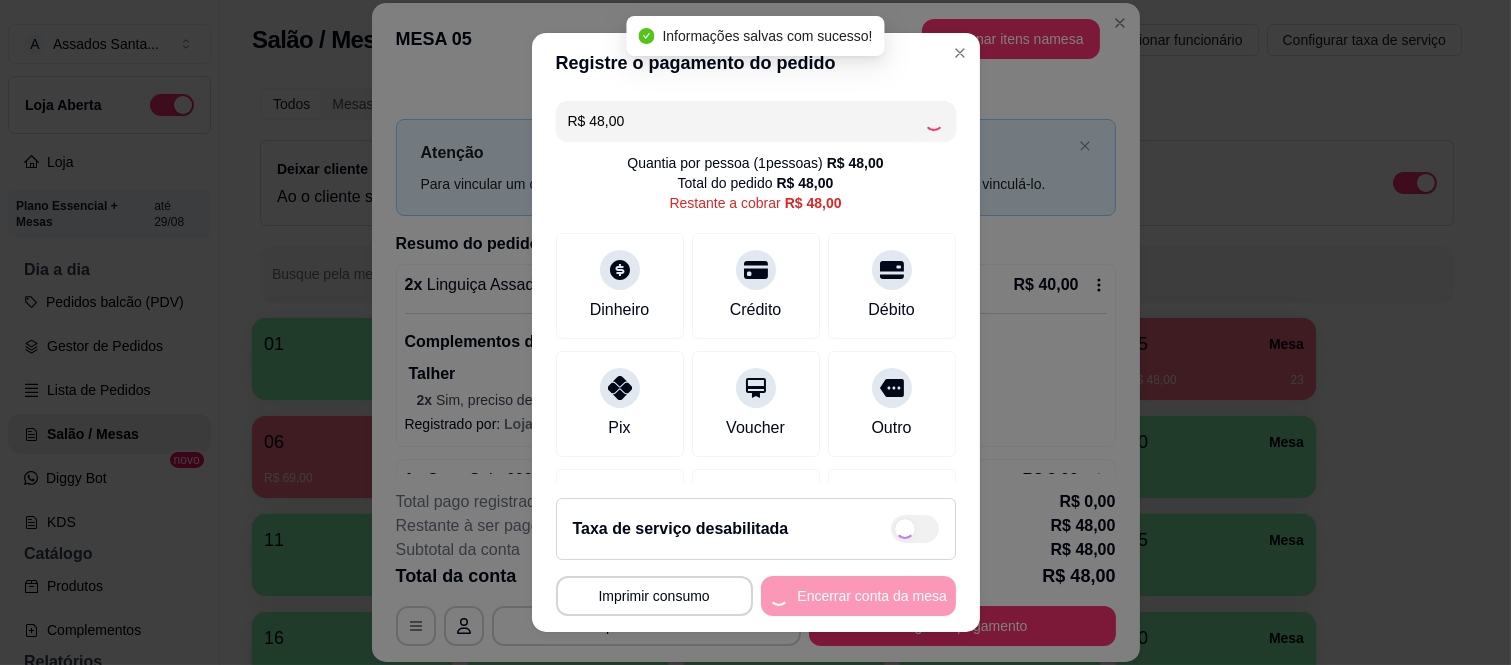 type on "R$ 0,00" 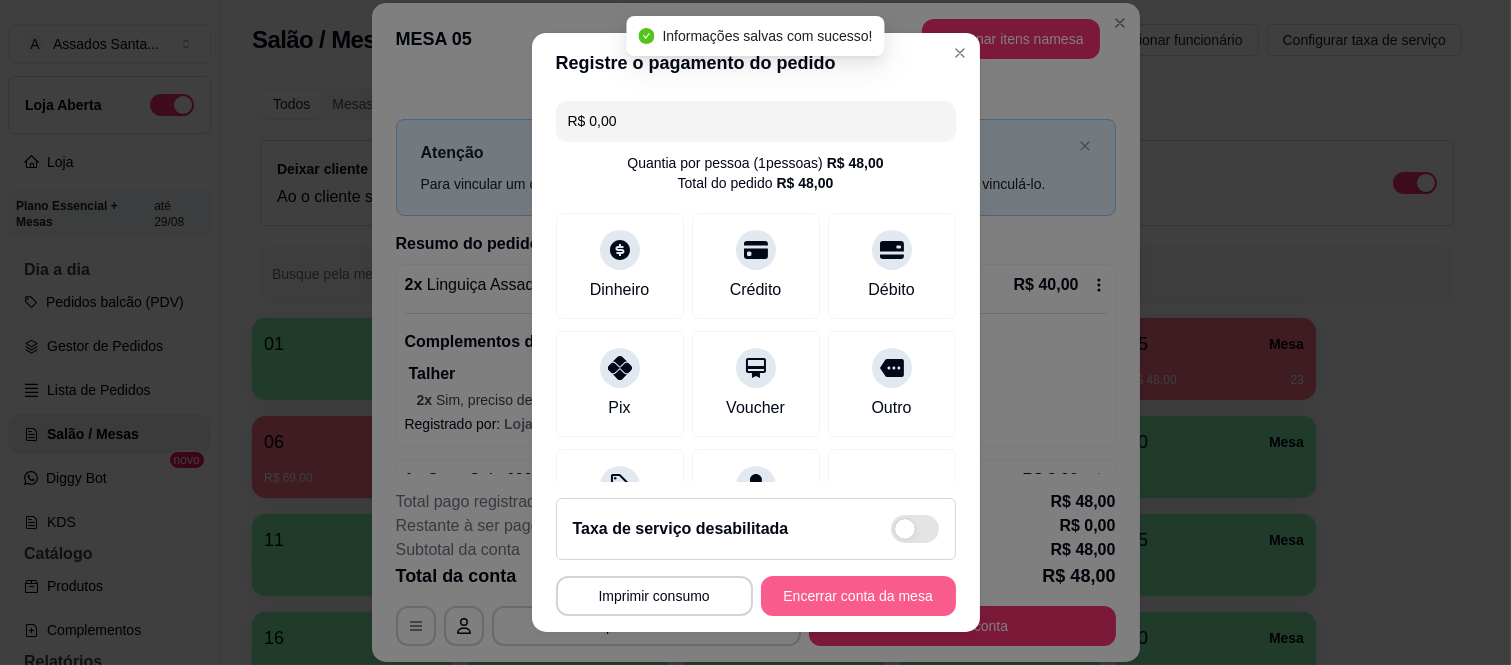 click on "Encerrar conta da mesa" at bounding box center [858, 596] 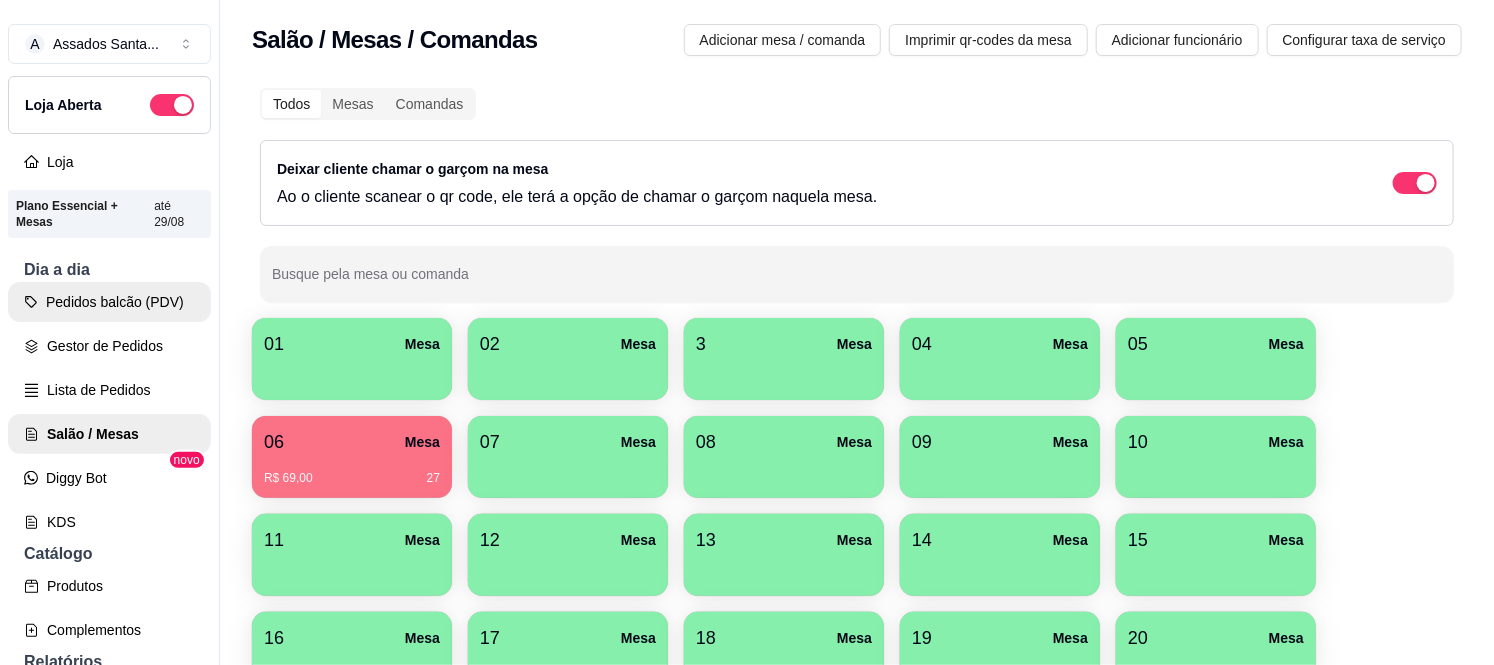 click on "Pedidos balcão (PDV)" at bounding box center (109, 302) 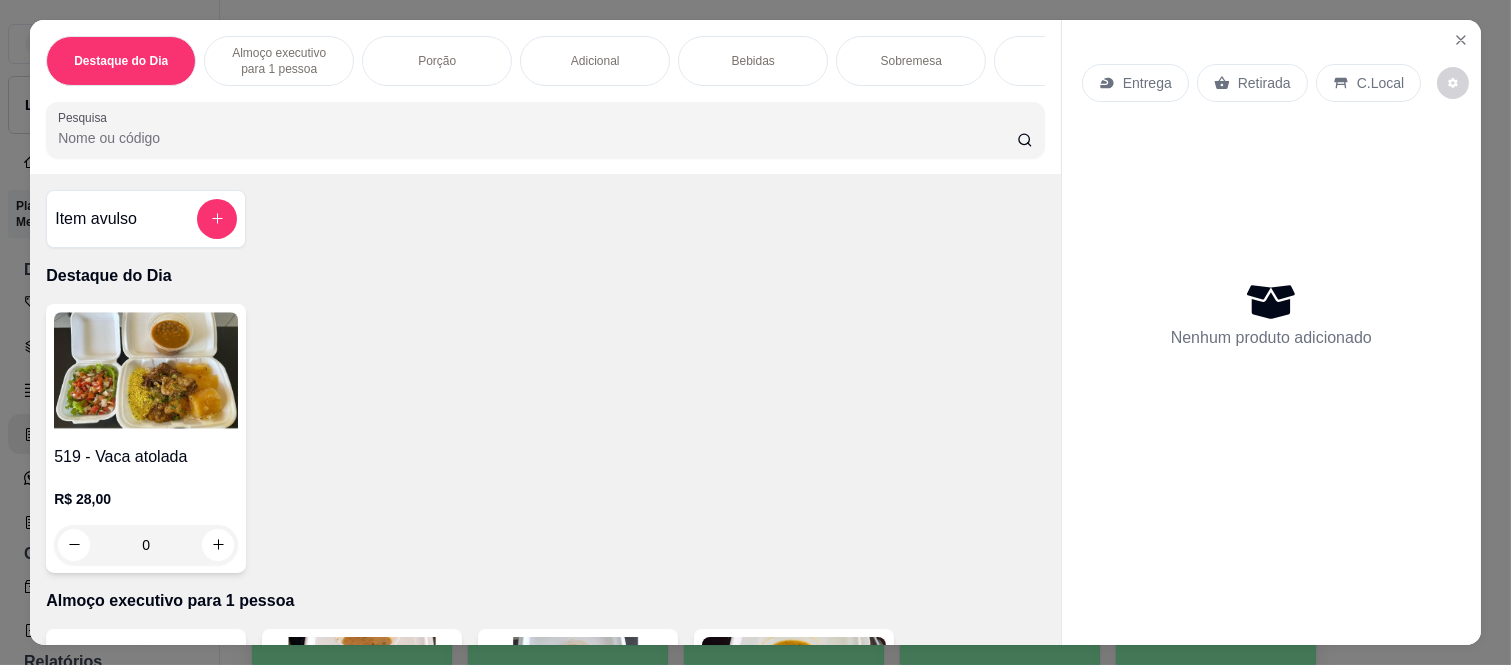 click on "Almoço executivo para 1 pessoa" at bounding box center [279, 61] 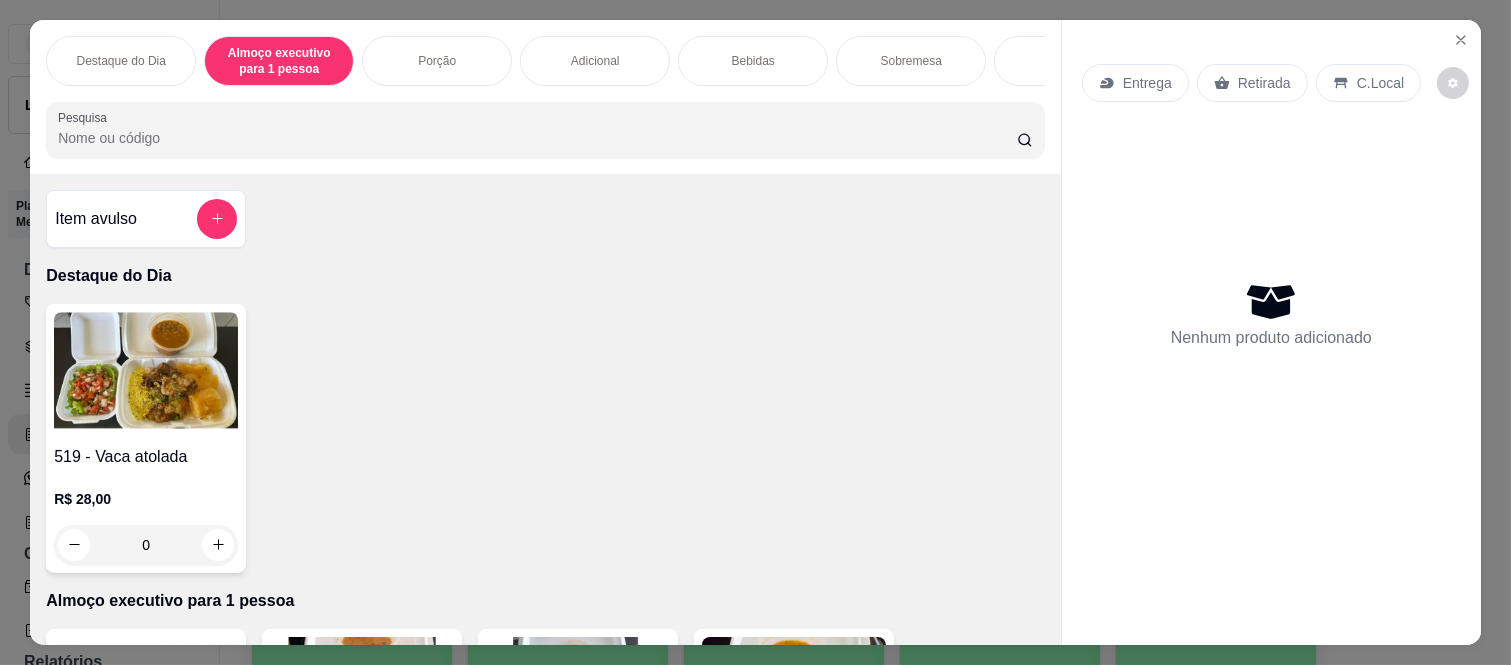 scroll, scrollTop: 415, scrollLeft: 0, axis: vertical 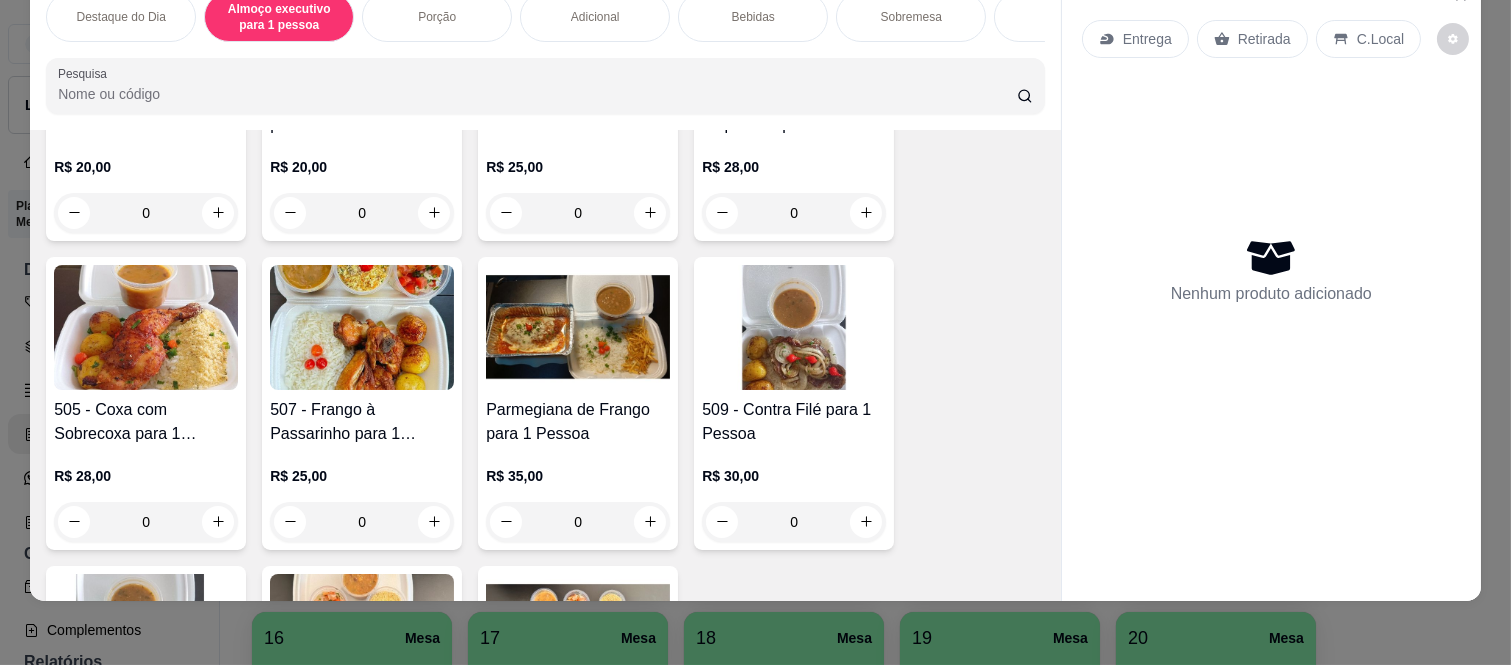 click on "0" at bounding box center [362, 522] 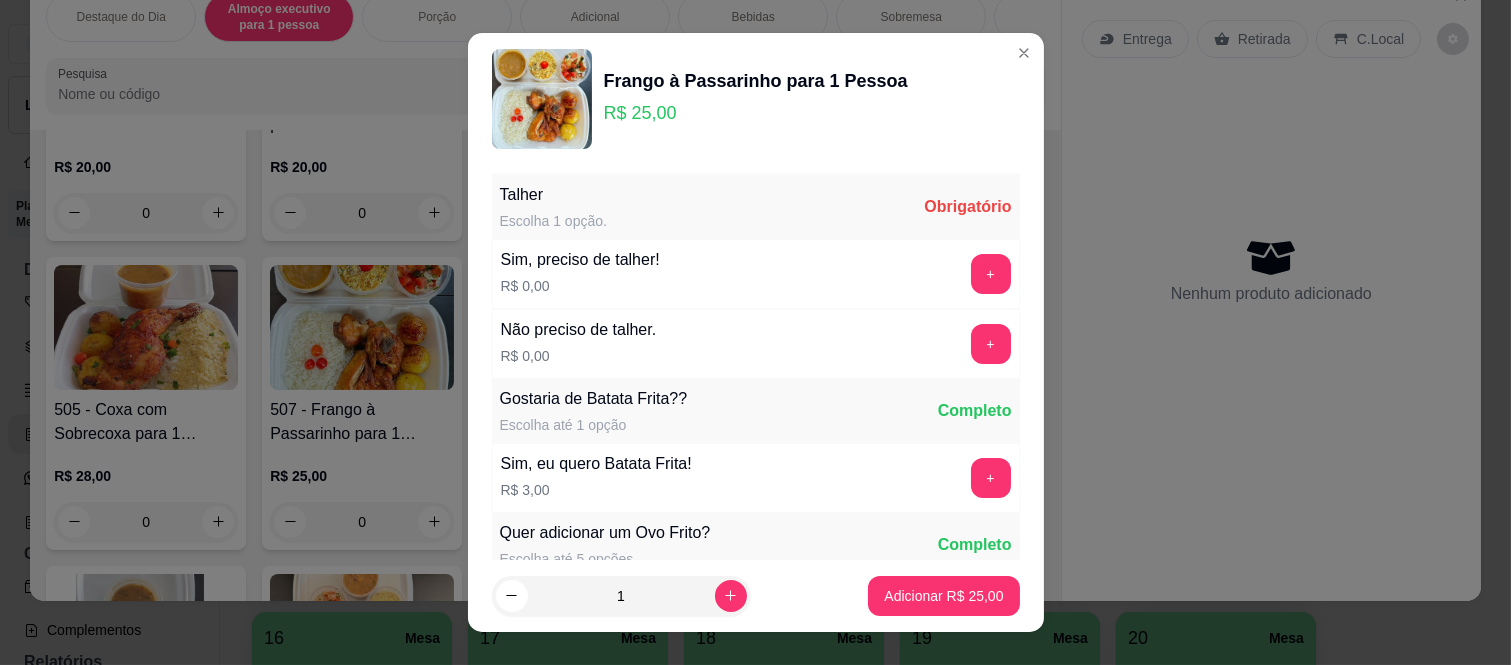 click on "+" at bounding box center (991, 274) 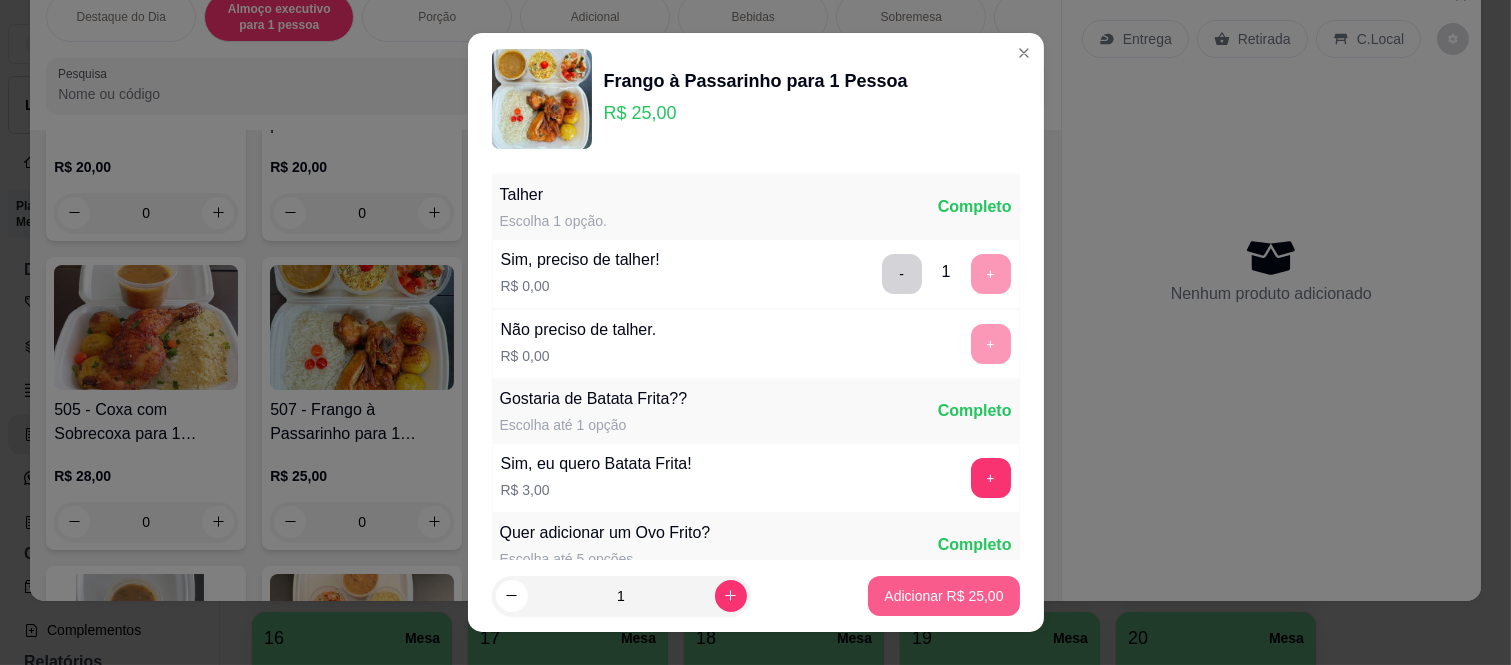 click on "Adicionar   R$ 25,00" at bounding box center (943, 596) 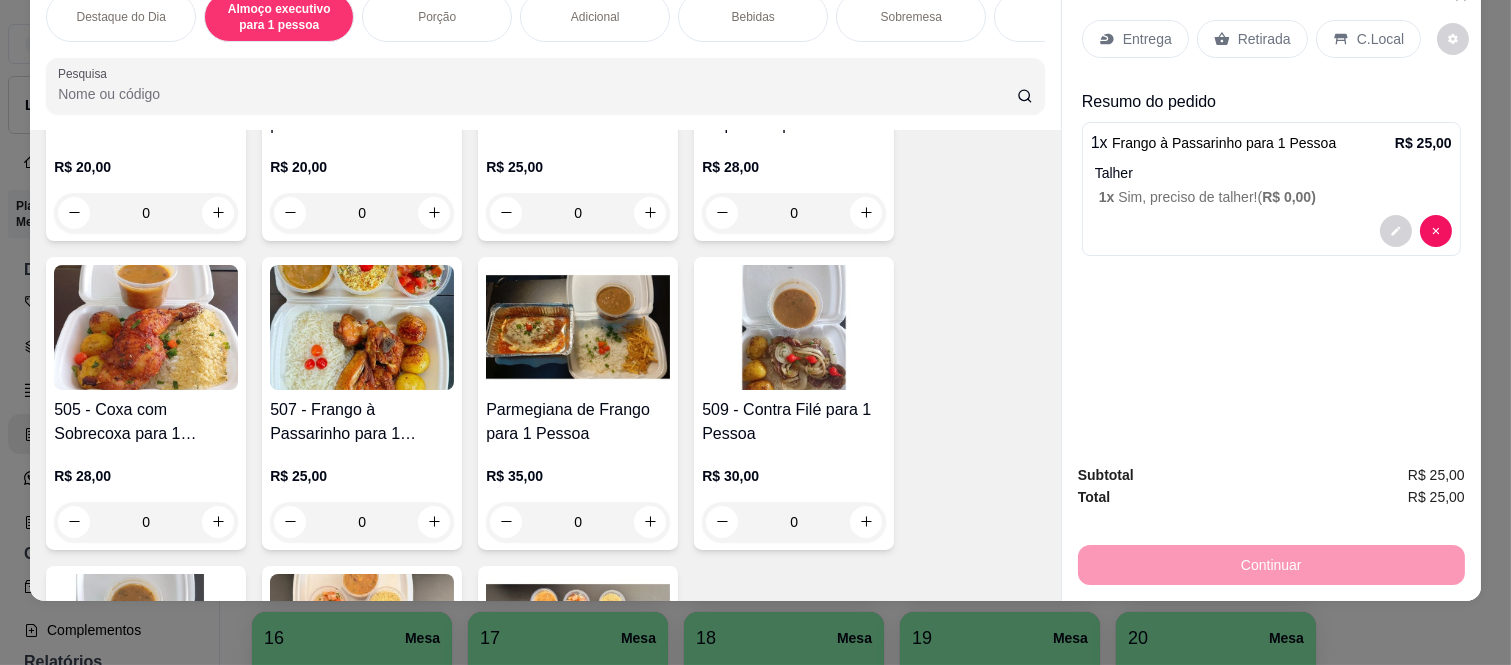 click on "Entrega" at bounding box center [1147, 39] 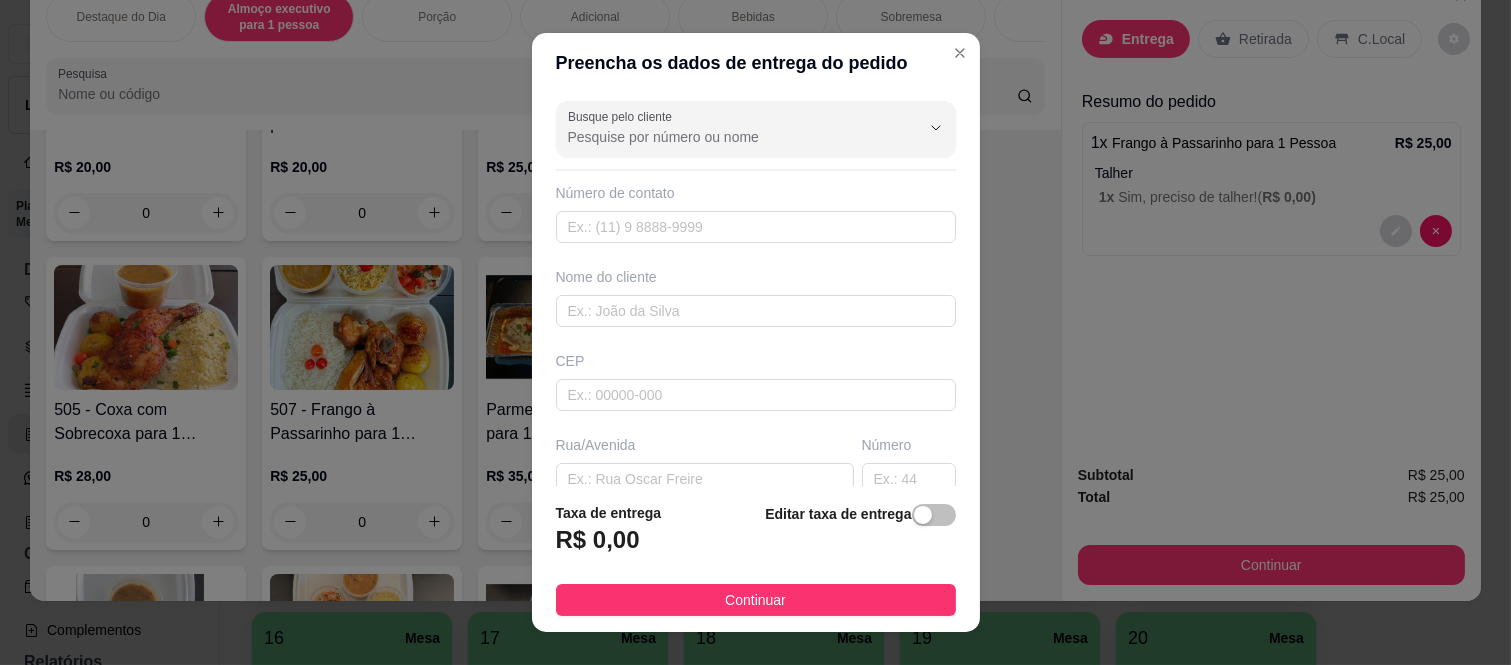 click on "Busque pelo cliente" at bounding box center (728, 137) 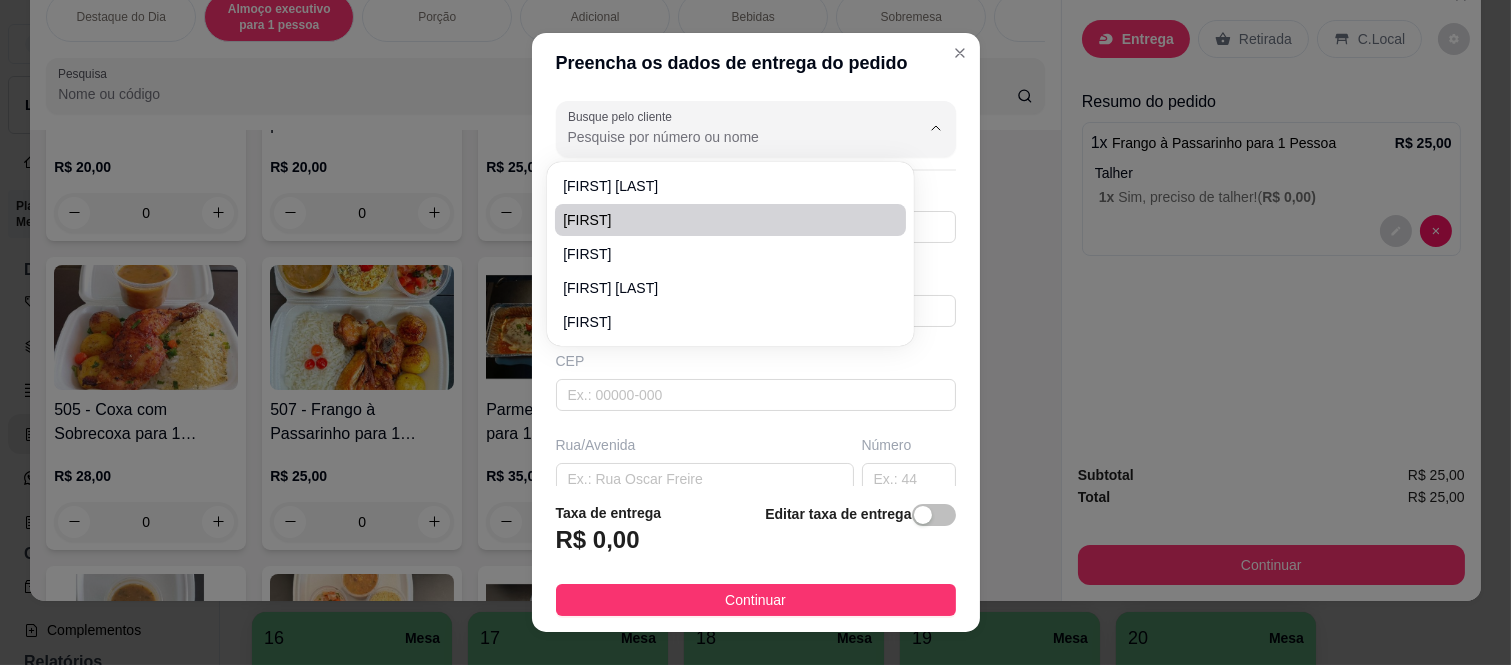 click on "Preencha os dados de entrega do pedido Busque pelo cliente Número de contato Nome do cliente CEP Rua/Avenida Número Bairro Cidade Complemento Taxa de entrega R$ 0,00 Editar taxa de entrega  Continuar" at bounding box center (755, 332) 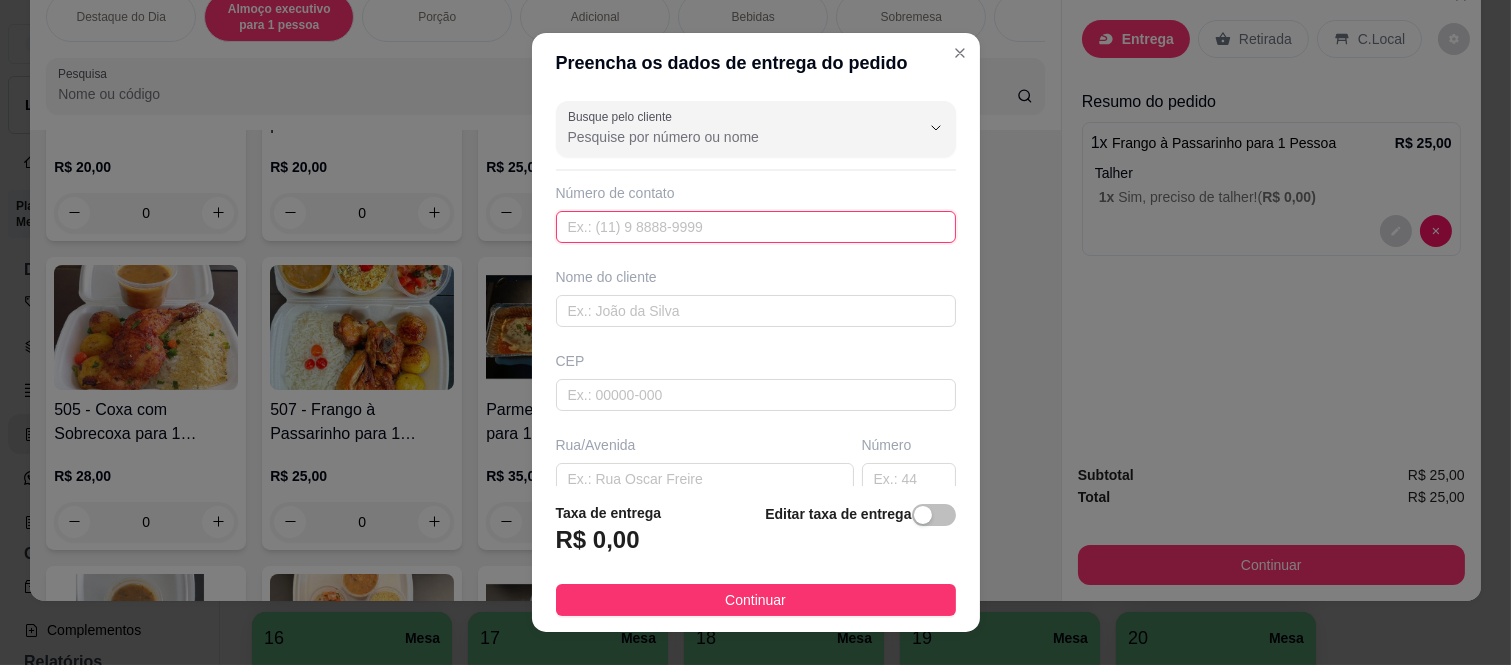 click at bounding box center [756, 227] 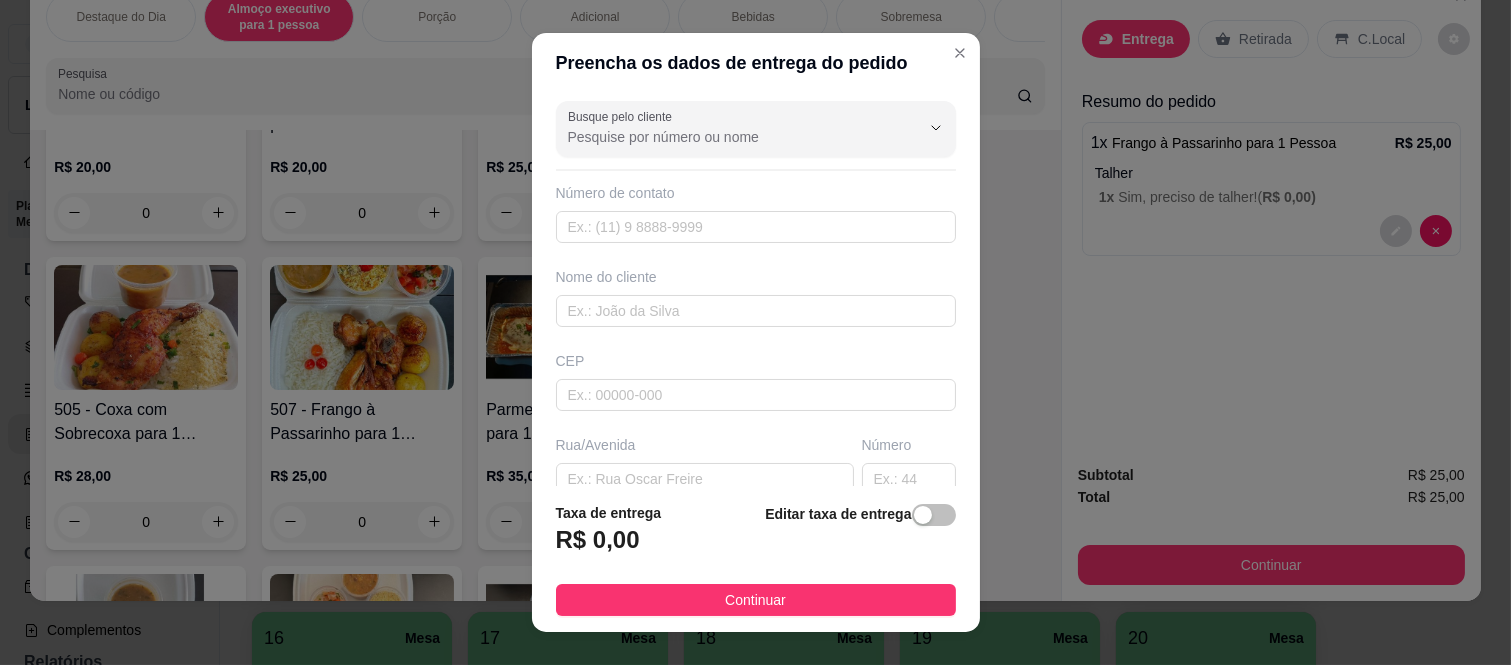 click on "Nome do cliente" at bounding box center [756, 297] 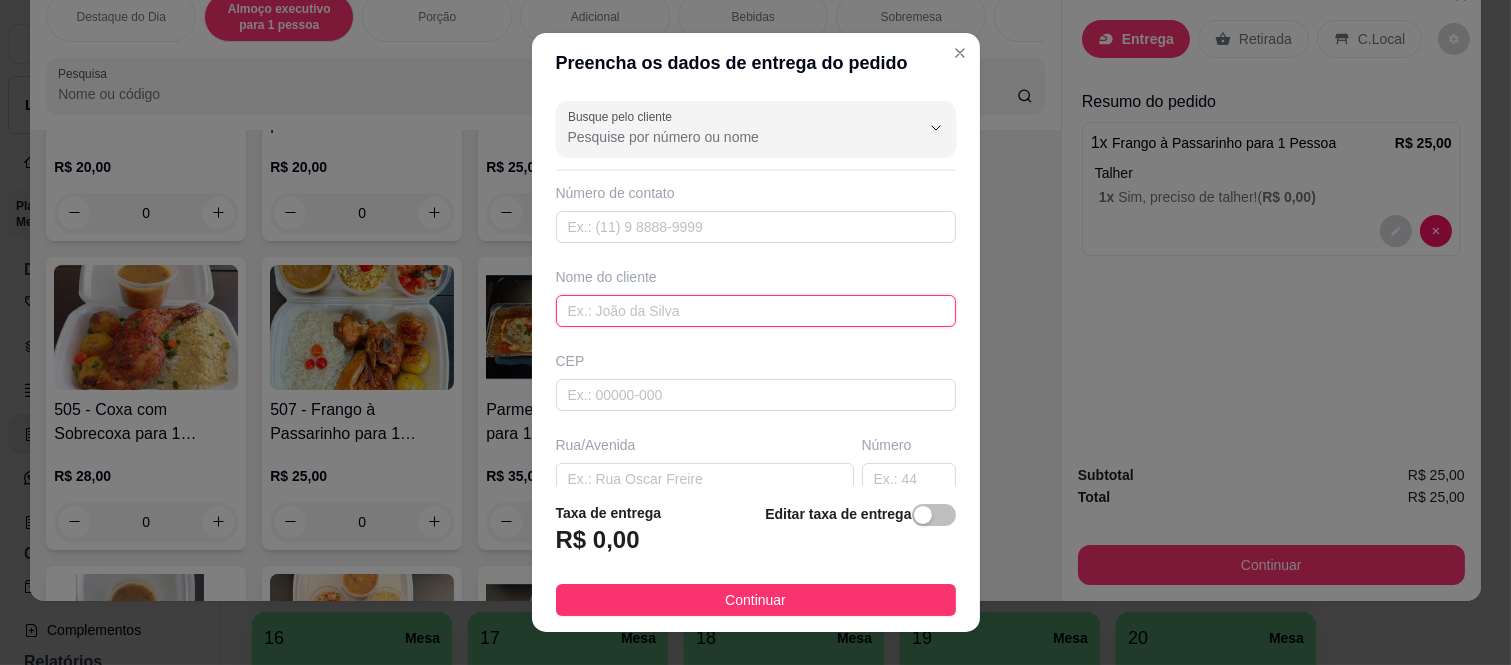 click at bounding box center [756, 311] 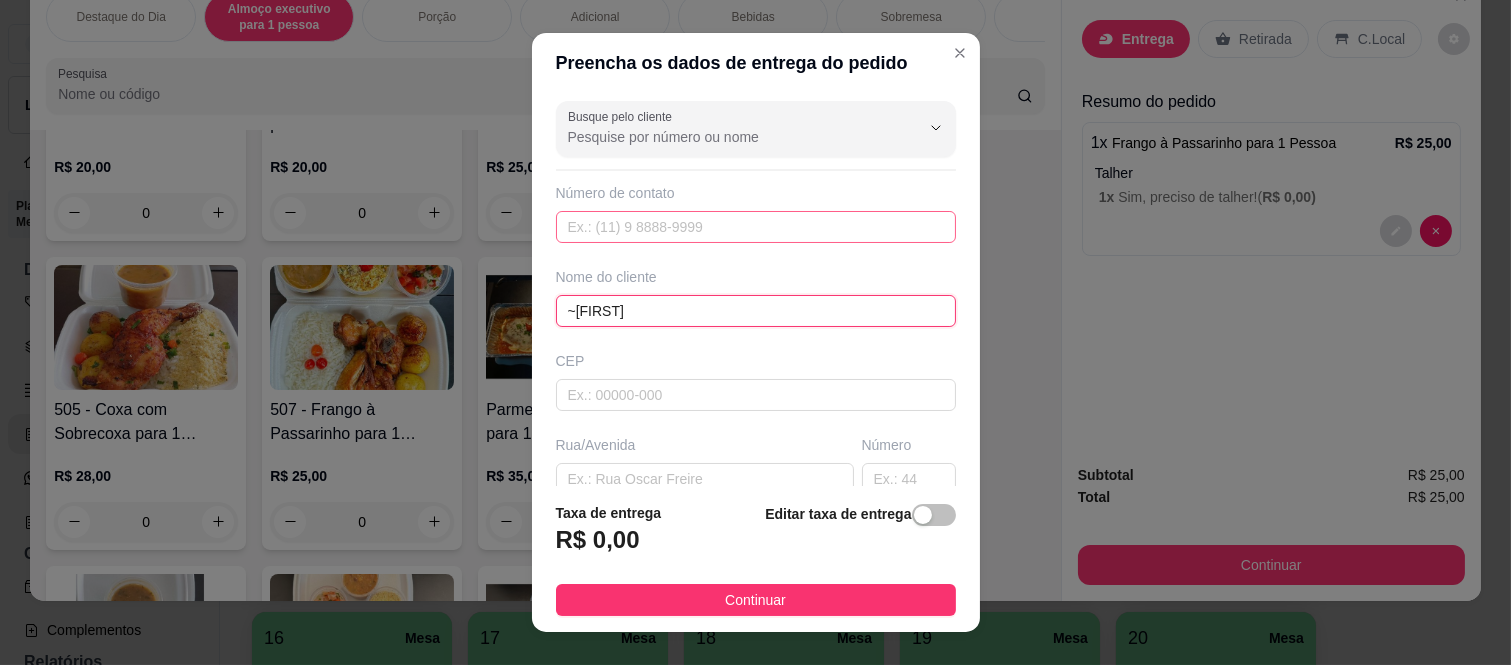 type on "~[FIRST]" 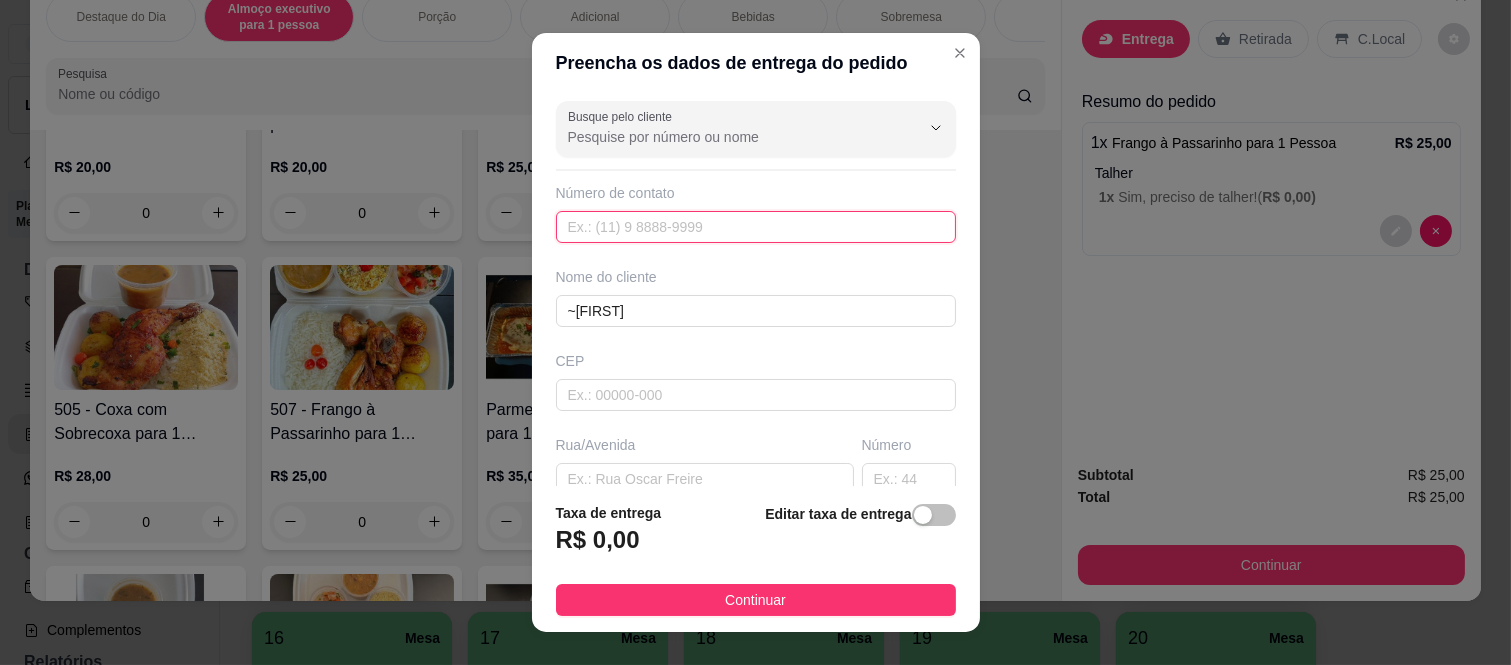 click at bounding box center [756, 227] 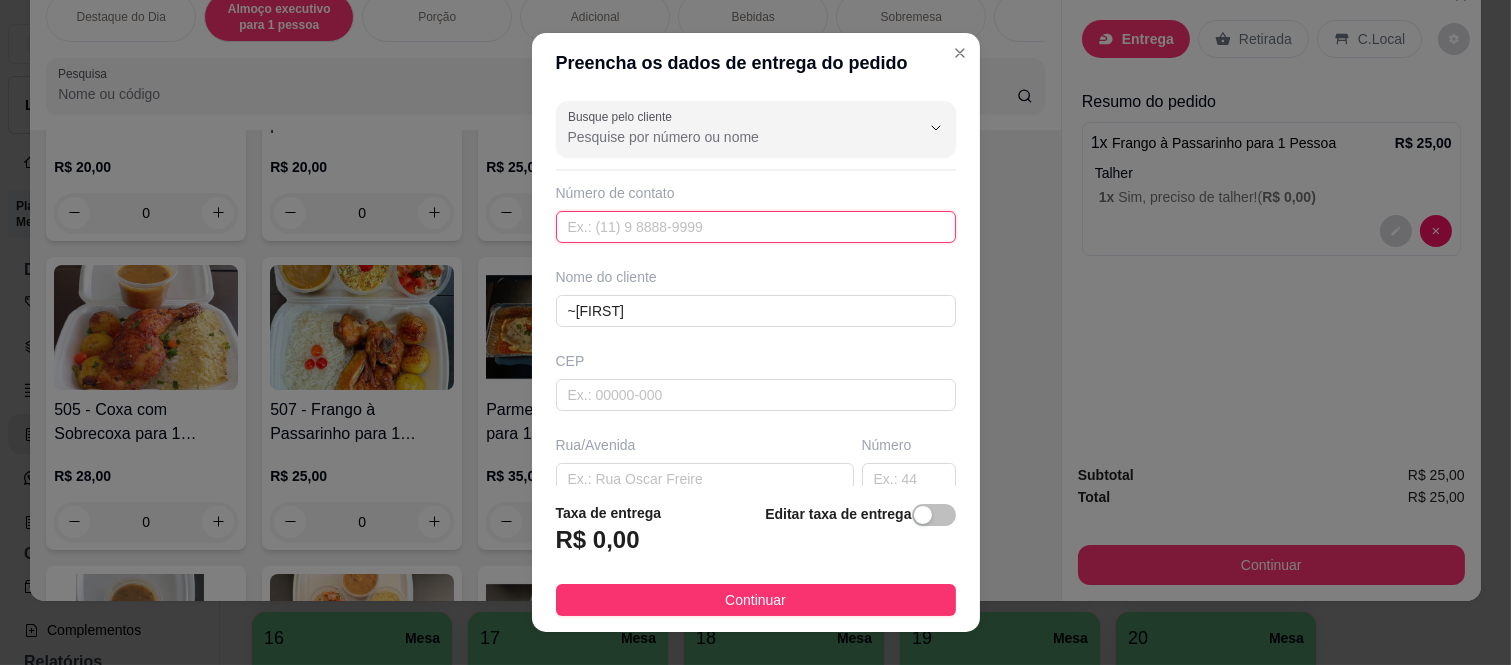paste on "[PHONE]" 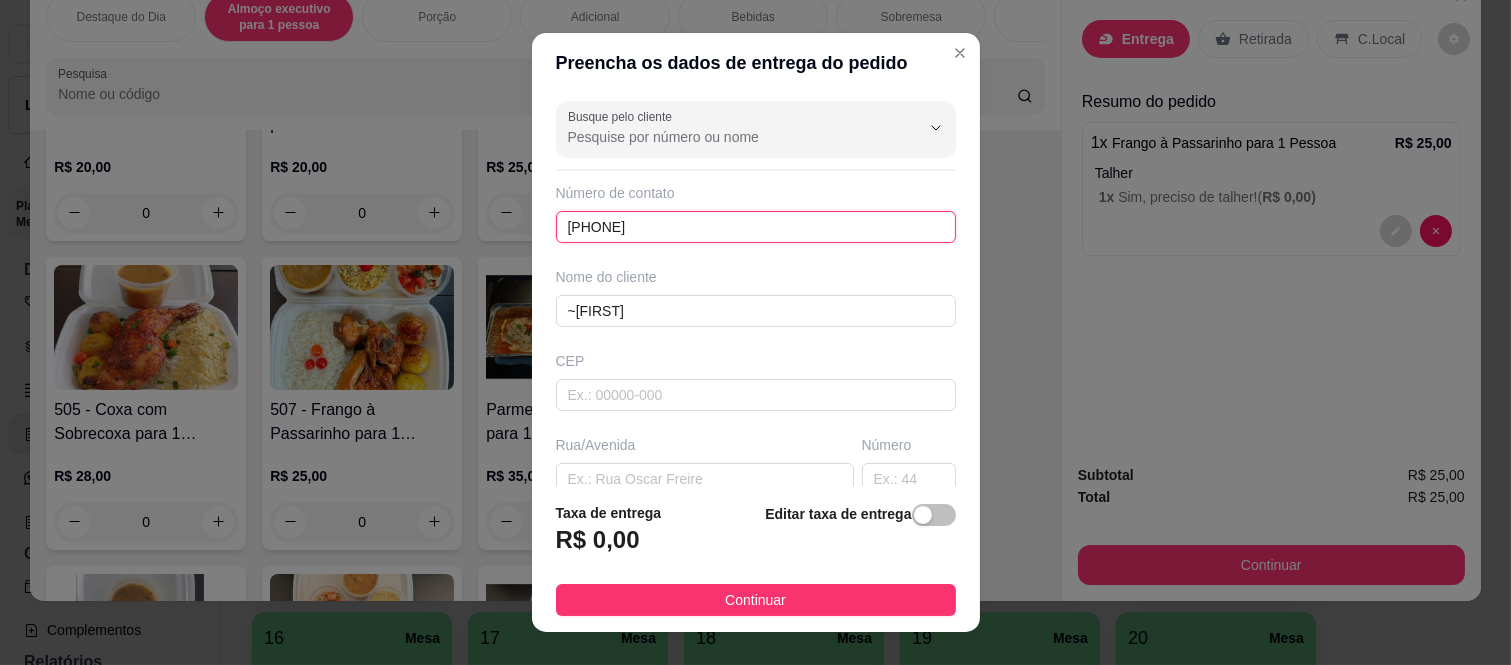 type on "[PHONE]" 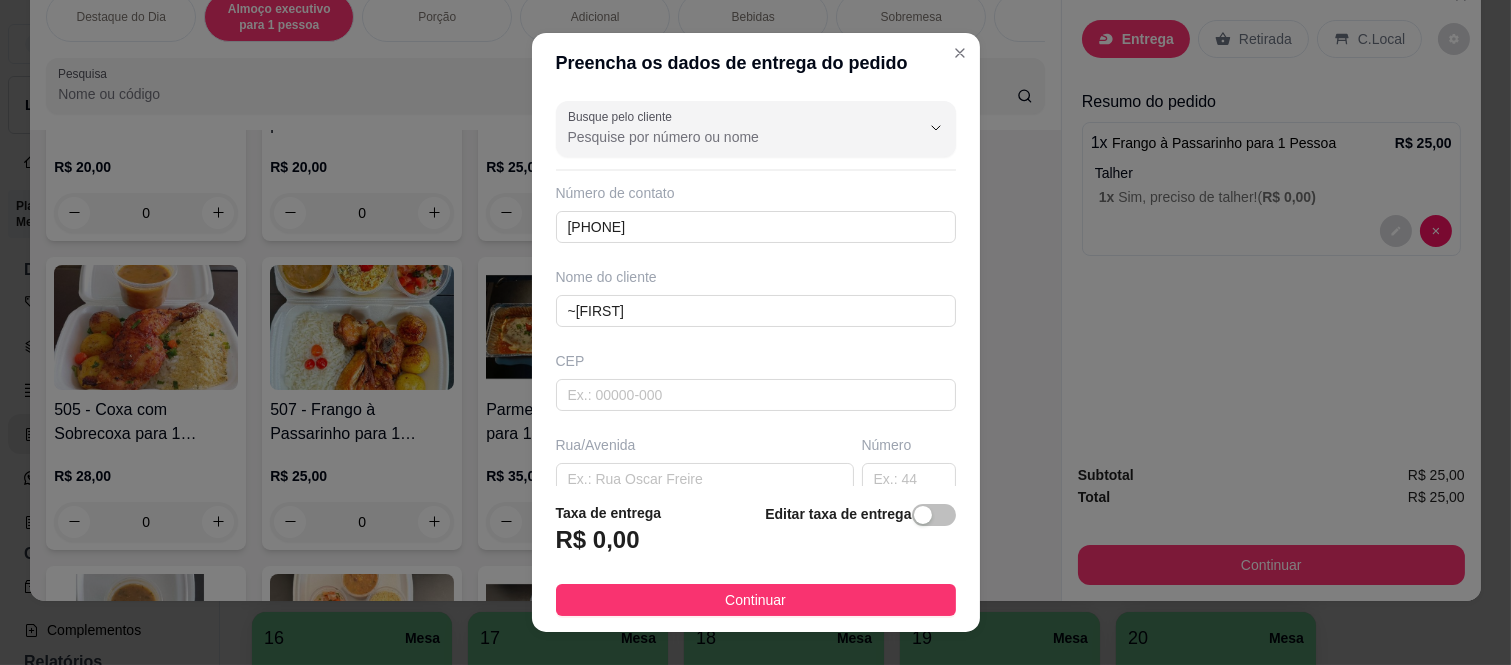 click on "Busque pelo cliente Número de contato +[COUNTRYCODE] [AREACODE] [PHONE] Nome do cliente ~[FIRST] CEP Rua/Avenida Número Bairro Cidade Complemento" at bounding box center [756, 289] 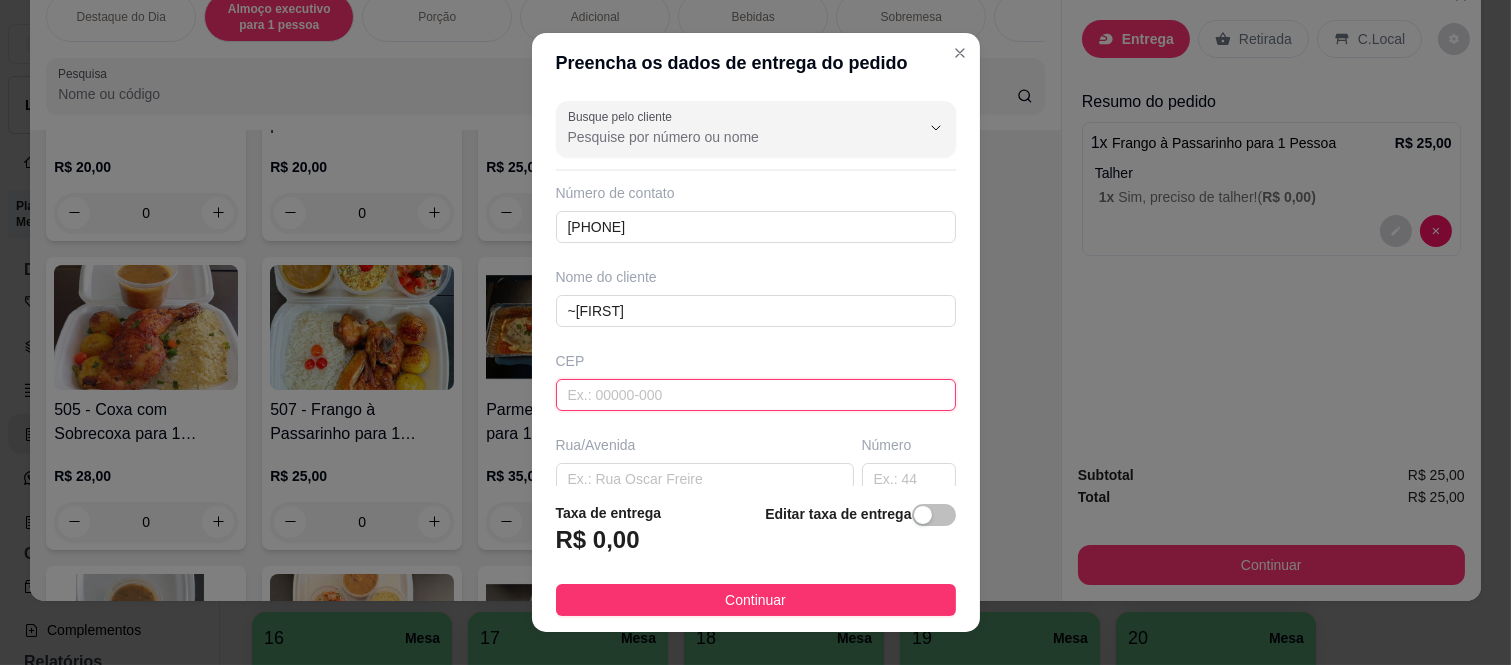 click at bounding box center (756, 395) 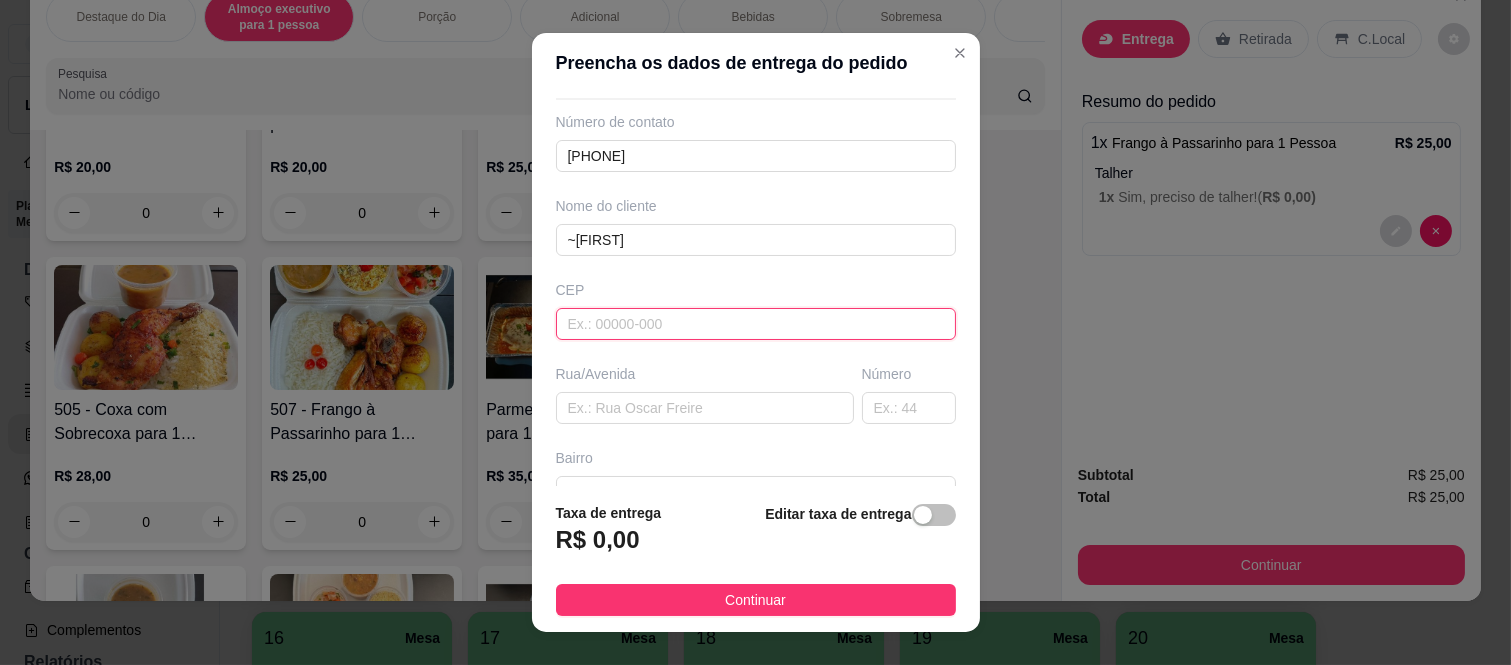 scroll, scrollTop: 111, scrollLeft: 0, axis: vertical 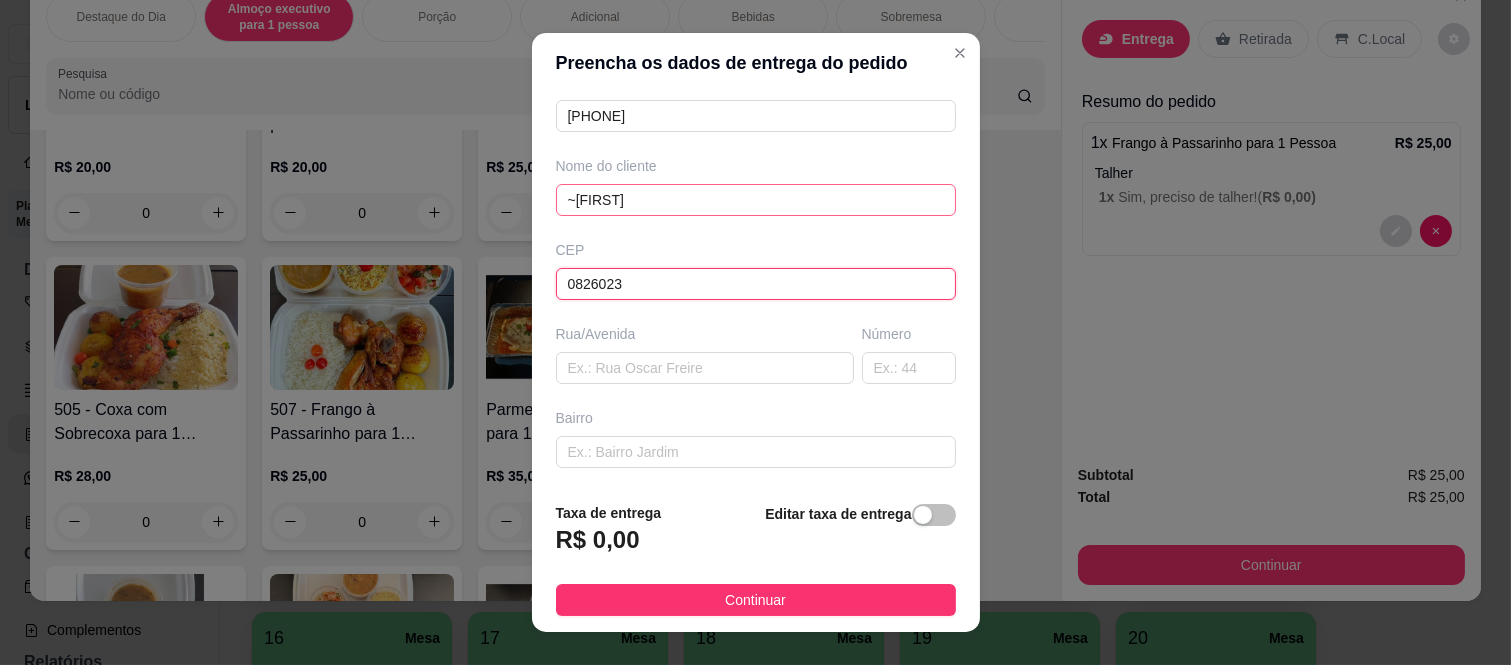 type on "[POSTAL_CODE]" 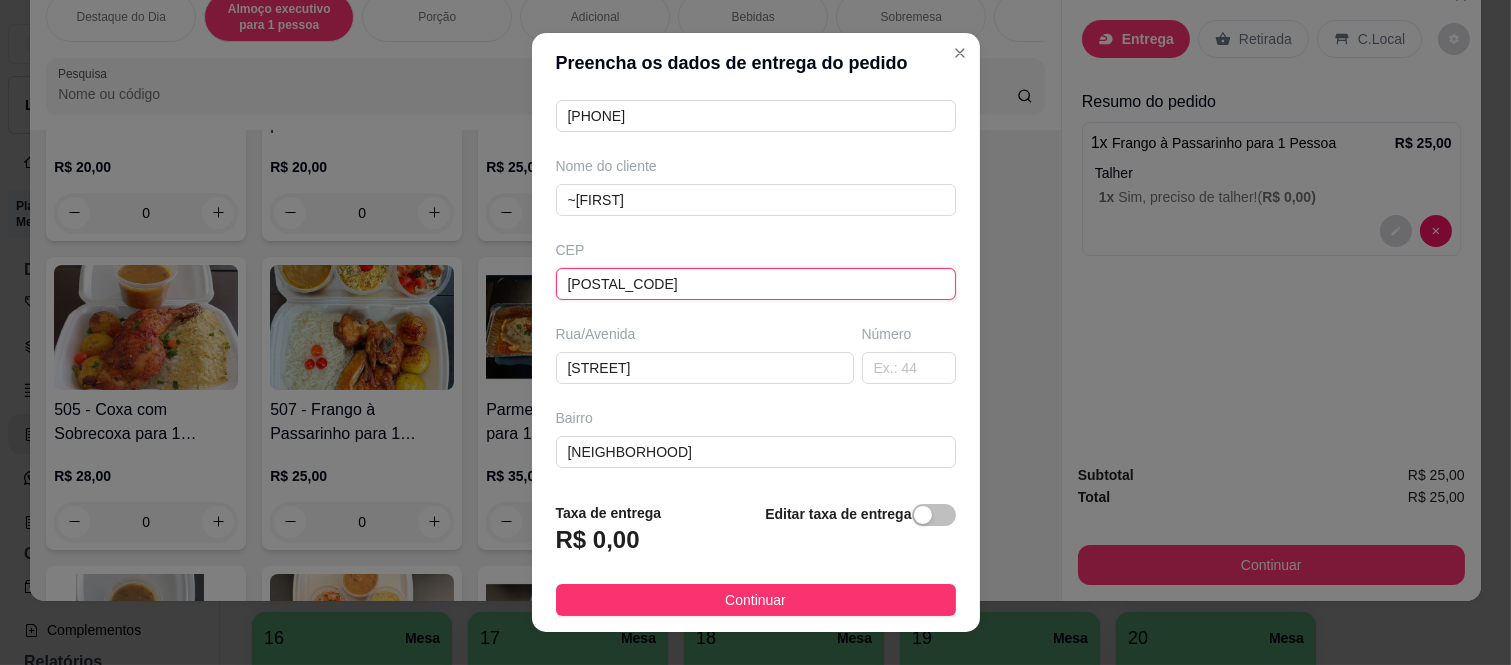 type on "[STREET]" 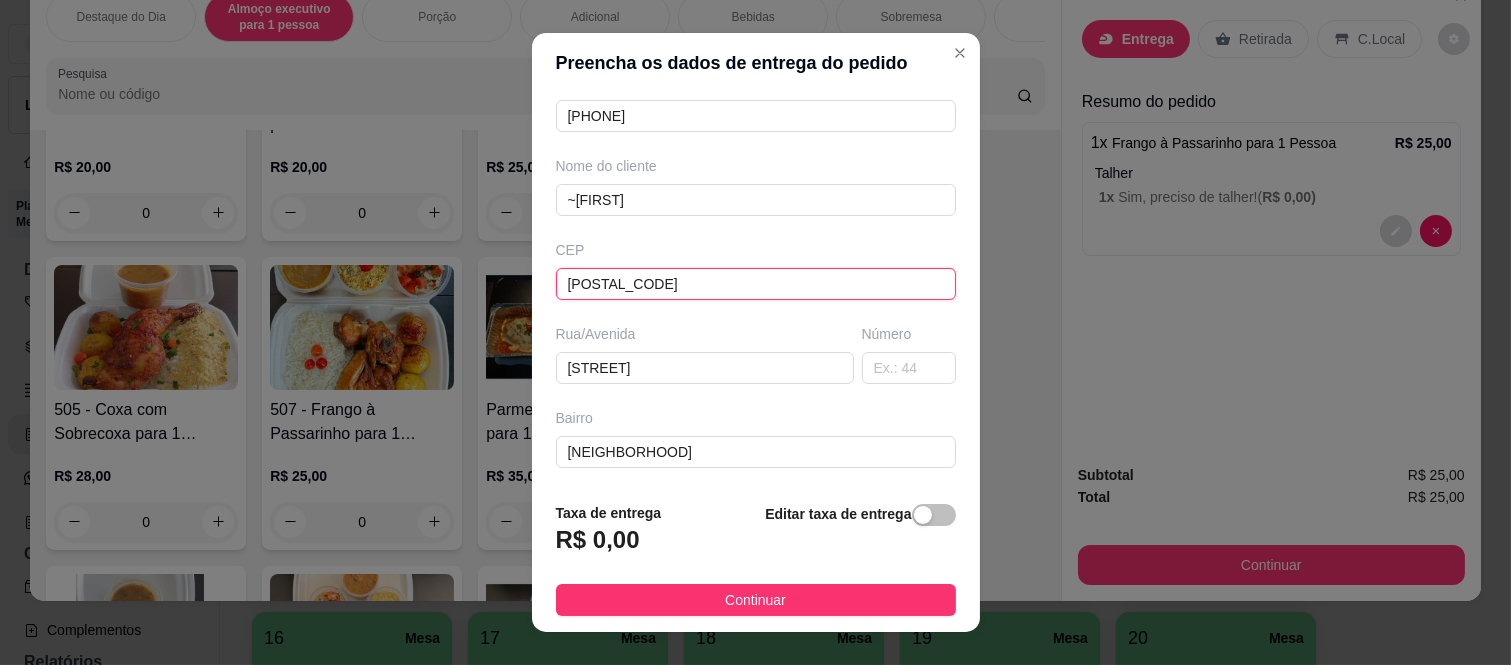 scroll, scrollTop: 222, scrollLeft: 0, axis: vertical 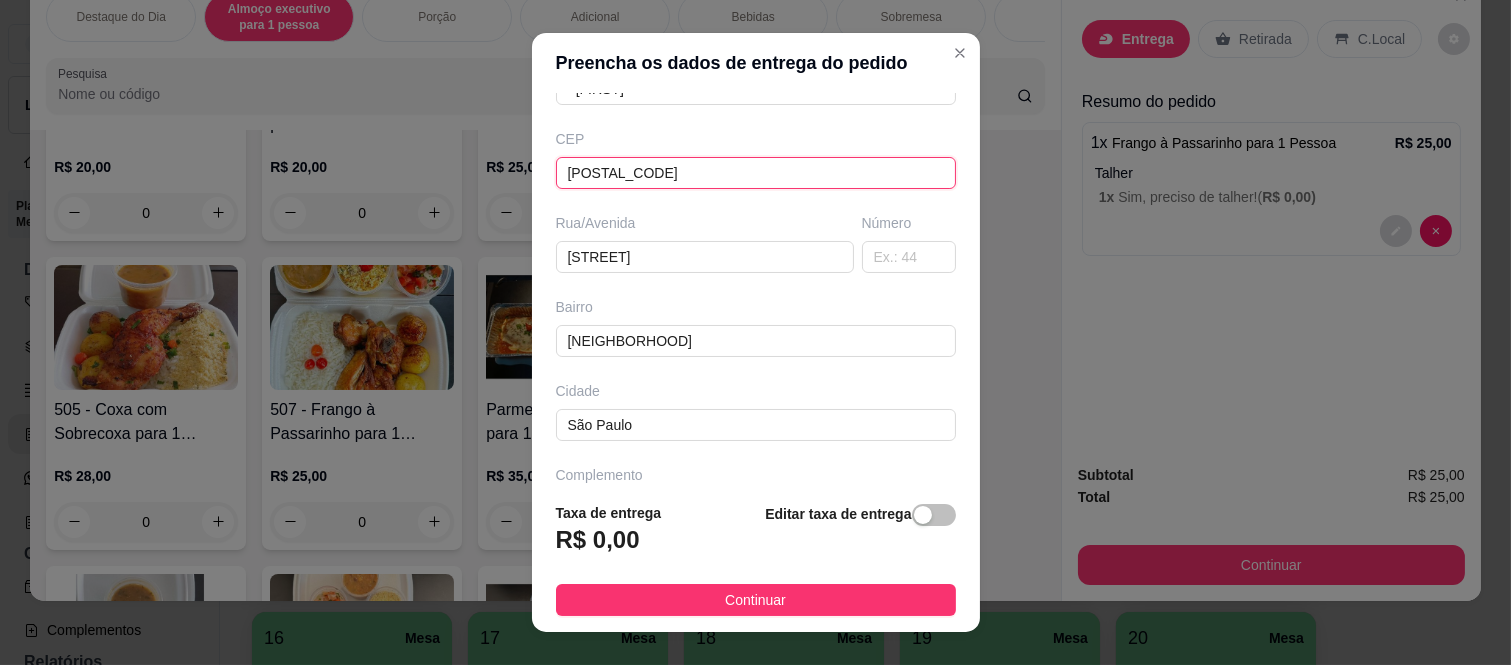 type on "[POSTAL_CODE]" 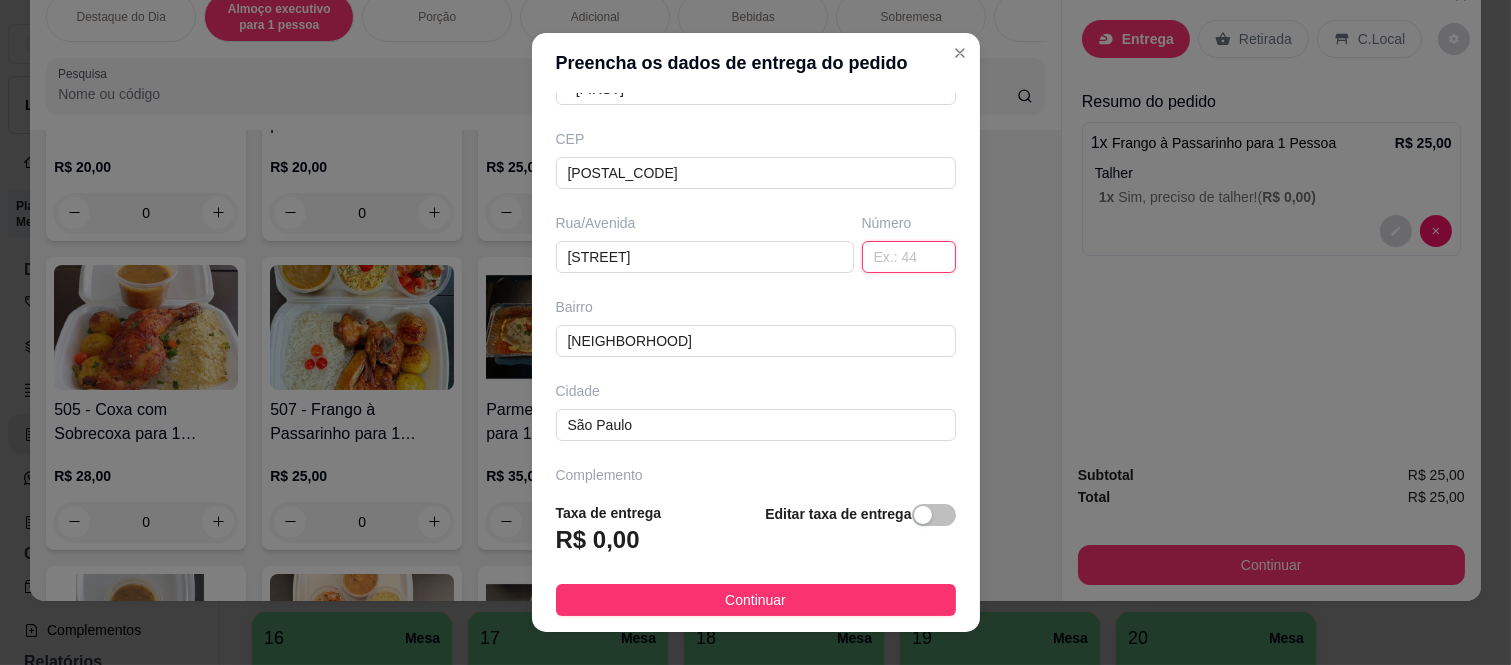 click at bounding box center [909, 257] 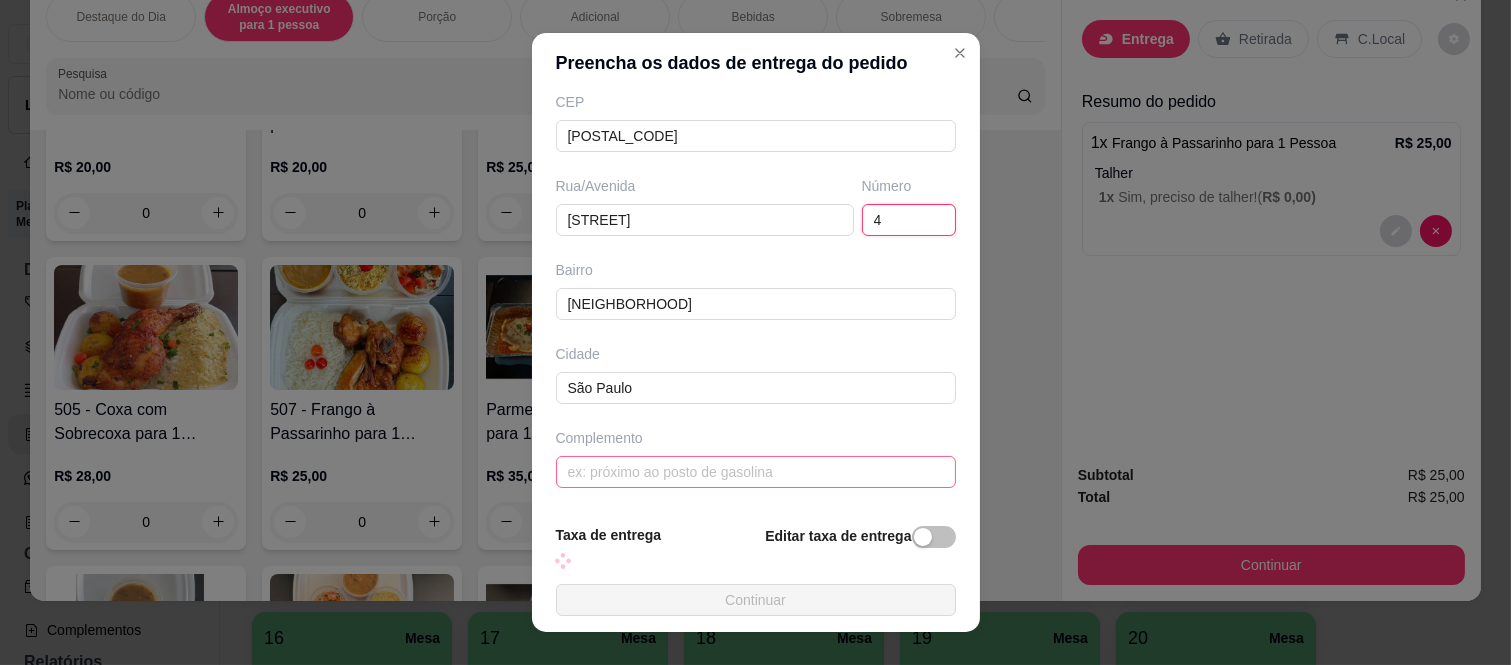type on "4" 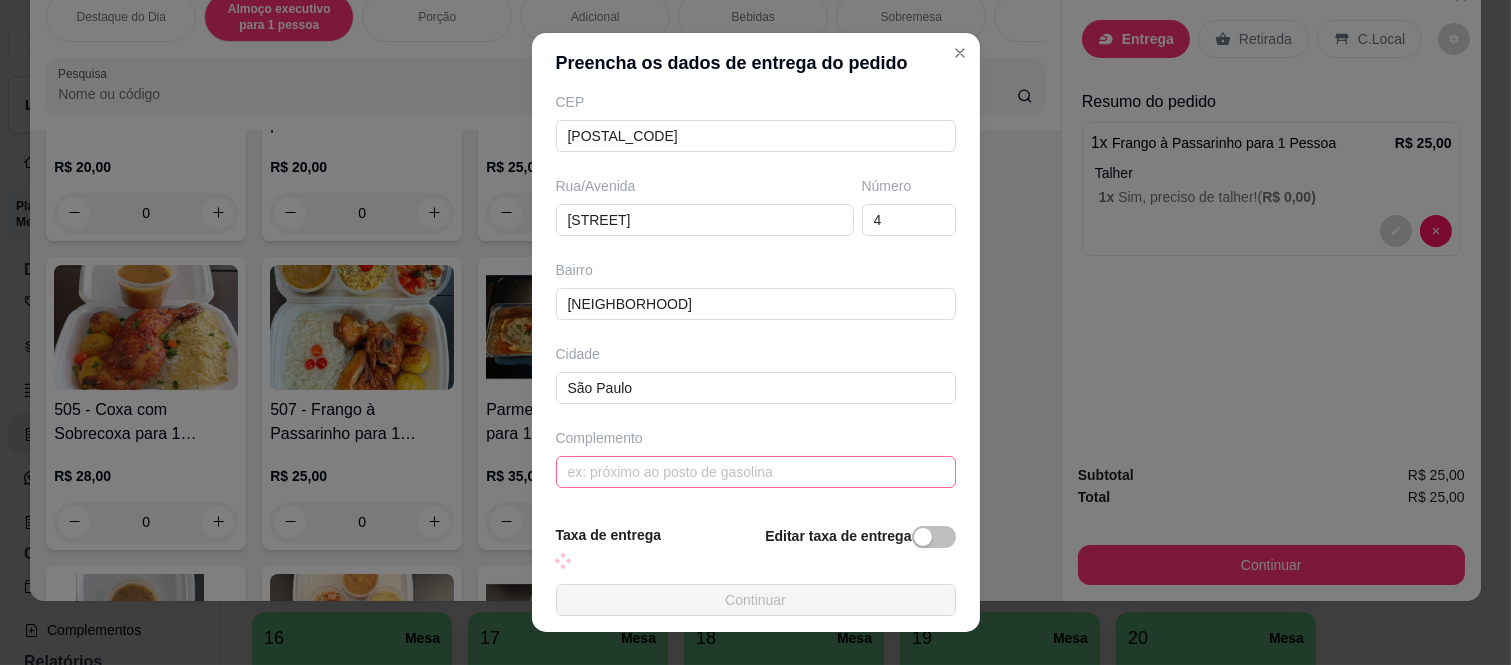 scroll, scrollTop: 282, scrollLeft: 0, axis: vertical 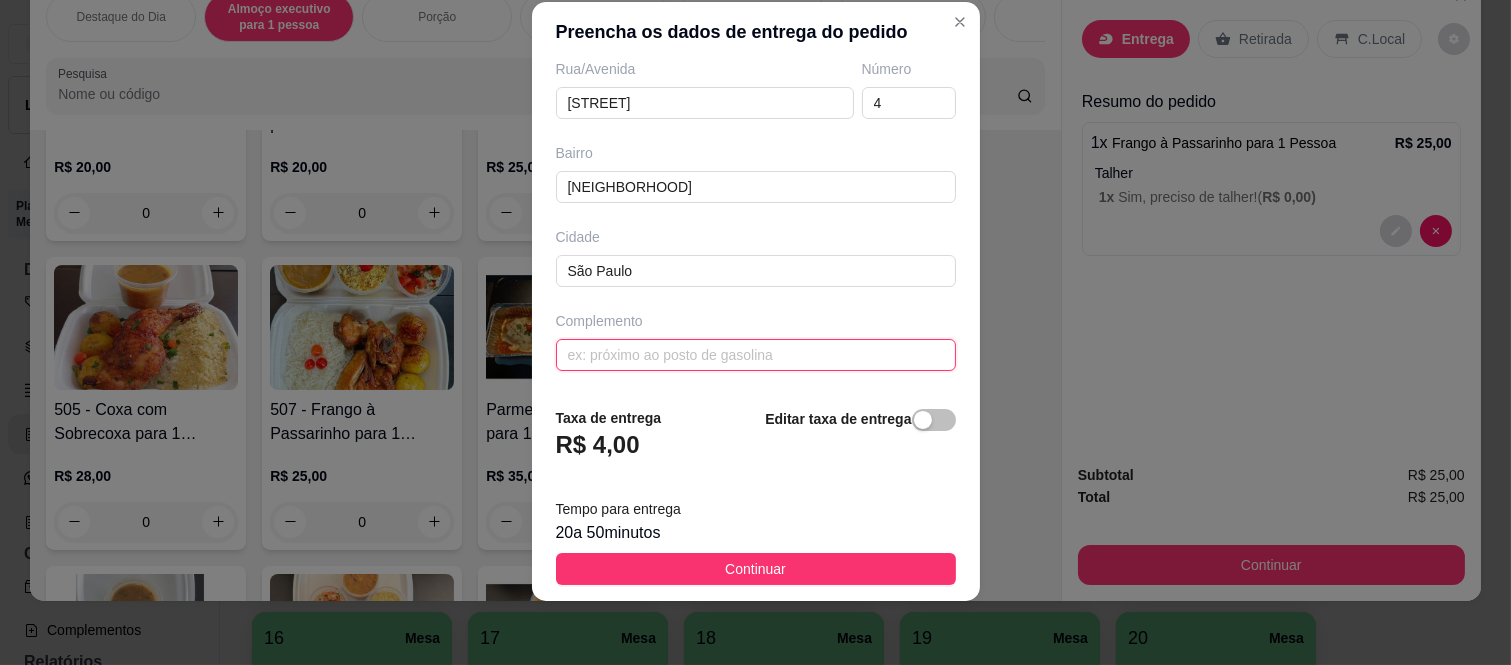 click at bounding box center (756, 355) 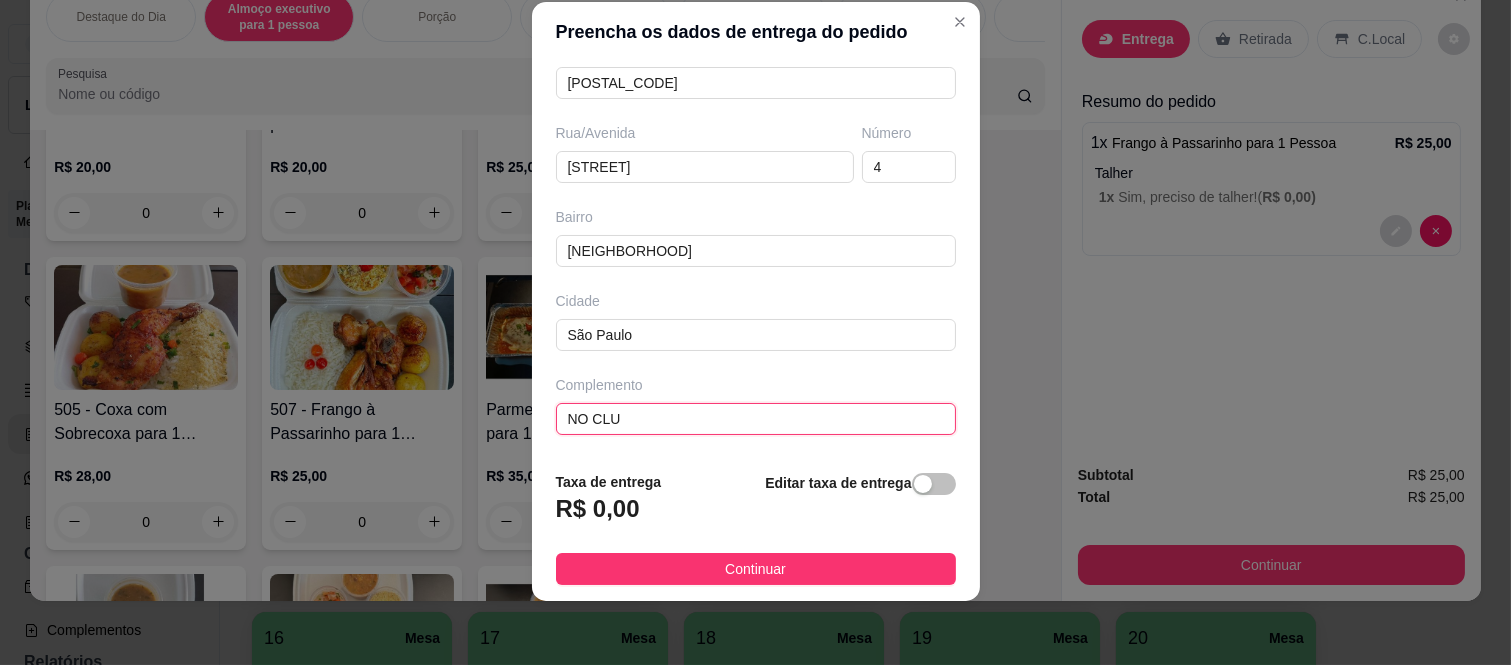 scroll, scrollTop: 282, scrollLeft: 0, axis: vertical 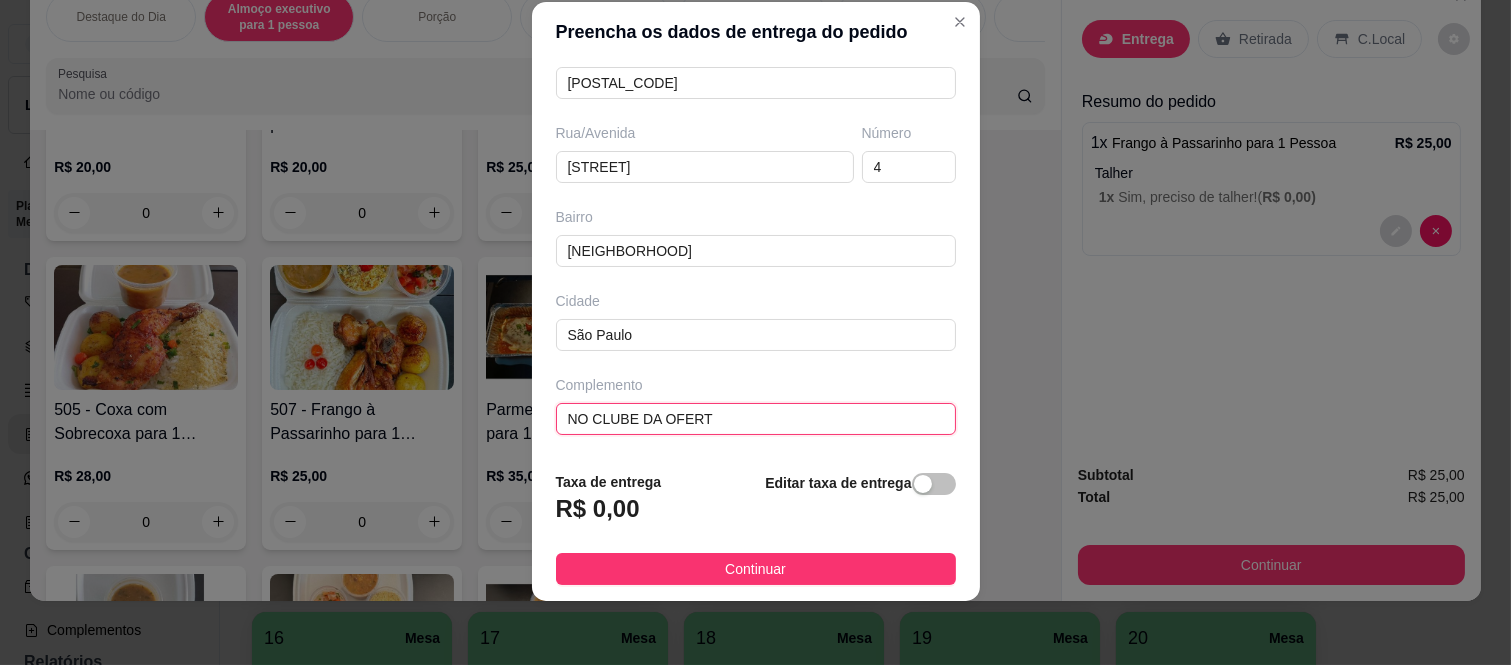 type on "NO CLUBE DA OFERTA" 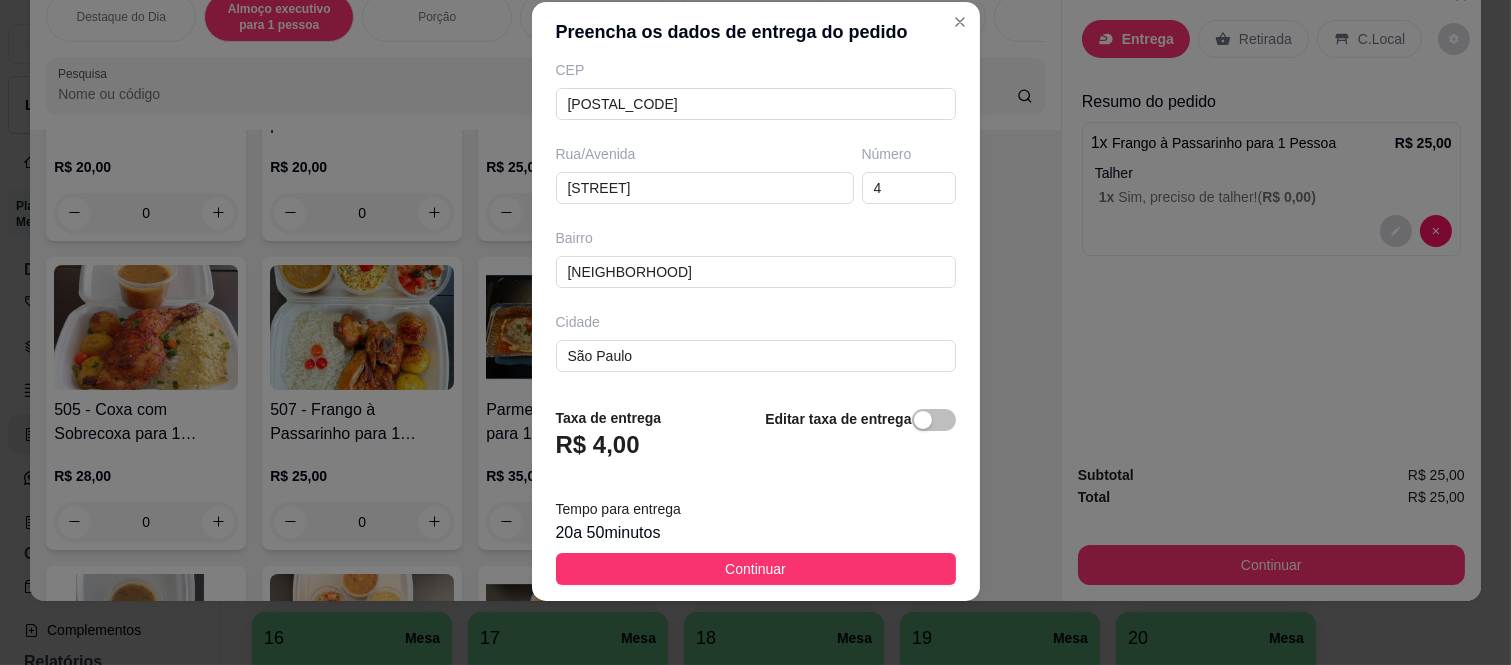 scroll, scrollTop: 346, scrollLeft: 0, axis: vertical 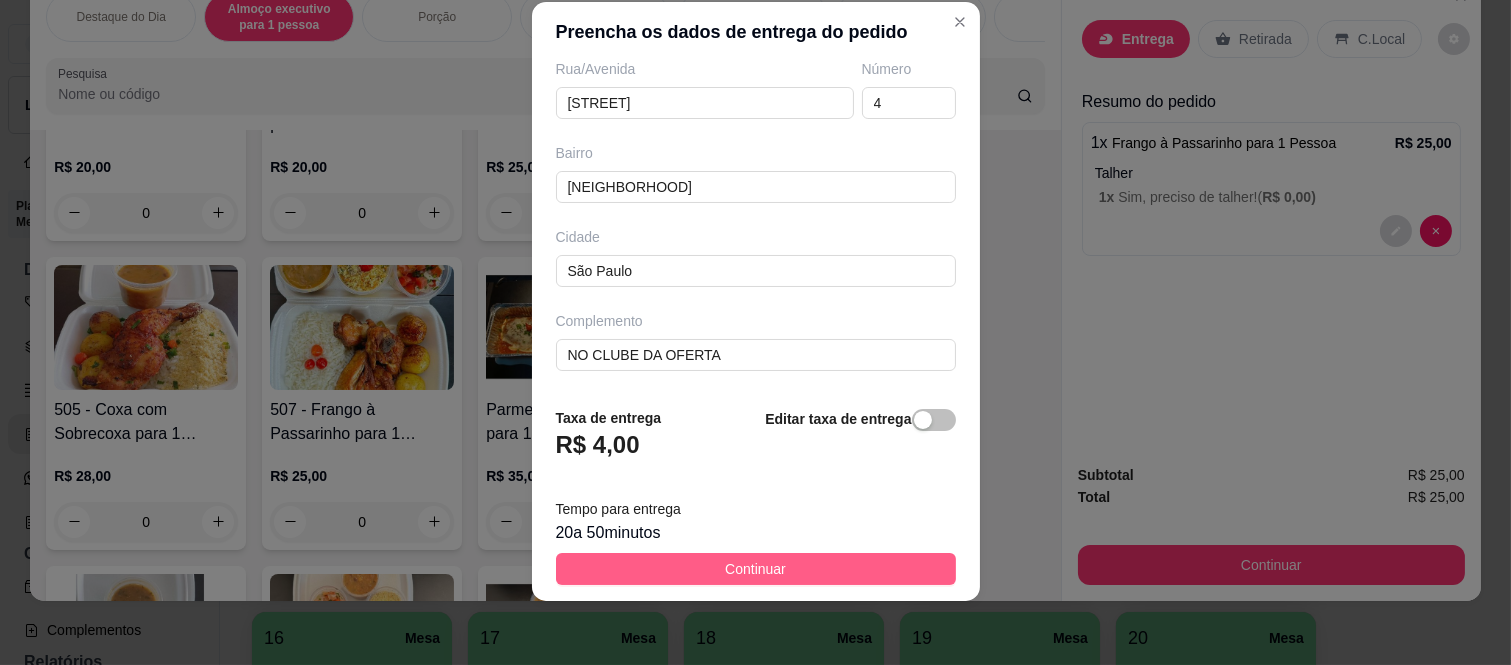 click on "Continuar" at bounding box center (756, 569) 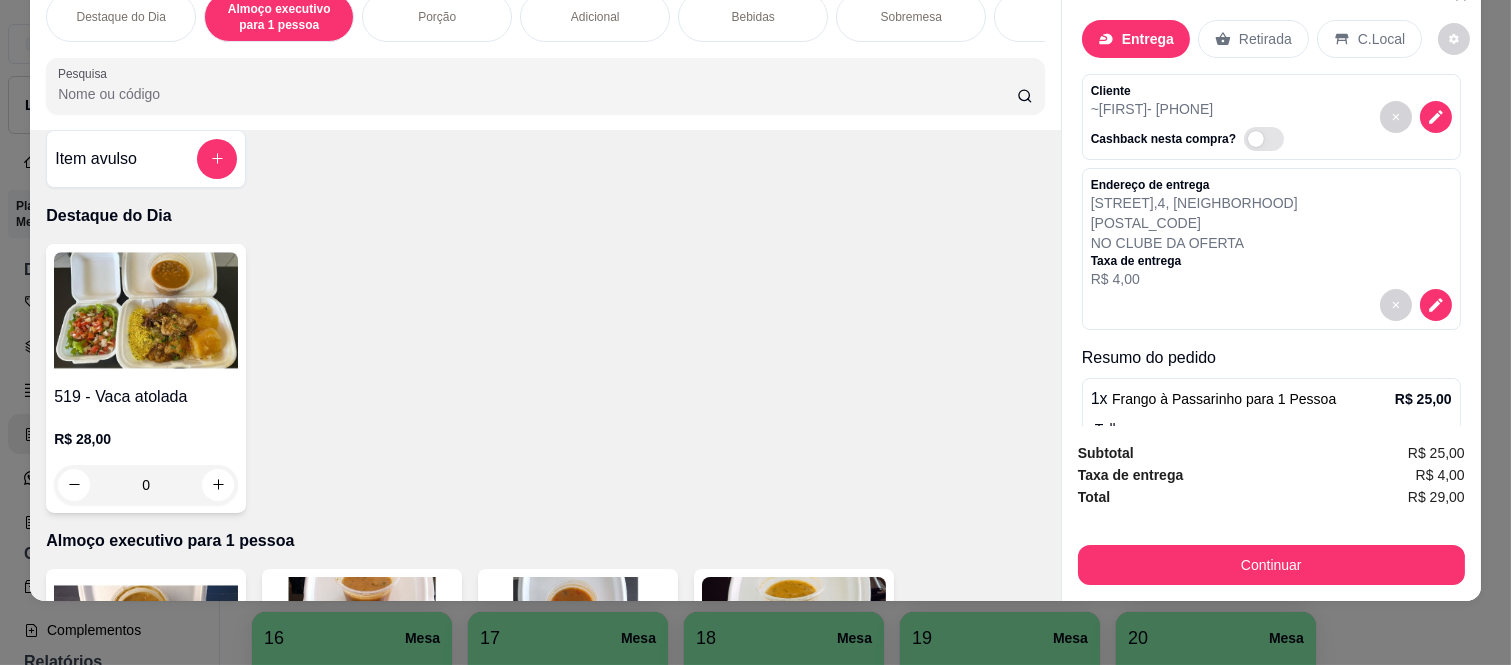 scroll, scrollTop: 0, scrollLeft: 0, axis: both 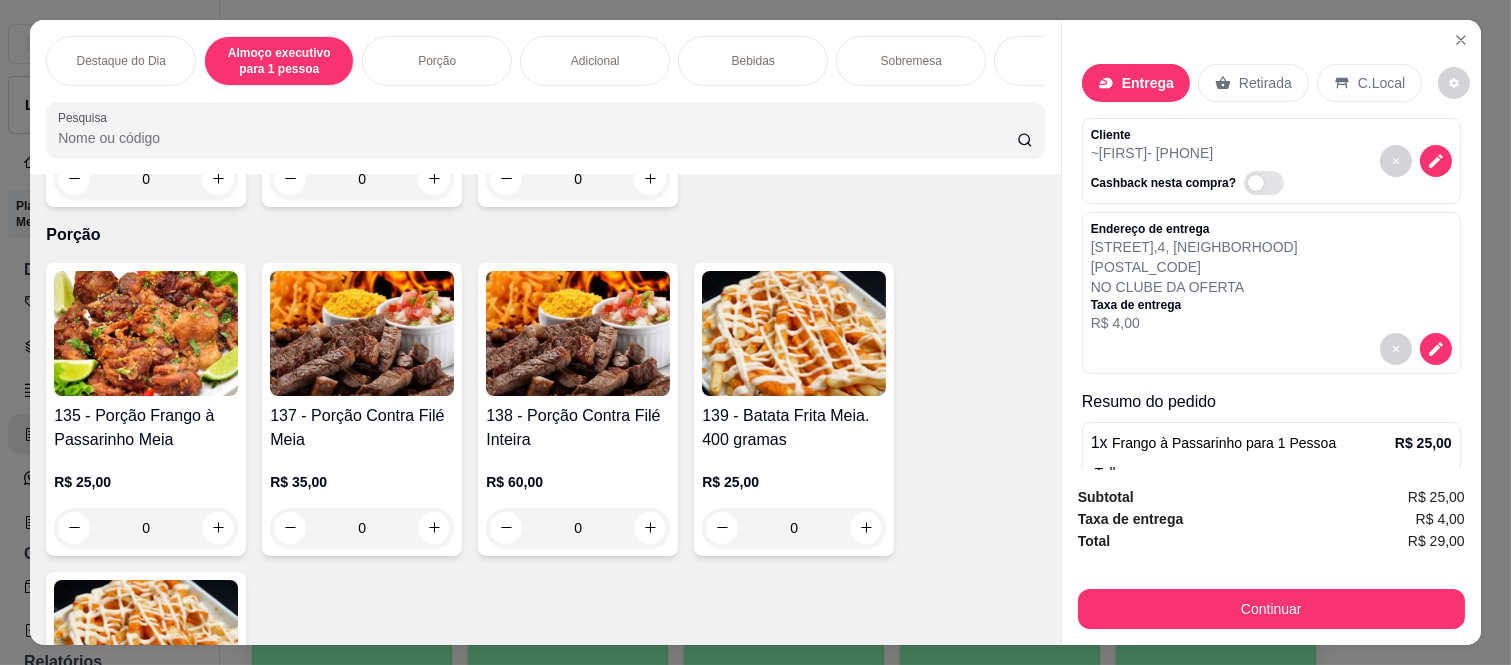 click on "0" at bounding box center (578, 528) 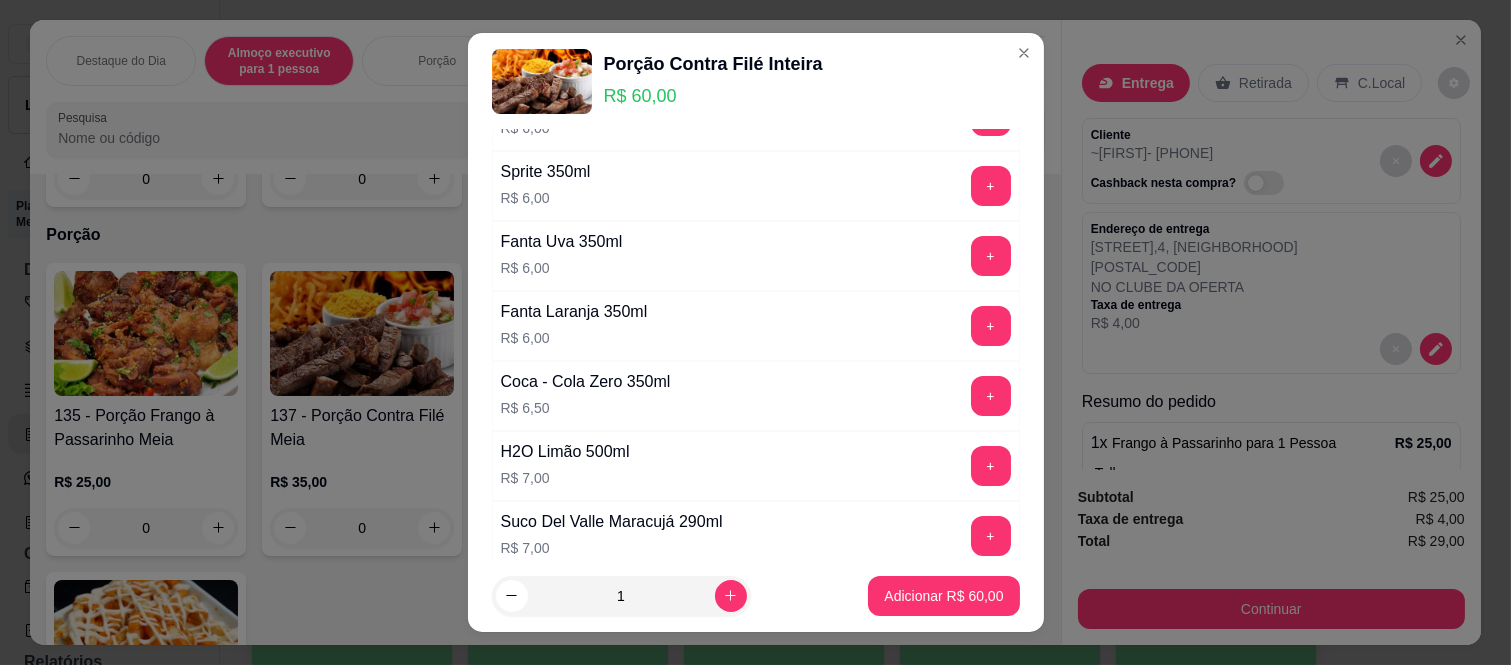 scroll, scrollTop: 555, scrollLeft: 0, axis: vertical 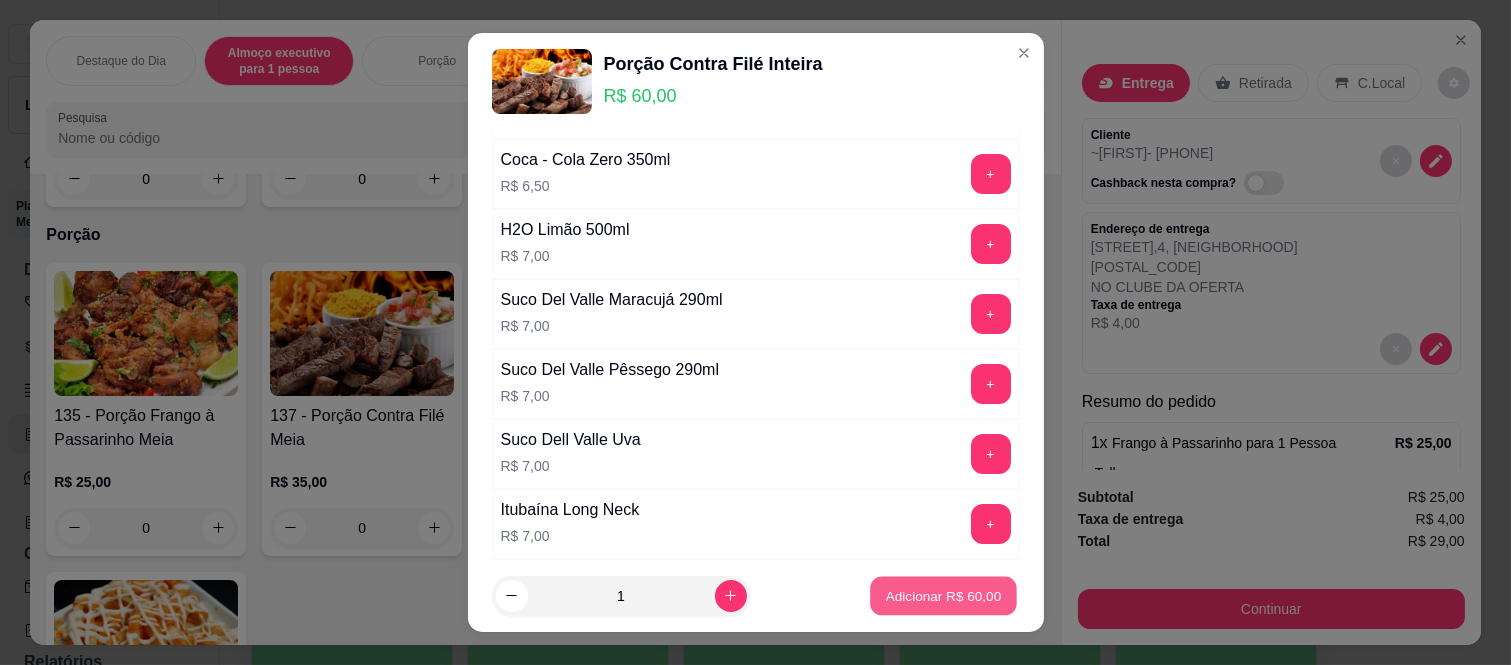 click on "Adicionar   R$ 60,00" at bounding box center (944, 595) 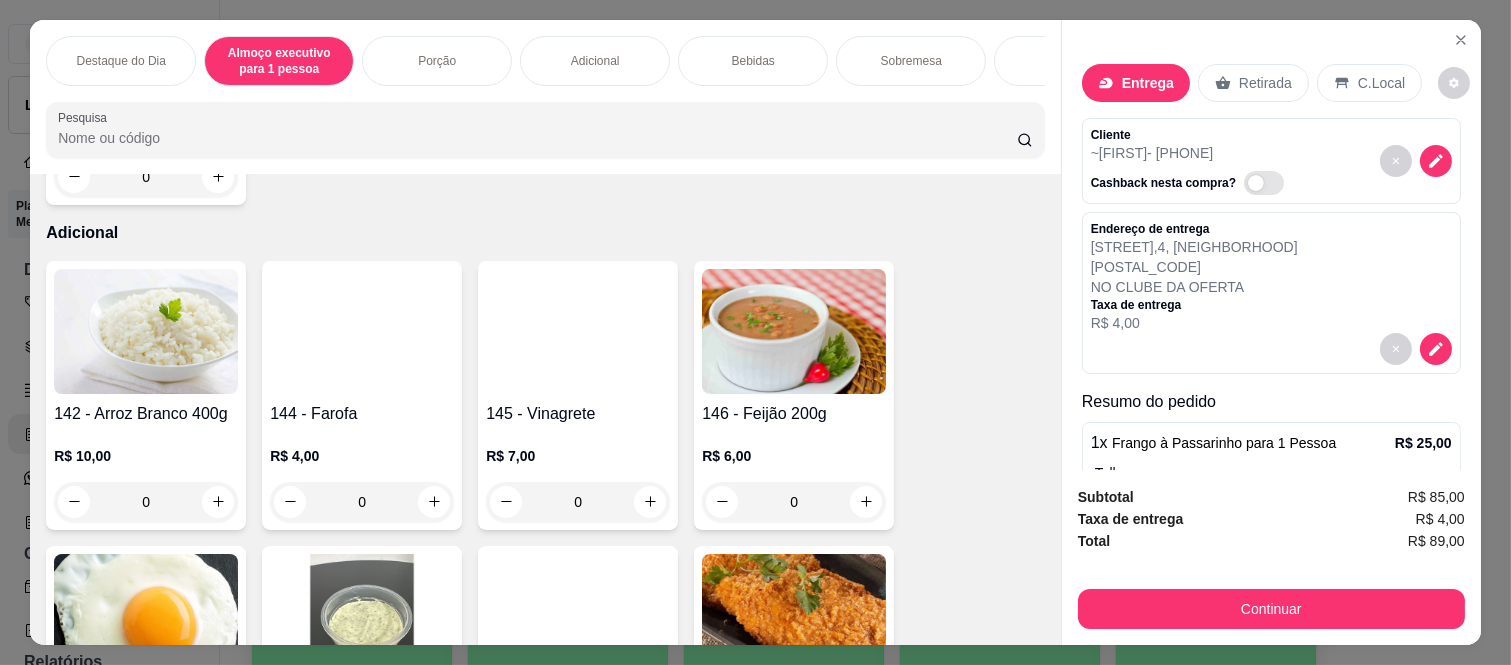 scroll, scrollTop: 2000, scrollLeft: 0, axis: vertical 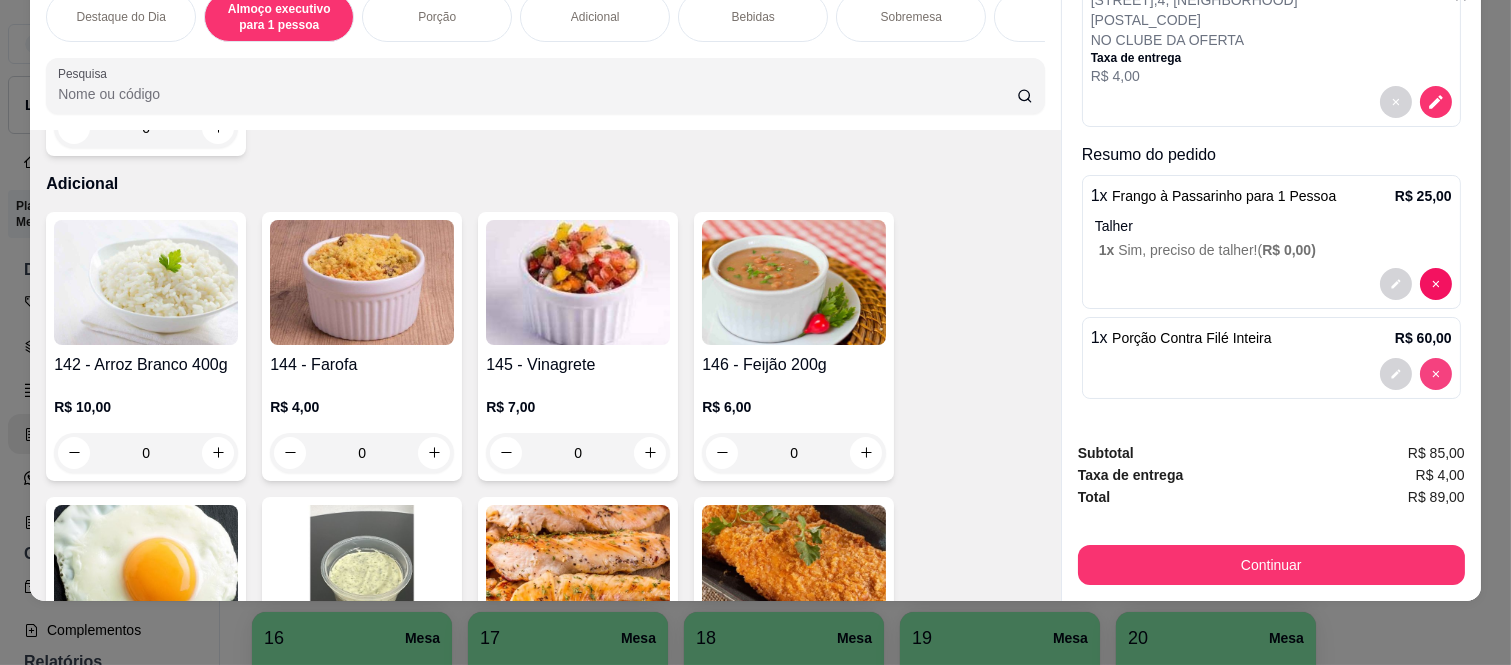 type on "0" 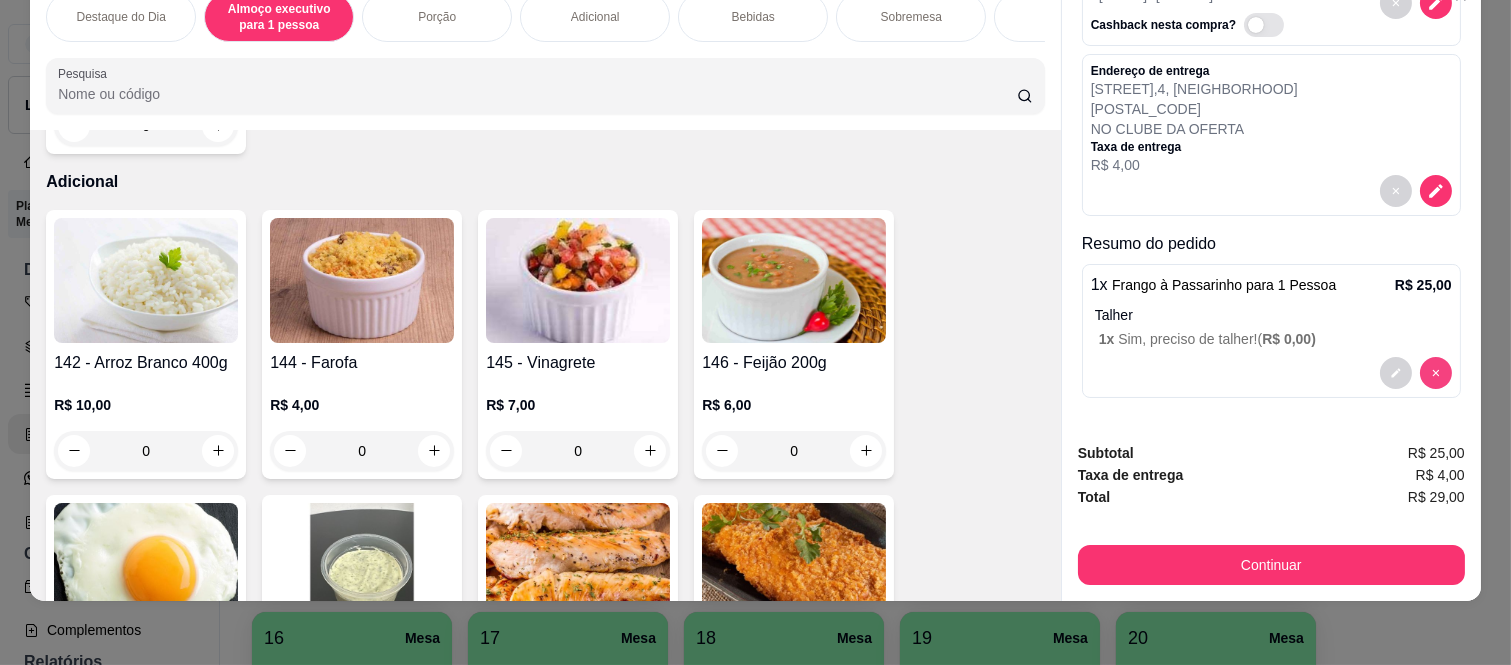 scroll, scrollTop: 113, scrollLeft: 0, axis: vertical 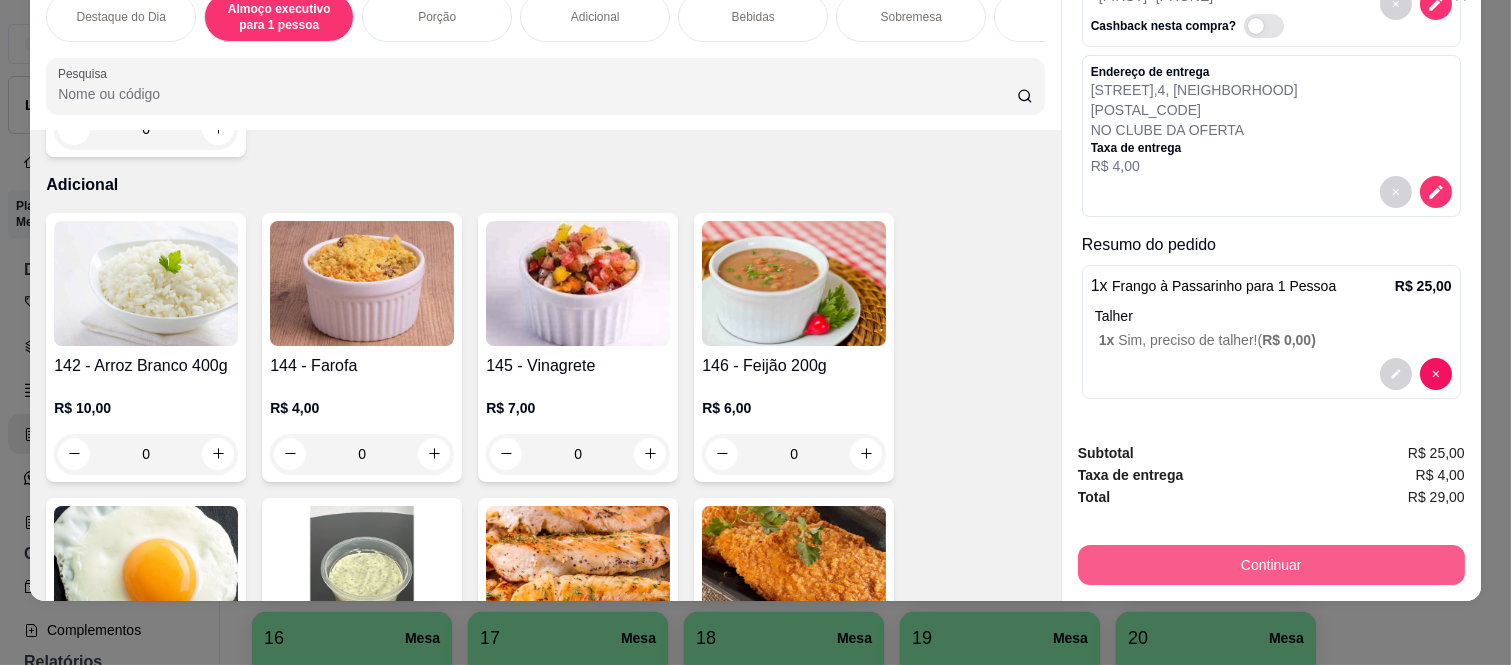 click on "Continuar" at bounding box center [1271, 565] 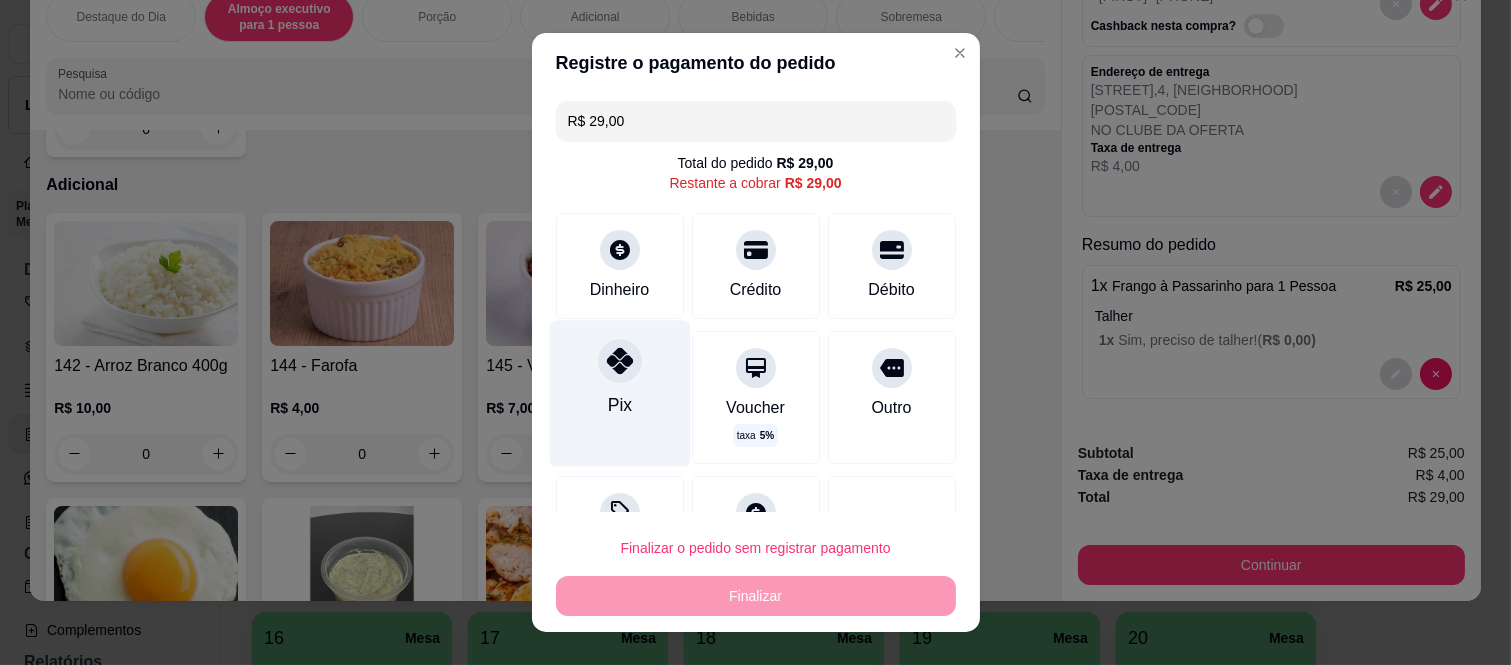click on "Pix" at bounding box center (619, 405) 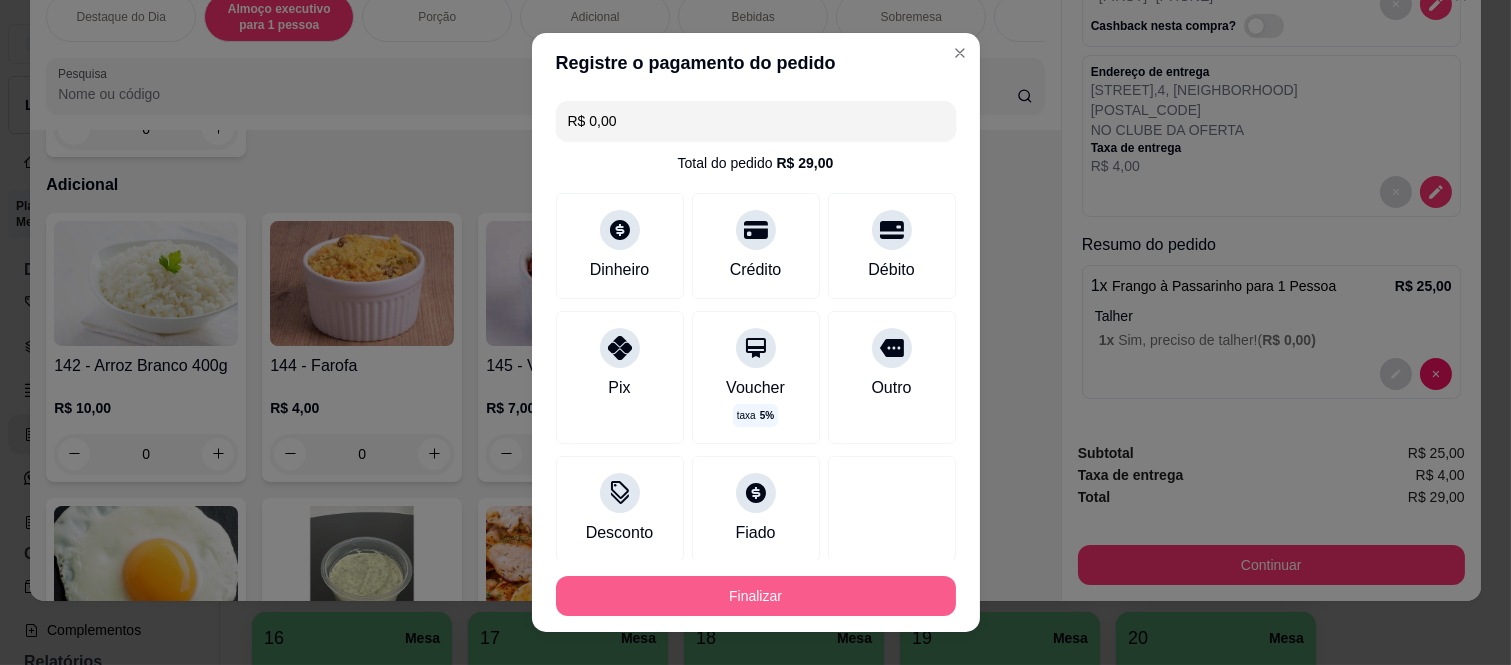 click on "Finalizar" at bounding box center [756, 596] 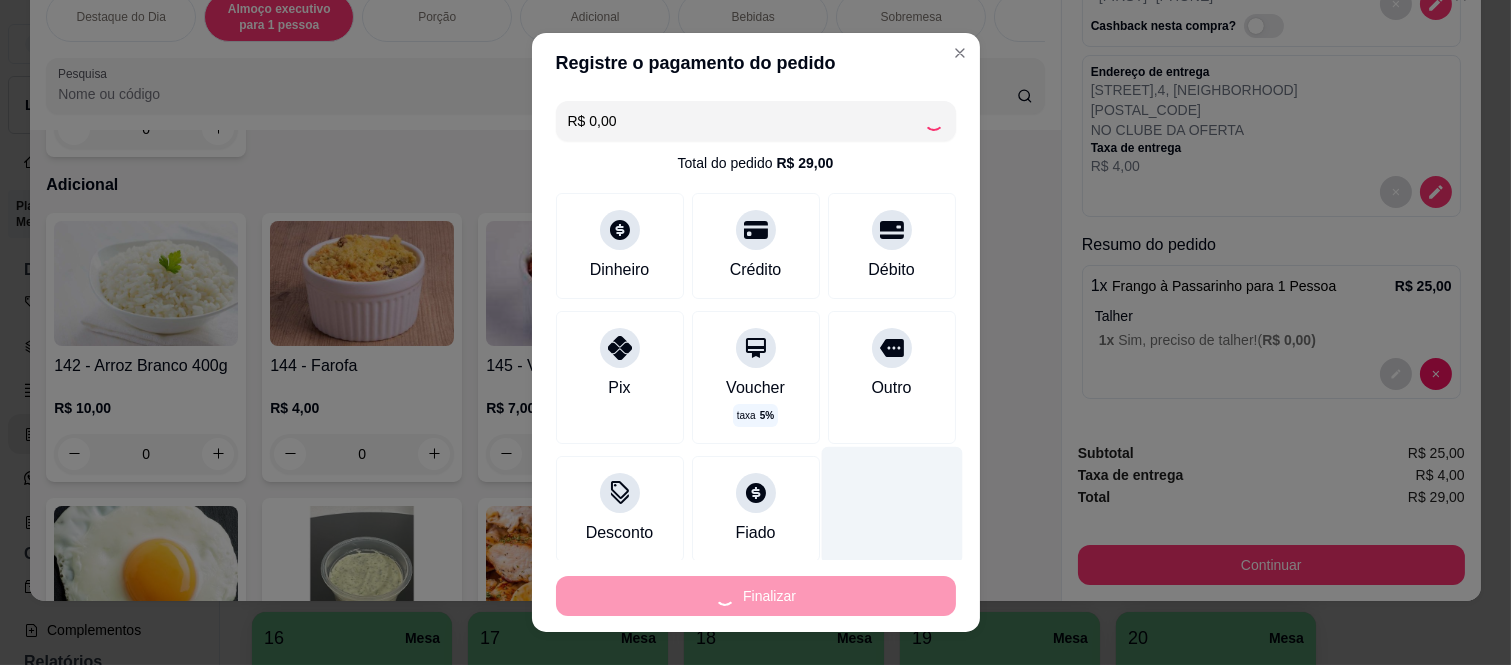 type on "-R$ 29,00" 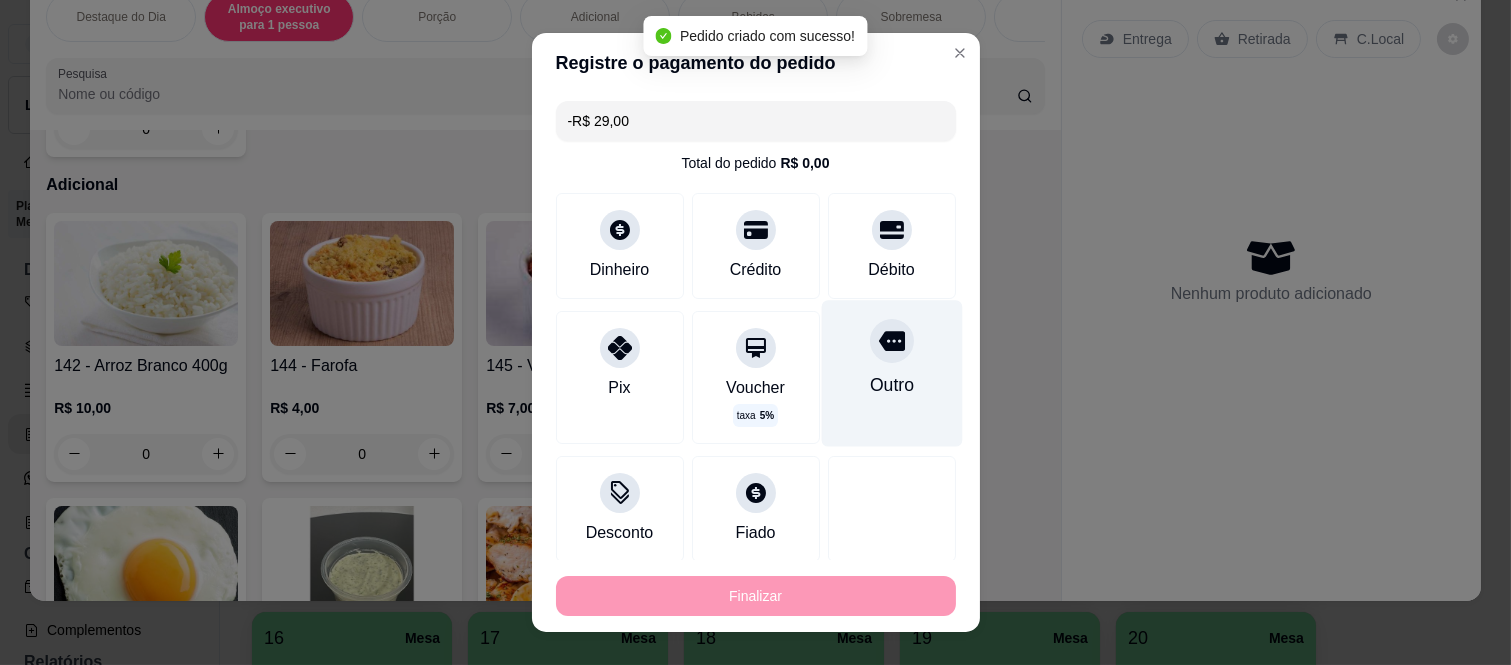 scroll, scrollTop: 0, scrollLeft: 0, axis: both 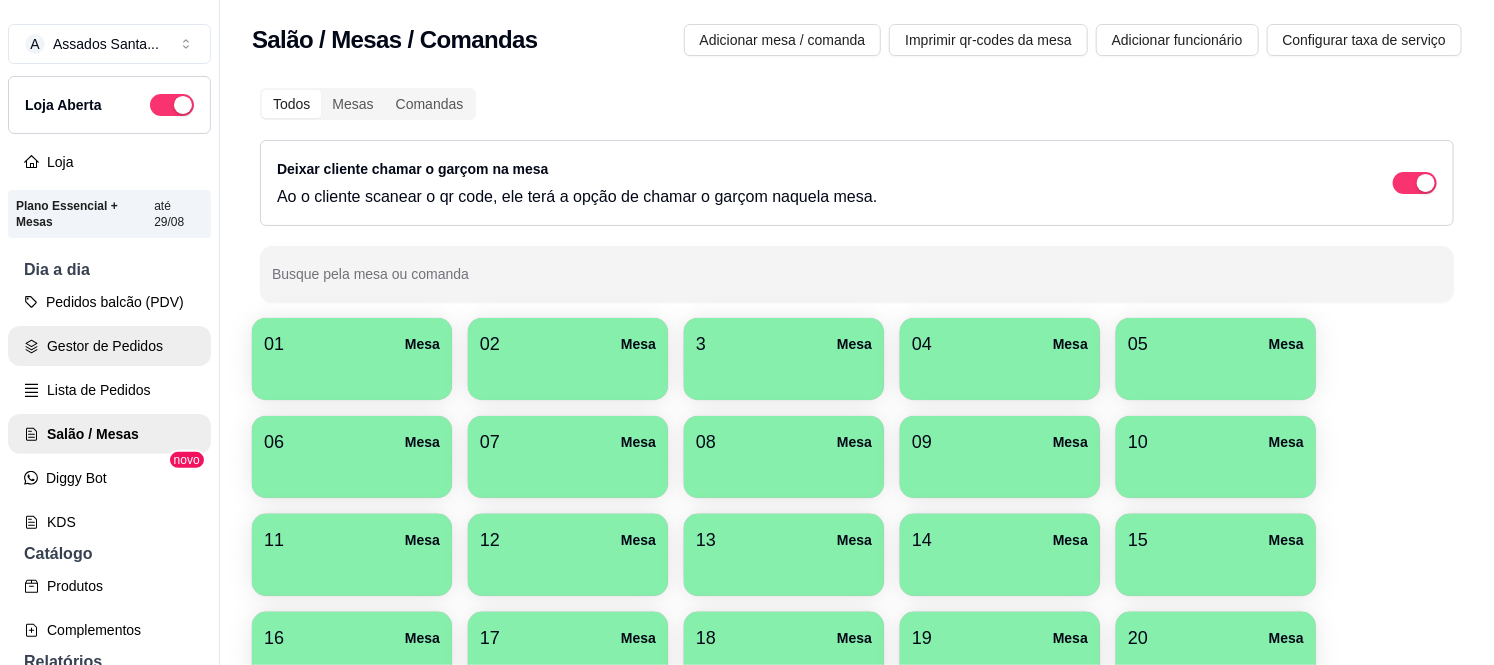click on "Gestor de Pedidos" at bounding box center [109, 346] 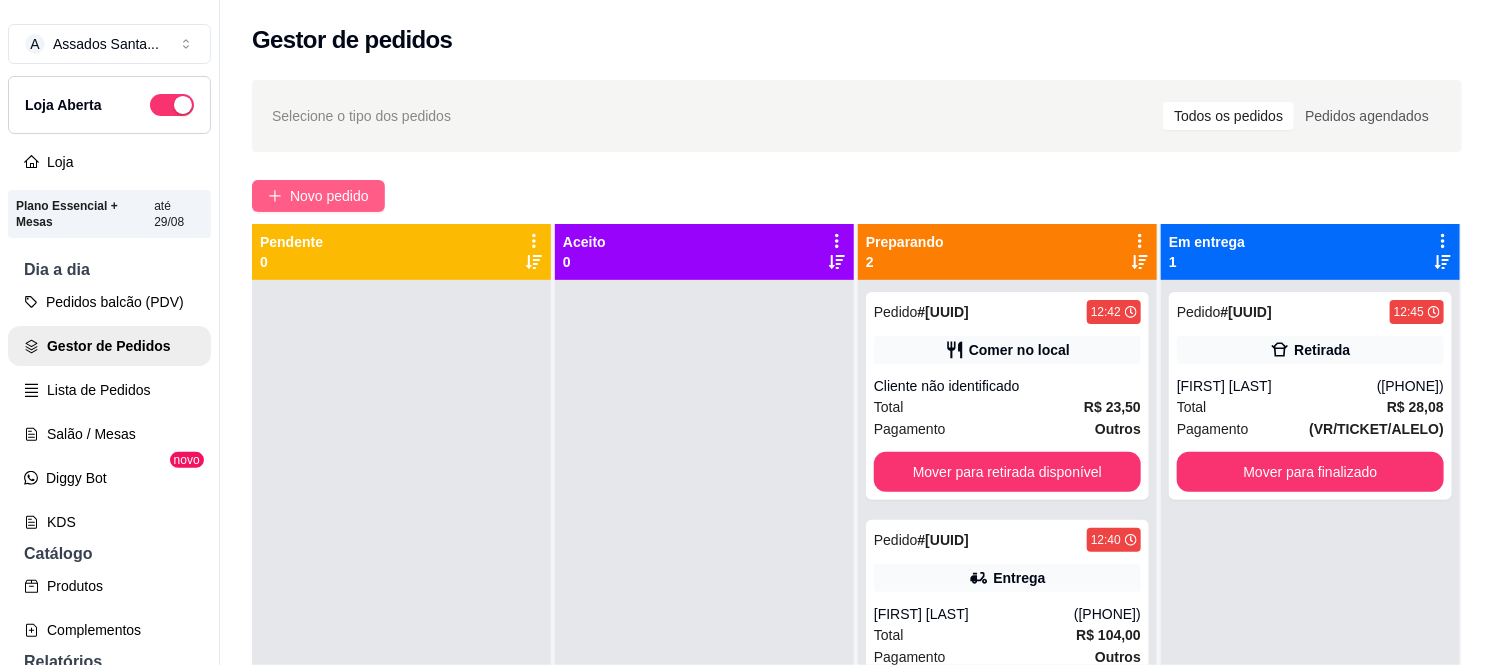click on "Novo pedido" at bounding box center (329, 196) 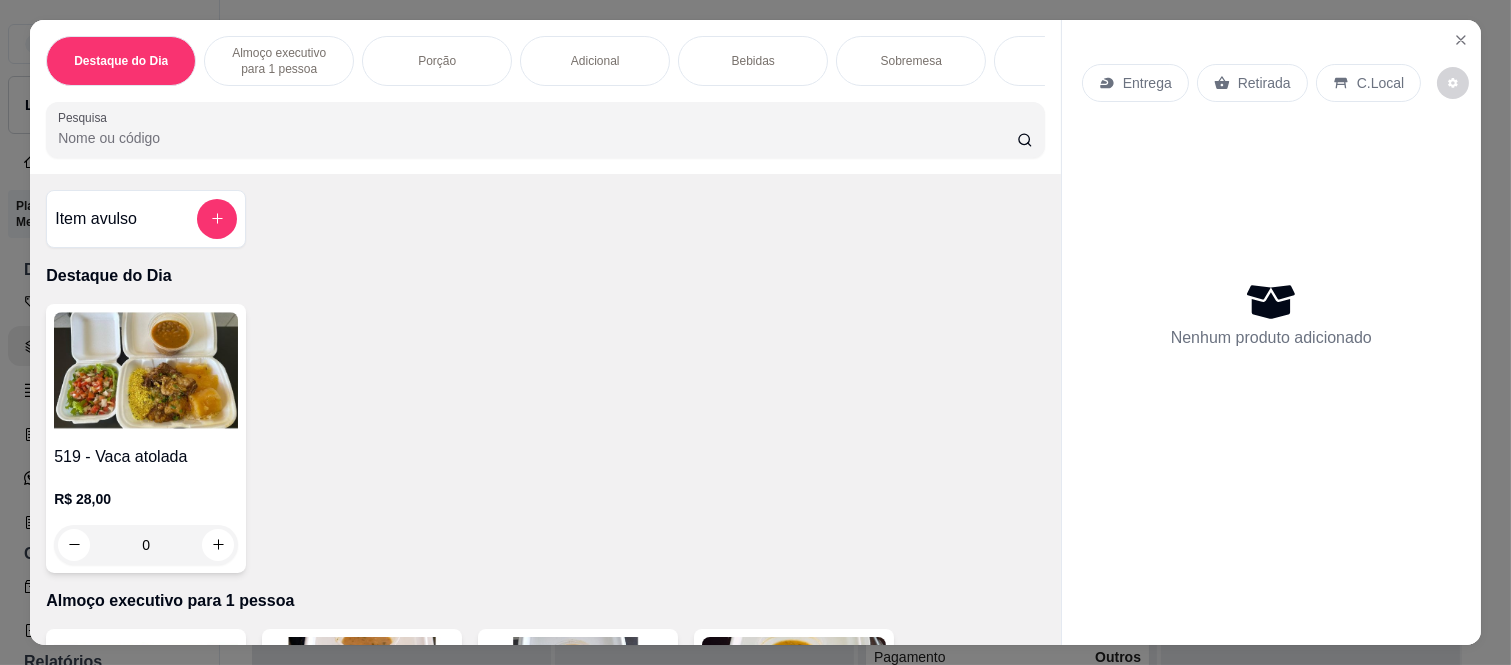 click on "Bebidas" at bounding box center [753, 61] 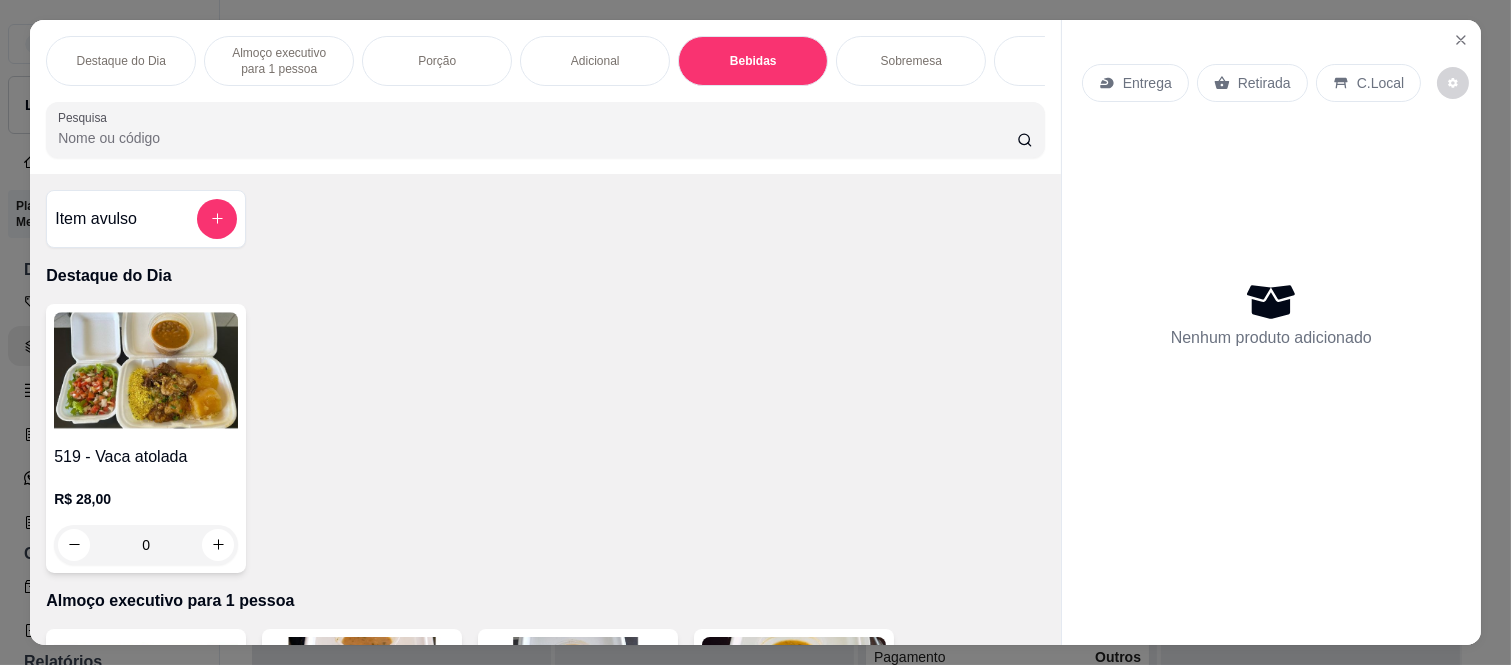 scroll, scrollTop: 2982, scrollLeft: 0, axis: vertical 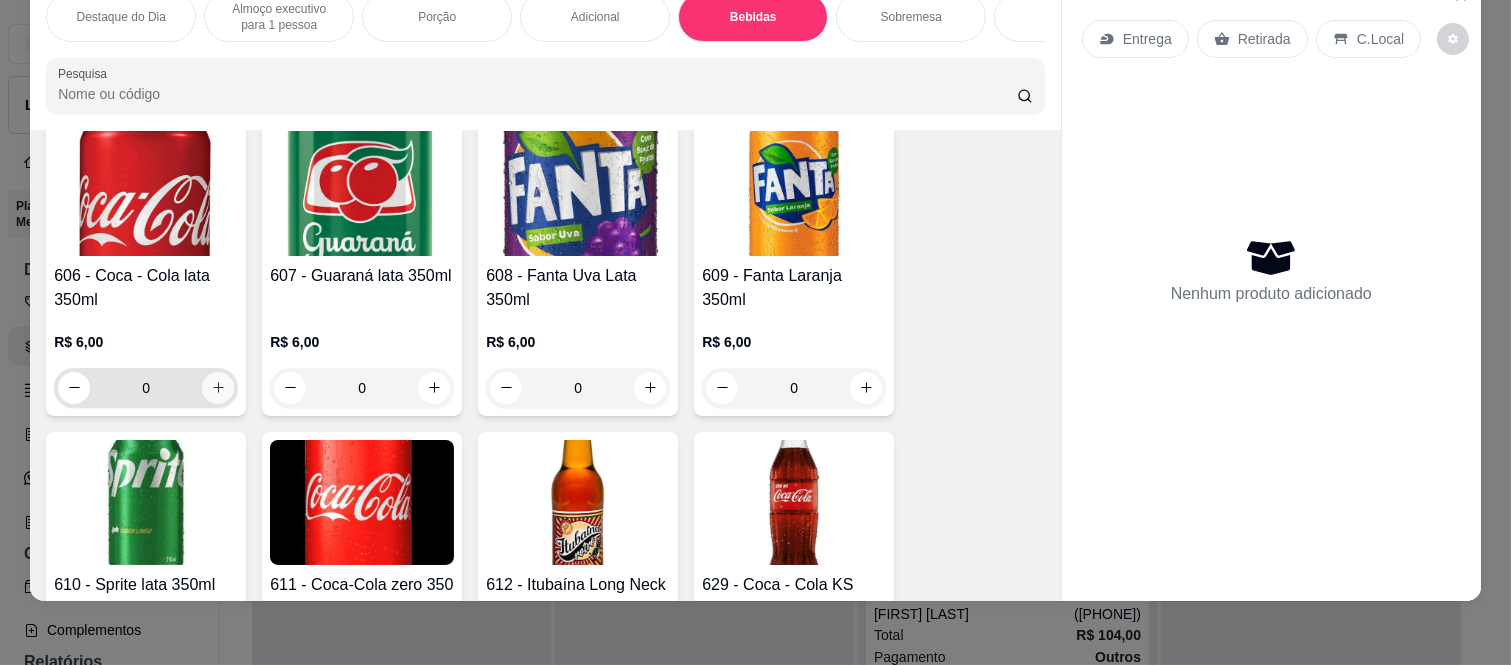 click 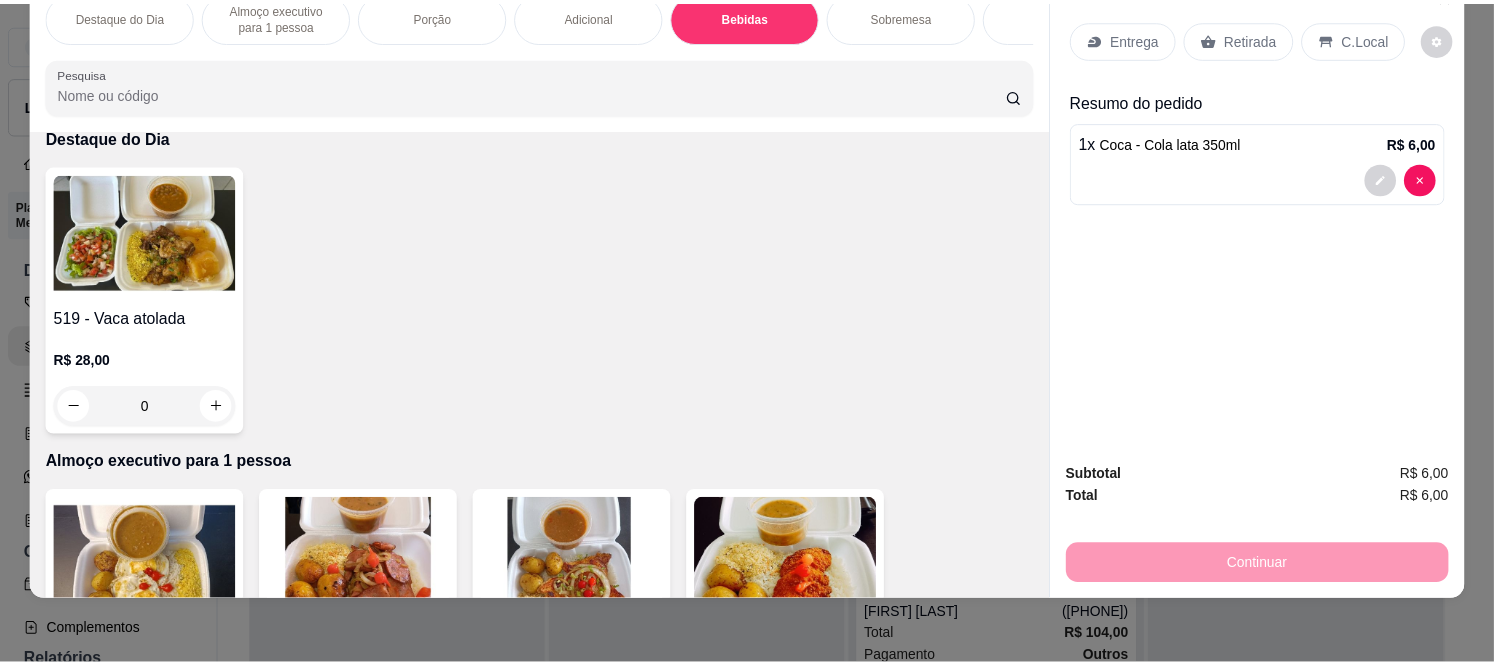 scroll, scrollTop: 0, scrollLeft: 0, axis: both 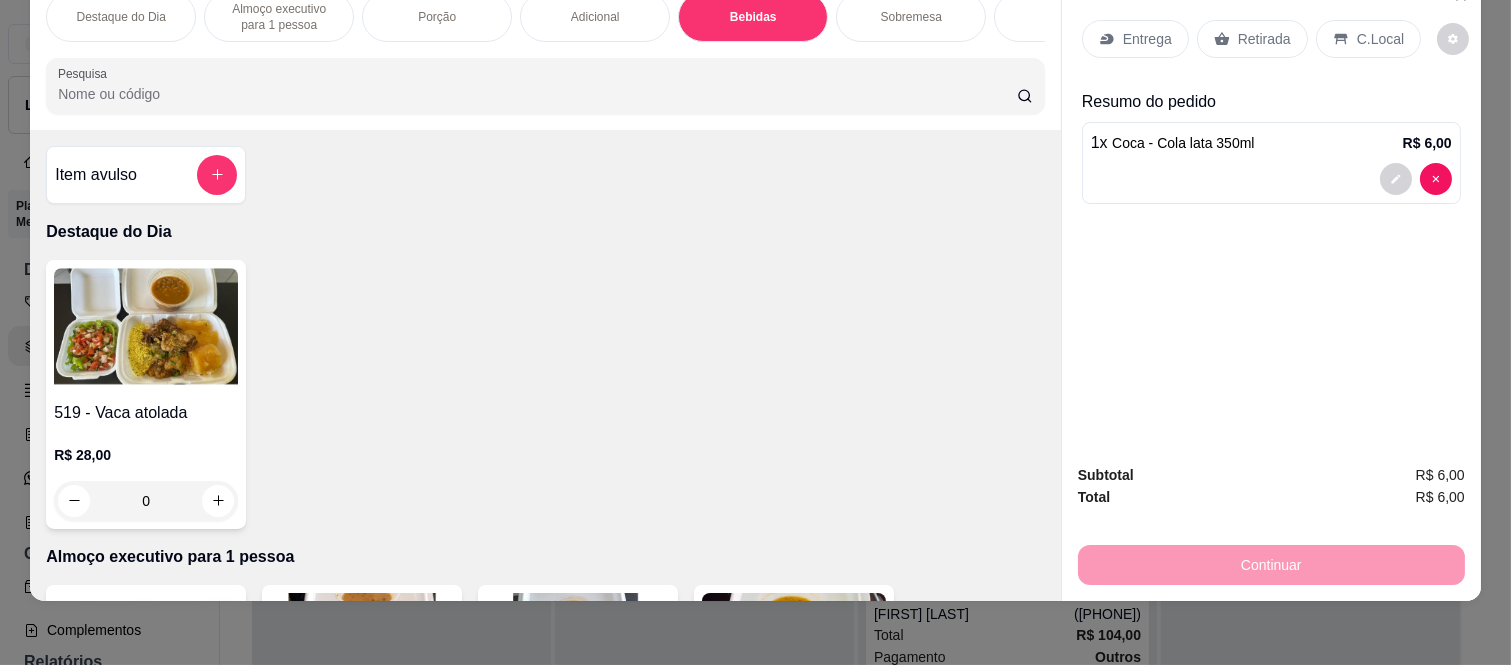 click on "0" at bounding box center (146, 501) 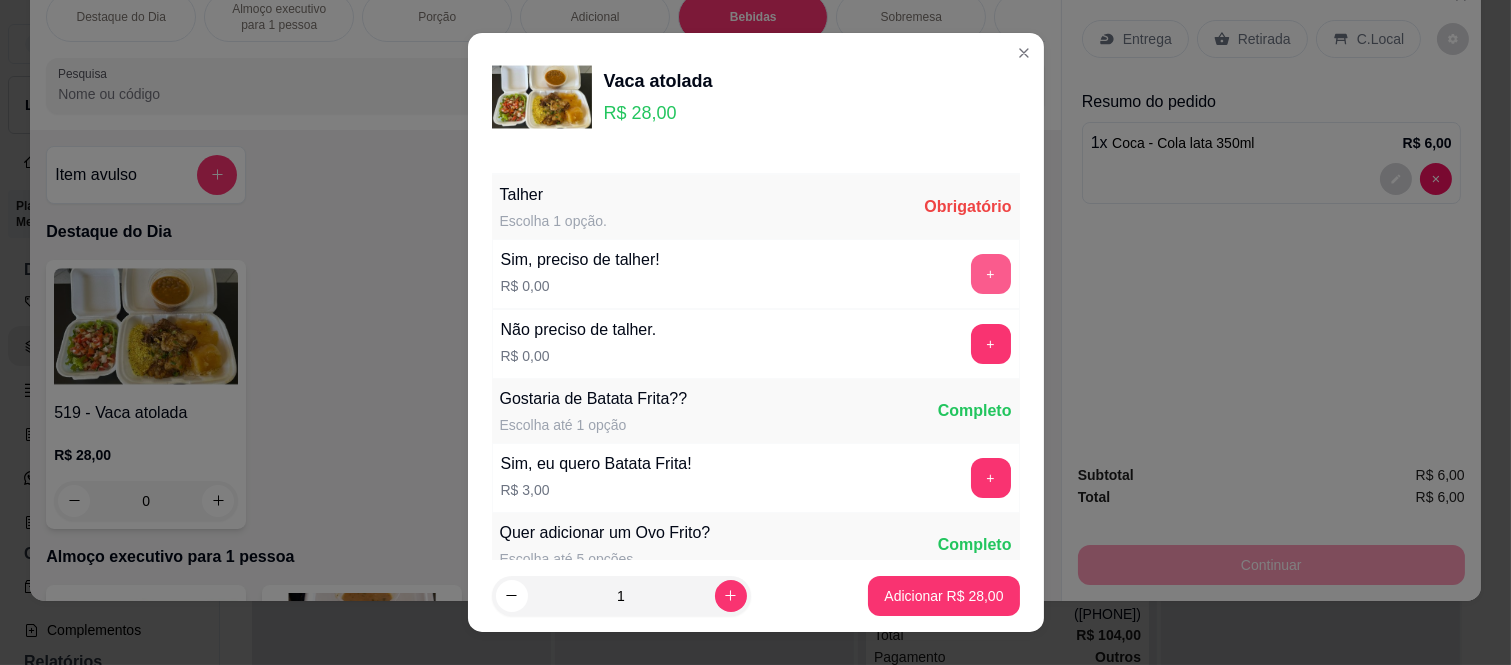 click on "+" at bounding box center [991, 274] 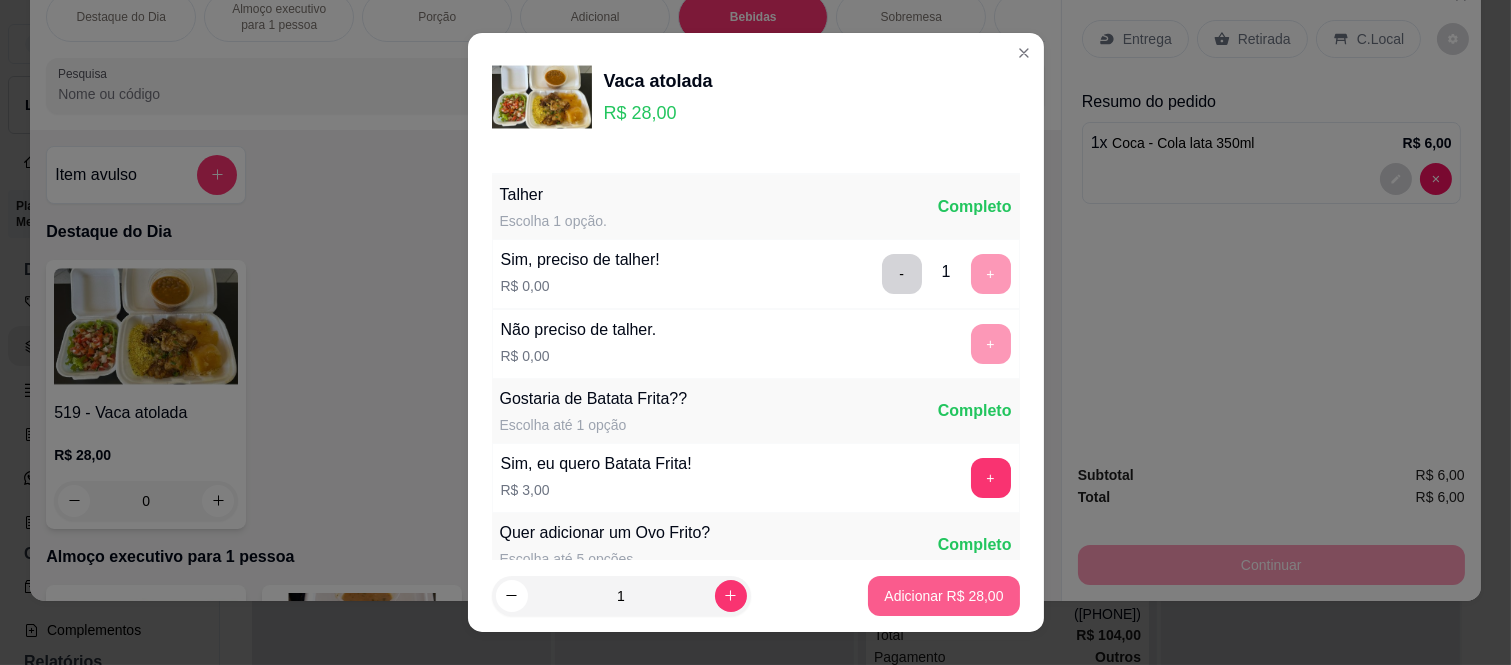 click on "Adicionar   R$ 28,00" at bounding box center (943, 596) 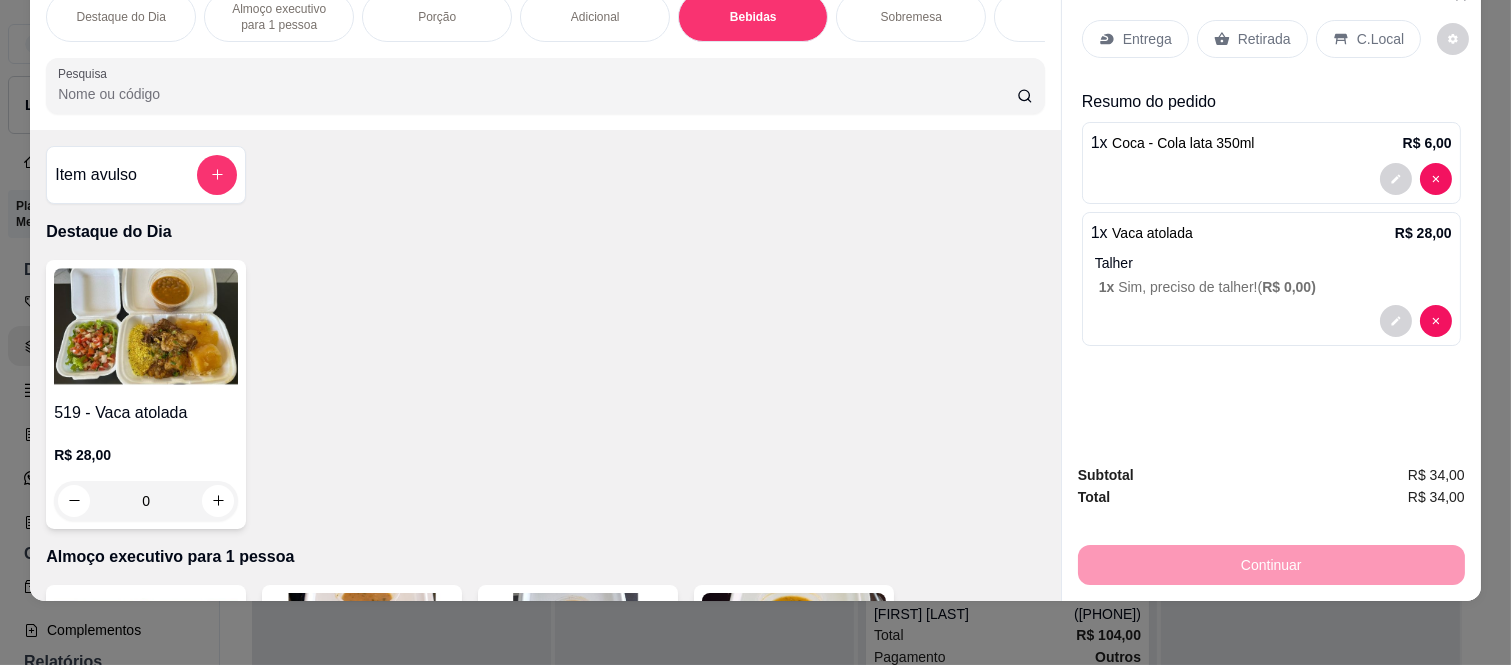 click on "C.Local" at bounding box center [1380, 39] 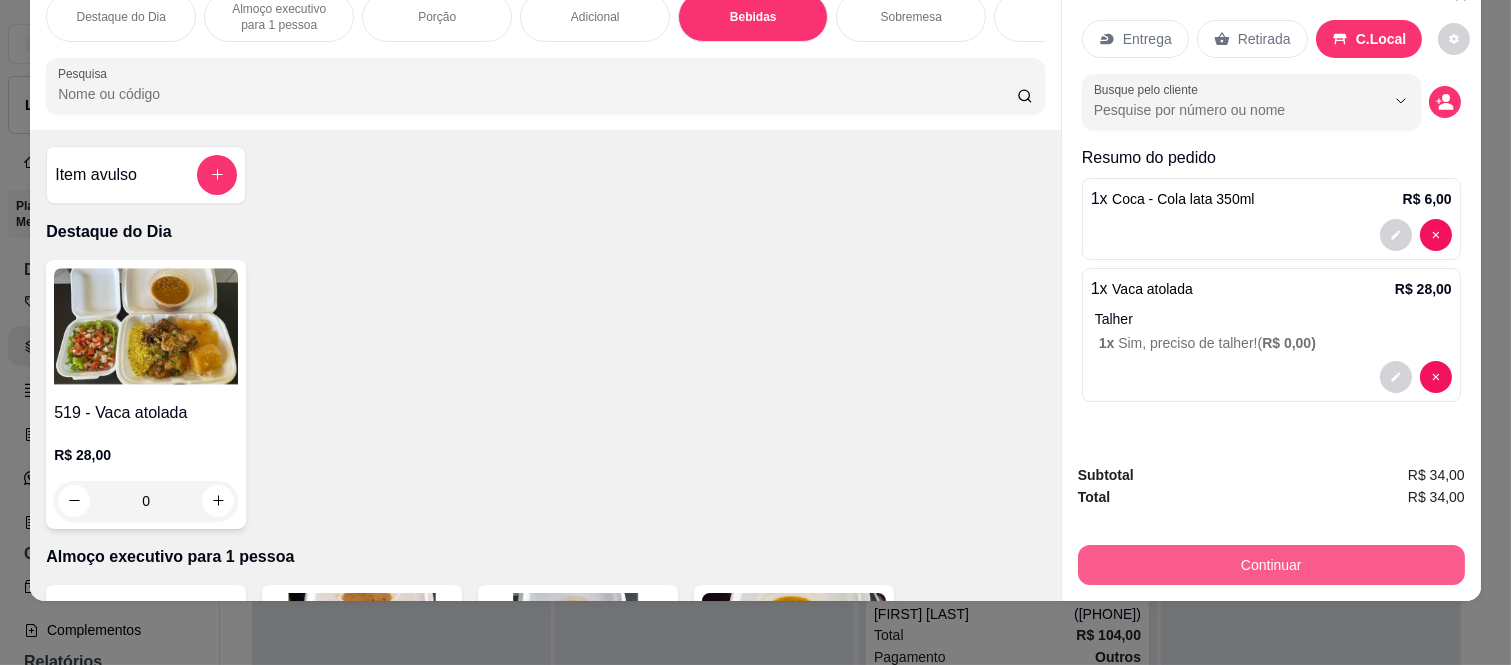 click on "Continuar" at bounding box center [1271, 565] 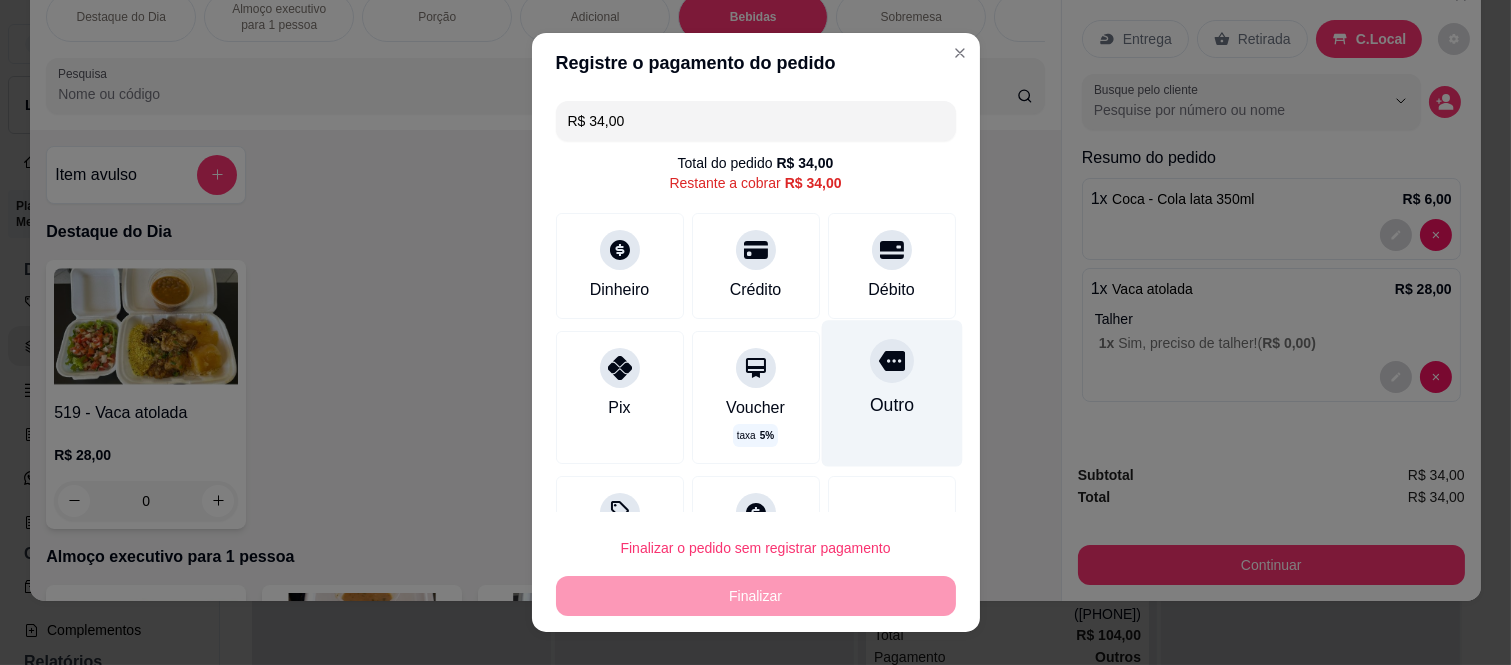 click on "Outro" at bounding box center [891, 394] 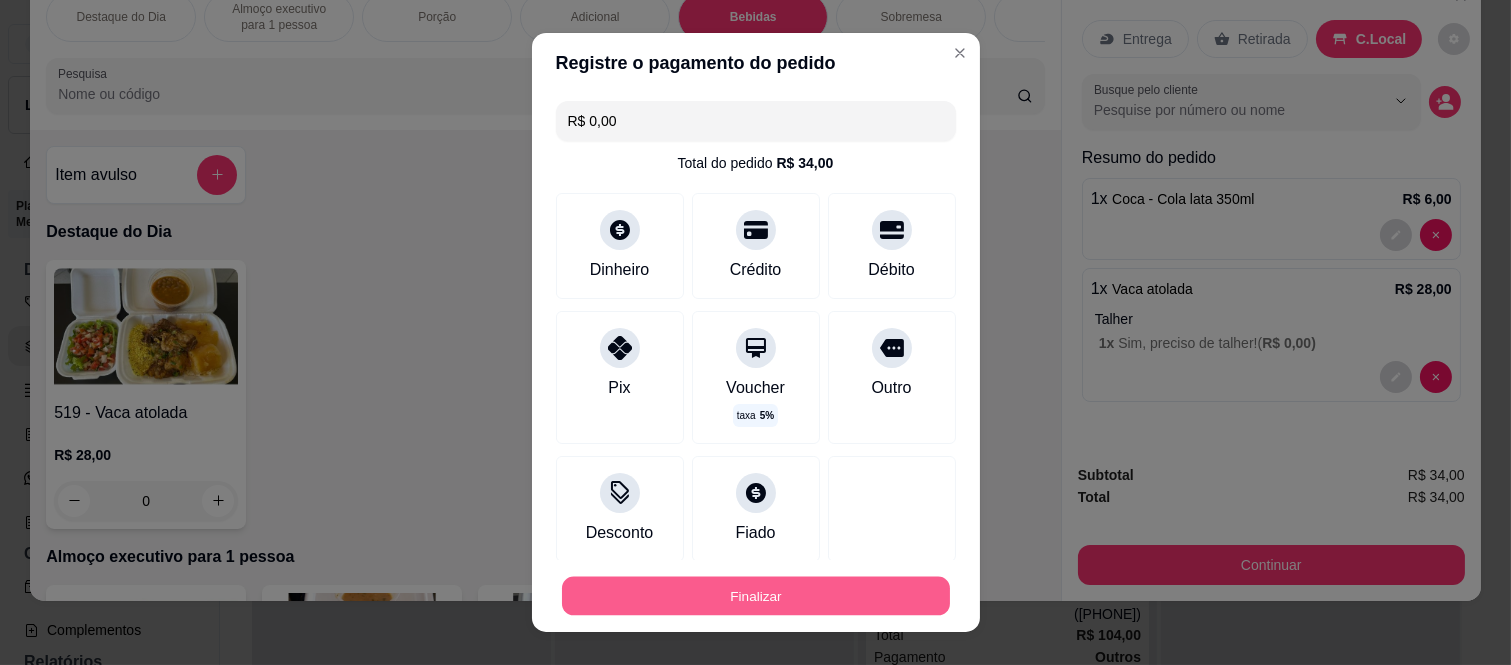 click on "Finalizar" at bounding box center [756, 595] 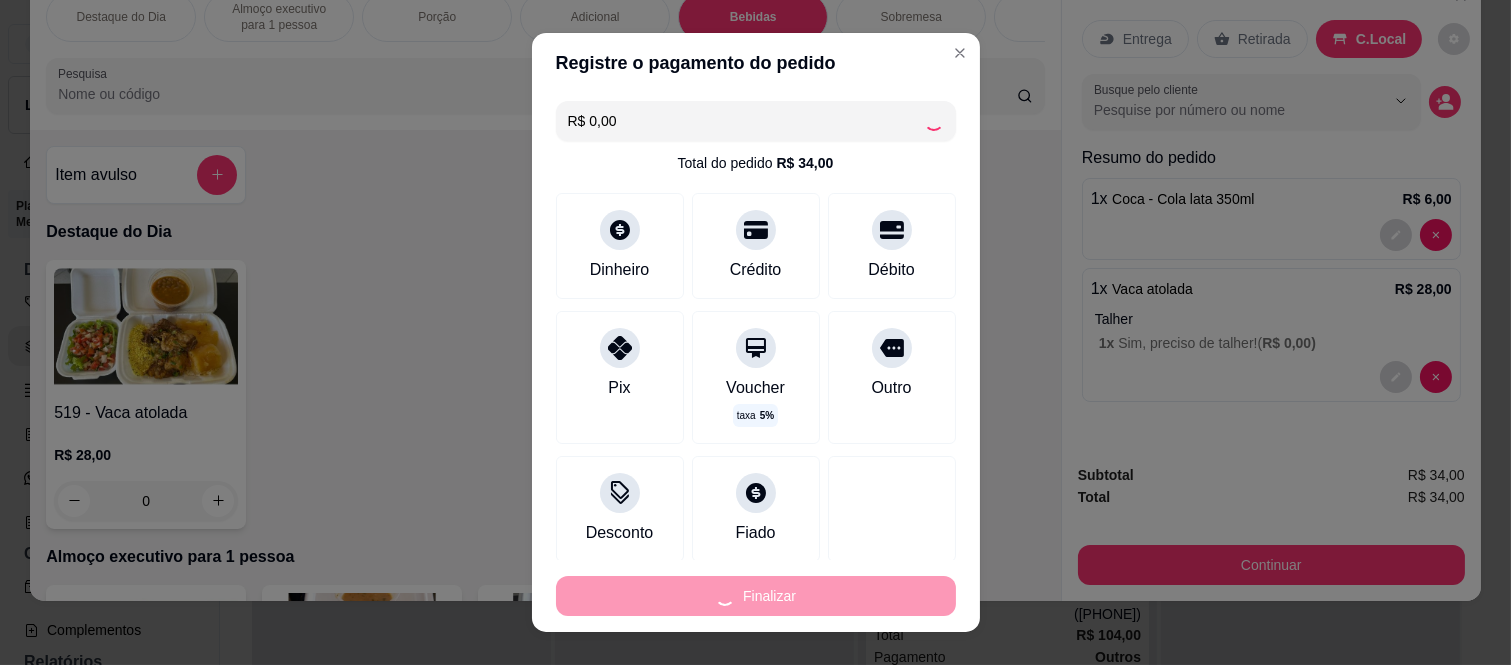 type on "0" 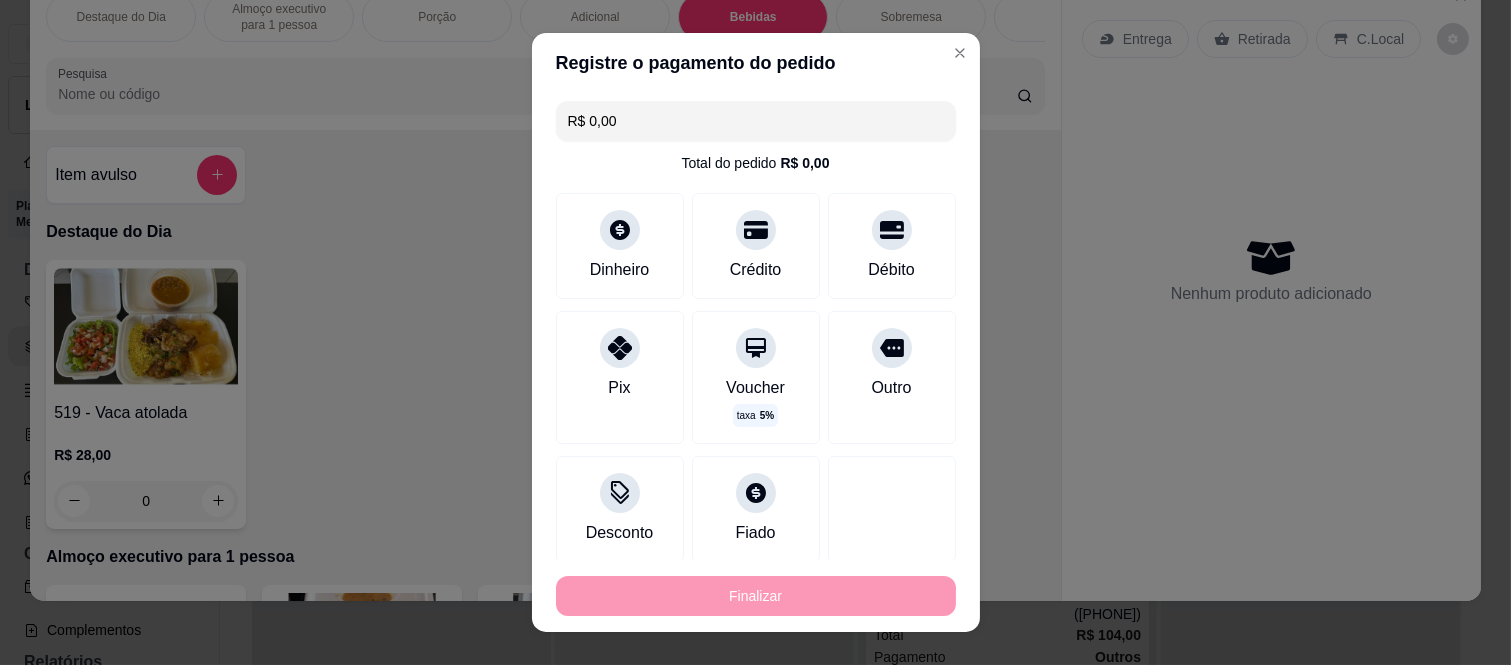 type on "-R$ 34,00" 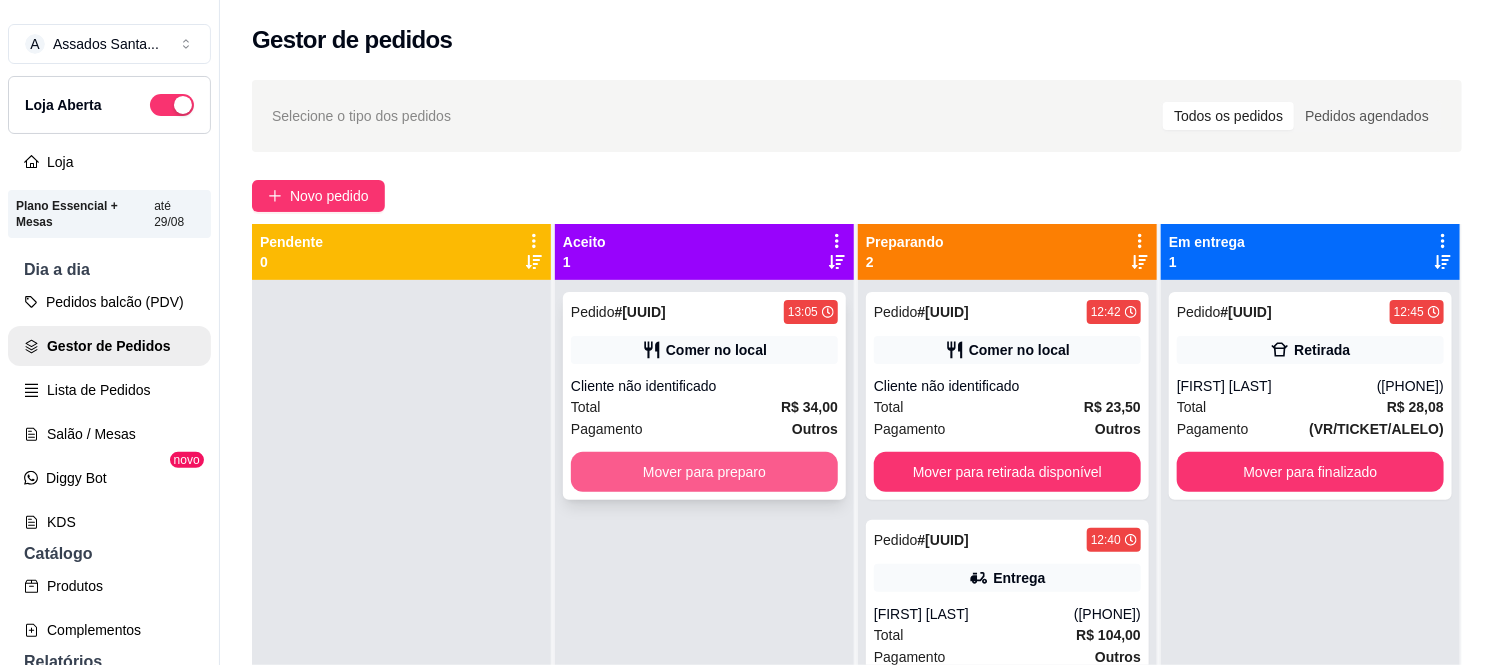 click on "Mover para preparo" at bounding box center (704, 472) 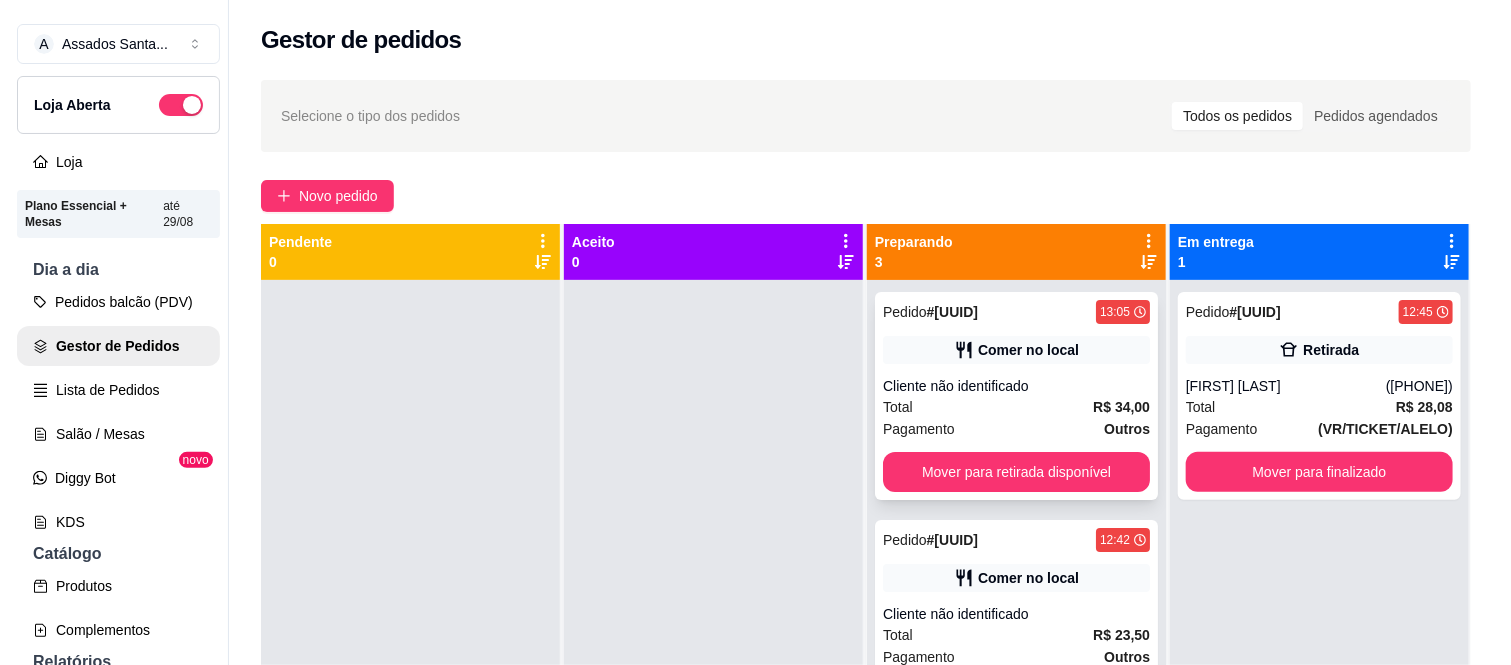 scroll, scrollTop: 37, scrollLeft: 0, axis: vertical 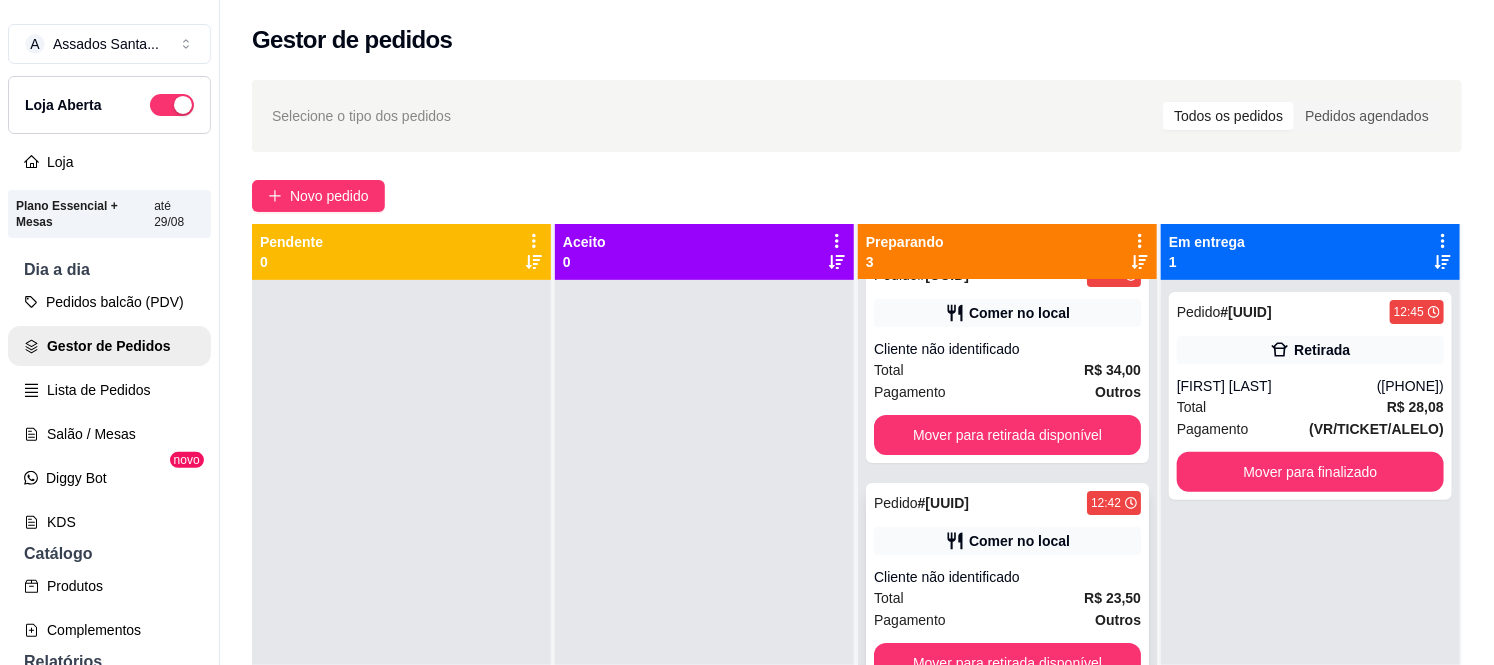 click on "Total R$ [PRICE]" at bounding box center (1007, 598) 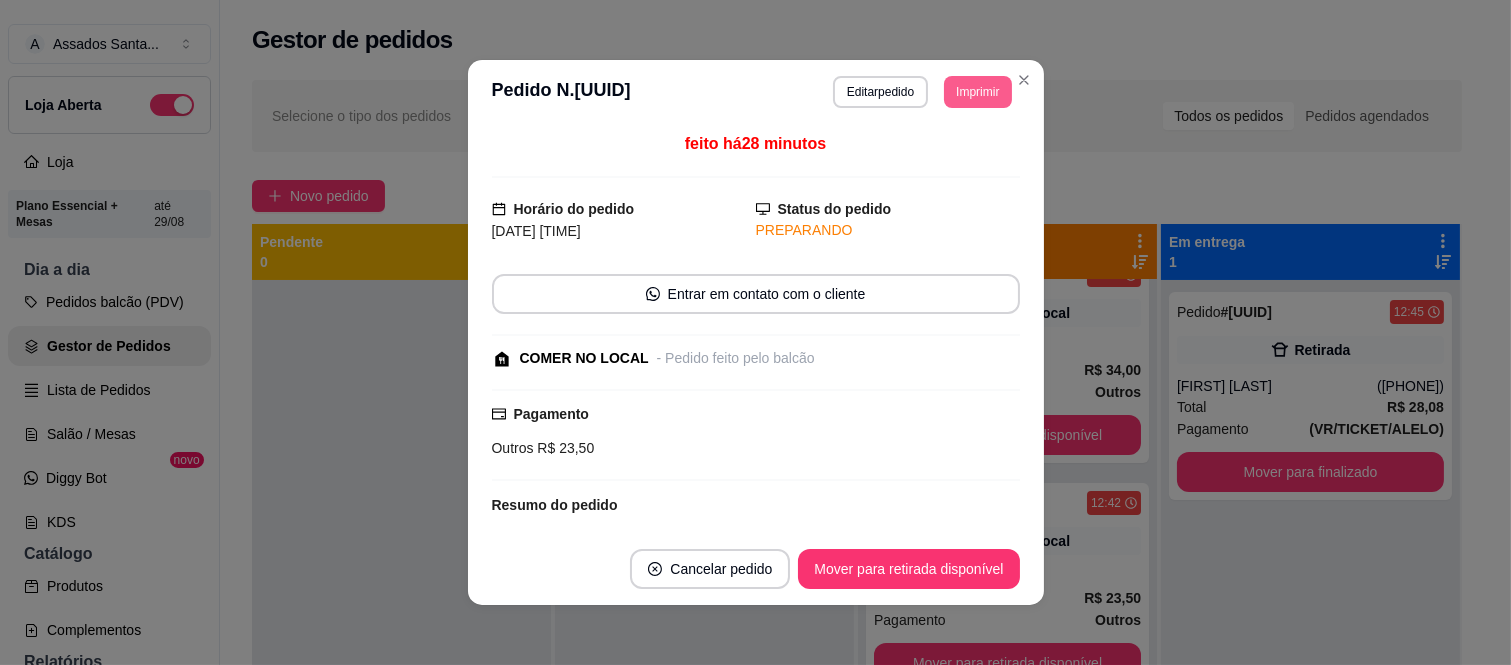 click on "Imprimir" at bounding box center [977, 92] 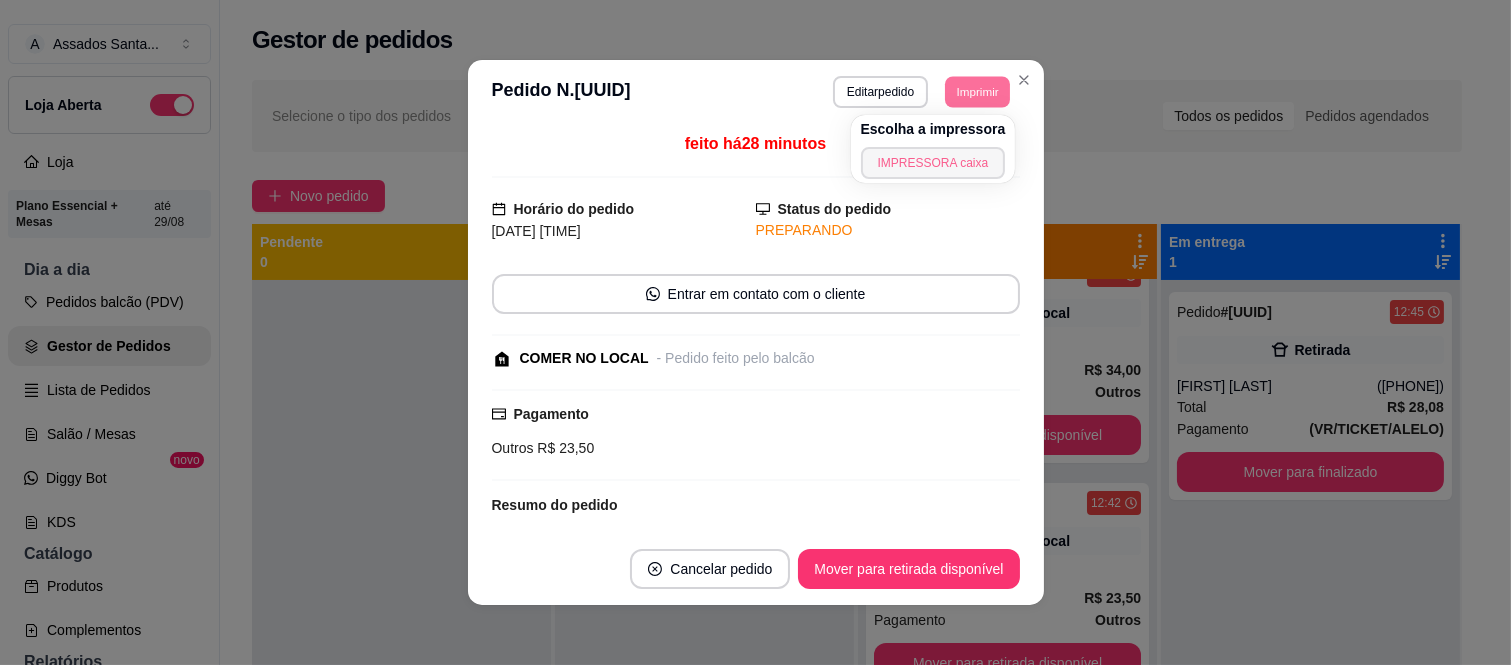 click on "Escolha a impressora IMPRESSORA caixa" at bounding box center (933, 149) 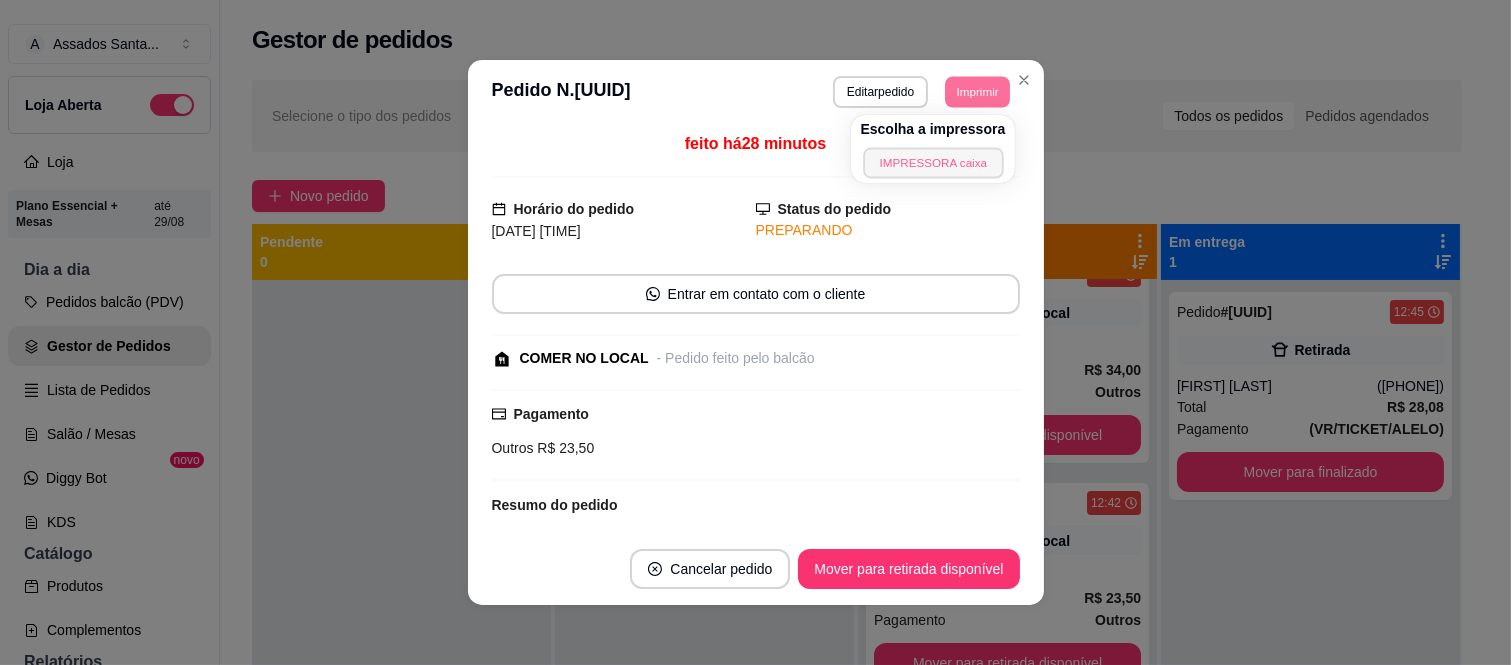 click on "IMPRESSORA caixa" at bounding box center [933, 162] 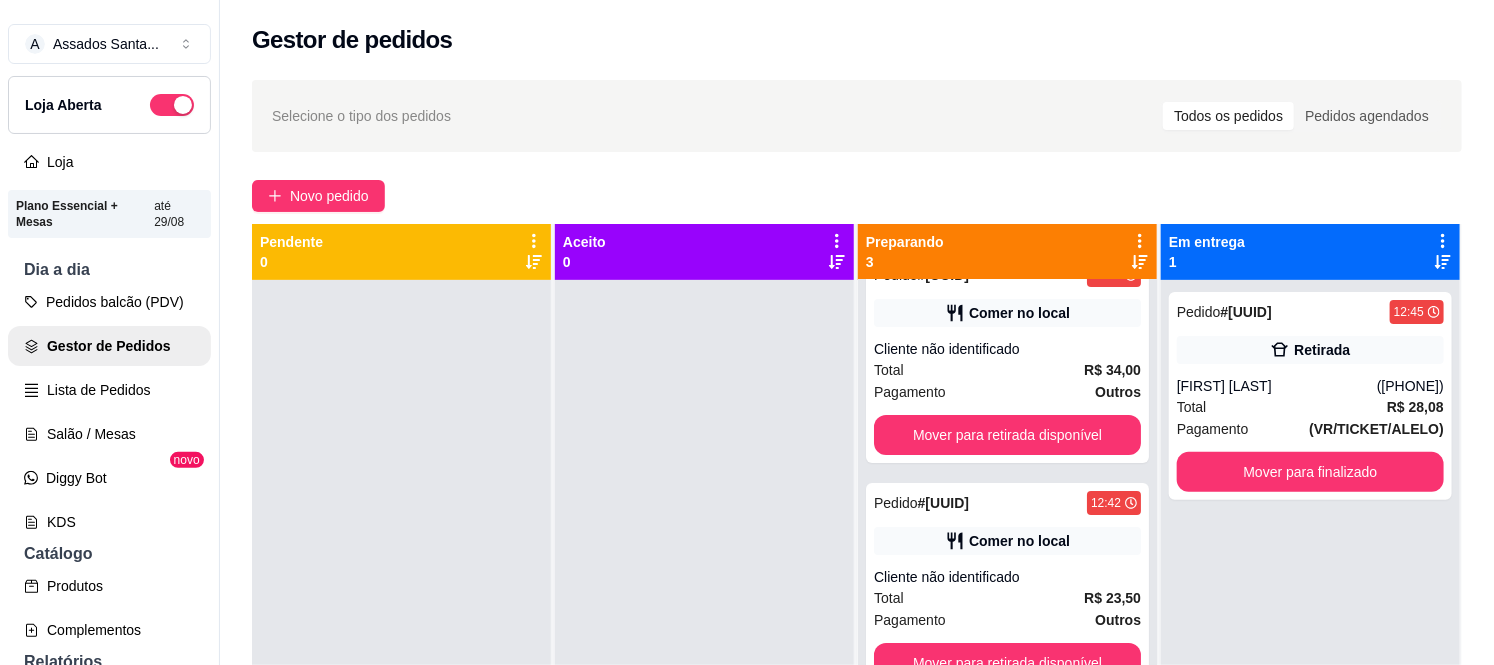 click on "Selecione o tipo dos pedidos Todos os pedidos Pedidos agendados Novo pedido Pendente 0 Aceito 0 Preparando 3 Pedido  # [UUID] [TIME] Comer no local Cliente não identificado Total R$ [PRICE] Pagamento Outros Mover para retirada disponível Pedido  # [UUID] [TIME] Comer no local Cliente não identificado Total R$ [PRICE] Pagamento Outros Mover para retirada disponível Pedido  # [UUID] [TIME] Entrega [FIRST] [LAST] ([PHONE]) Total R$ [PRICE] Pagamento Outros Mover para entrega Em entrega 1 Pedido  # [UUID] [TIME] Retirada [FIRST] [LAST]  ([PHONE]) Total R$ [PRICE] Pagamento (VR/TICKET/ALELO) Mover para finalizado" at bounding box center (857, 490) 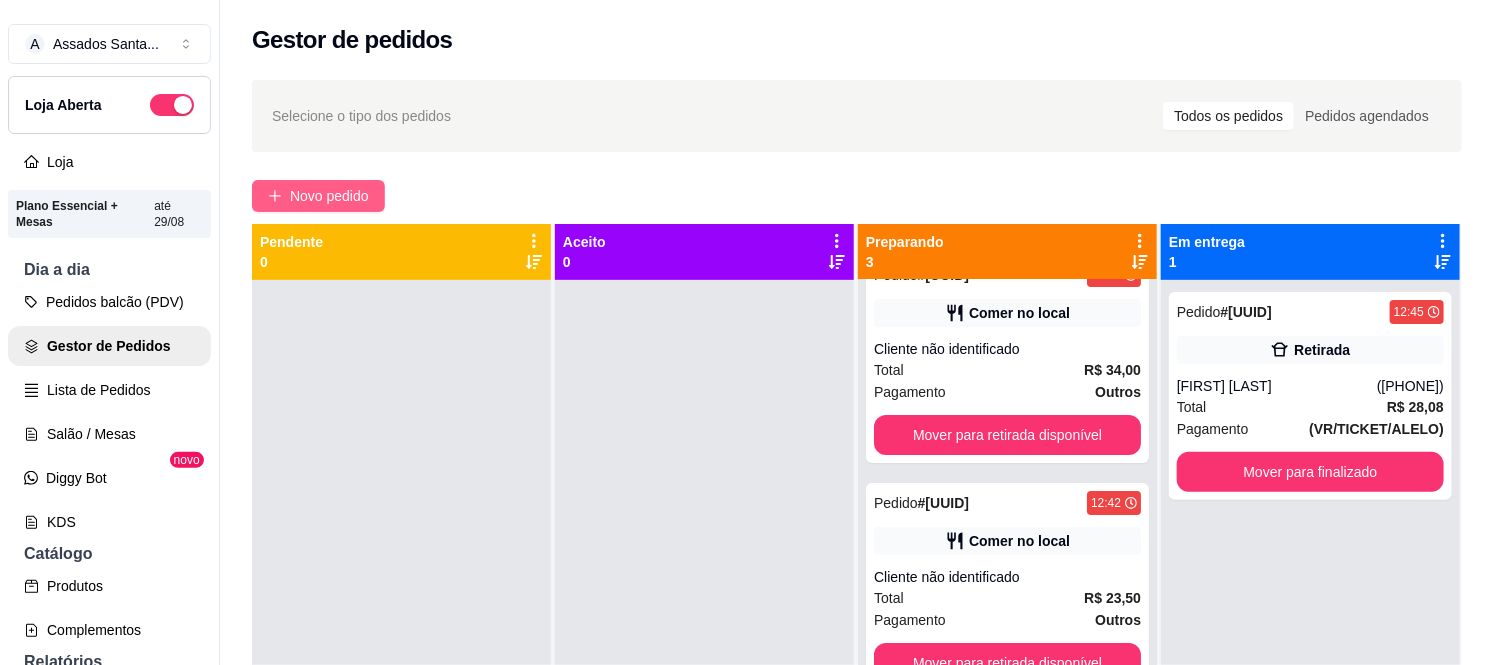 click on "Novo pedido" at bounding box center (329, 196) 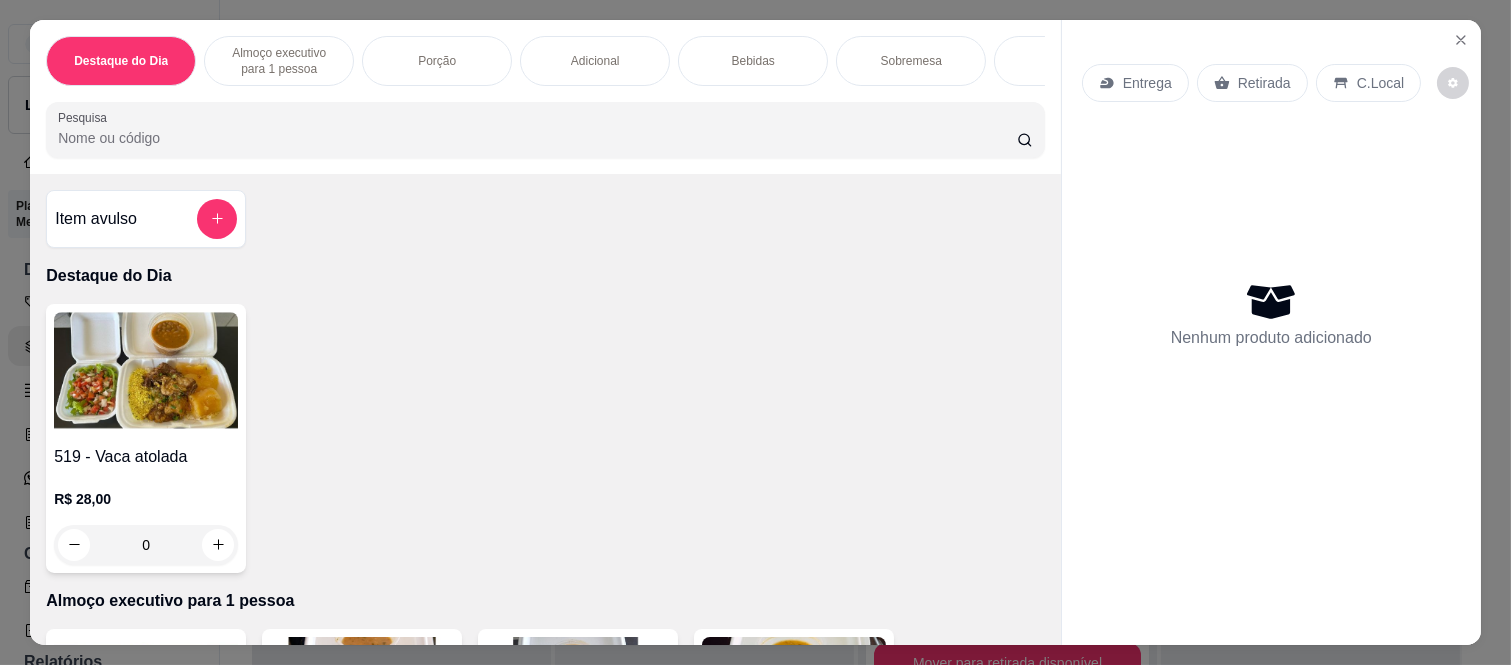 click on "Almoço executivo para 1 pessoa" at bounding box center (279, 61) 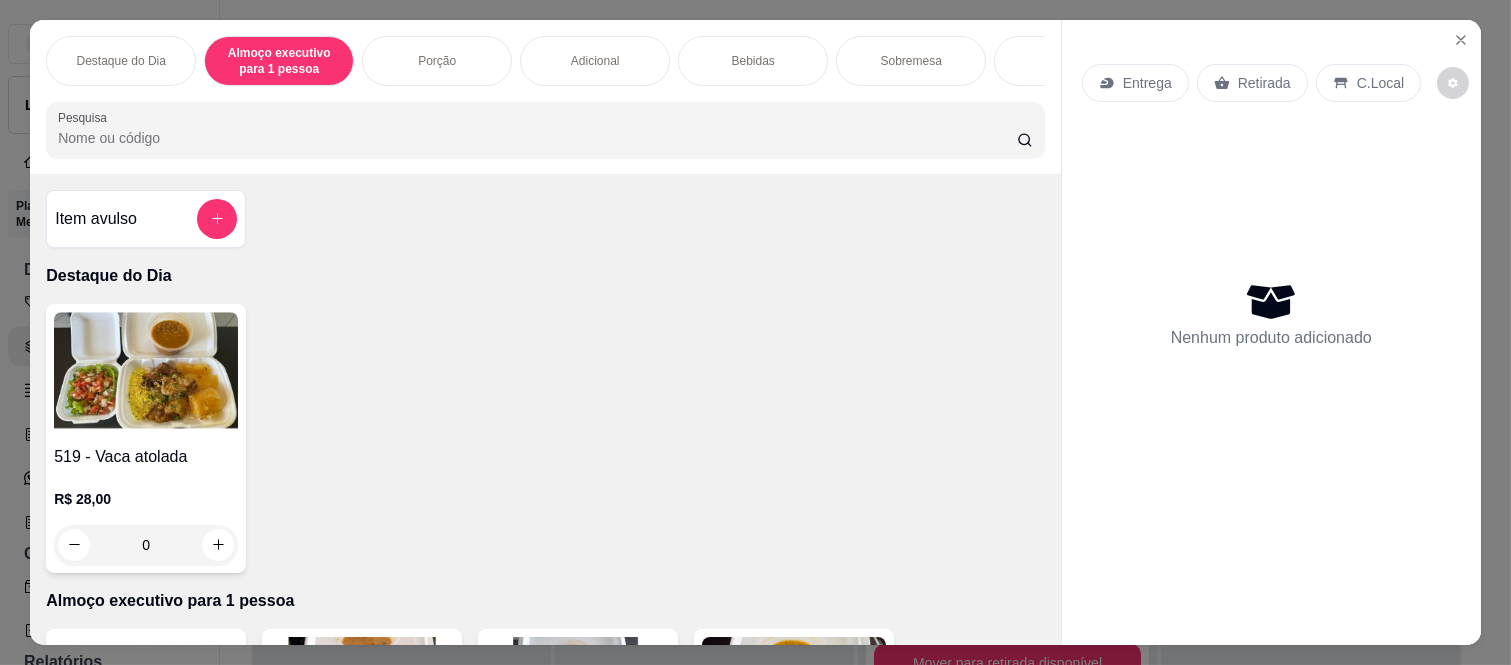 scroll, scrollTop: 415, scrollLeft: 0, axis: vertical 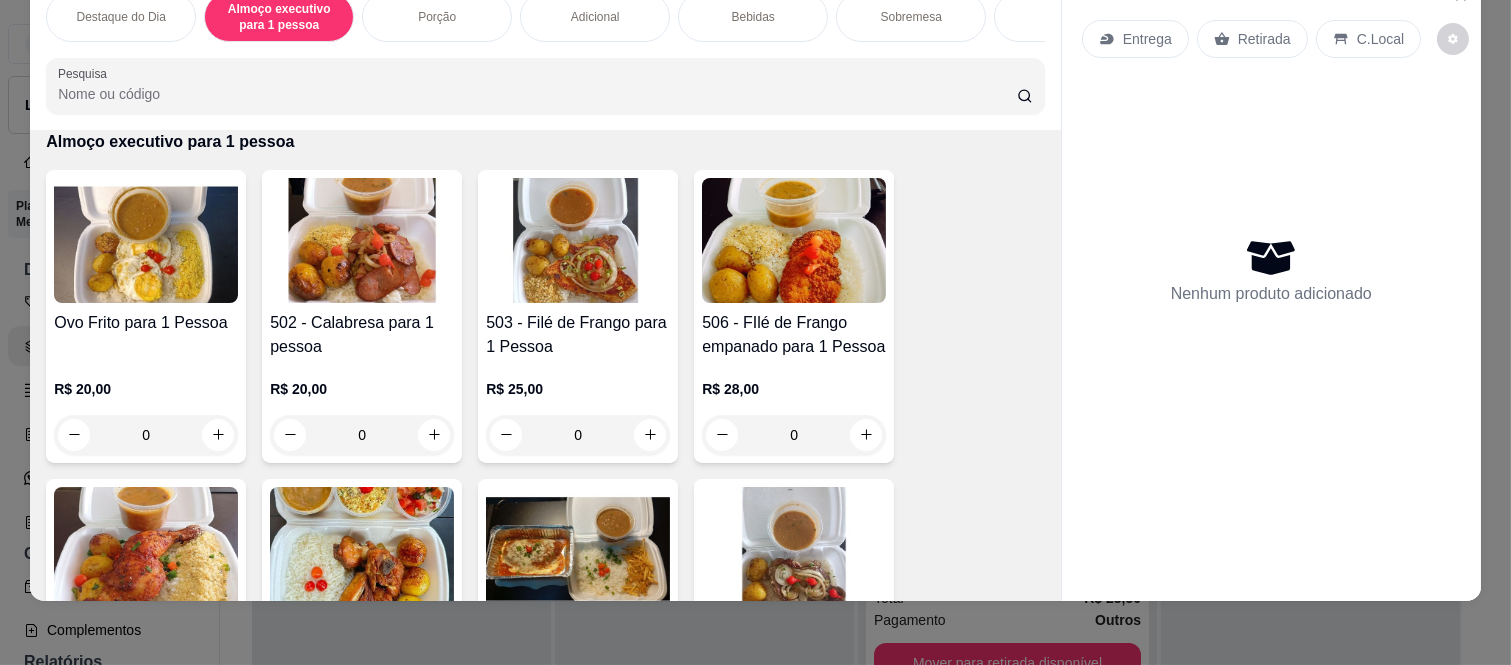 click on "0" at bounding box center (362, 435) 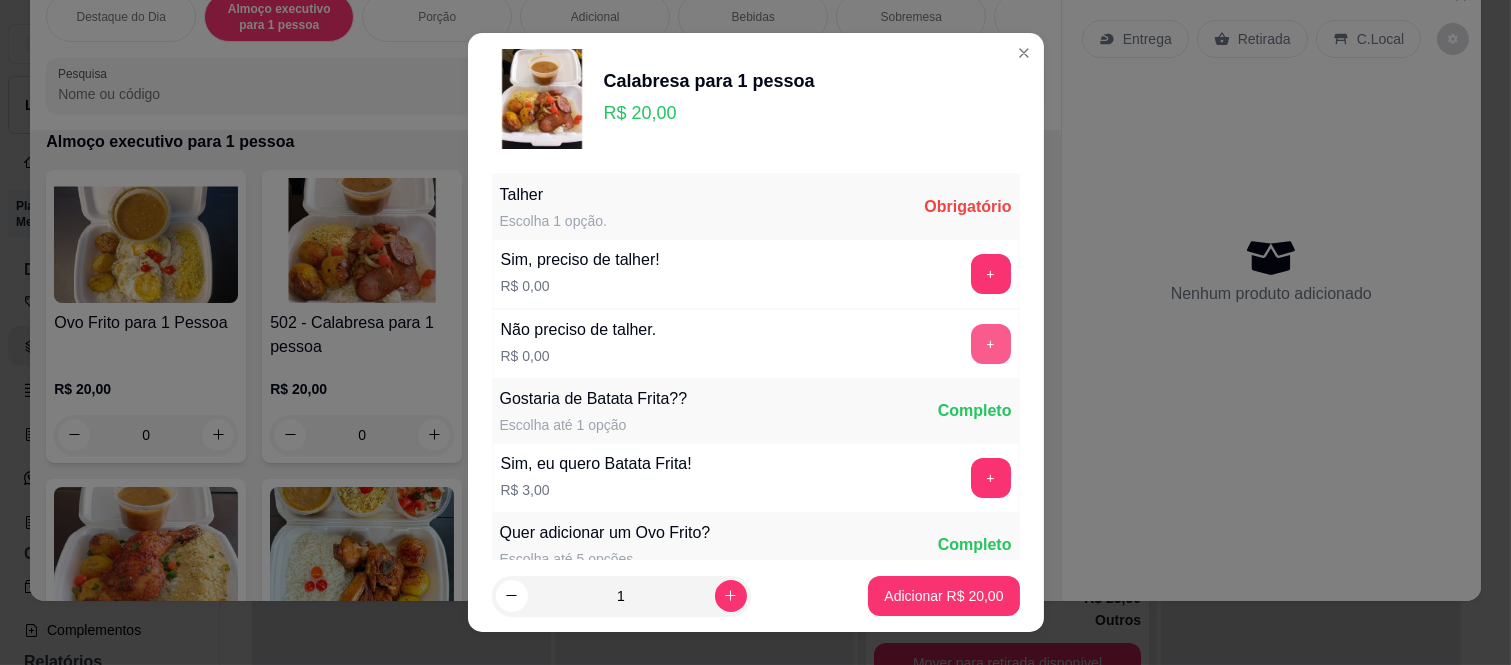 click on "+" at bounding box center (991, 344) 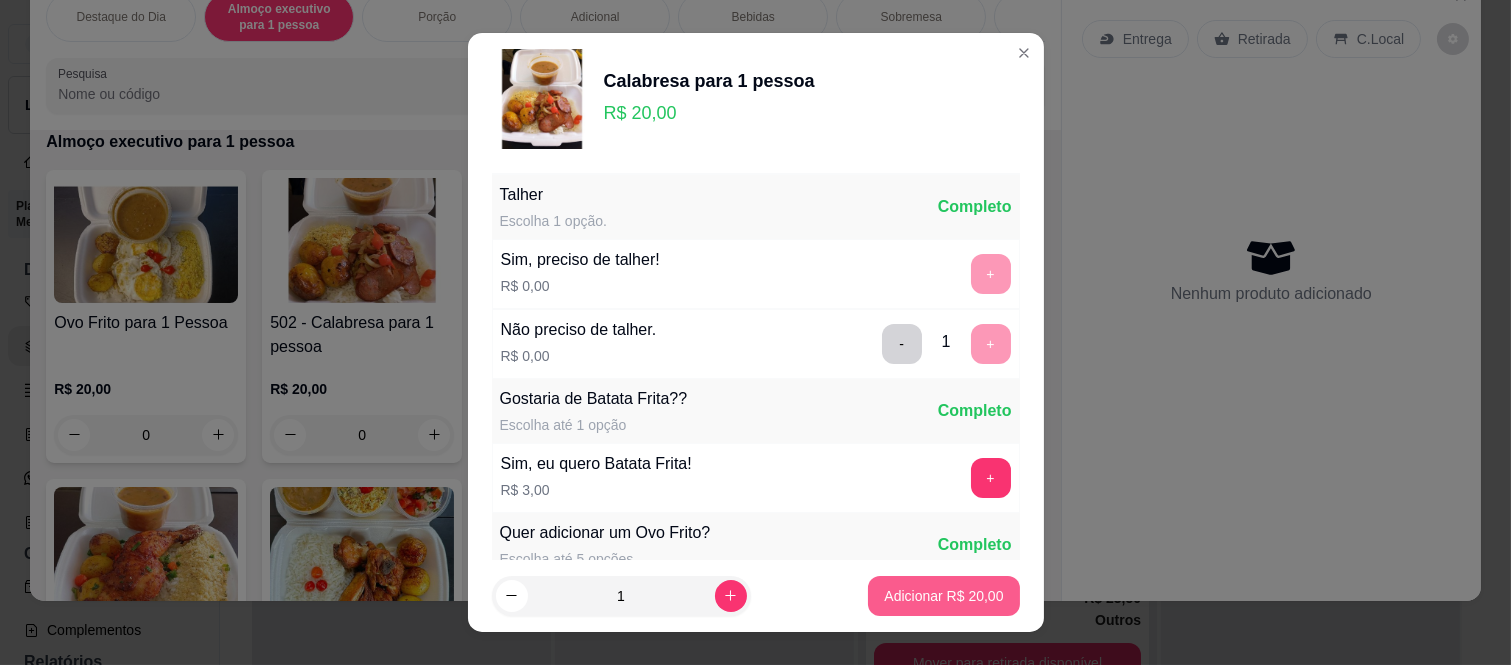 click on "Adicionar   R$ 20,00" at bounding box center [943, 596] 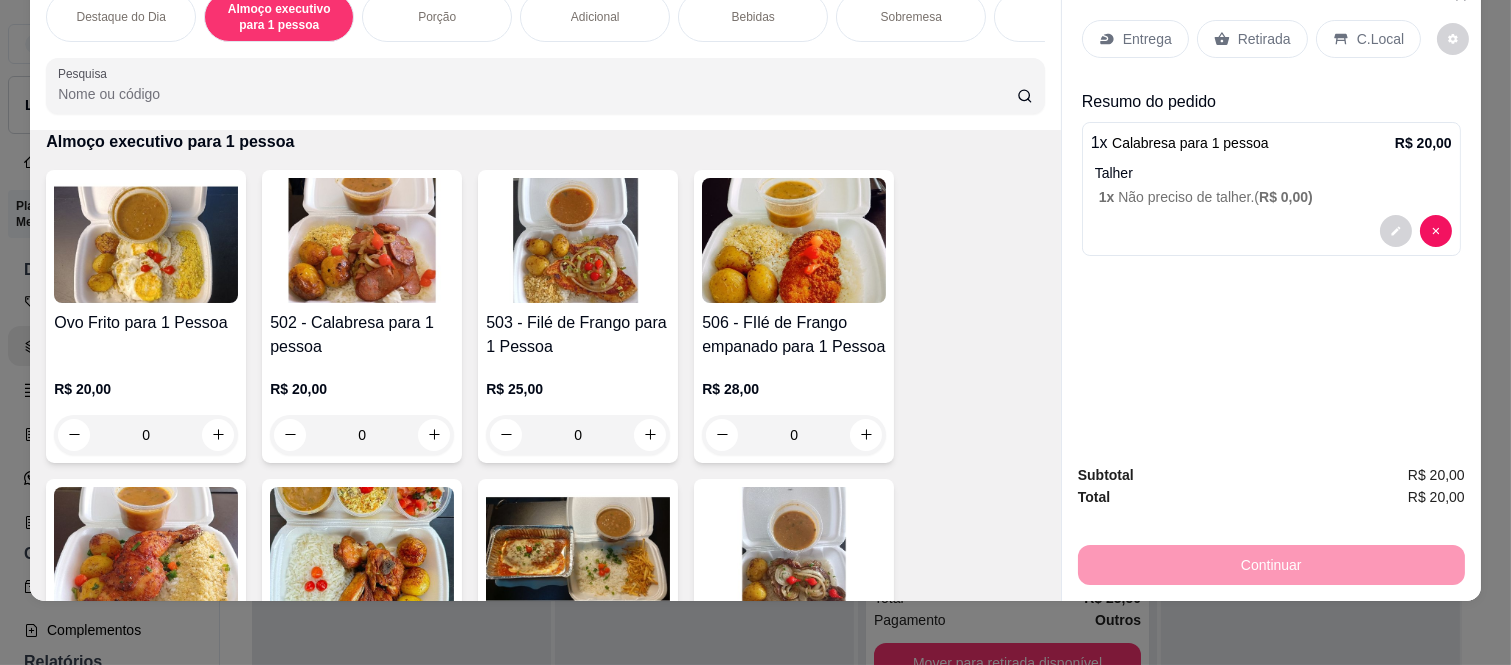 click on "C.Local" at bounding box center (1368, 39) 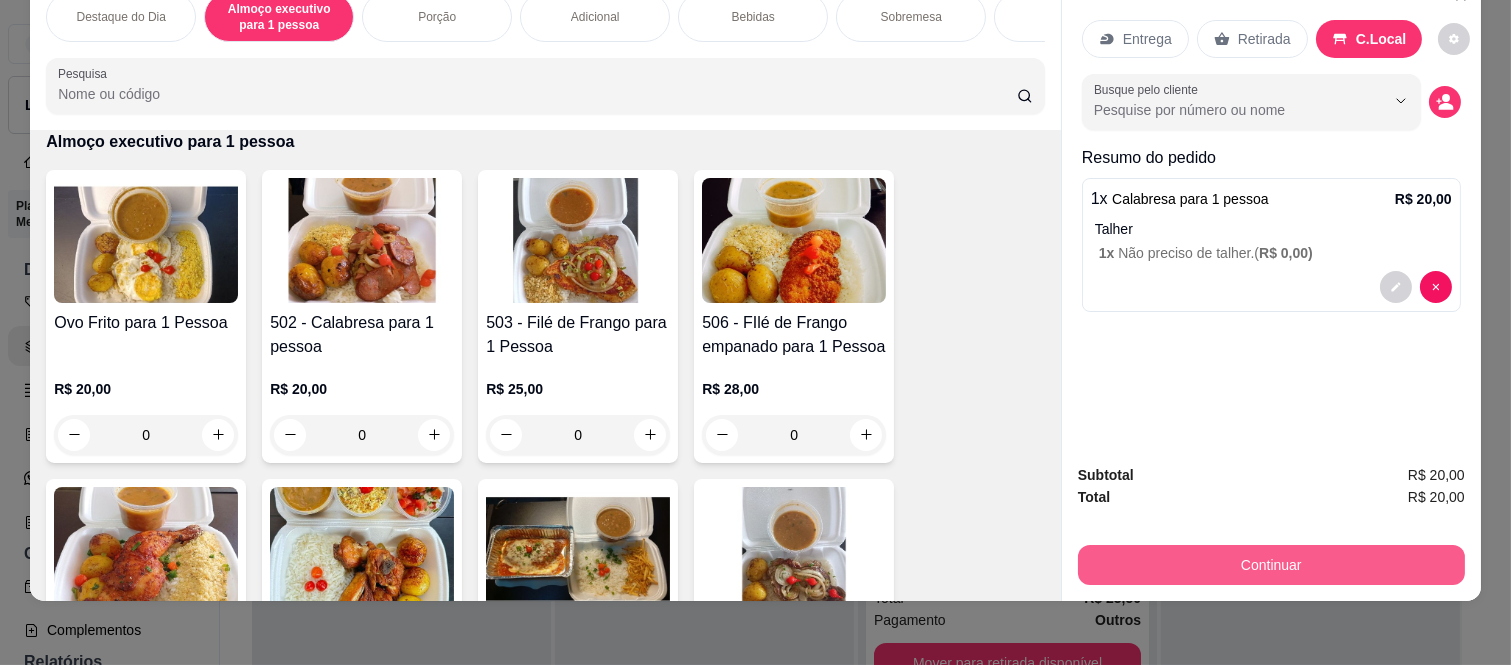 click on "Continuar" at bounding box center [1271, 565] 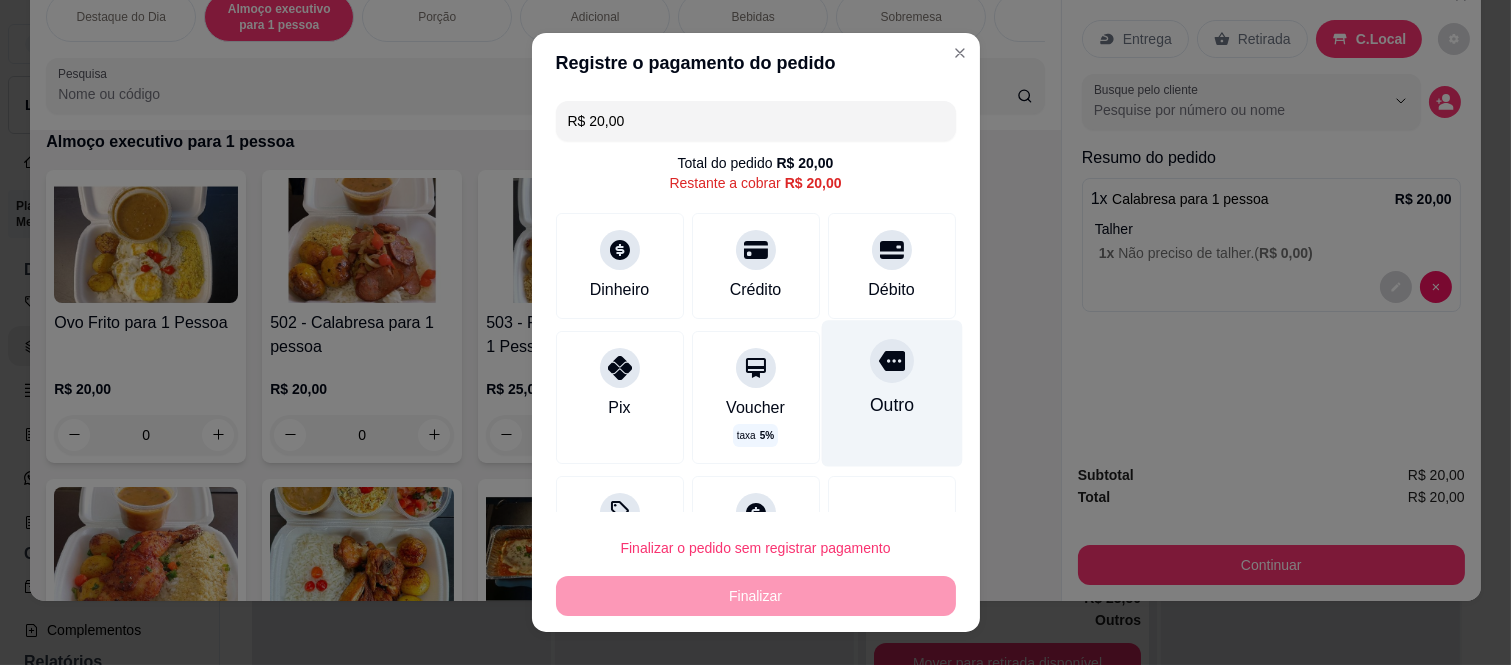 click at bounding box center [892, 361] 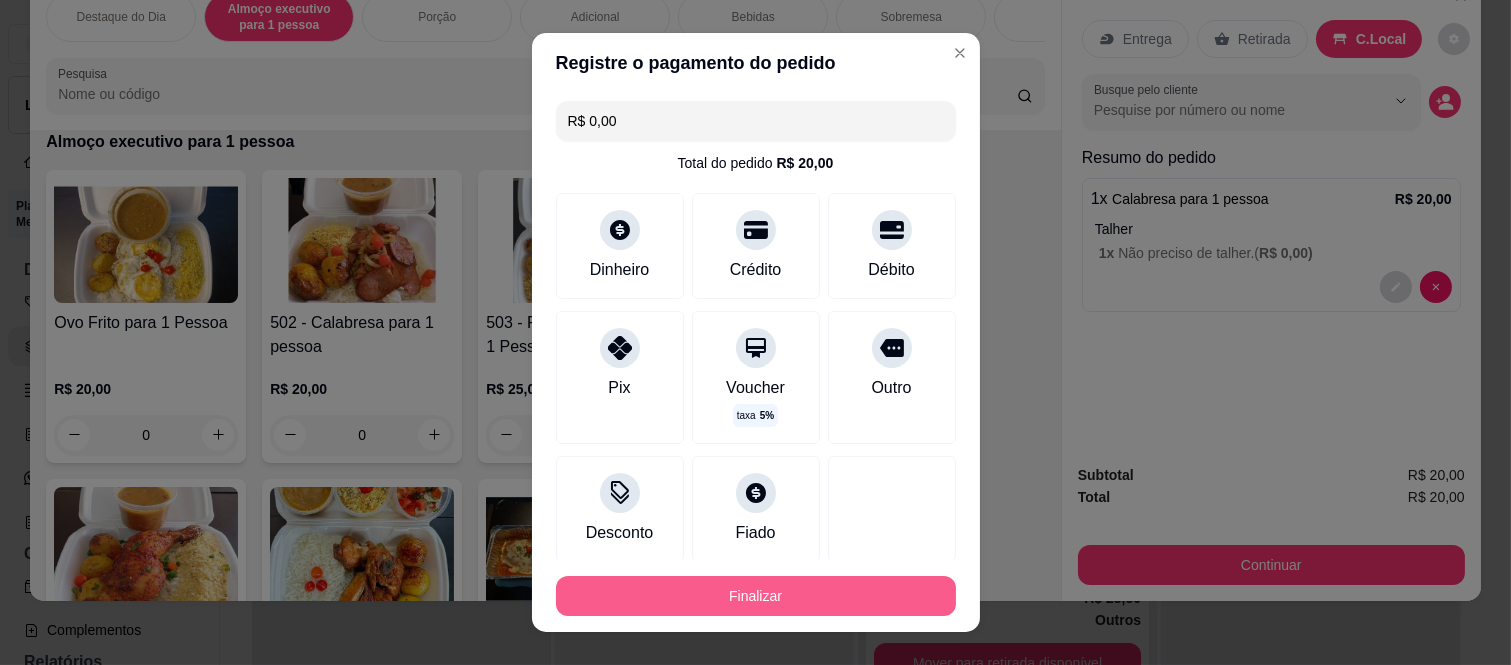 click on "Finalizar" at bounding box center (756, 596) 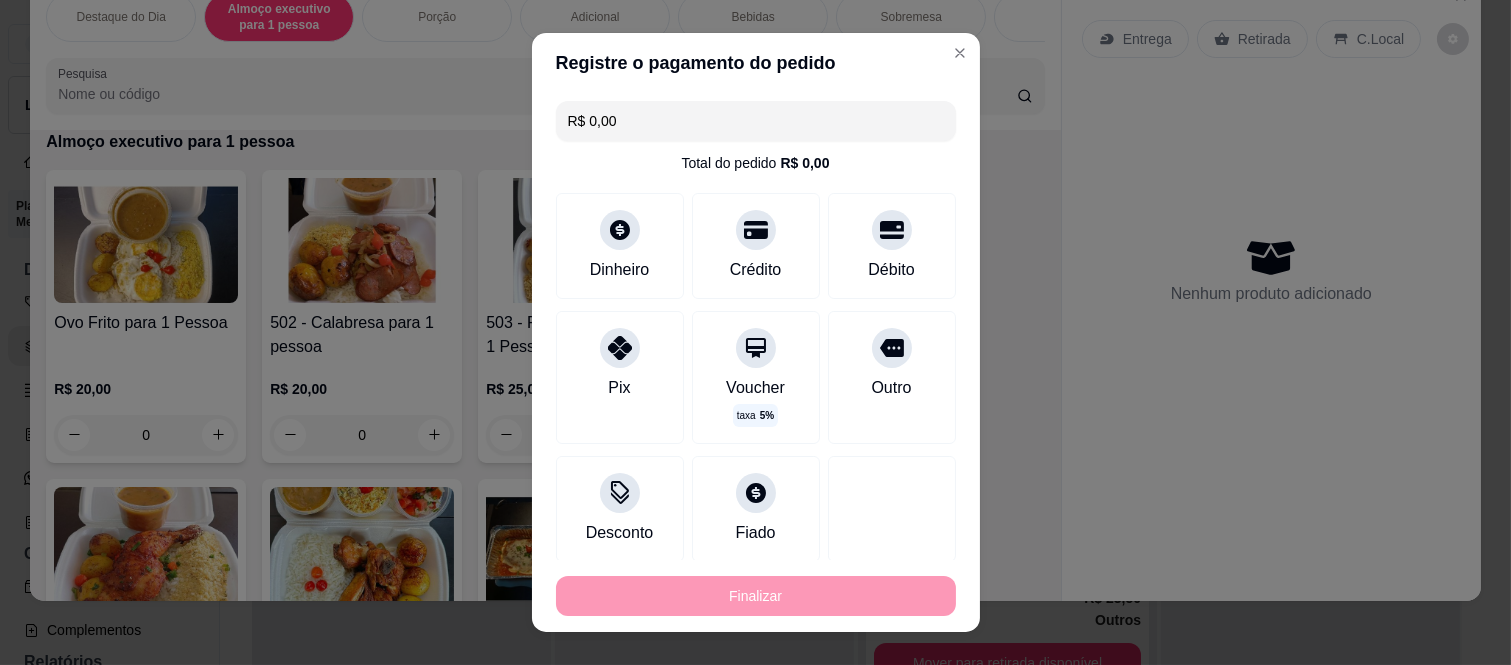 type on "-R$ 20,00" 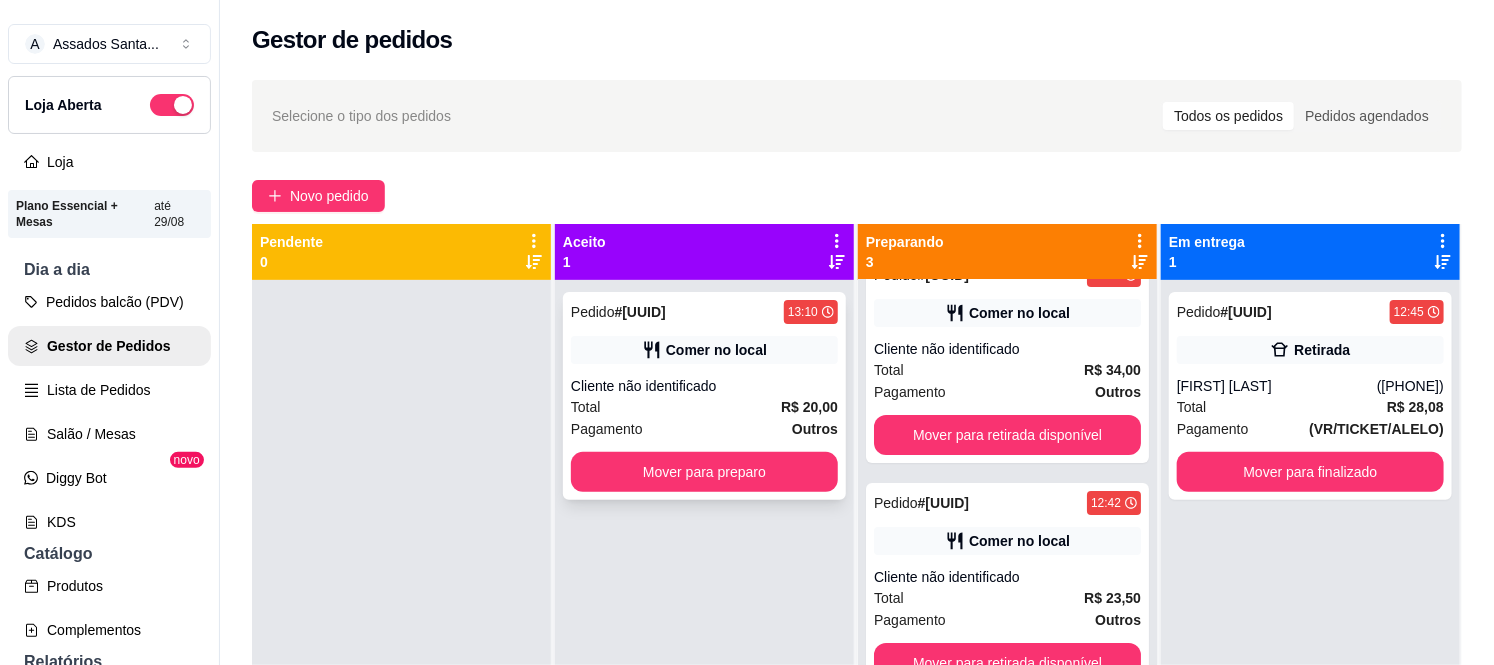 click on "Pedido  # [UUID] [TIME] Comer no local Cliente não identificado Total R$ [PRICE] Pagamento Outros Mover para preparo" at bounding box center [704, 396] 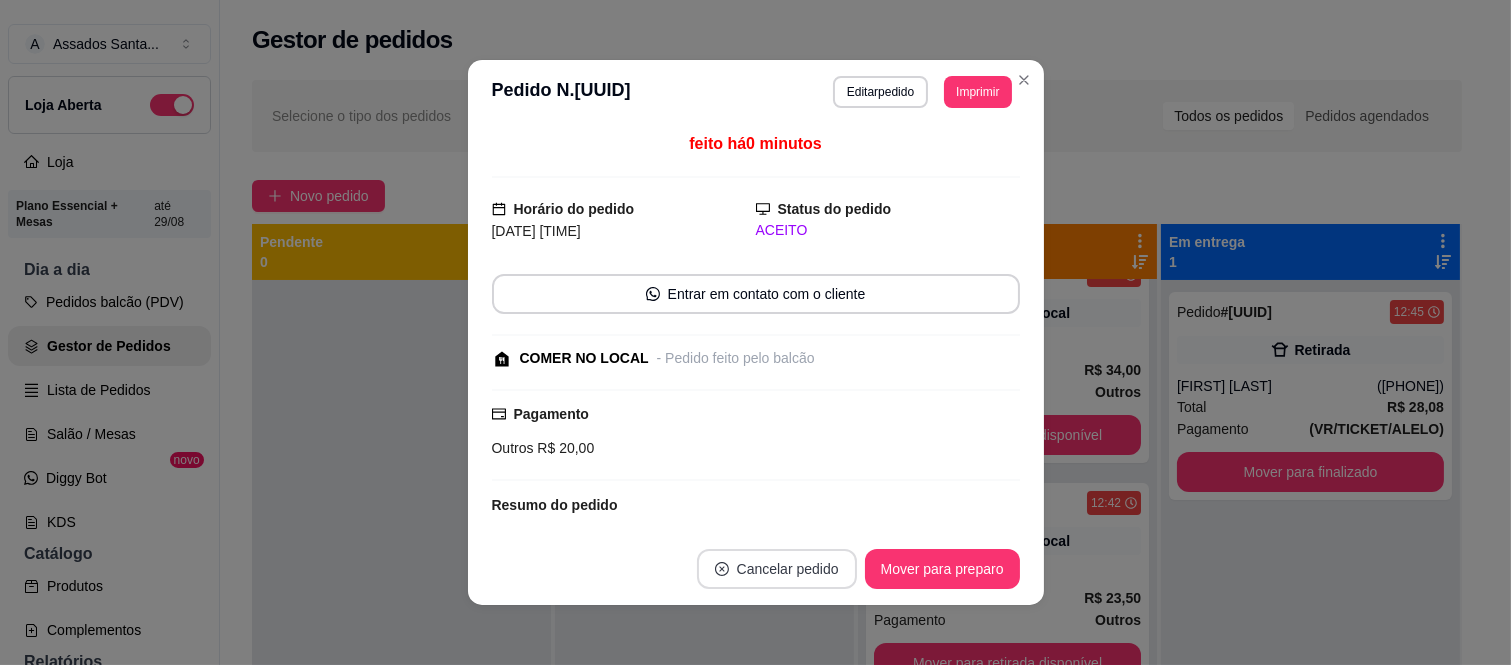 click on "Cancelar pedido" at bounding box center (777, 569) 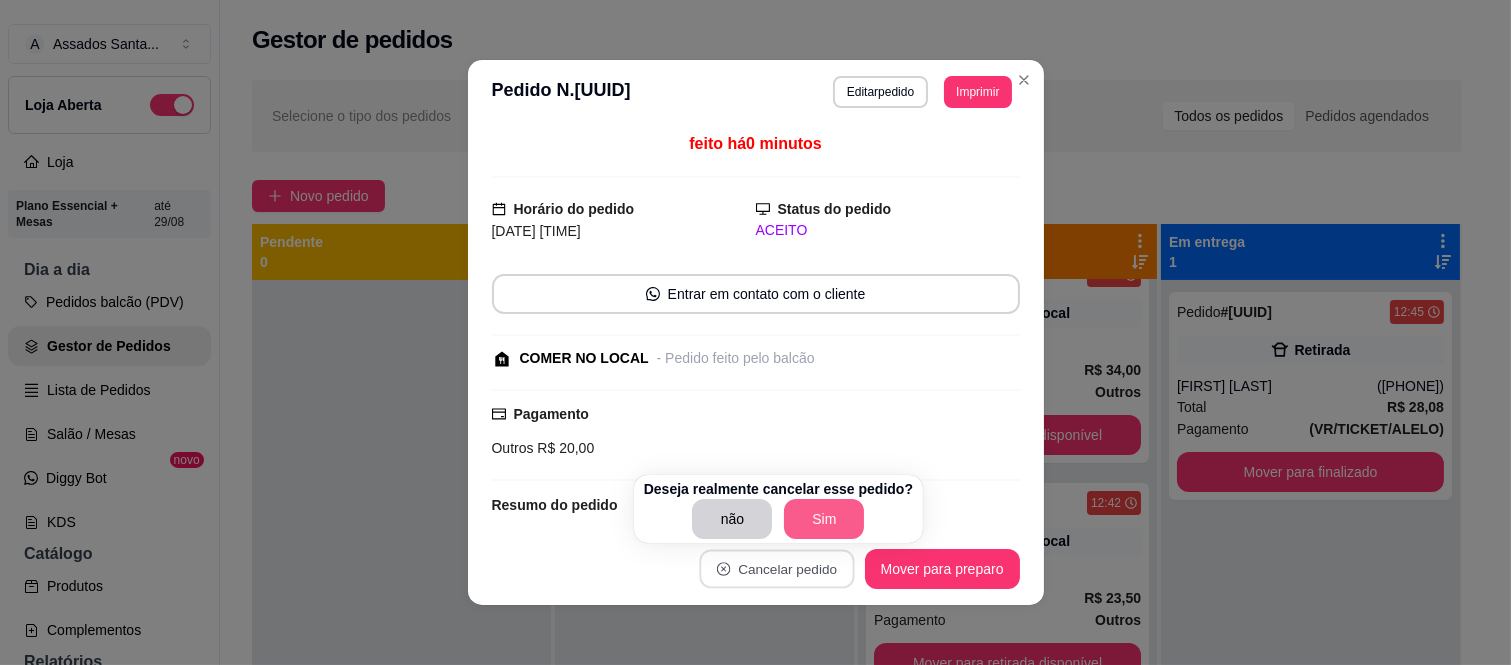 click on "Sim" at bounding box center [824, 519] 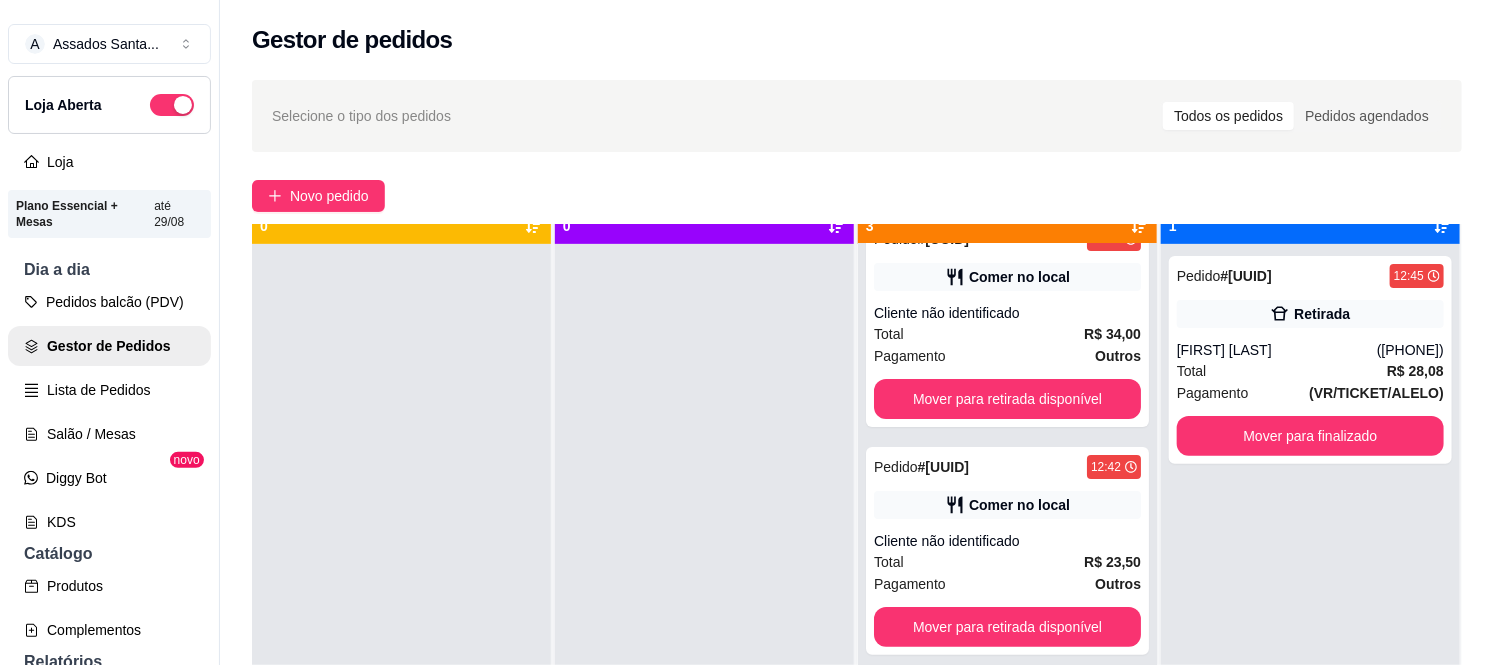 scroll, scrollTop: 55, scrollLeft: 0, axis: vertical 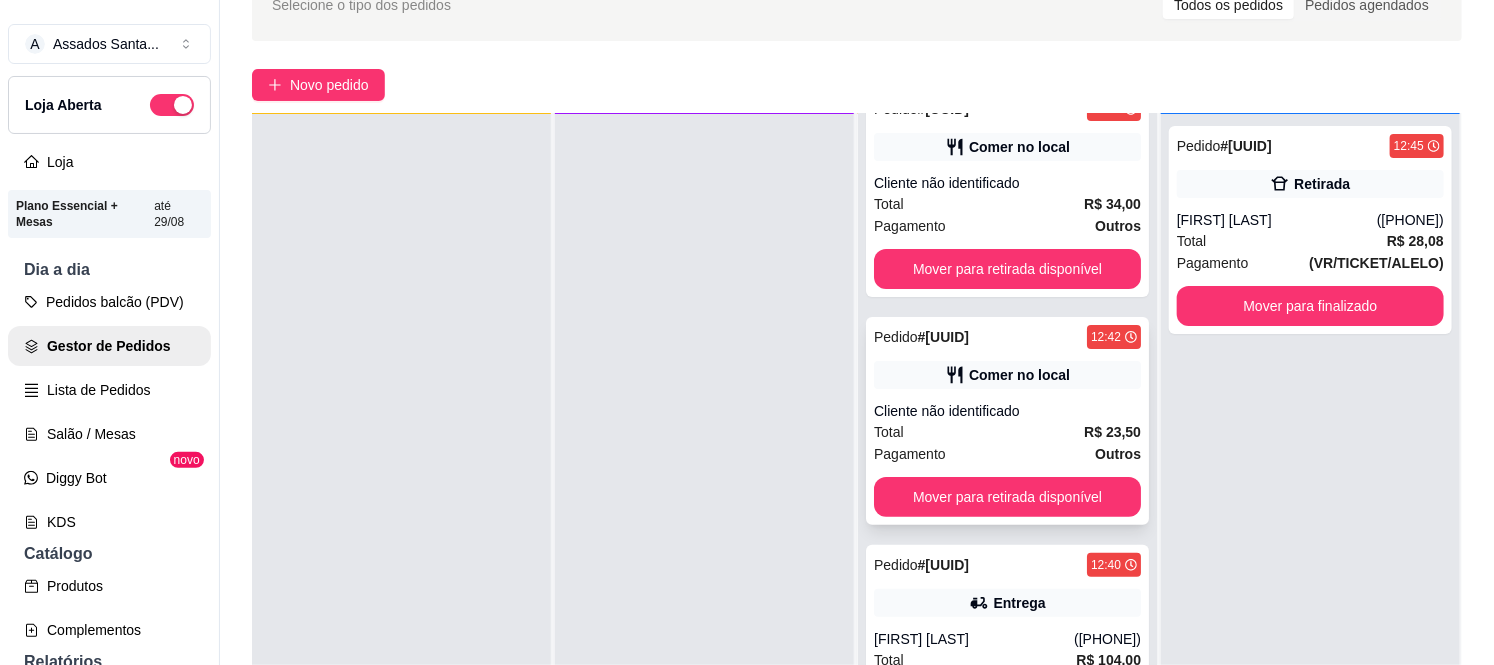 click on "Cliente não identificado" at bounding box center [1007, 411] 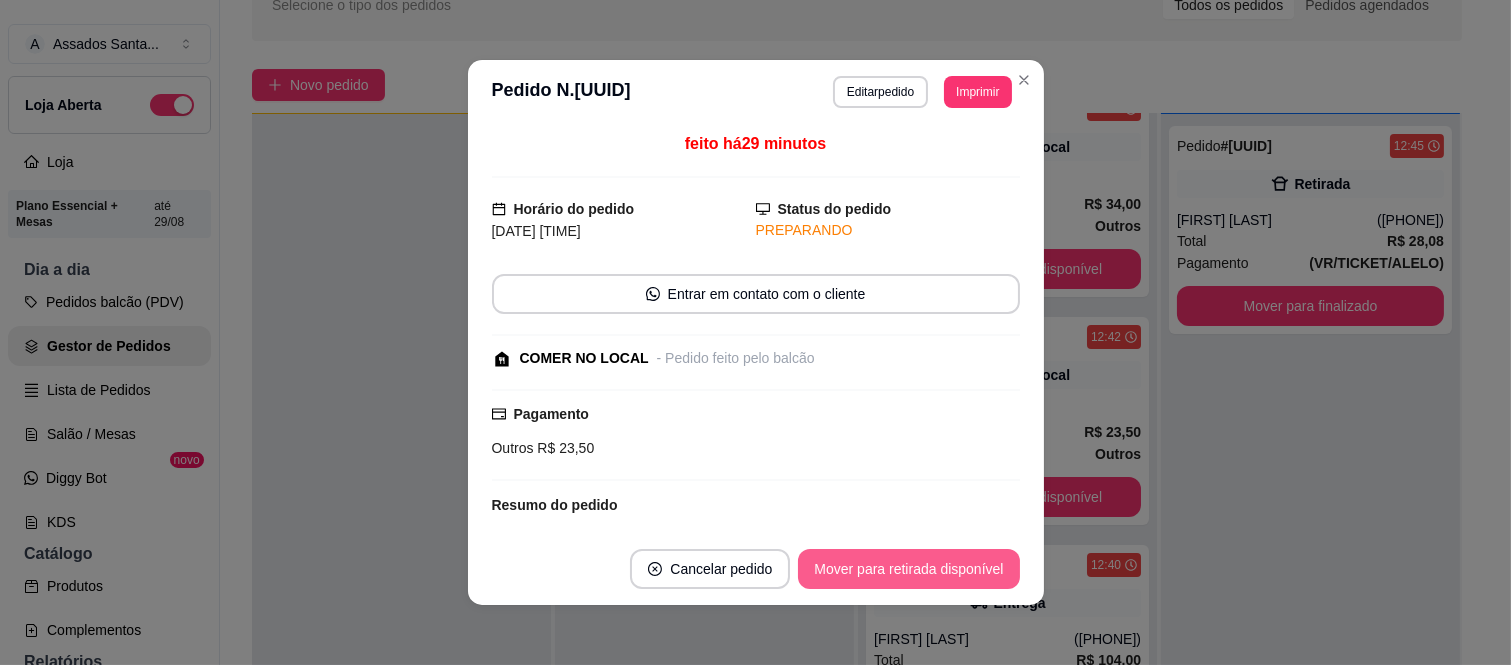 click on "Mover para retirada disponível" at bounding box center (908, 569) 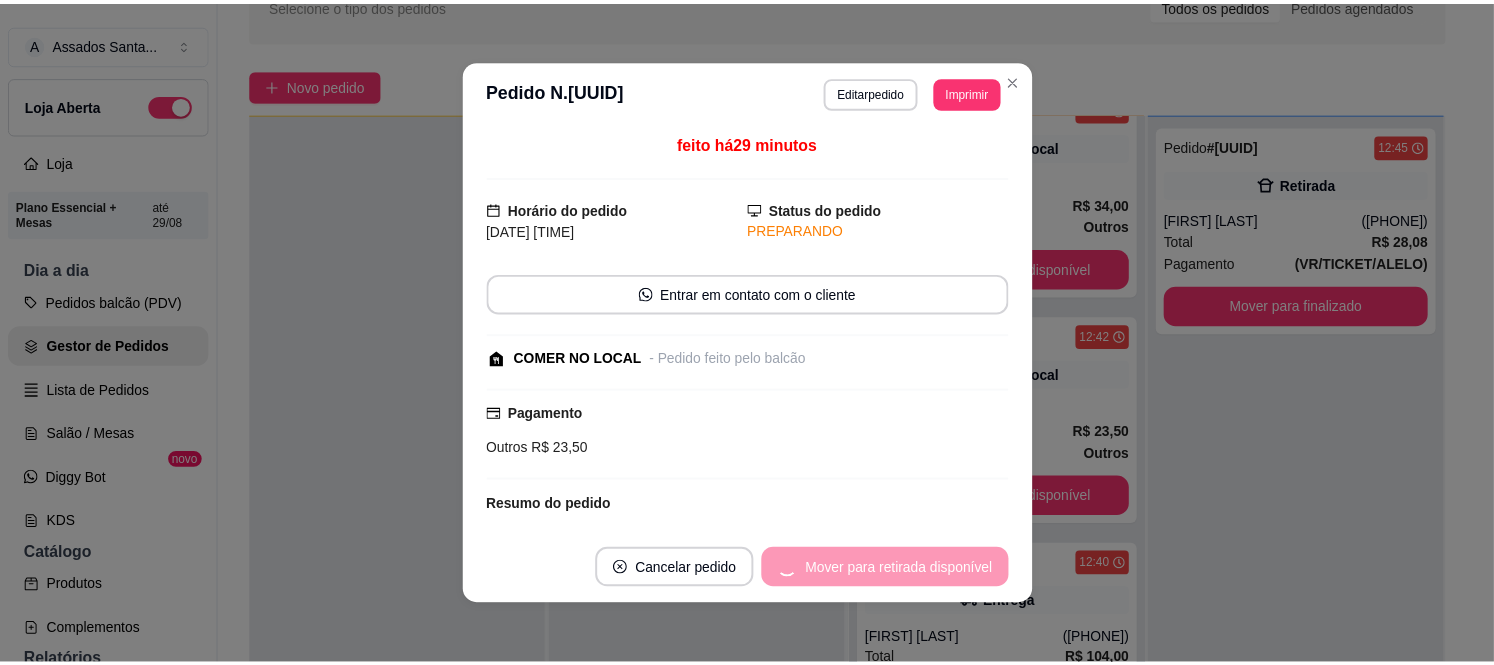 scroll, scrollTop: 0, scrollLeft: 0, axis: both 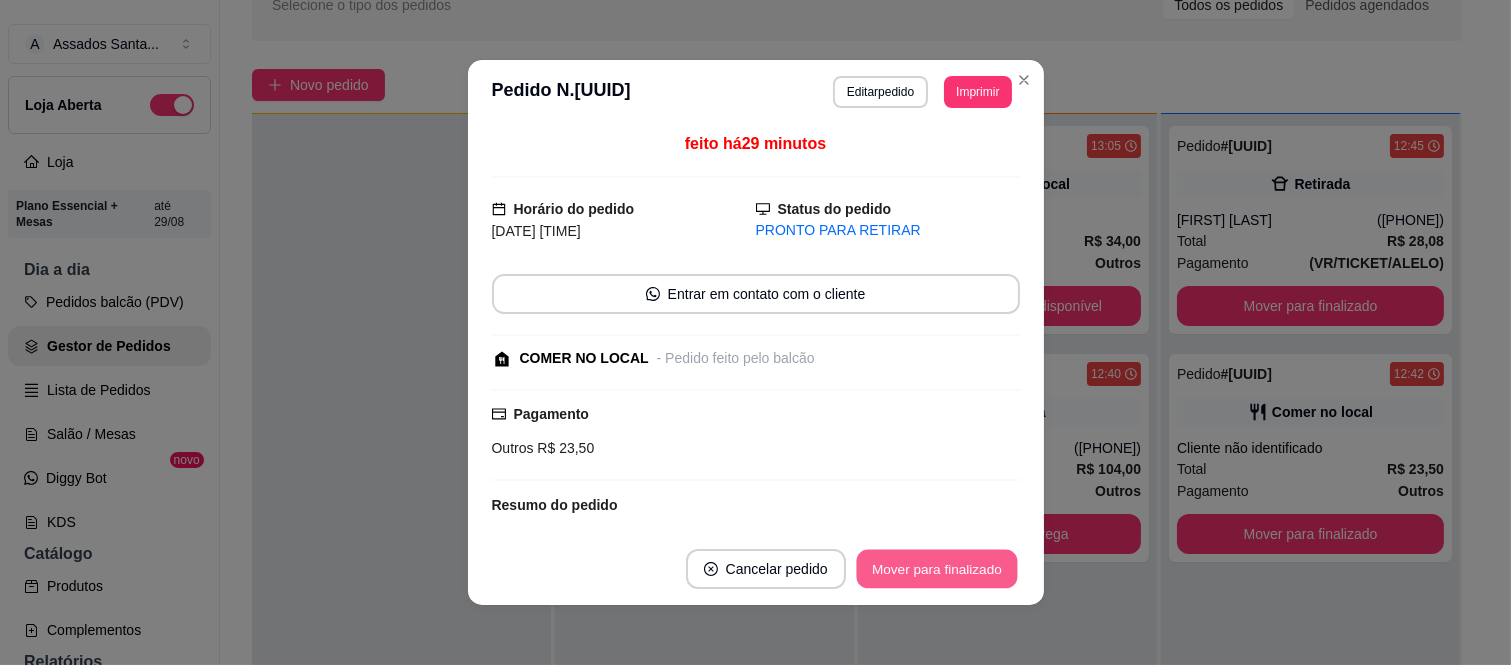 click on "Mover para finalizado" at bounding box center (936, 569) 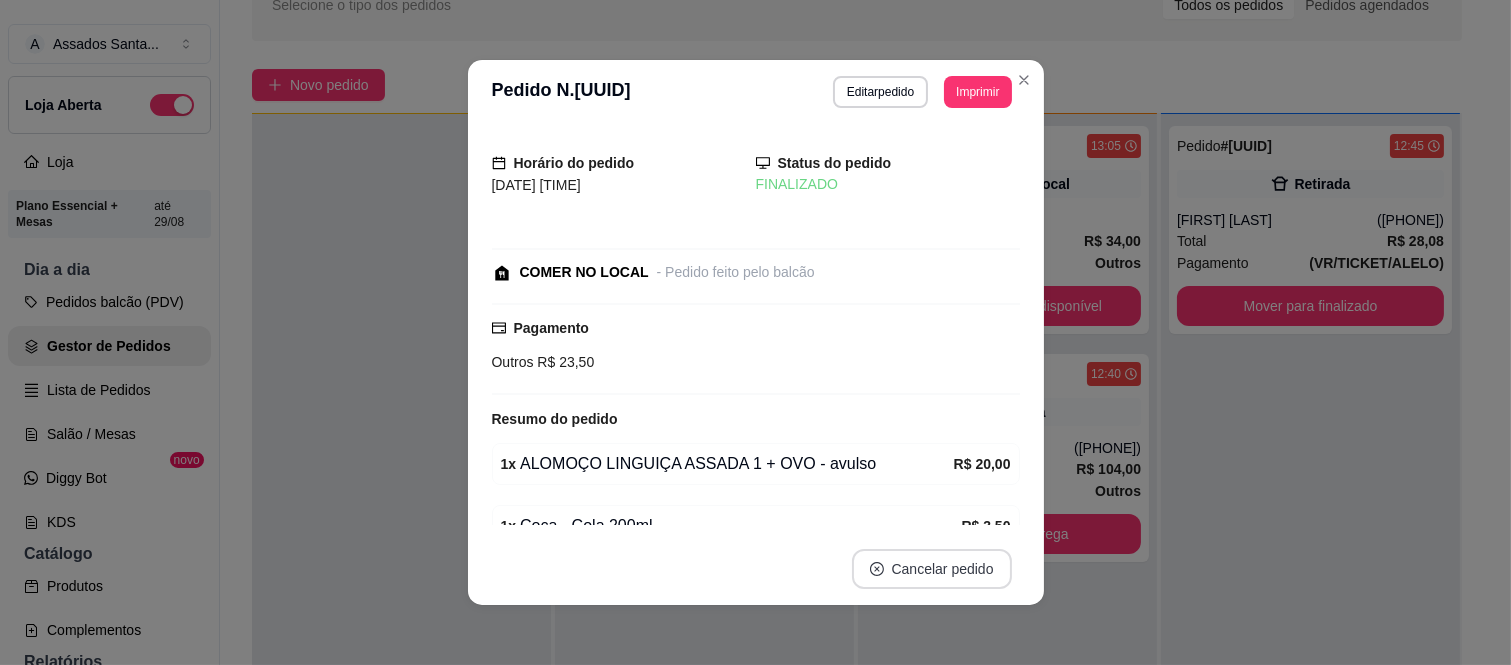 click on "Cancelar pedido" at bounding box center [932, 569] 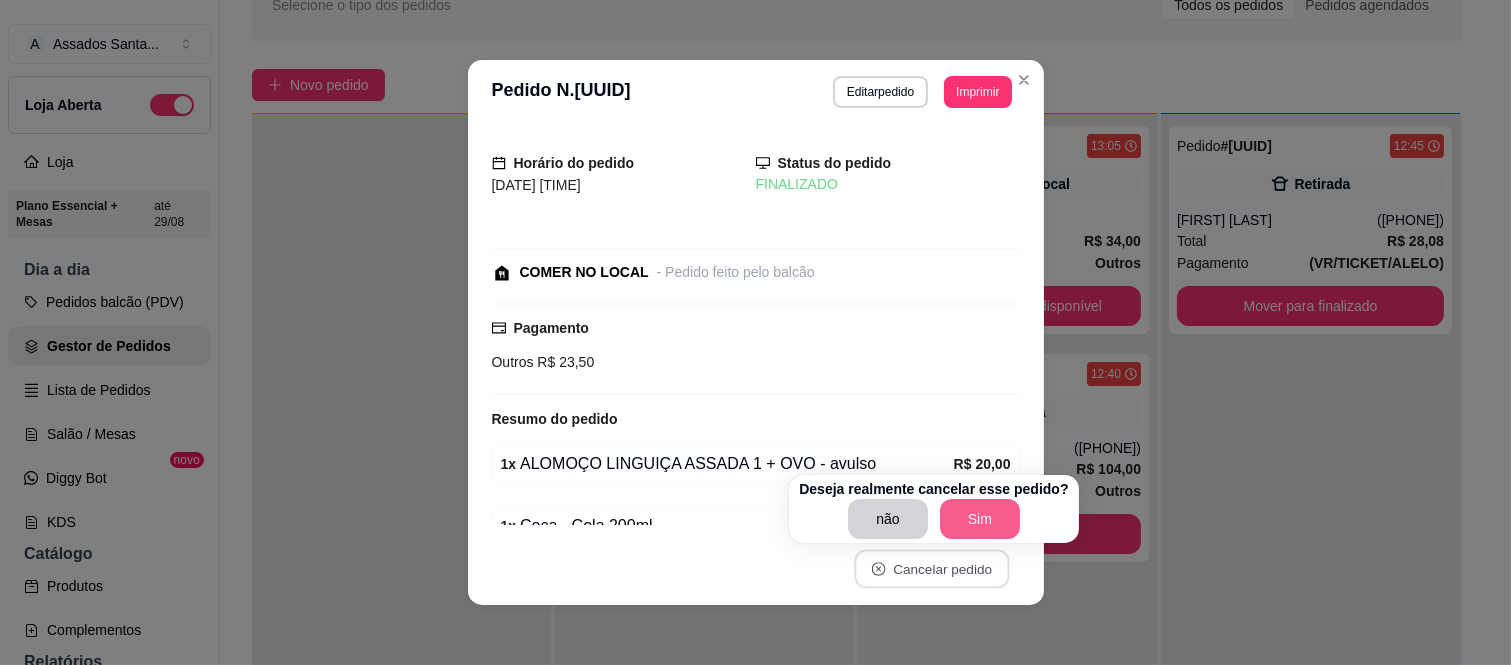 click on "Sim" at bounding box center (980, 519) 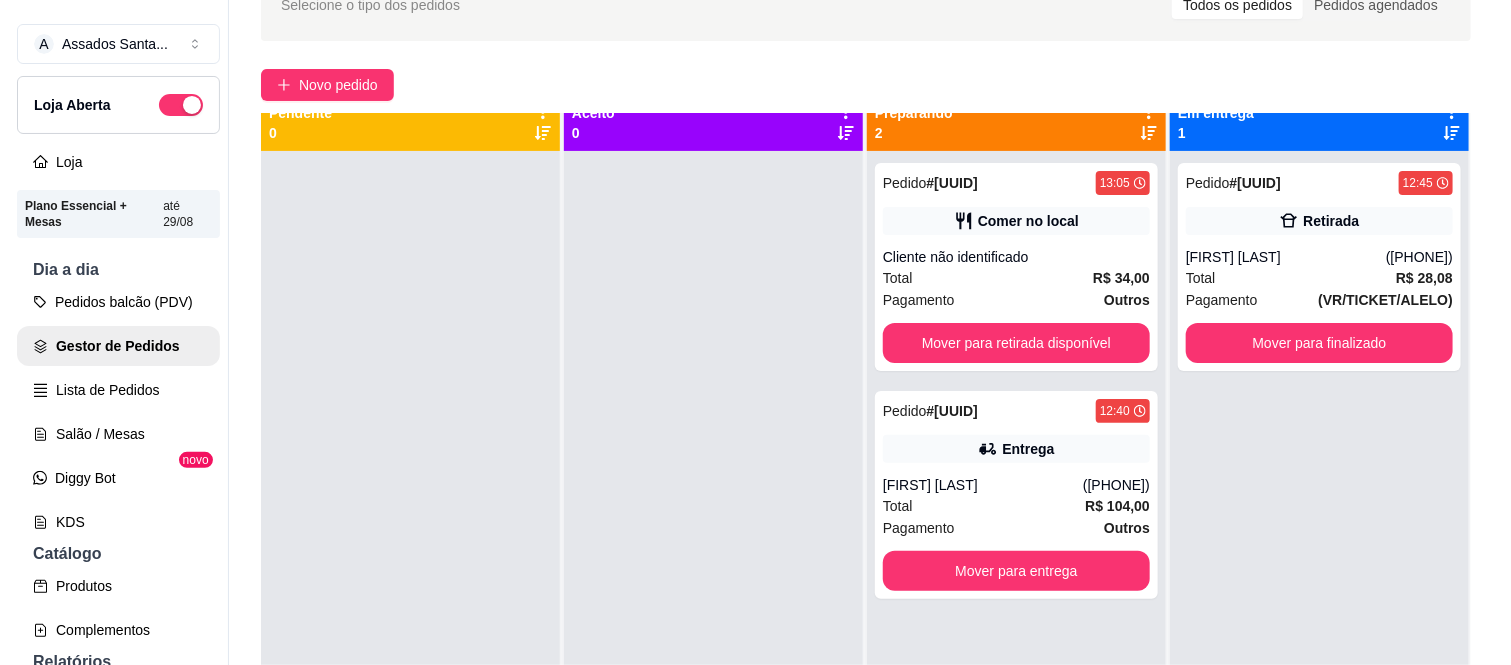 scroll, scrollTop: 0, scrollLeft: 0, axis: both 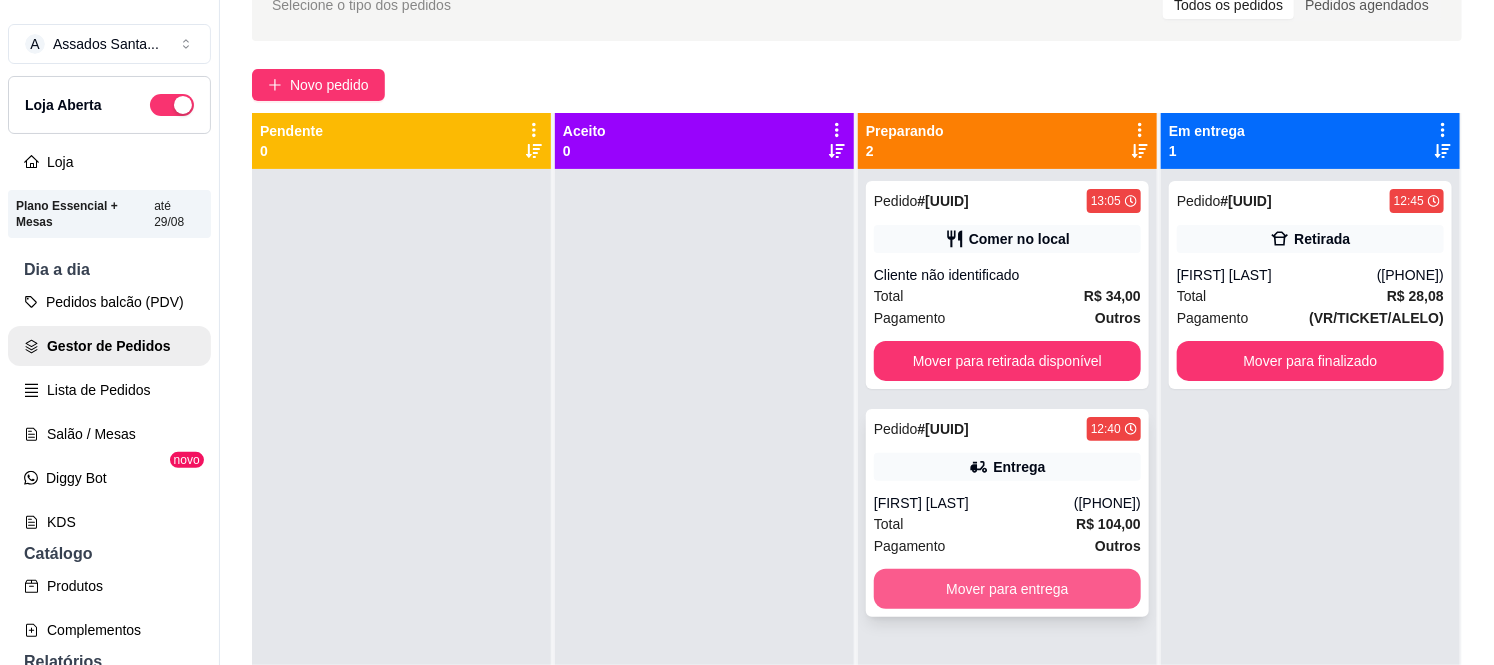 click on "Mover para entrega" at bounding box center (1007, 589) 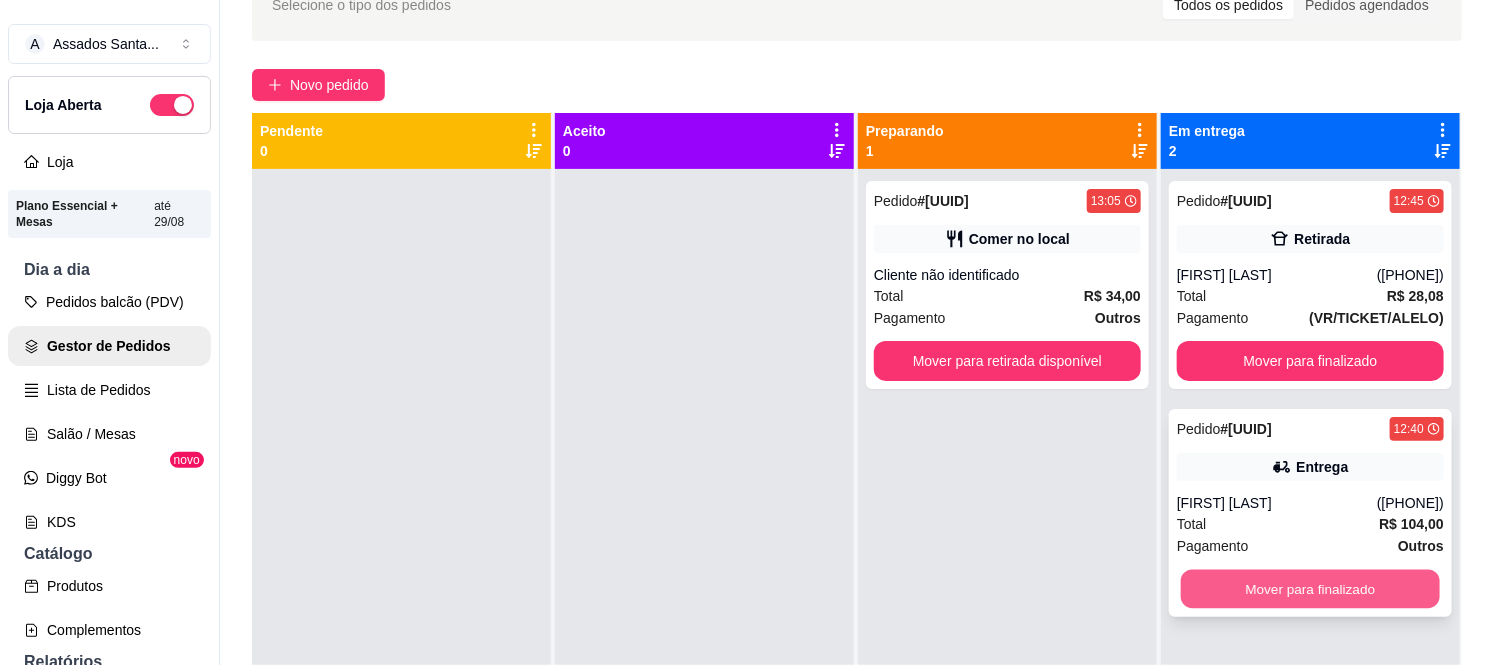 click on "Mover para finalizado" at bounding box center (1310, 589) 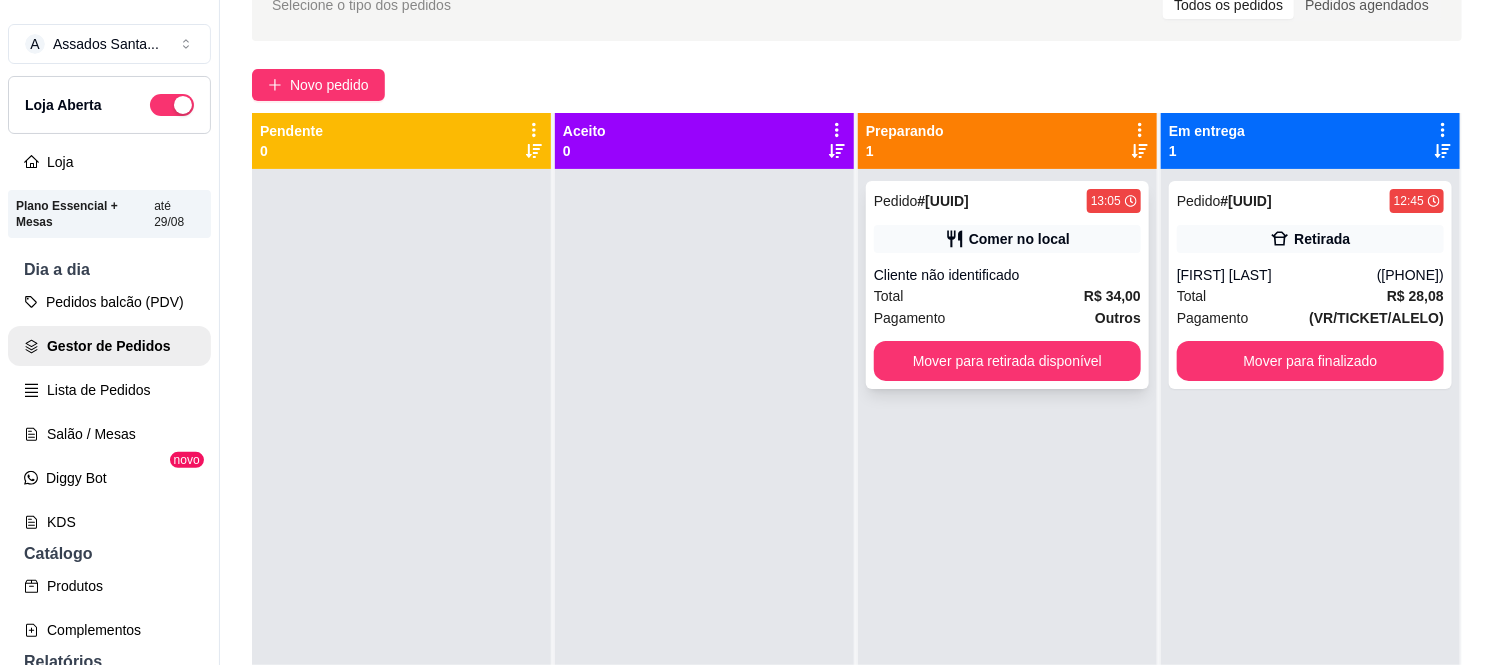 click on "Cliente não identificado" at bounding box center (1007, 275) 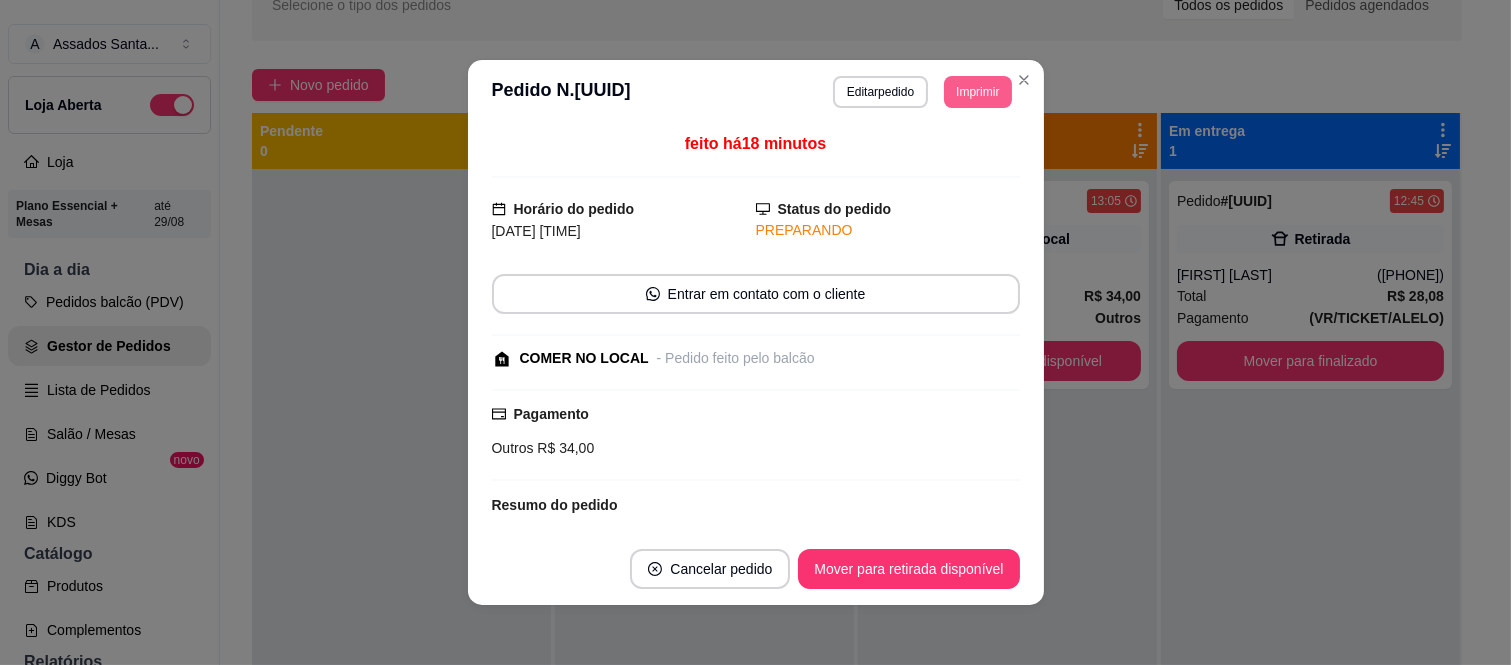 click on "Imprimir" at bounding box center (977, 92) 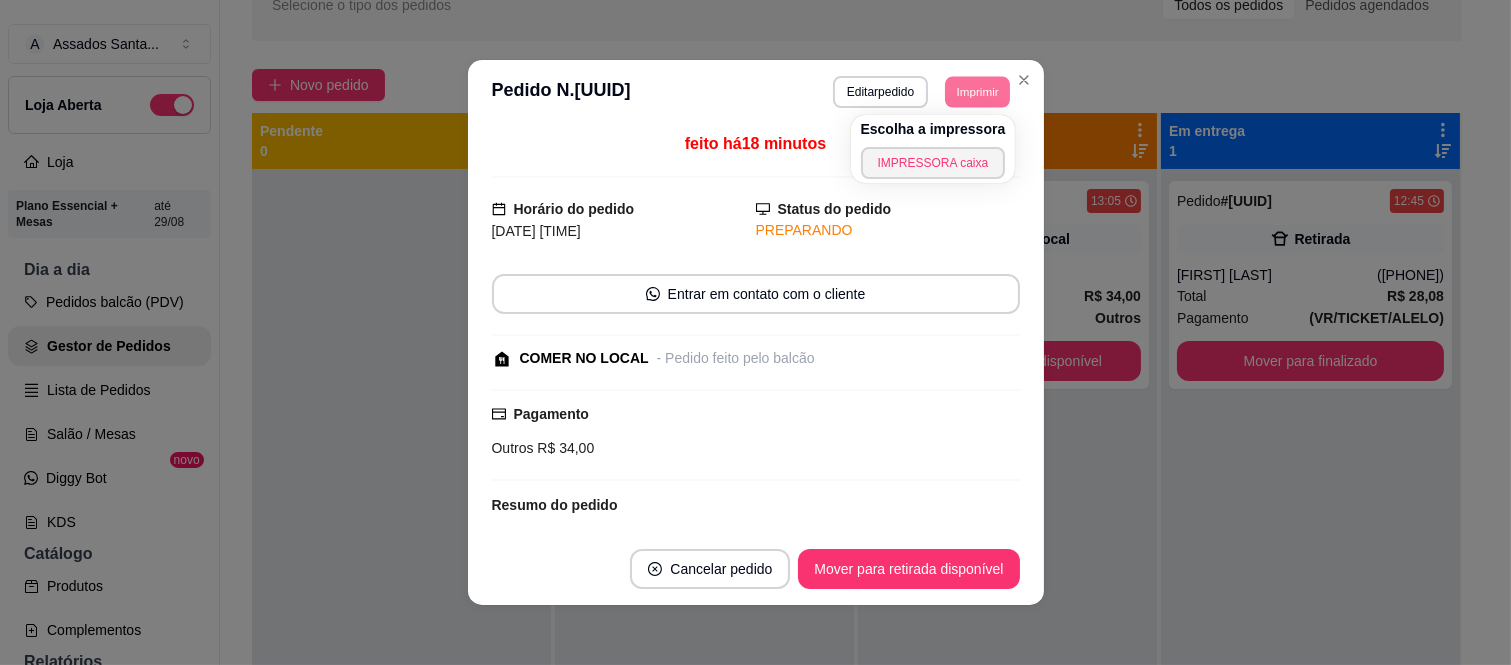 click on "Escolha a impressora" at bounding box center (933, 129) 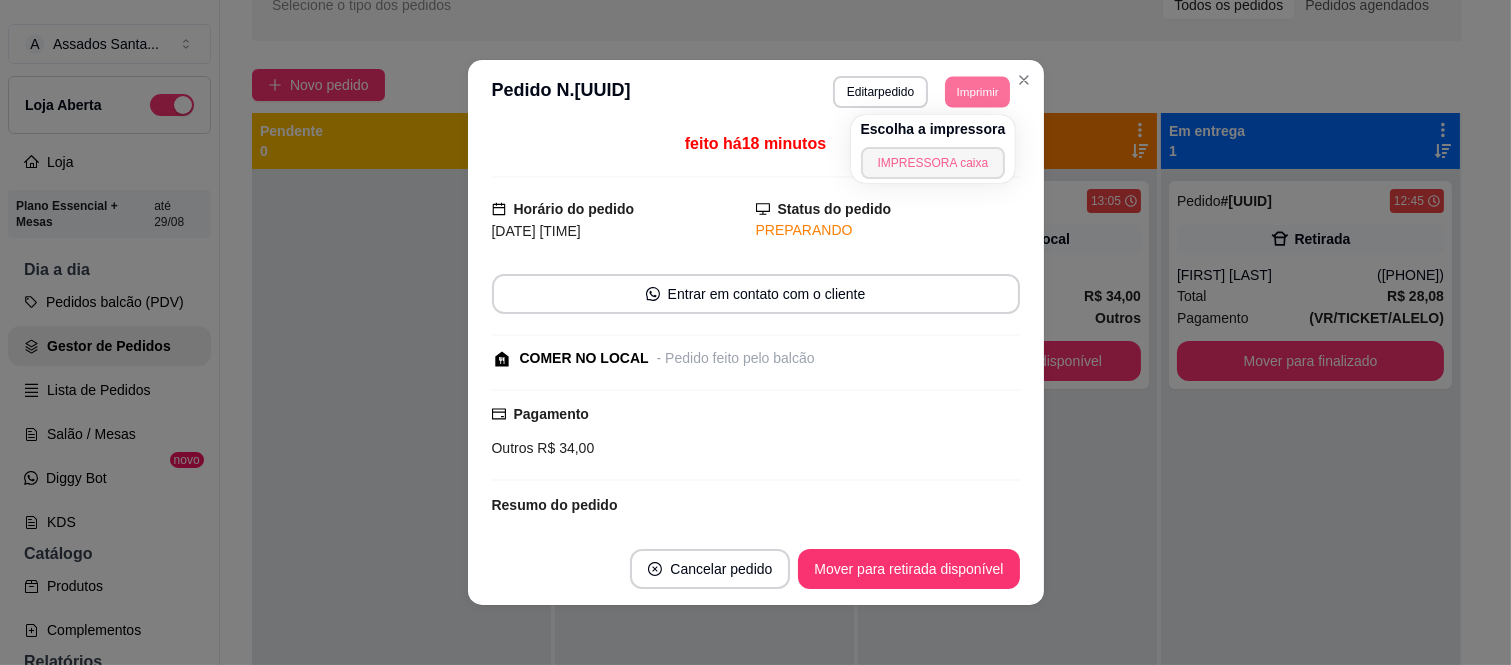 click on "IMPRESSORA caixa" at bounding box center [933, 163] 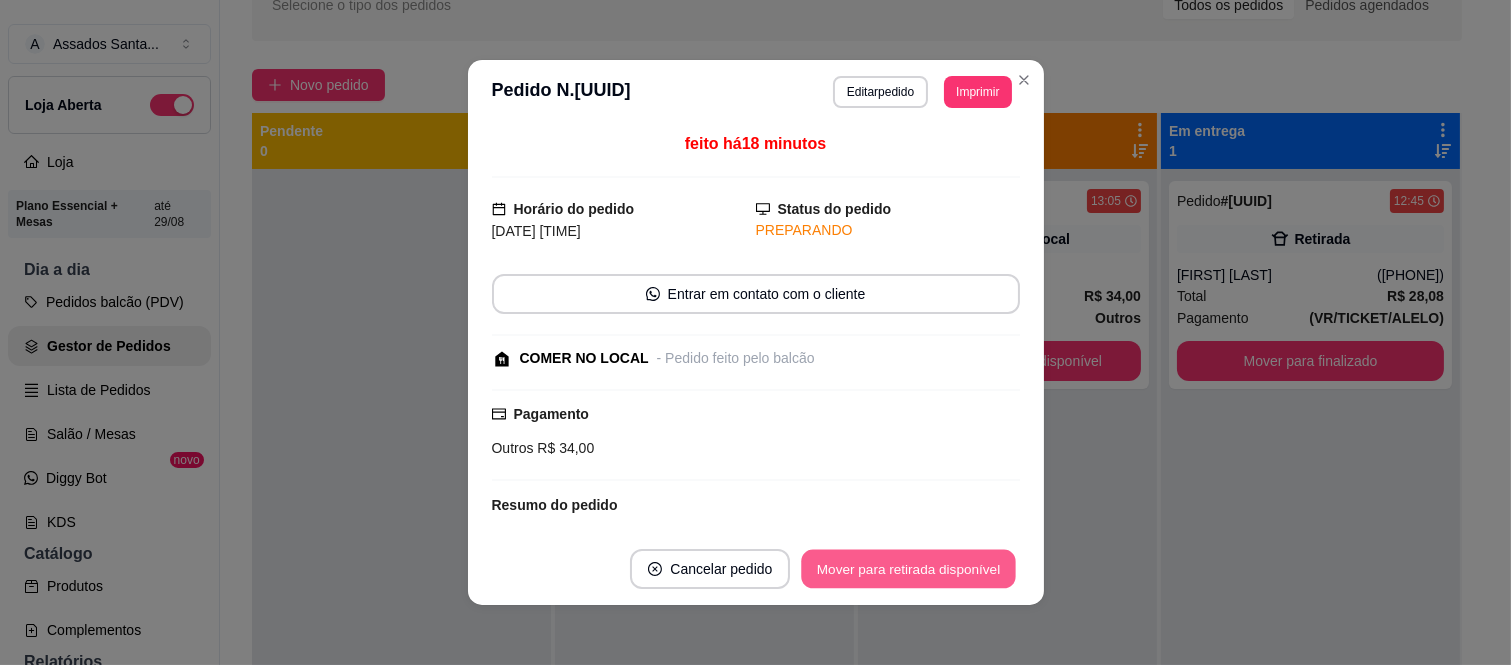 click on "Mover para retirada disponível" at bounding box center [909, 569] 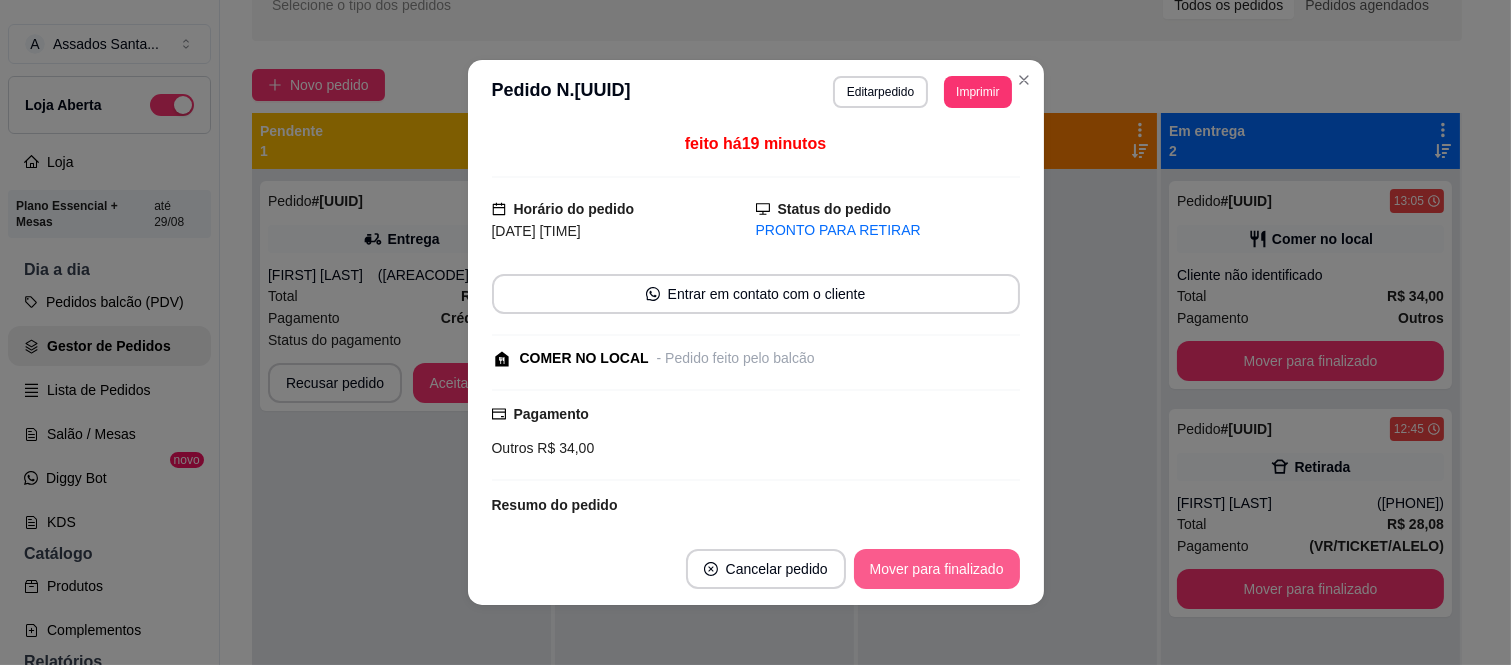 click on "Mover para finalizado" at bounding box center (937, 569) 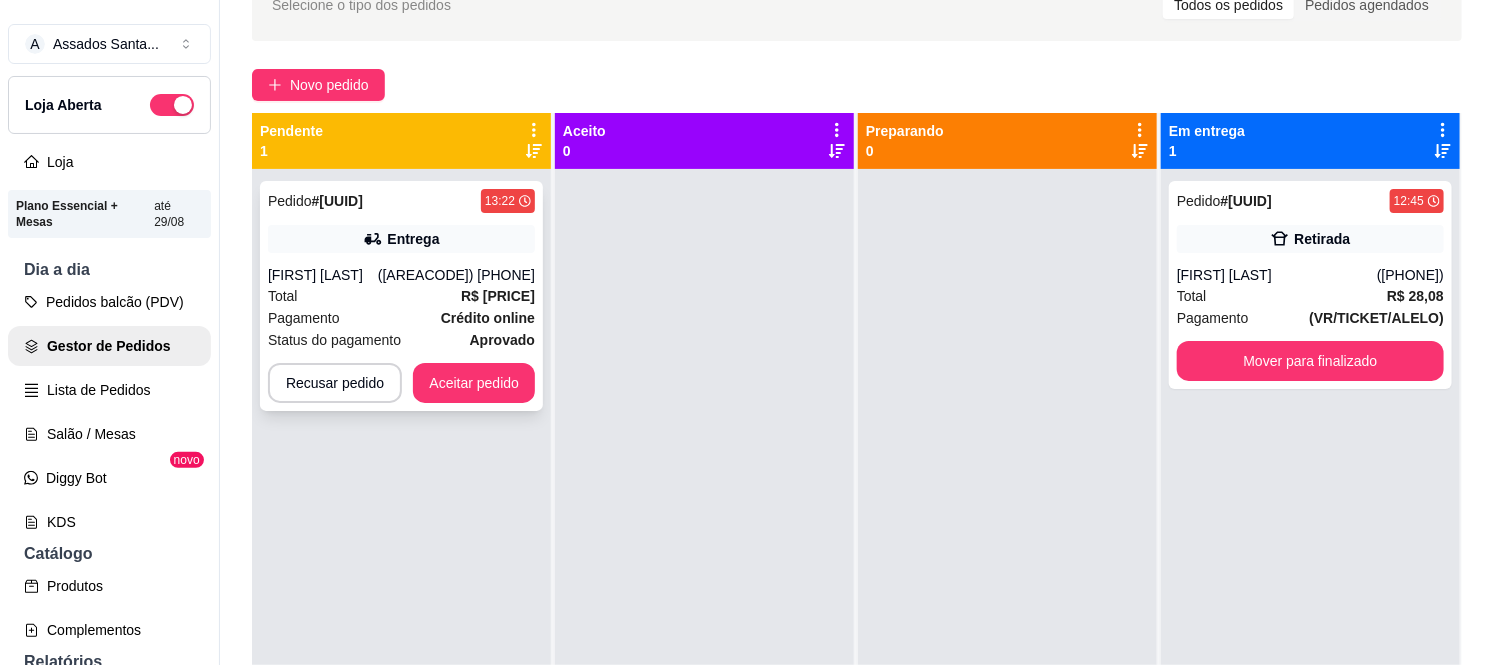 click on "([AREACODE]) [PHONE]" at bounding box center (456, 275) 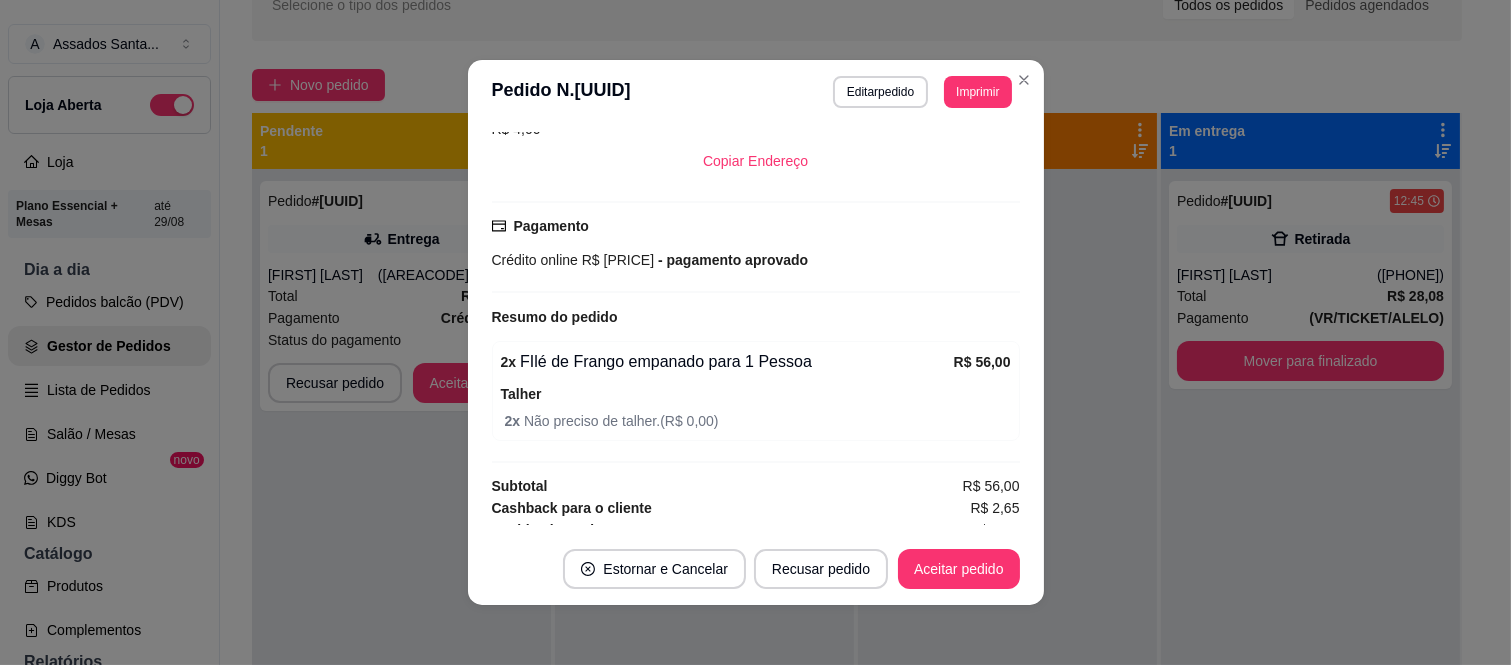scroll, scrollTop: 487, scrollLeft: 0, axis: vertical 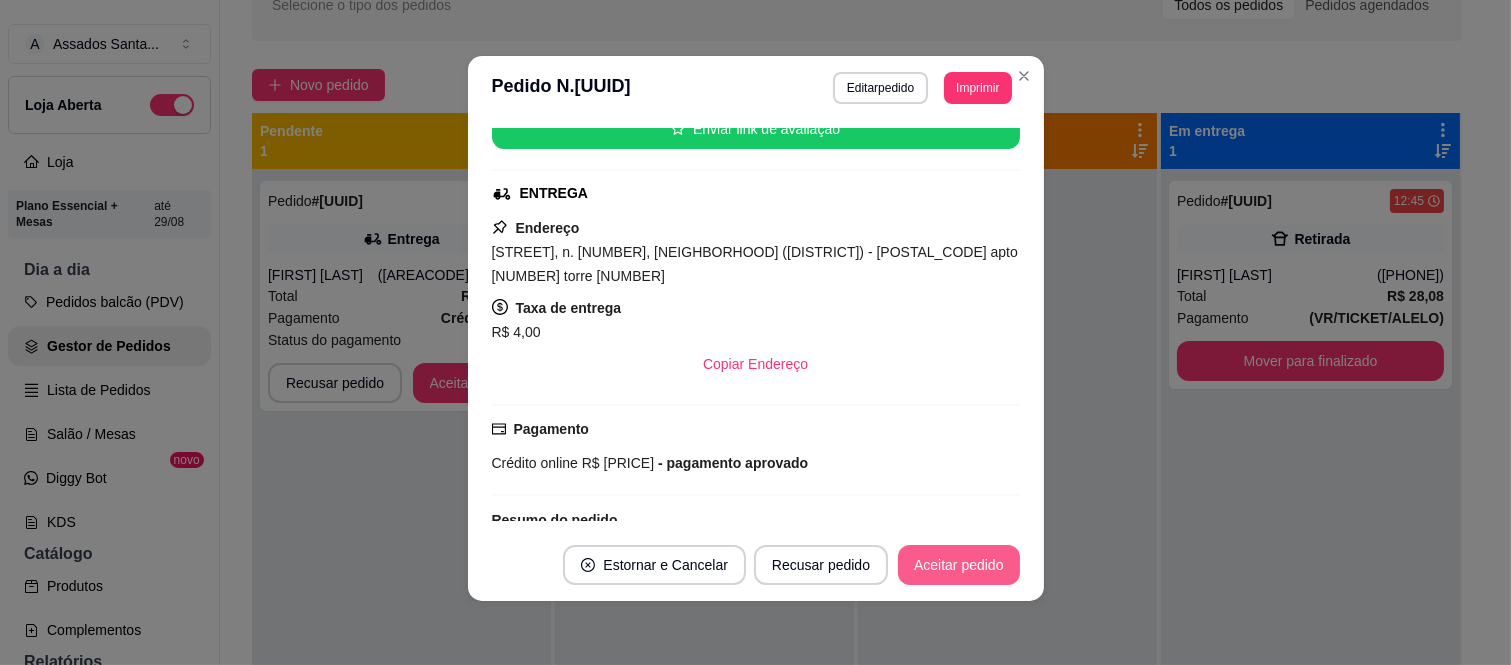click on "Aceitar pedido" at bounding box center (959, 565) 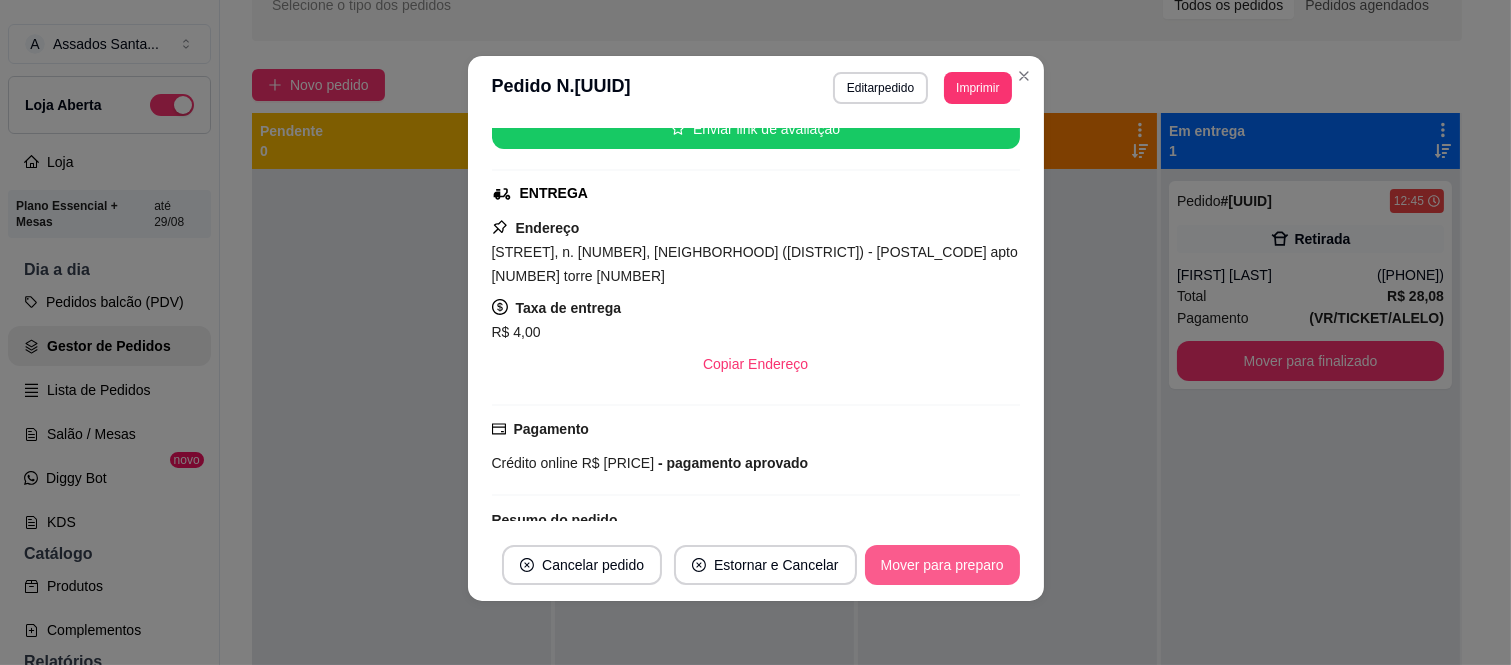 click on "Mover para preparo" at bounding box center [942, 565] 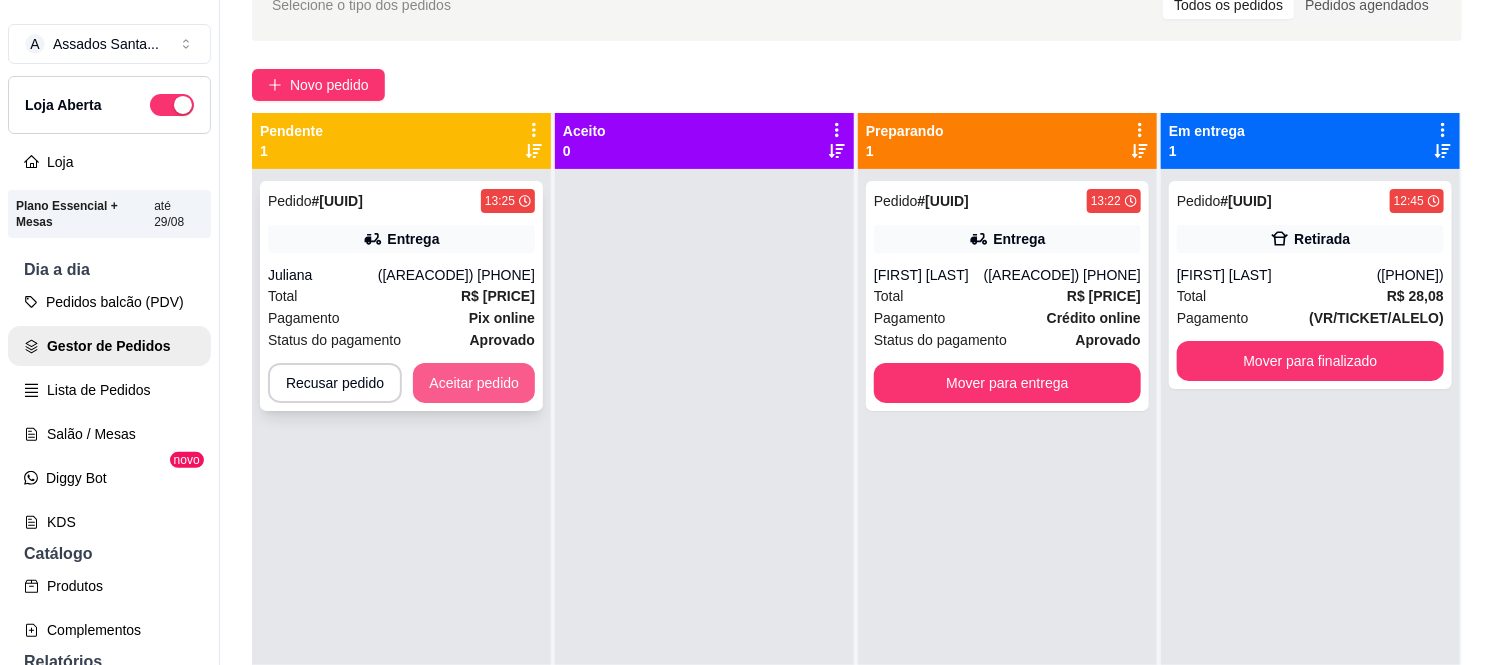 click on "Aceitar pedido" at bounding box center [474, 383] 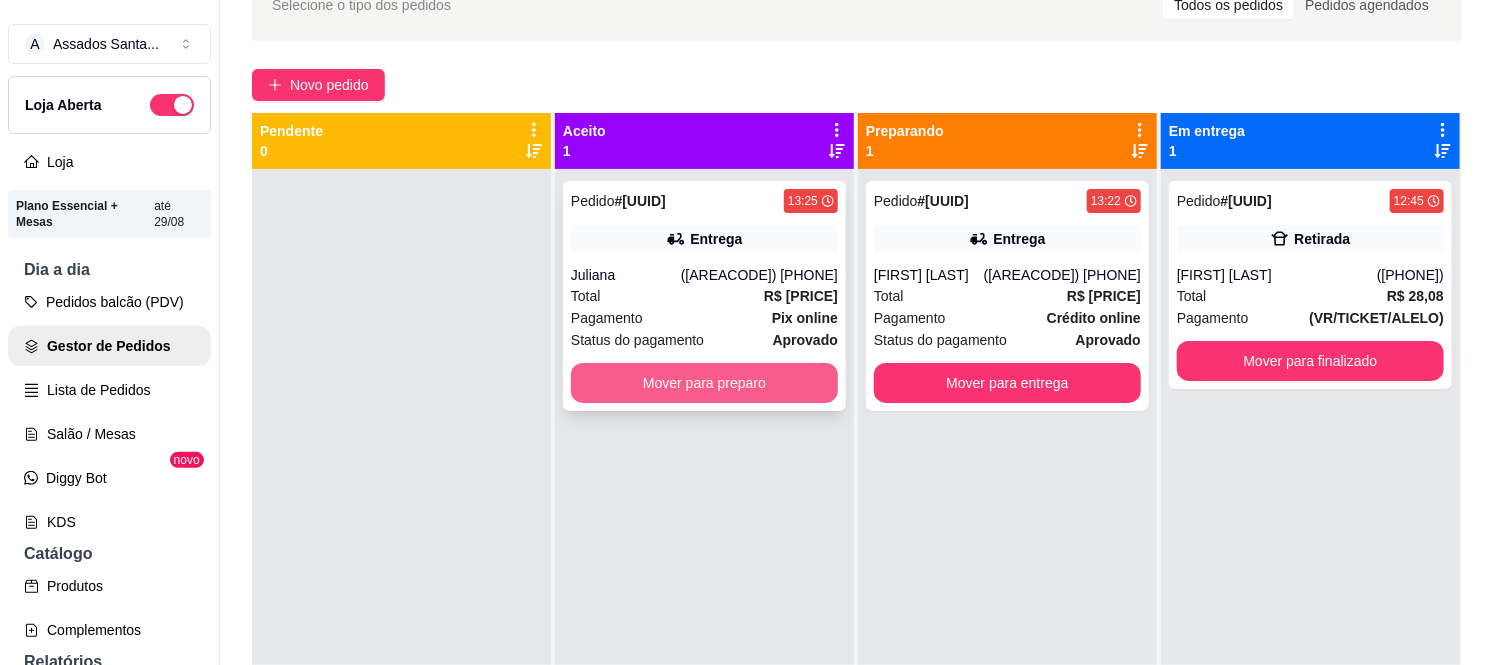 click on "Mover para preparo" at bounding box center [704, 383] 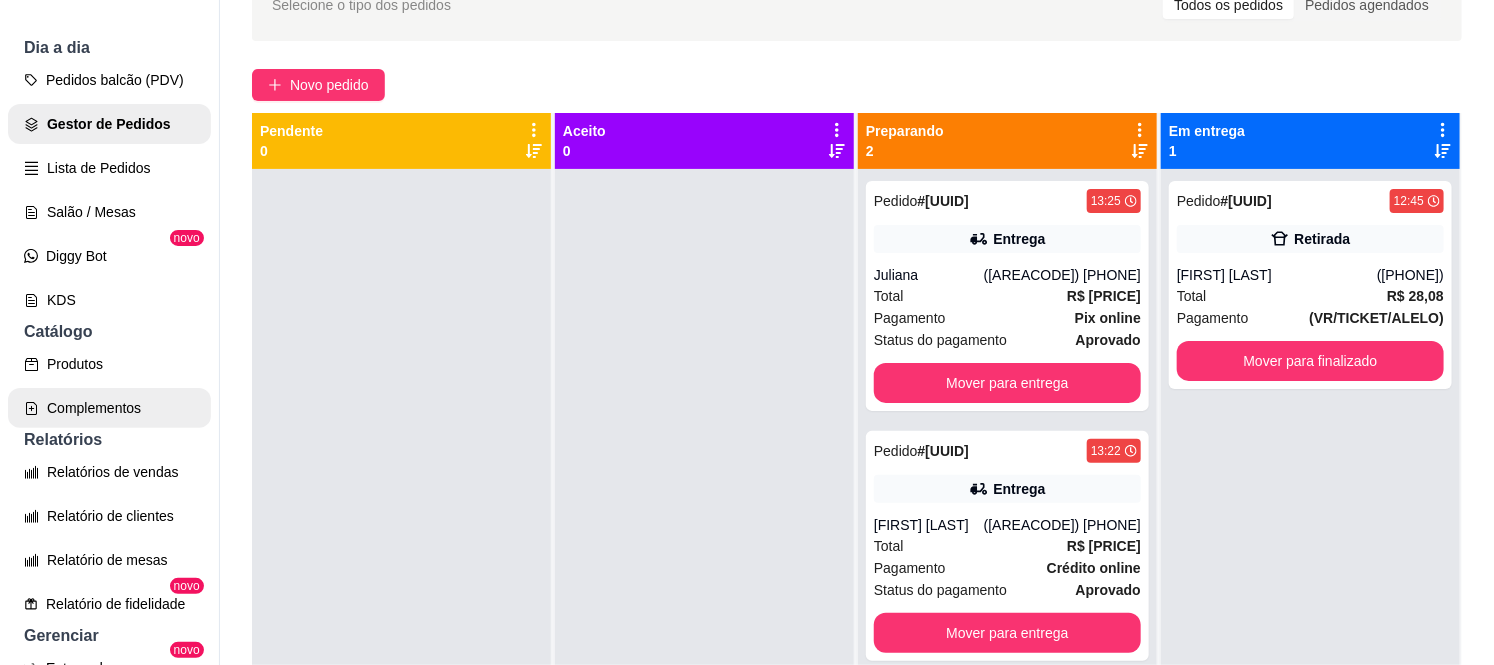scroll, scrollTop: 111, scrollLeft: 0, axis: vertical 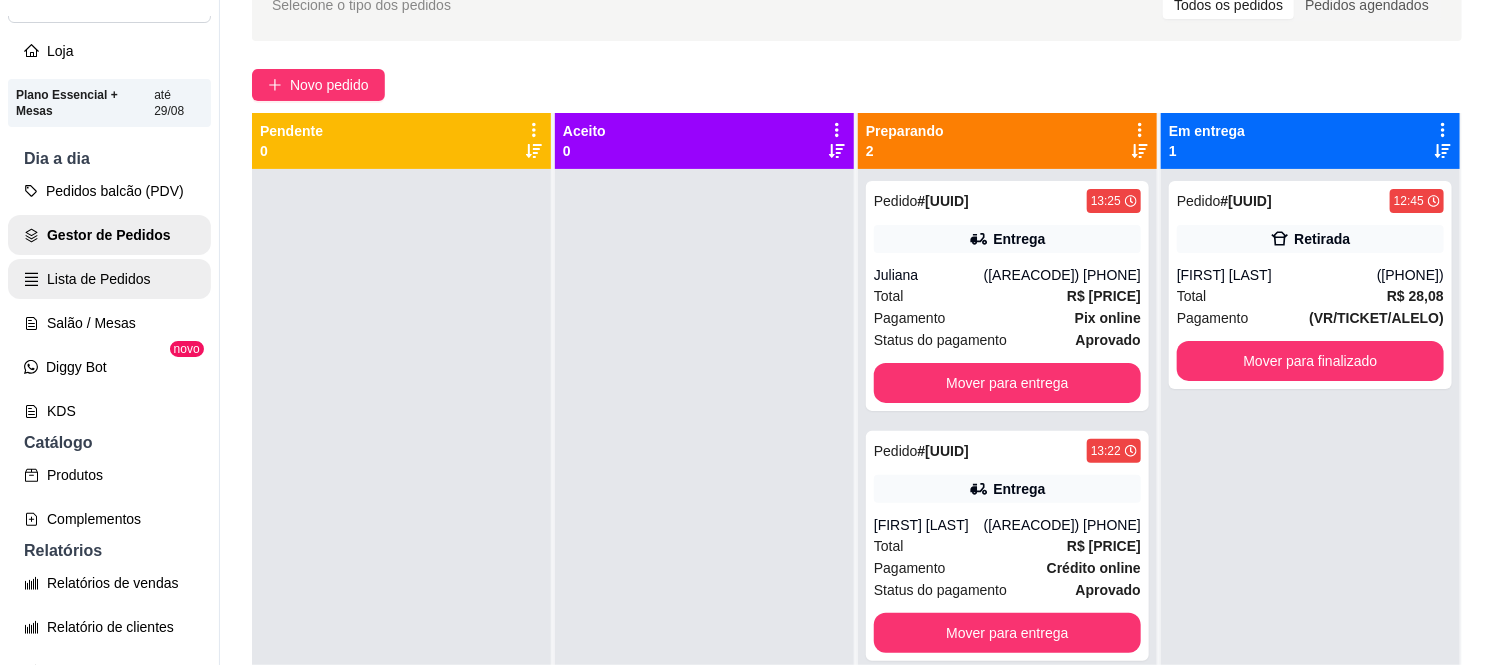 click on "Gestor de Pedidos" at bounding box center [109, 235] 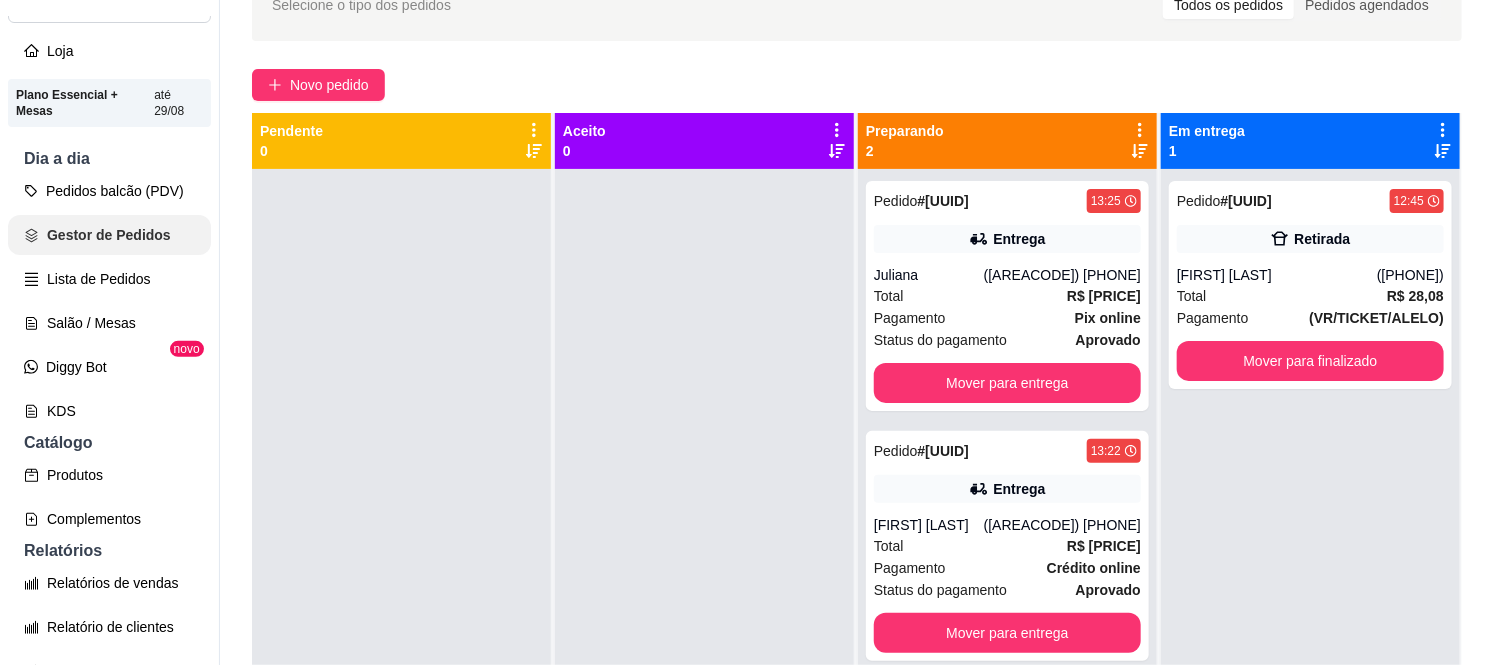 scroll, scrollTop: 0, scrollLeft: 0, axis: both 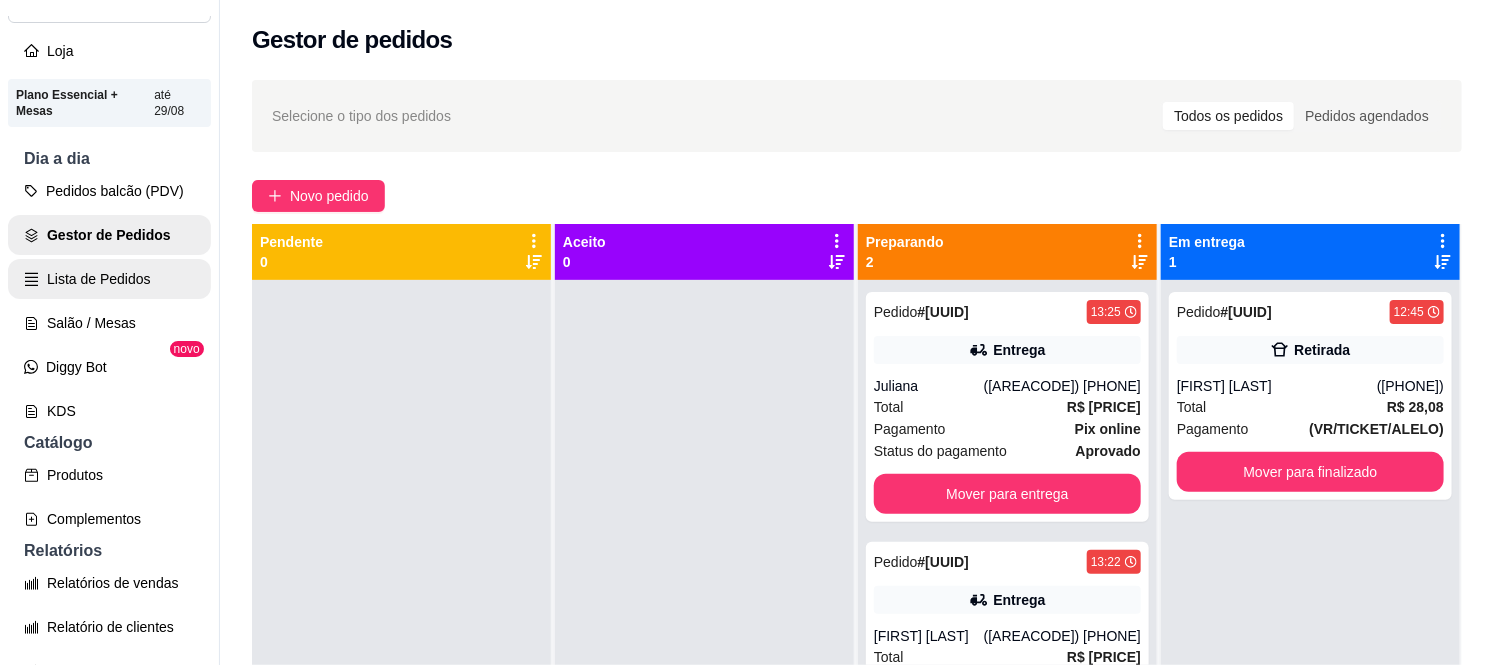 click on "Lista de Pedidos" at bounding box center (109, 279) 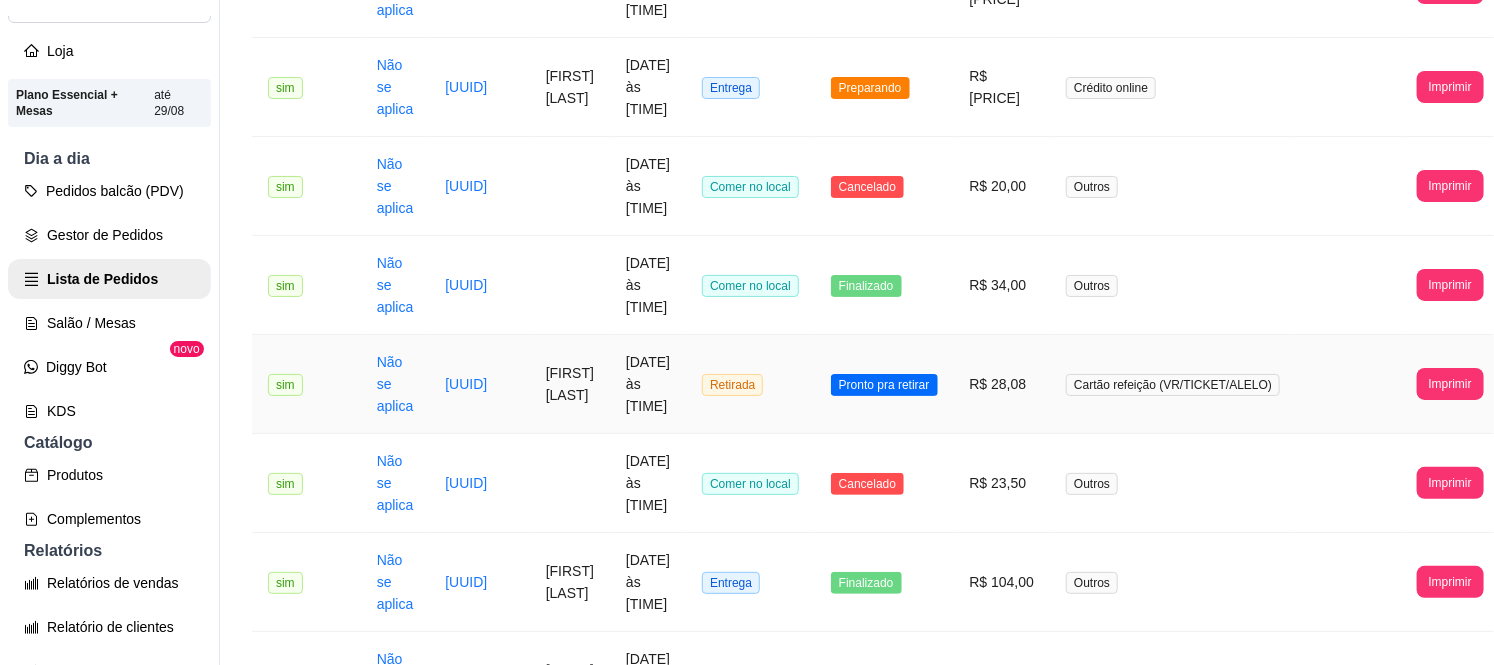 scroll, scrollTop: 0, scrollLeft: 0, axis: both 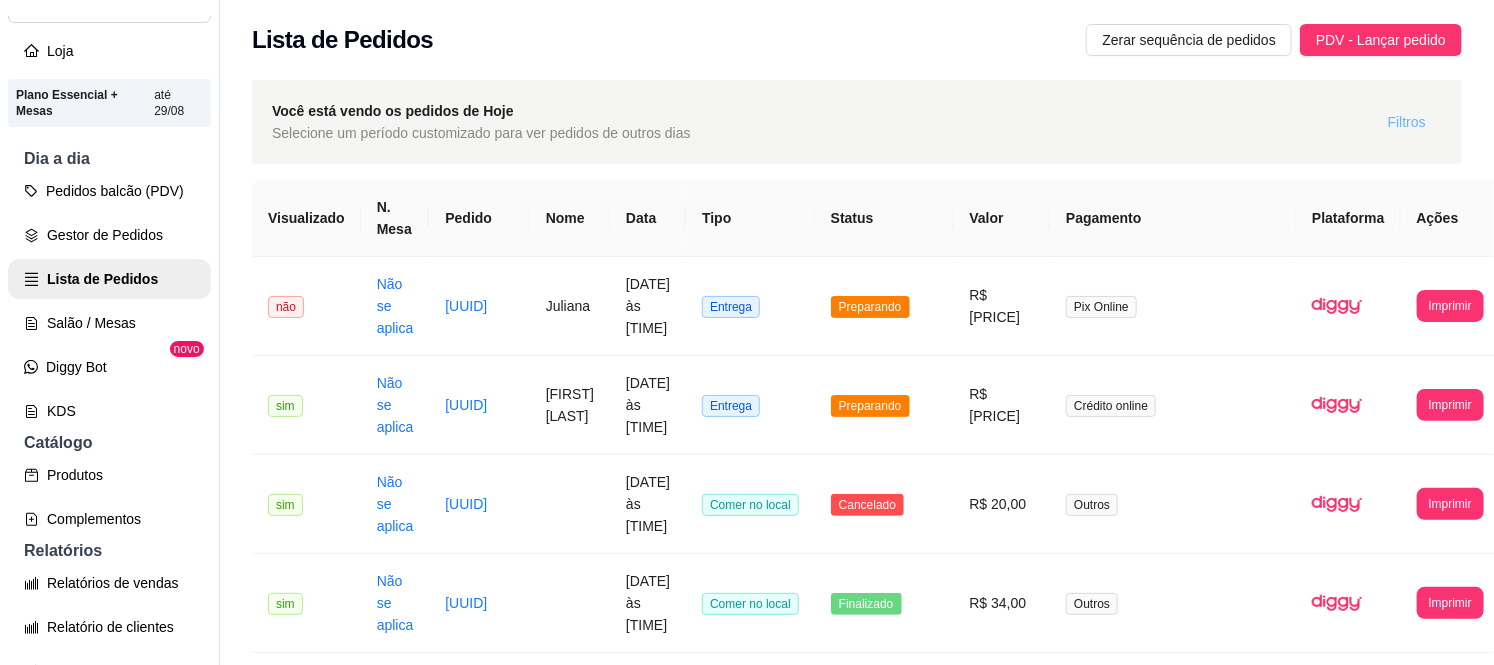 click on "Filtros" at bounding box center (1407, 122) 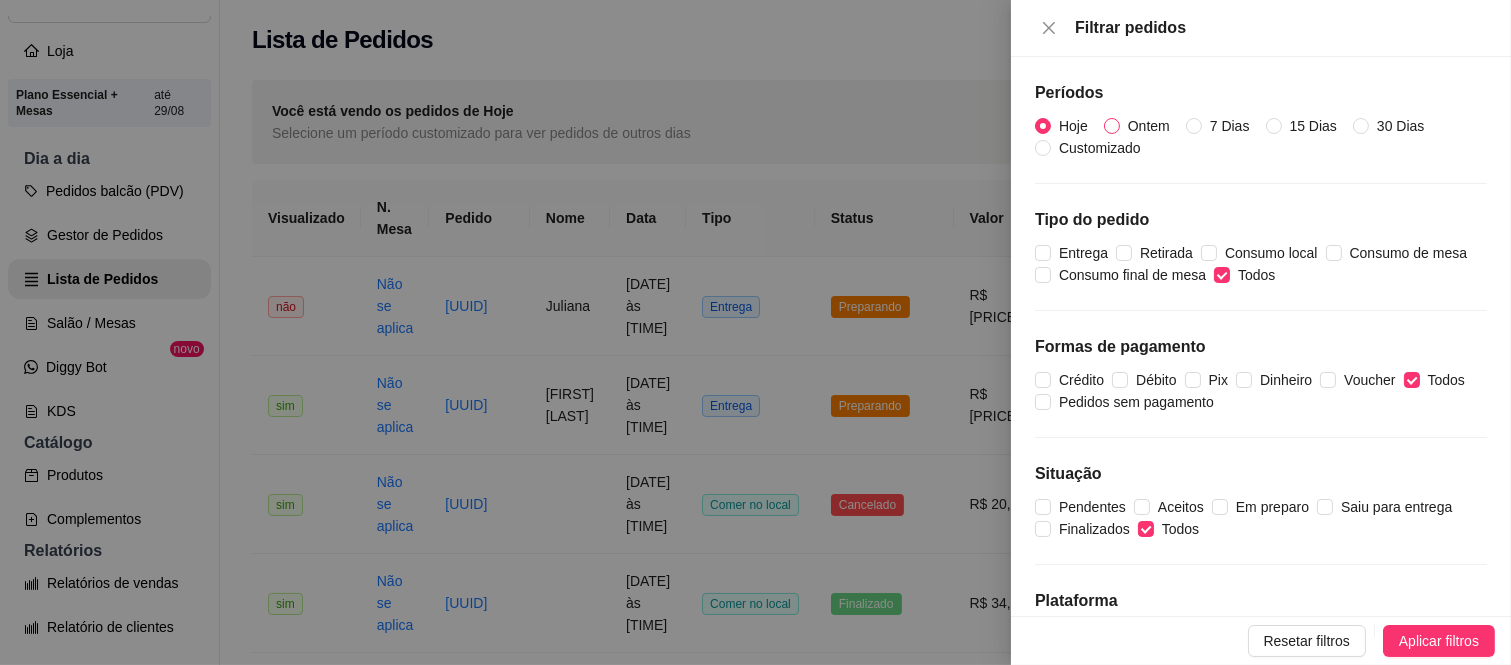 click on "Ontem" at bounding box center (1149, 126) 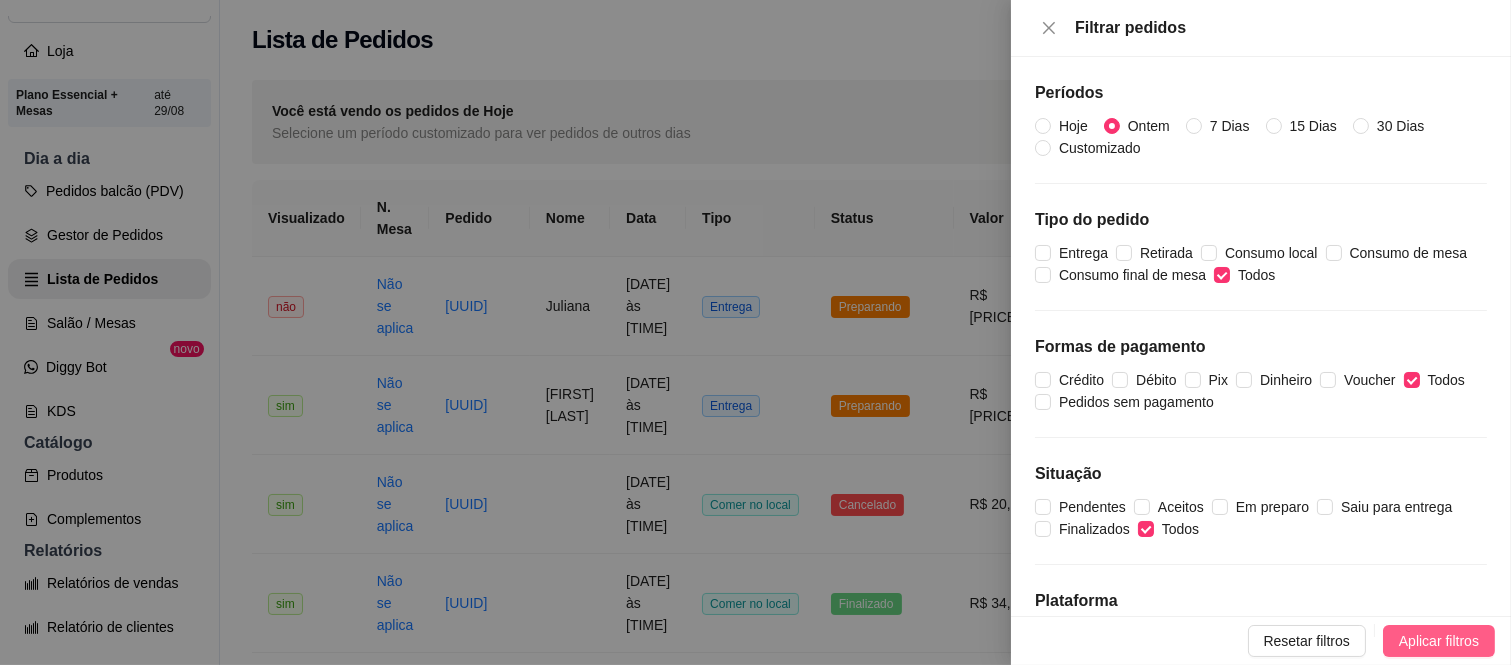 click on "Aplicar filtros" at bounding box center [1439, 641] 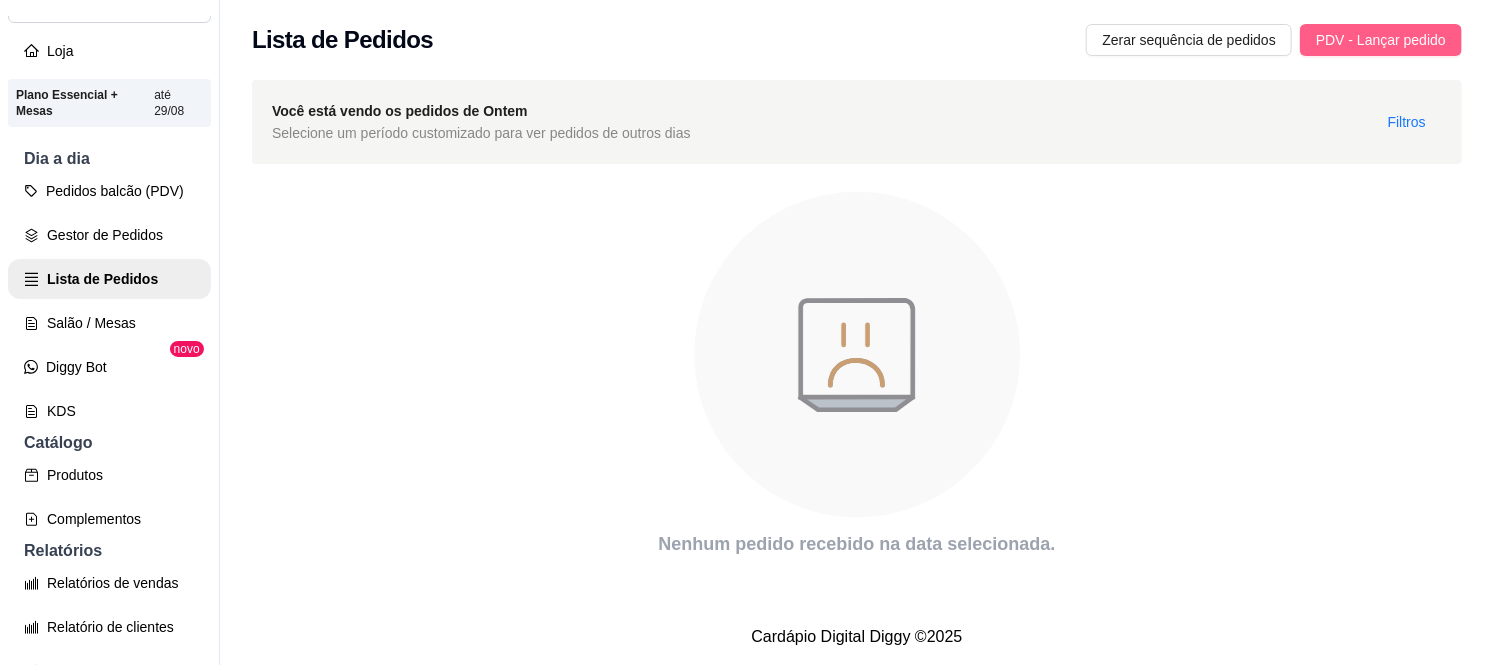 click on "PDV - Lançar pedido" at bounding box center [1381, 40] 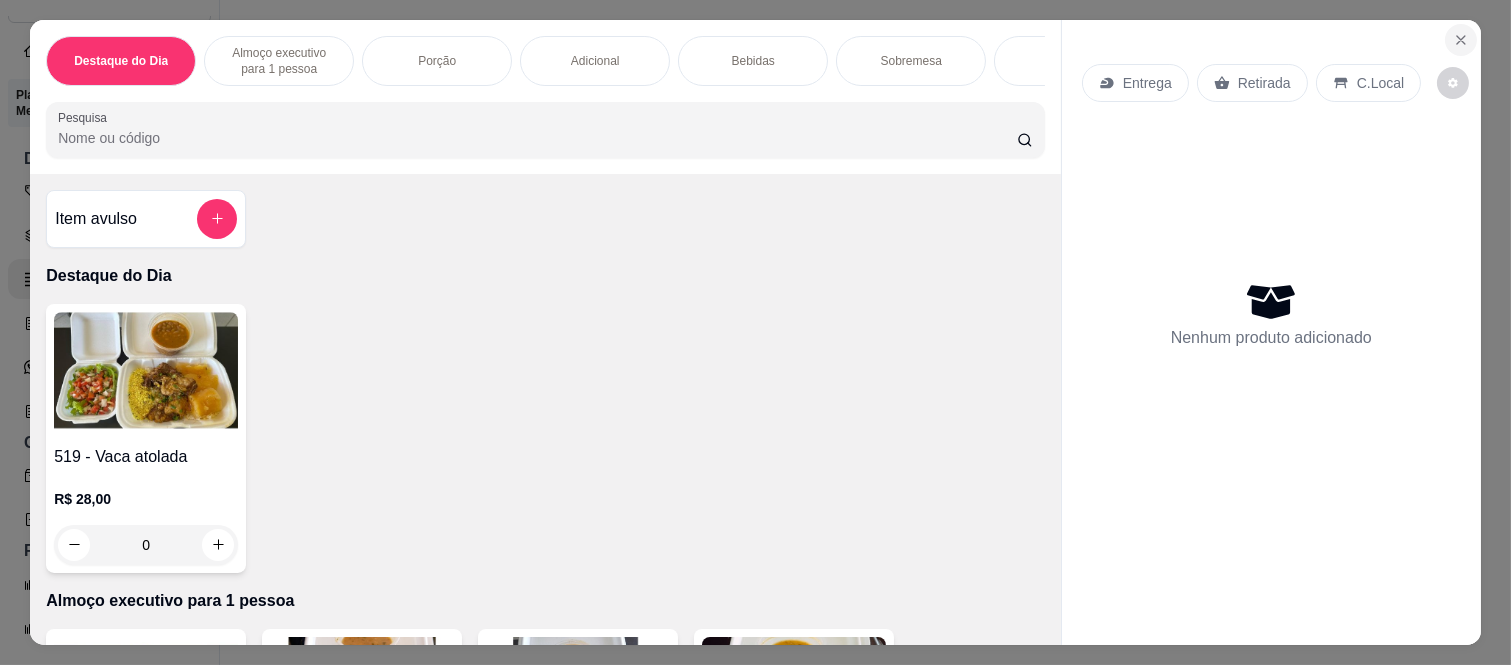click 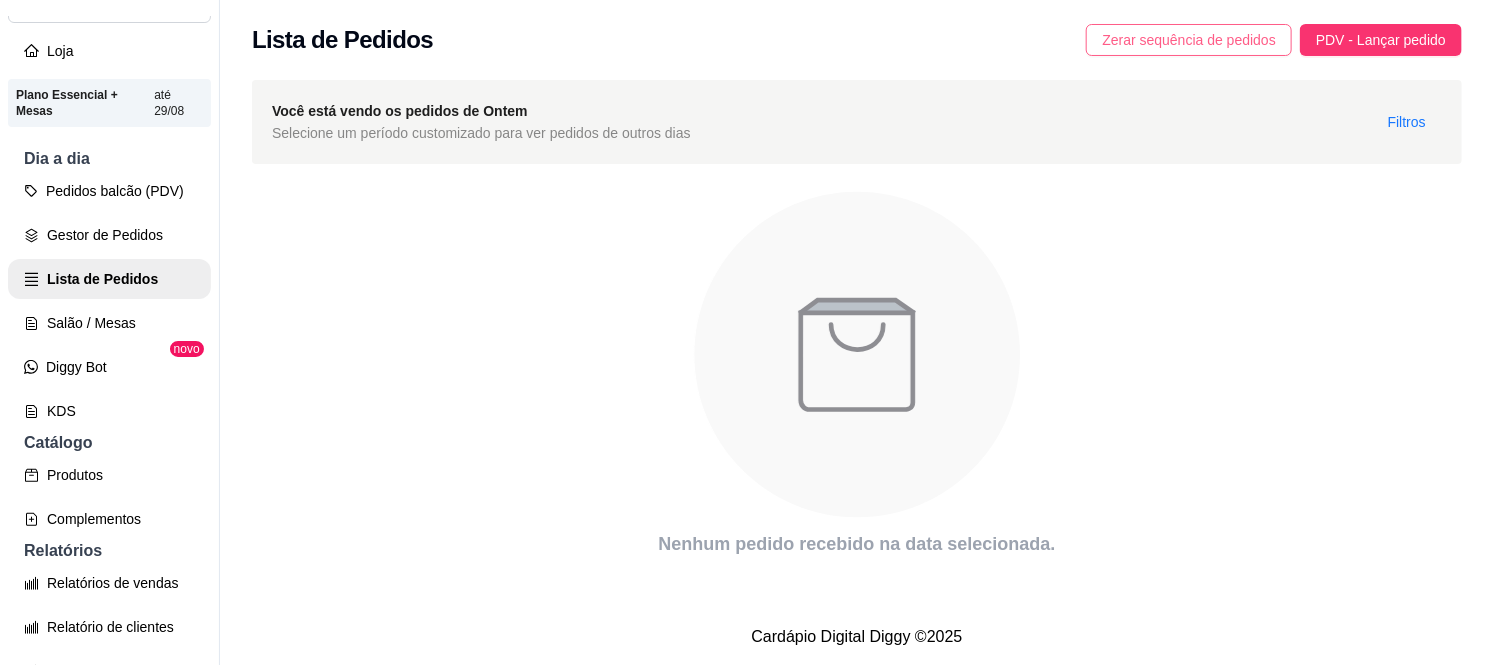 click on "Zerar sequência de pedidos" at bounding box center [1189, 40] 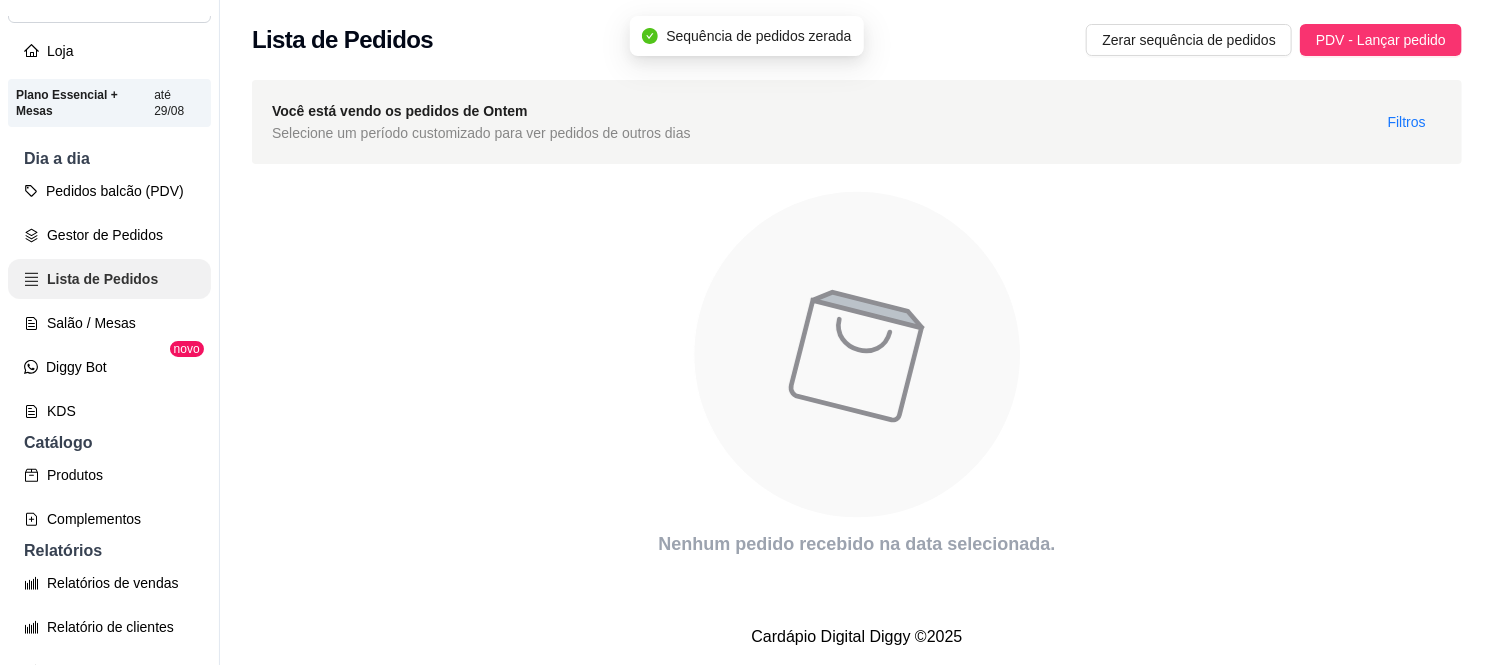 click on "Lista de Pedidos" at bounding box center [109, 279] 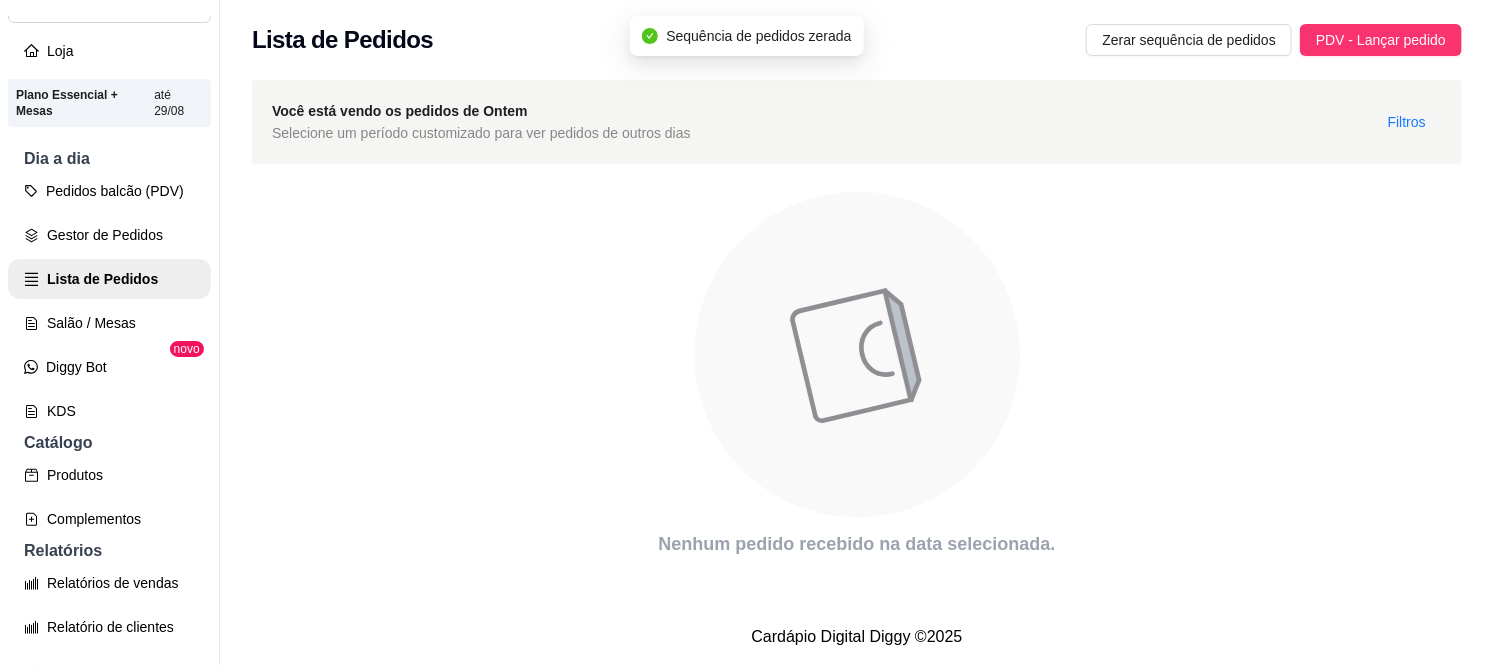 click on "Sequência de pedidos zerada" at bounding box center (758, 36) 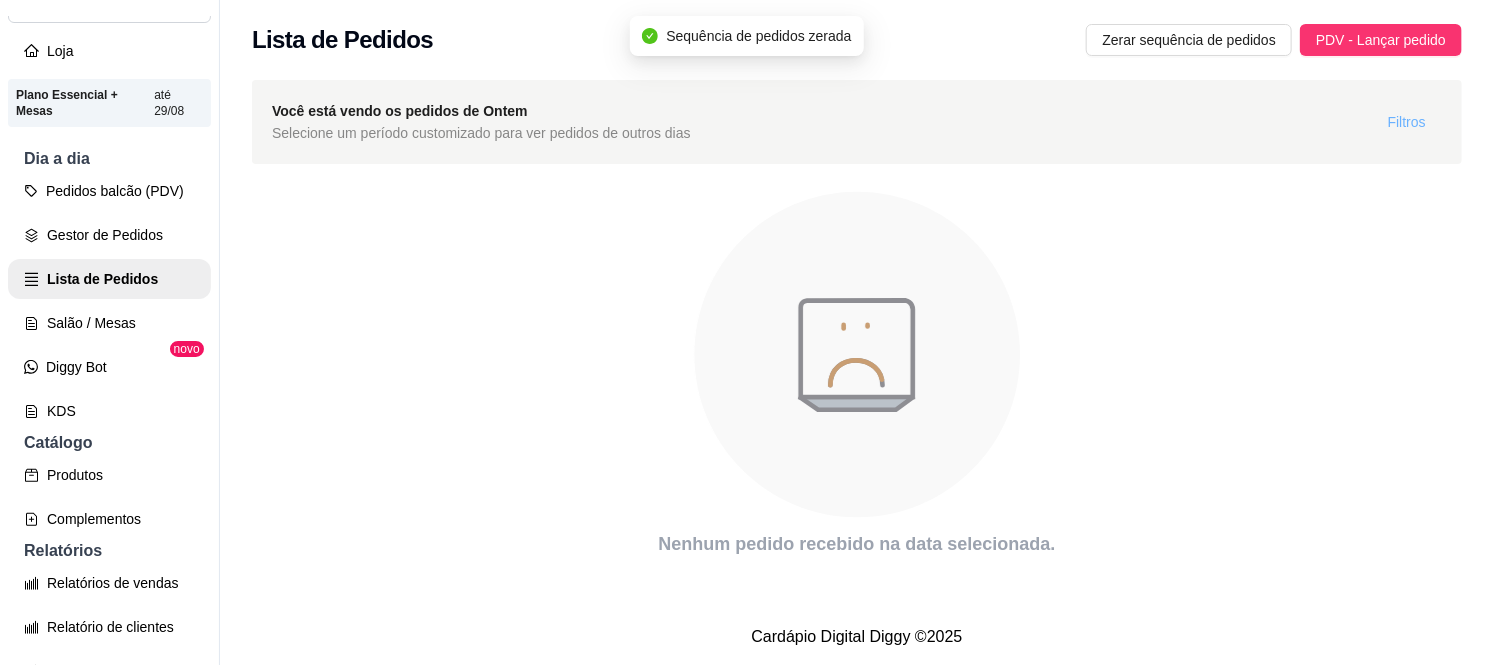 click on "Filtros" at bounding box center (1407, 122) 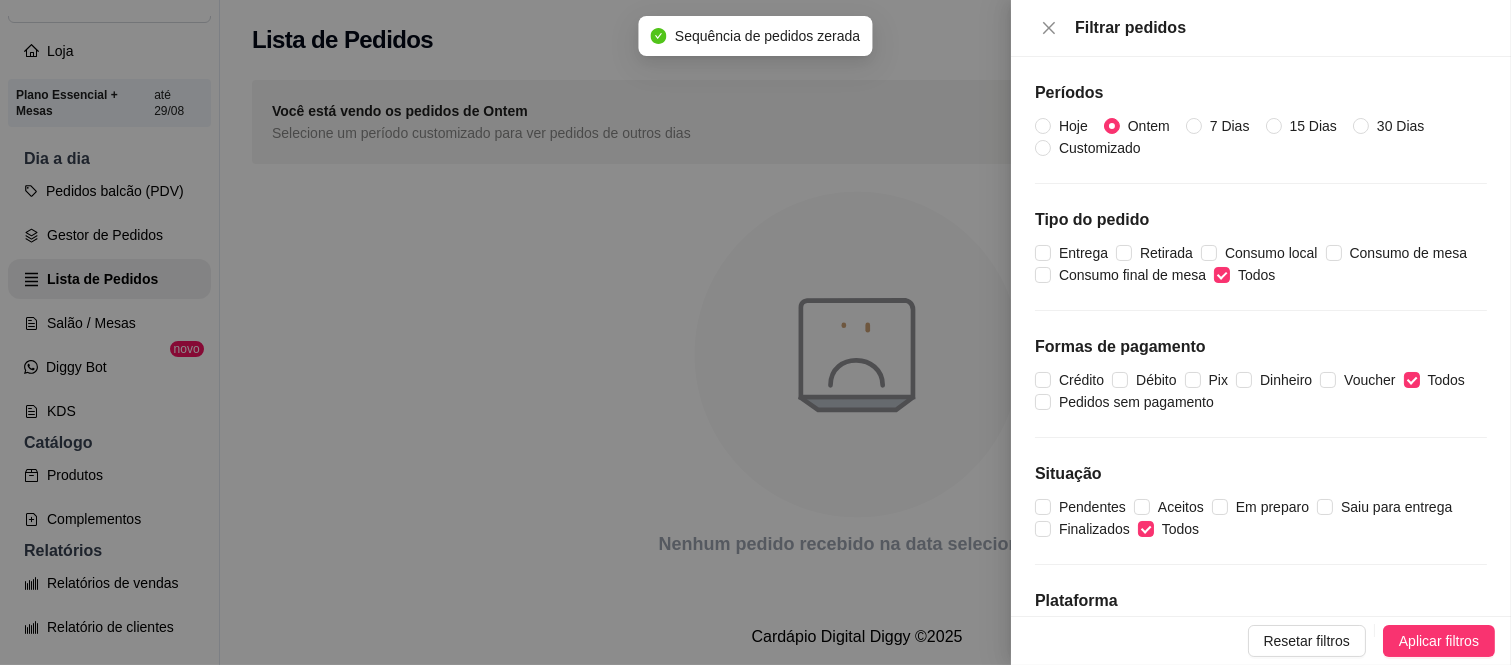 click on "Períodos Hoje Ontem 7 Dias 15 Dias 30 Dias Customizado Tipo do pedido Entrega Retirada Consumo local Consumo de mesa Consumo final de mesa Todos Formas de pagamento Crédito Débito Pix Dinheiro Voucher Todos Pedidos sem pagamento Situação Pendentes Aceitos Em preparo Saiu para entrega Finalizados Todos Plataforma iFood Diggy" at bounding box center [1261, 336] 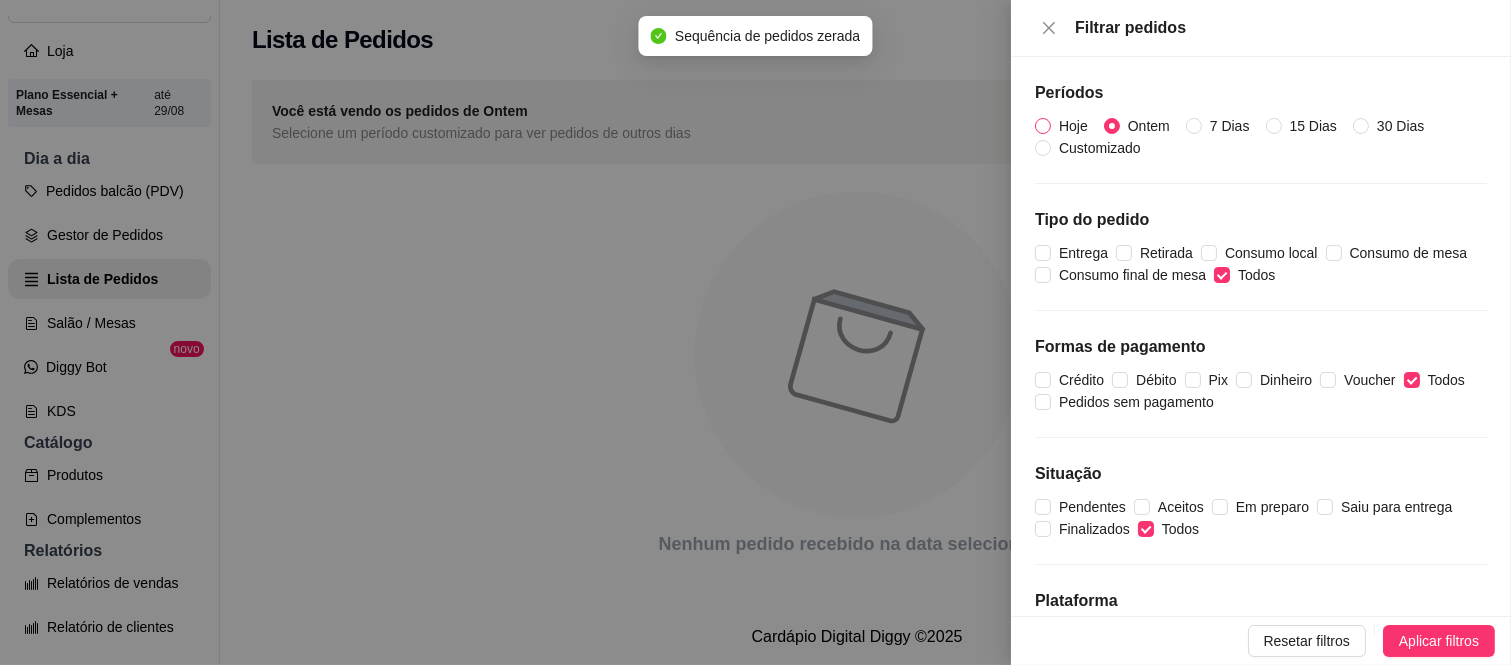click on "Hoje" at bounding box center [1043, 126] 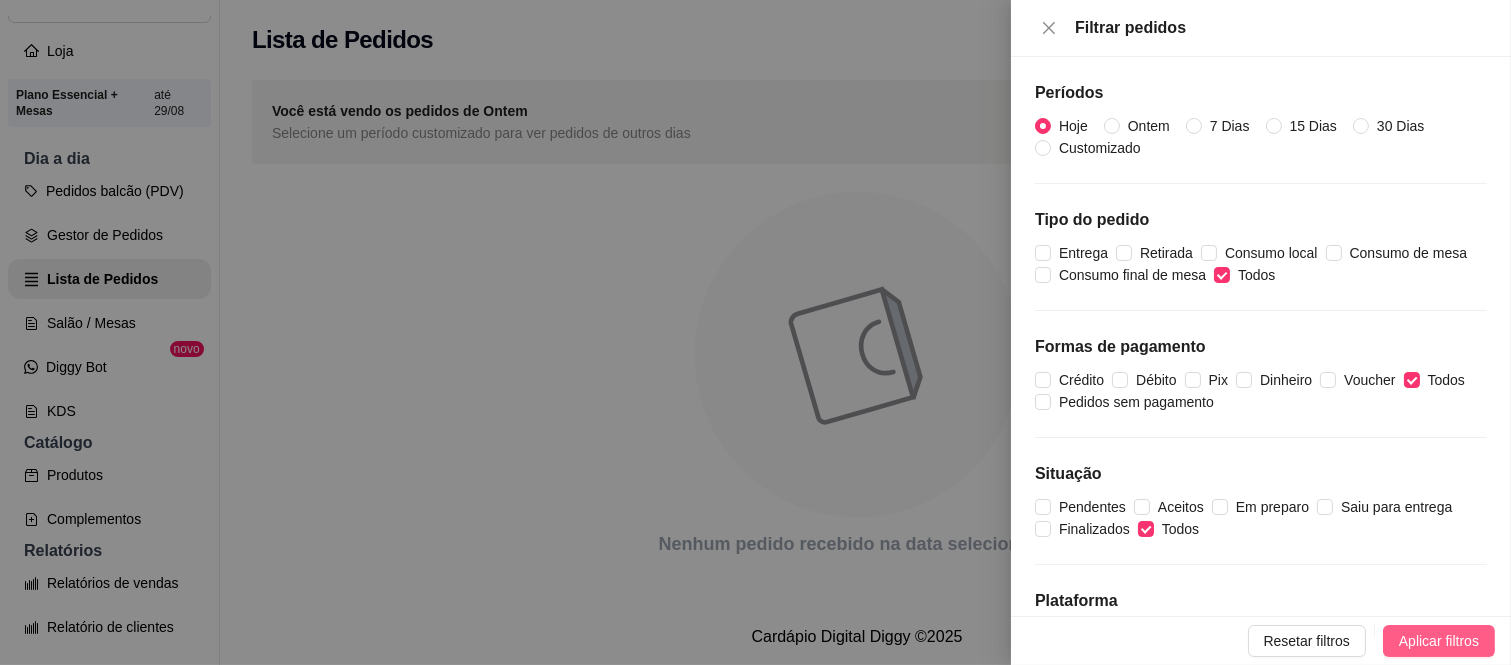 click on "Aplicar filtros" at bounding box center (1439, 641) 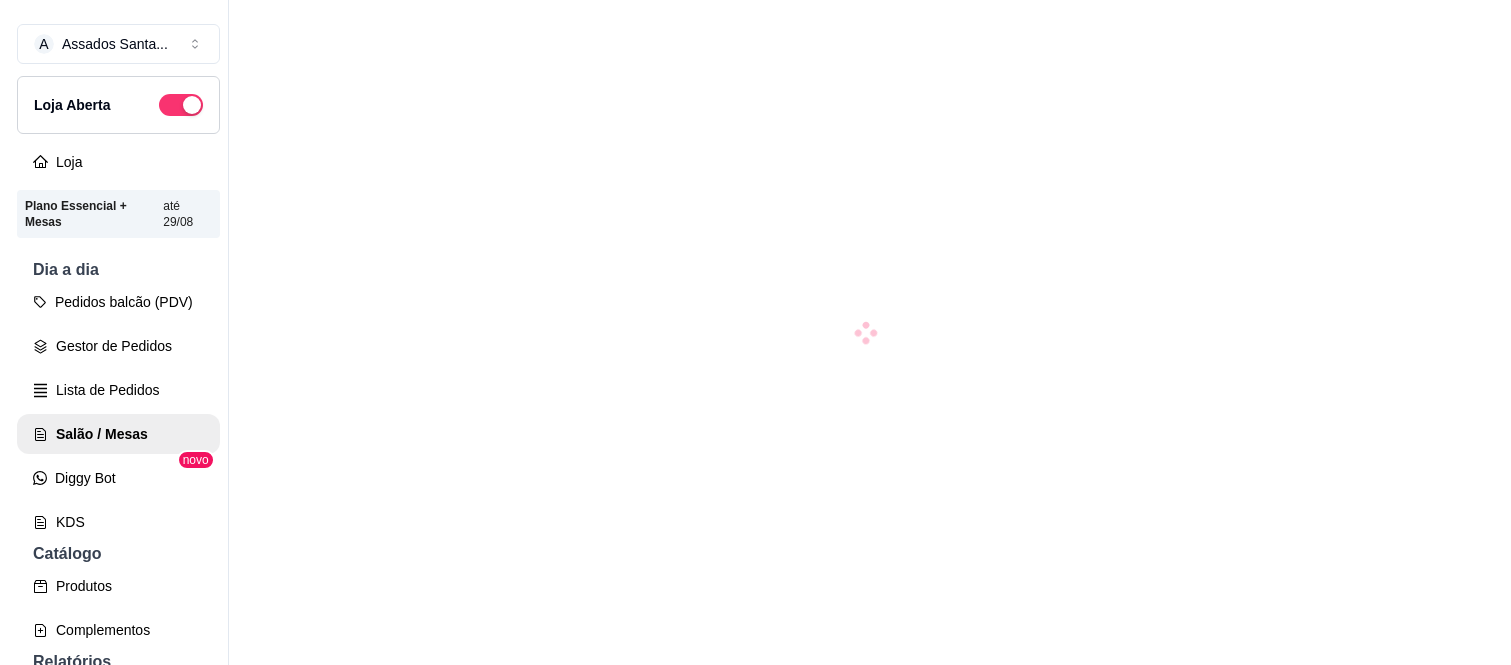 scroll, scrollTop: 0, scrollLeft: 0, axis: both 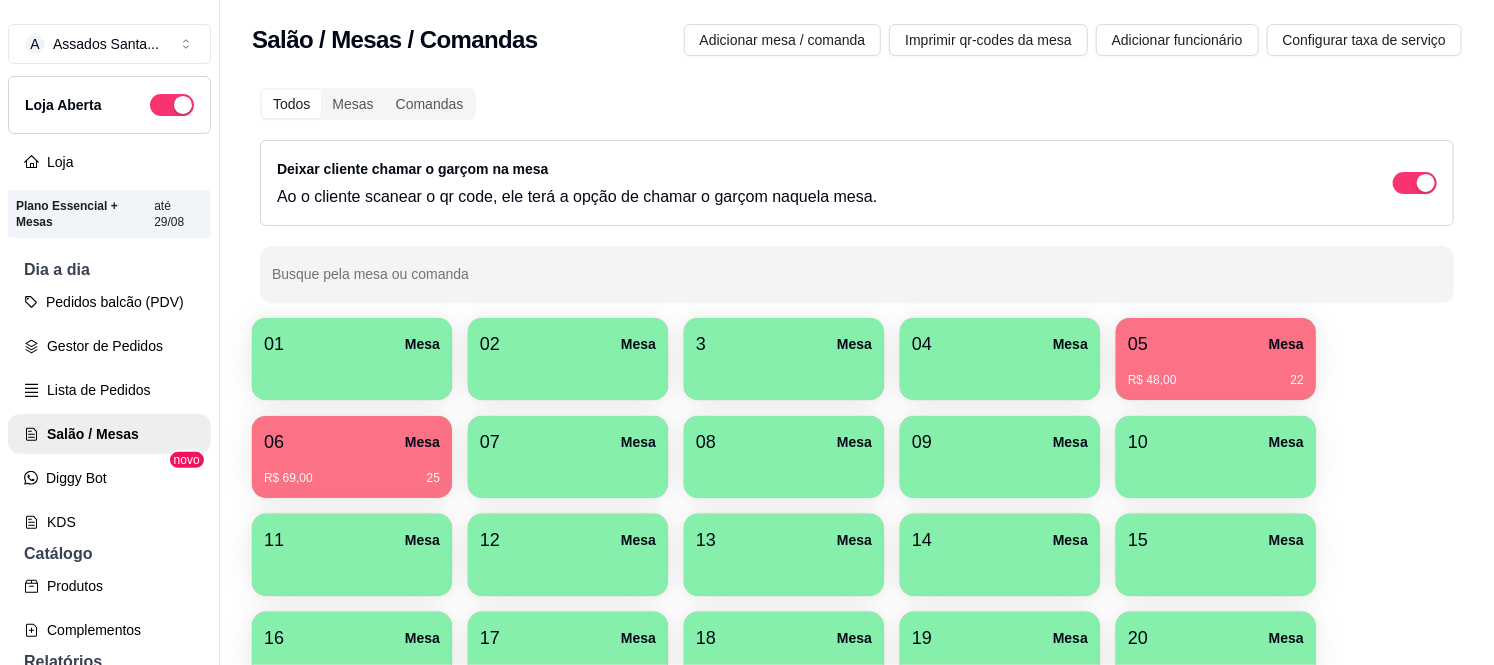 click on "05 Mesa" at bounding box center (1216, 344) 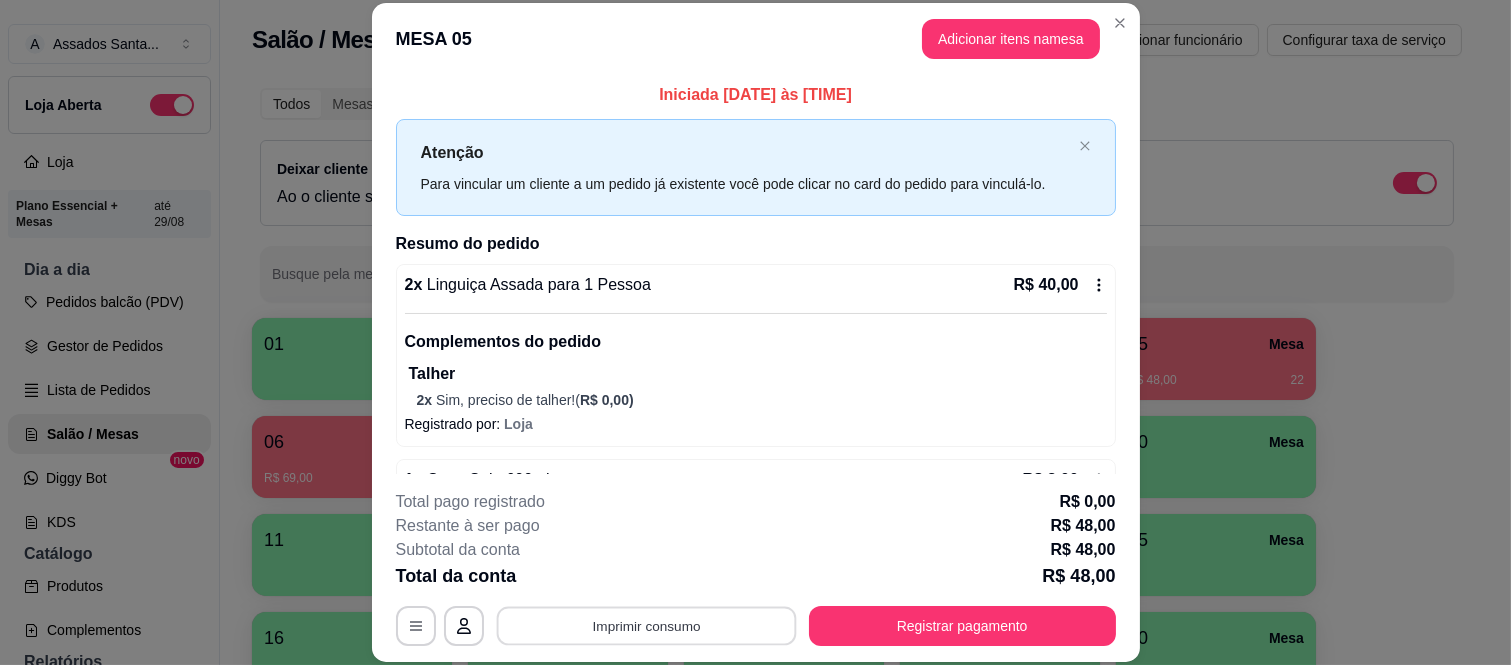 click on "Imprimir consumo" at bounding box center (646, 625) 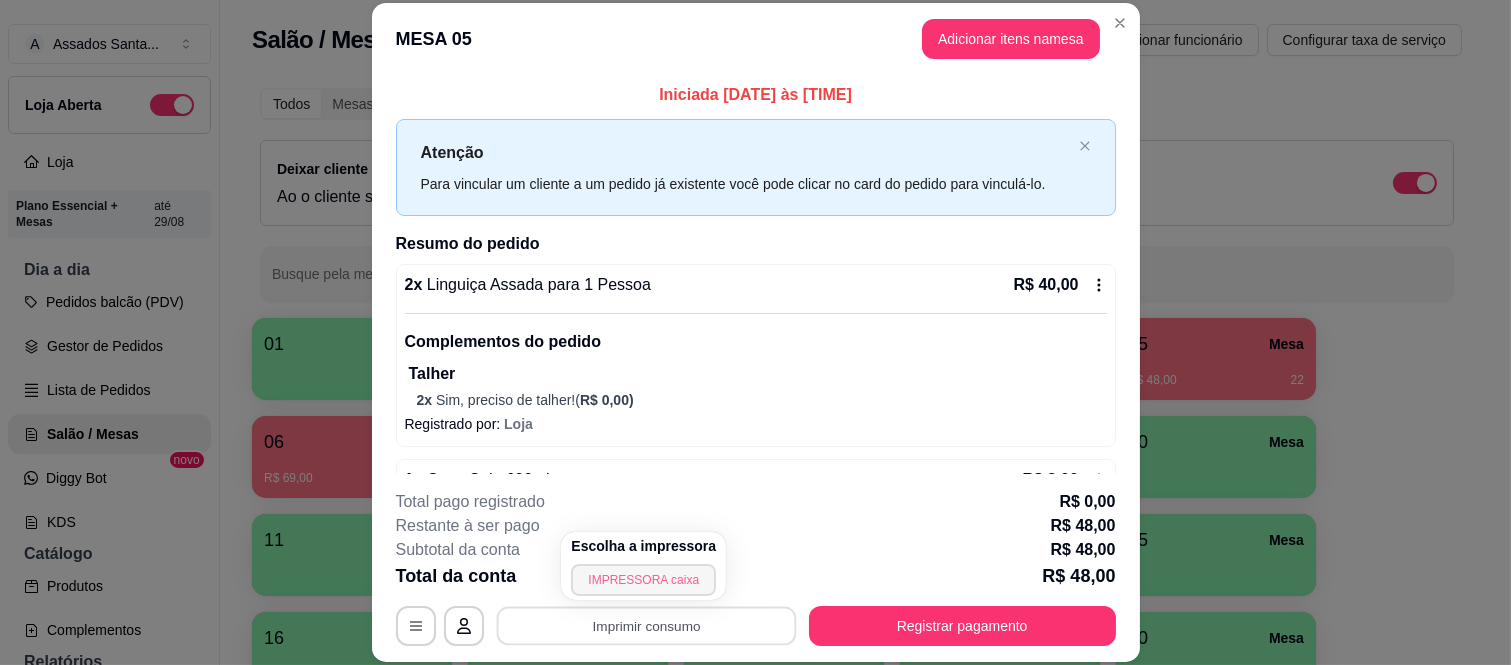 click on "IMPRESSORA caixa" at bounding box center (643, 580) 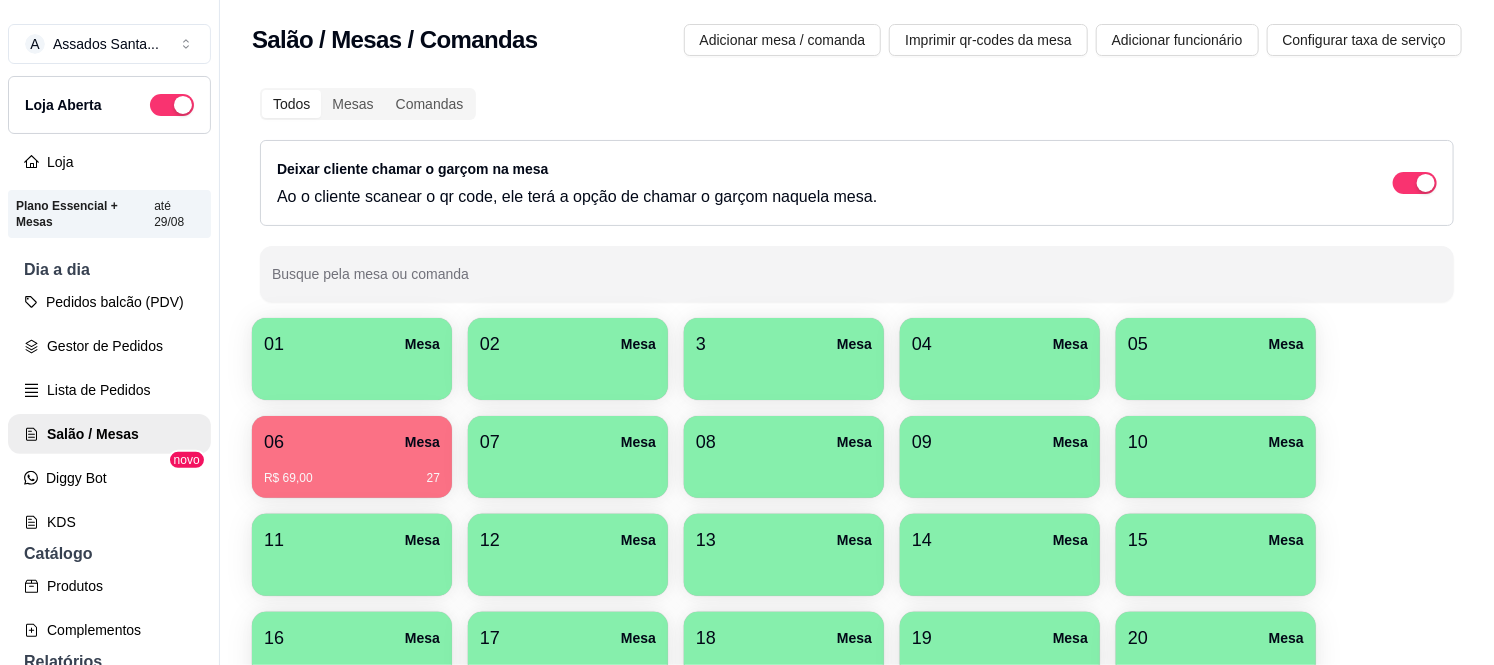 click on "06 Mesa R$ 69,00 27" at bounding box center [352, 457] 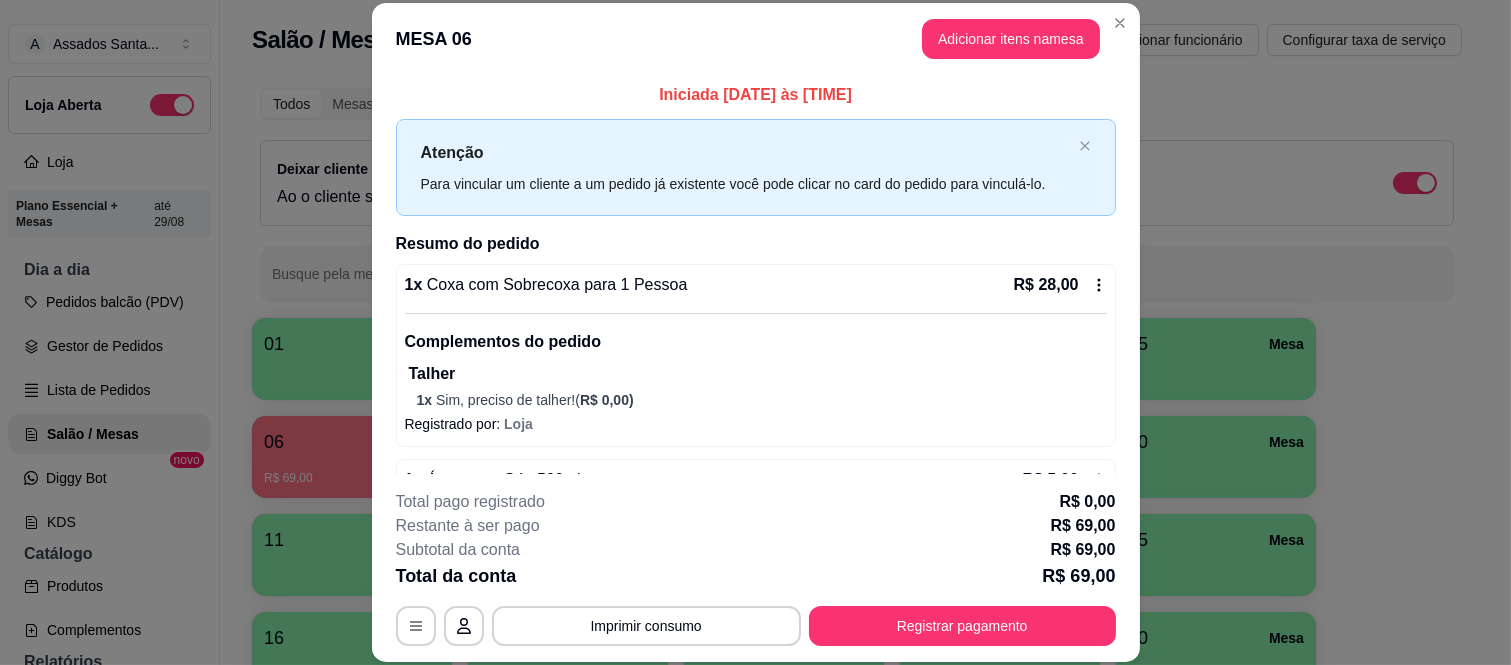 scroll, scrollTop: 111, scrollLeft: 0, axis: vertical 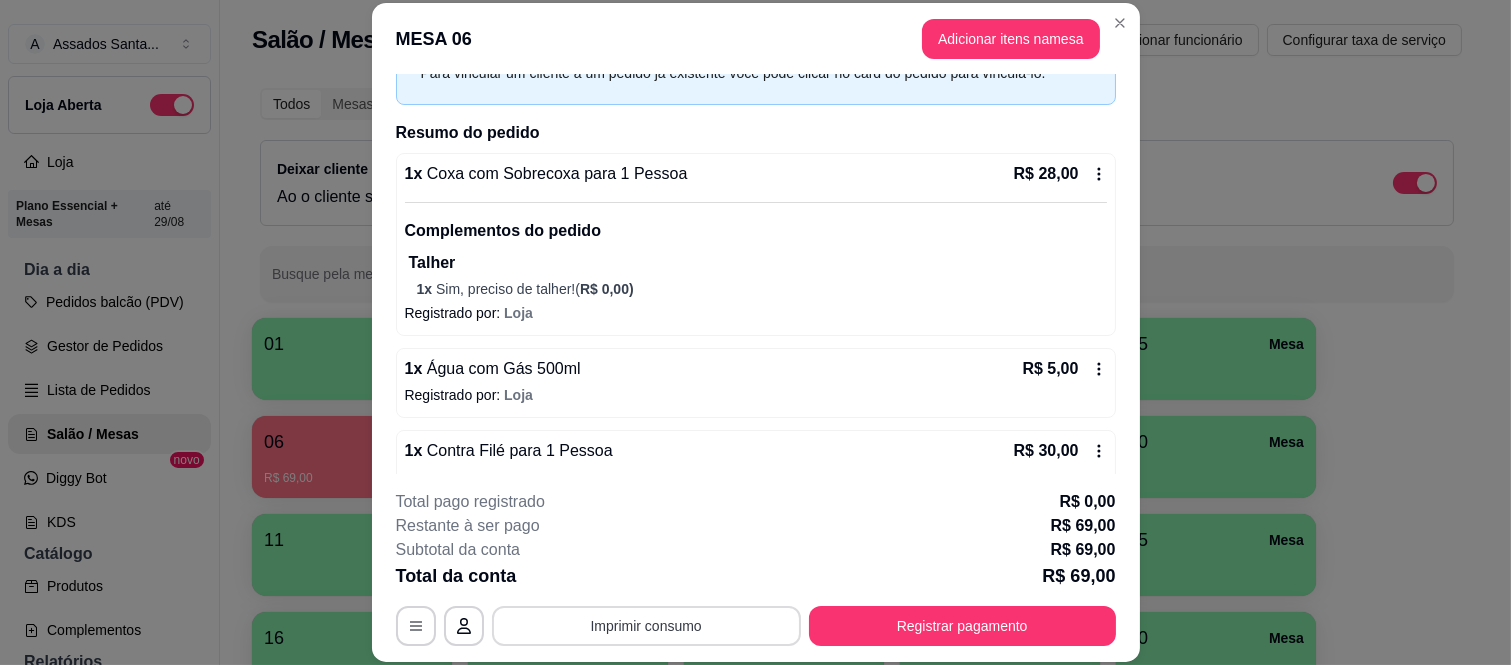 click on "Imprimir consumo" at bounding box center [646, 626] 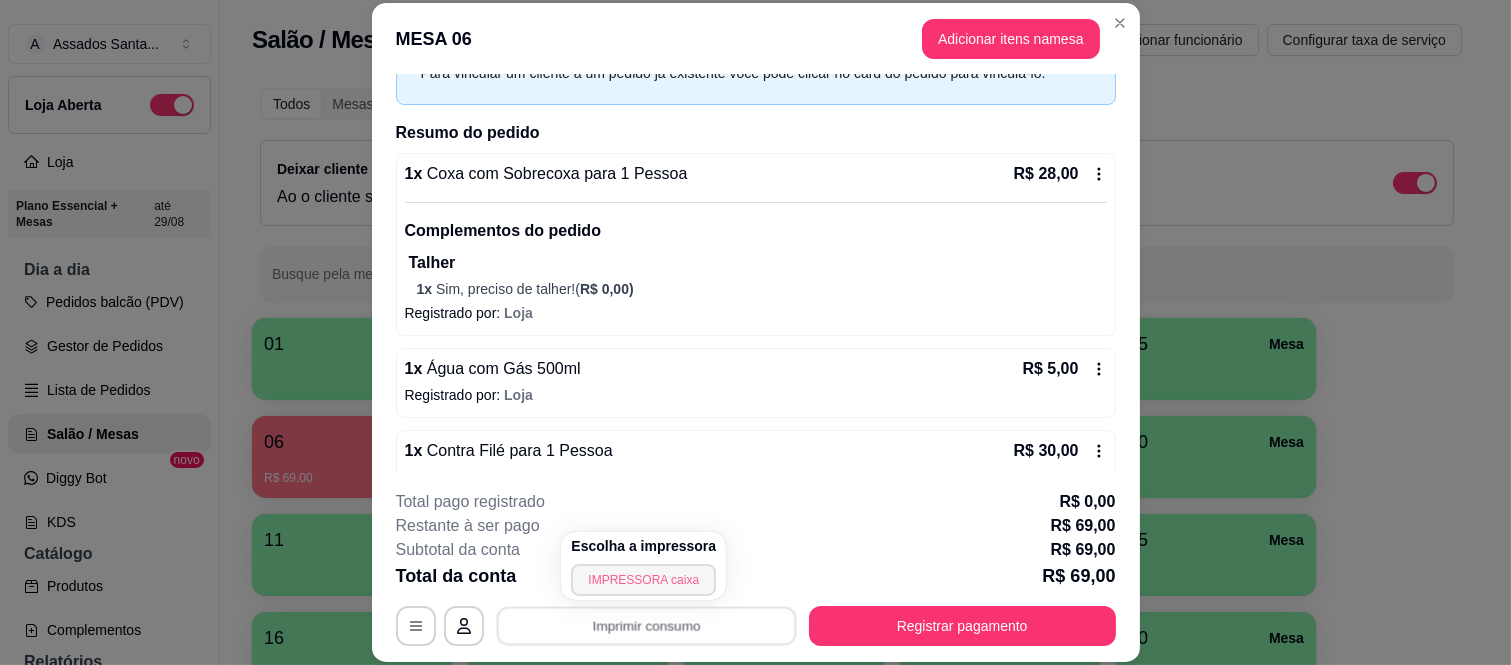 click on "IMPRESSORA caixa" at bounding box center [643, 580] 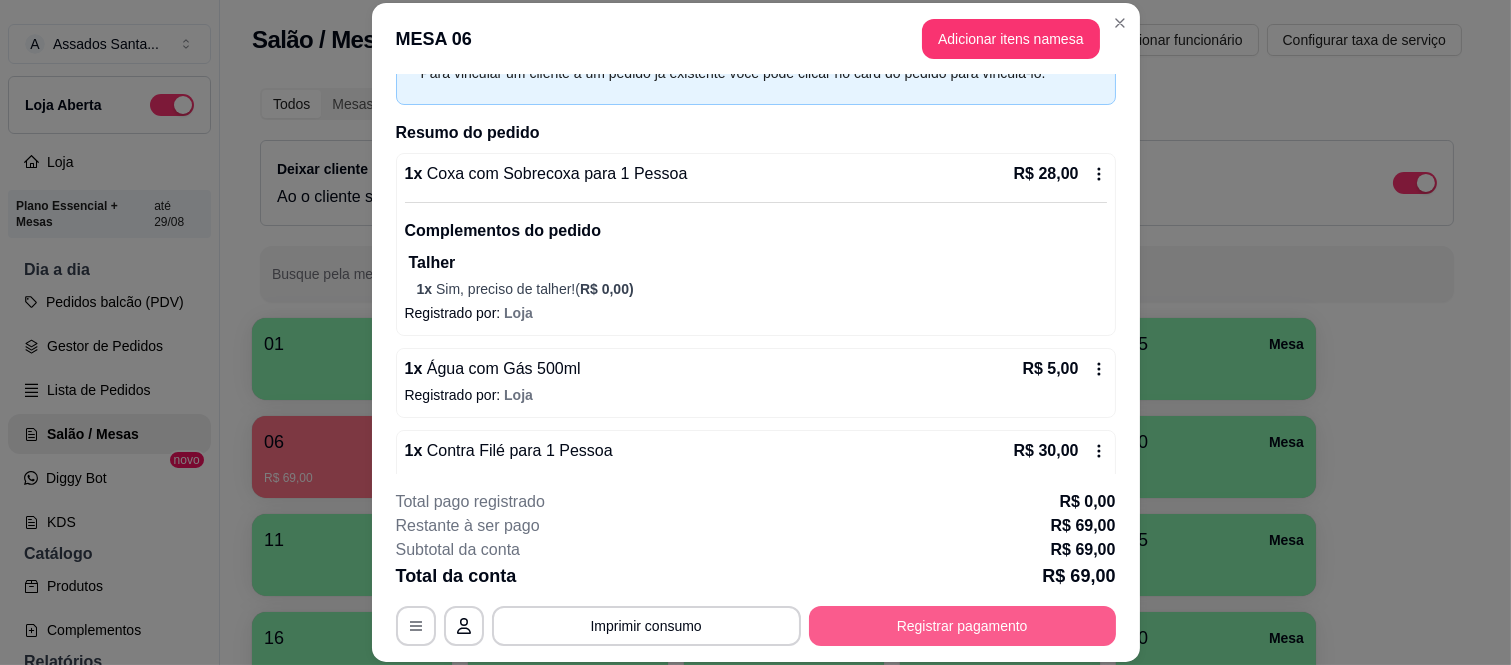 click on "Registrar pagamento" at bounding box center [962, 626] 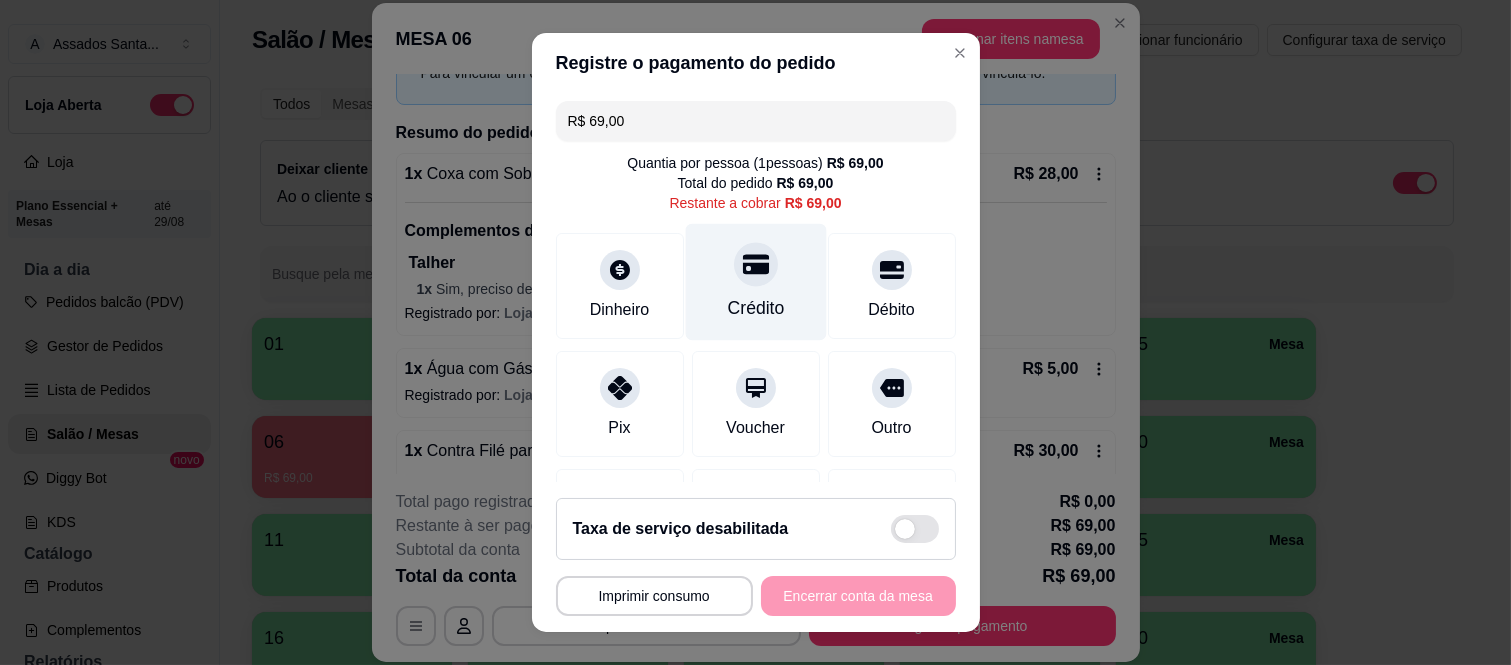 click 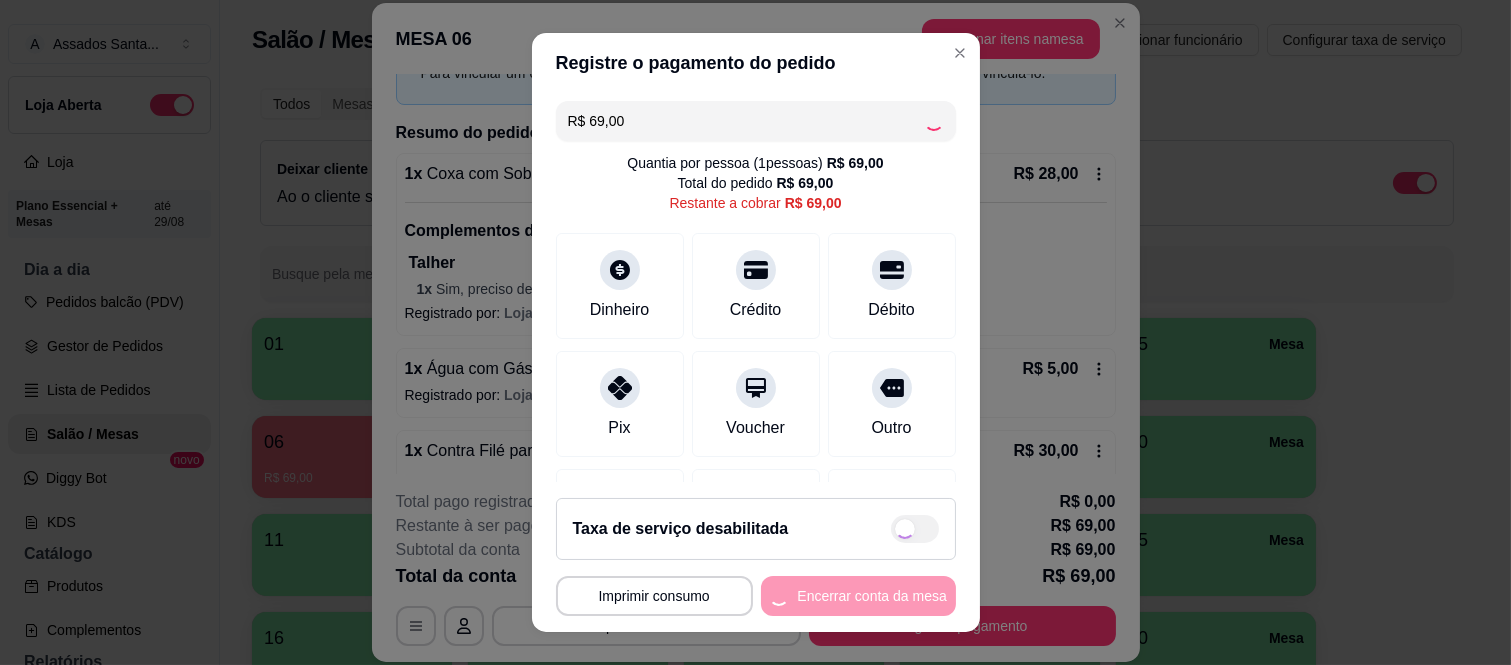 type on "R$ 0,00" 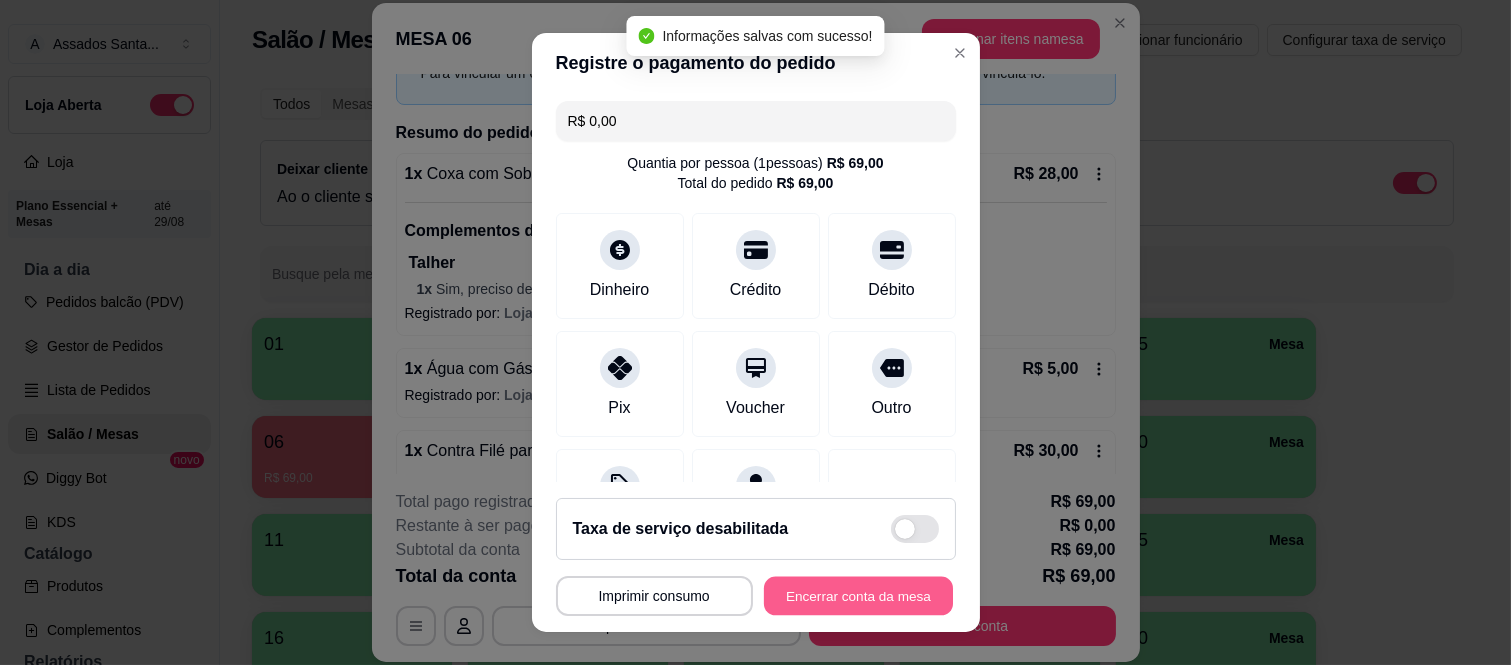 click on "Encerrar conta da mesa" at bounding box center [858, 595] 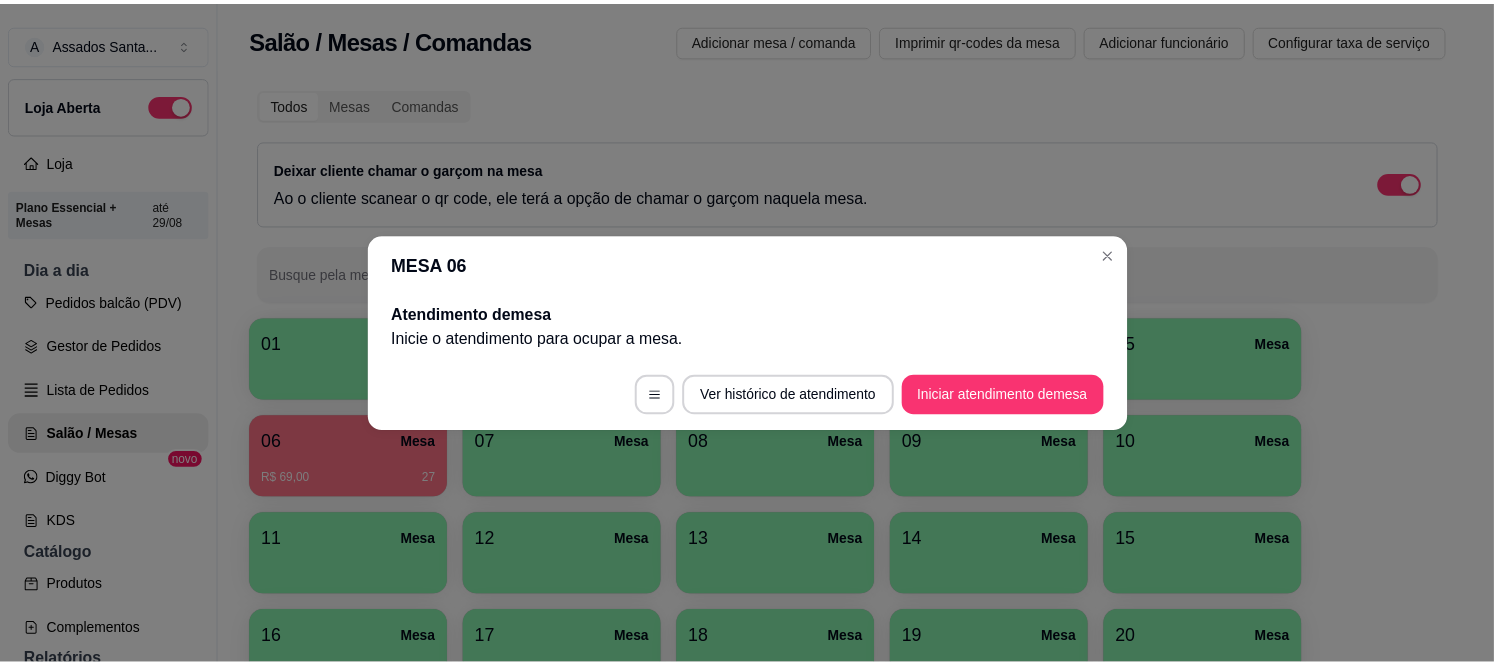 scroll, scrollTop: 0, scrollLeft: 0, axis: both 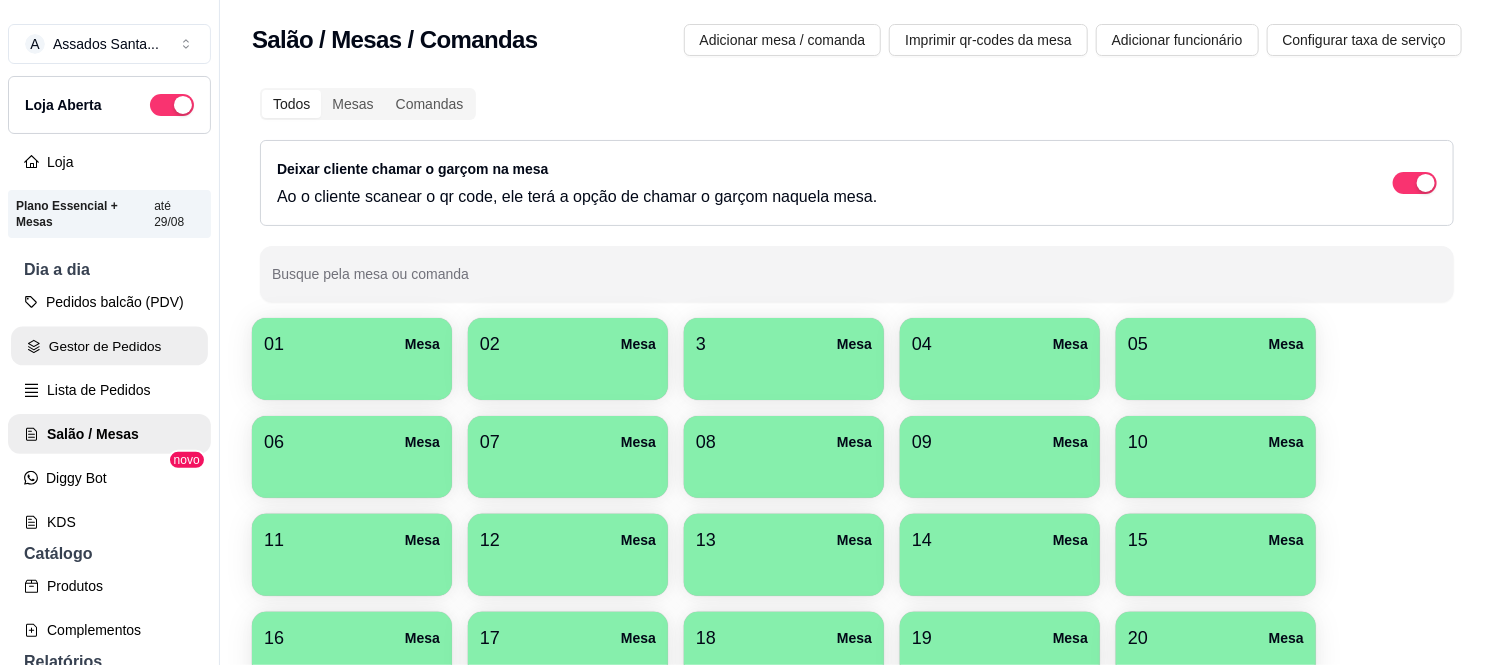 click on "Gestor de Pedidos" at bounding box center [109, 346] 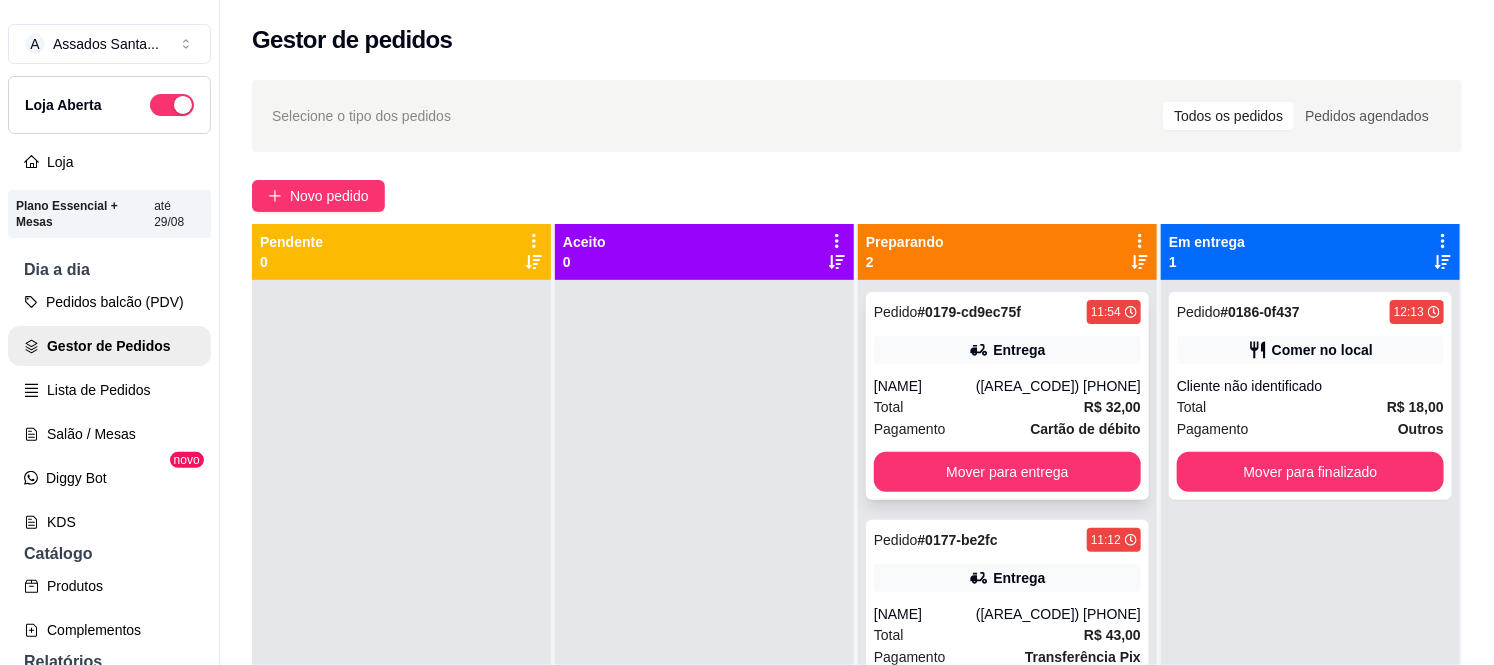 scroll, scrollTop: 55, scrollLeft: 0, axis: vertical 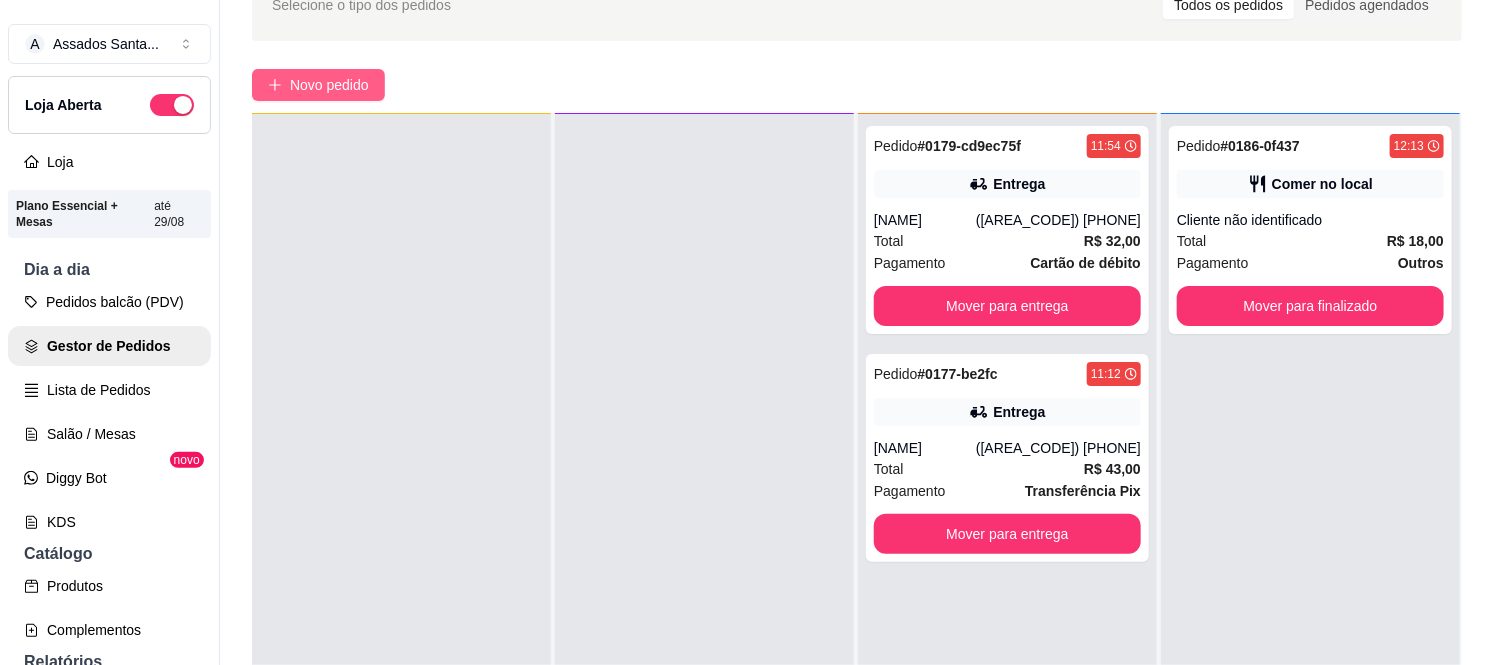 click on "Novo pedido" at bounding box center [329, 85] 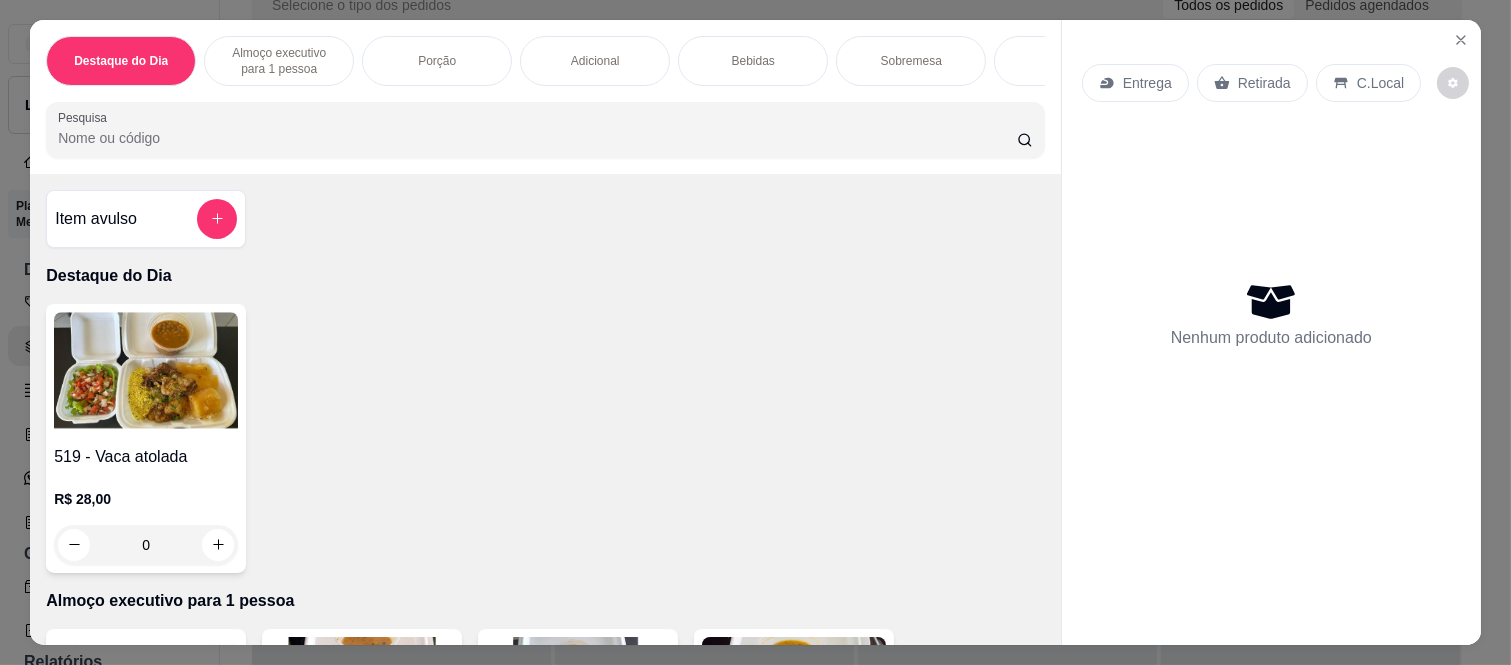 click on "Item avulso Destaque do Dia 519 - Vaca atolada   R$ 28,00 0 Almoço executivo para 1 pessoa Ovo Frito para 1 Pessoa   R$ 20,00 0 502 -  Calabresa para 1 pessoa   R$ 20,00 0 503 - Filé de Frango para 1 Pessoa    R$ 25,00 0 506 - FIlé de Frango empanado para 1 Pessoa   R$ 28,00 0 505 -  Coxa com Sobrecoxa para 1 Pessoa   R$ 28,00 0 507 -  Frango à Passarinho para 1 Pessoa   R$ 25,00 0 Parmegiana de Frango  para 1 Pessoa   R$ 35,00 0 509 -  Contra Filé para 1 Pessoa   R$ 30,00 0 520 - Fraldinha para 1 Pessoa   R$ 34,00 0 513 - Almoço Cupim para 1 Pessoa   R$ 39,00 0 211 - Mistão Santana    R$ 130,00 0 Porção 135 - Porção Frango à Passarinho Meia    R$ 25,00 0 137 - Porção Contra Filé Meia    R$ 35,00 0 138 - Porção Contra Filé Inteira   R$ 60,00 0 139 - Batata Frita Meia.  400 gramas   R$ 25,00 0 140 - Batata Frita Inteira.  800 gramas    R$ 45,00 0 Adicional  142 - Arroz Branco 400g   R$ 10,00 0 144 - Farofa   R$ 4,00 0 145 - Vinagrete   R$ 7,00 0 146 - Feijão 200g   0   0" at bounding box center [545, 409] 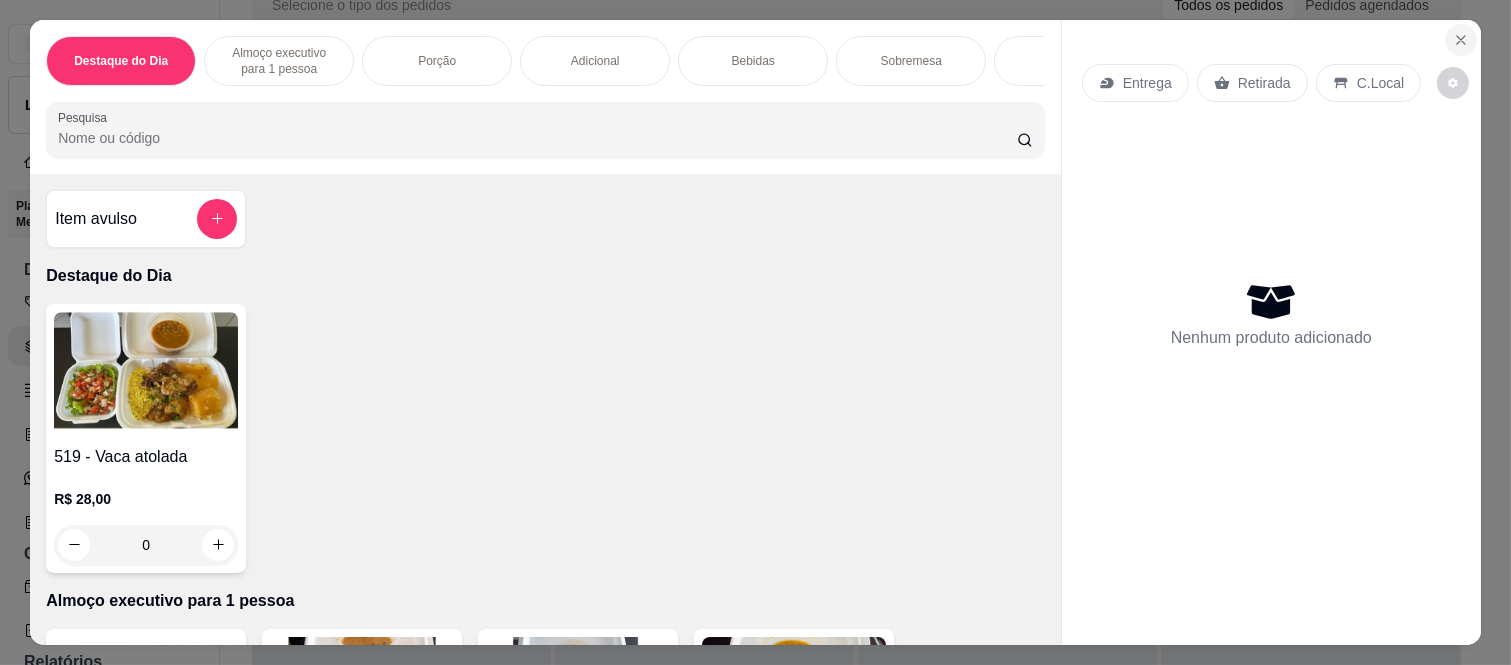 click 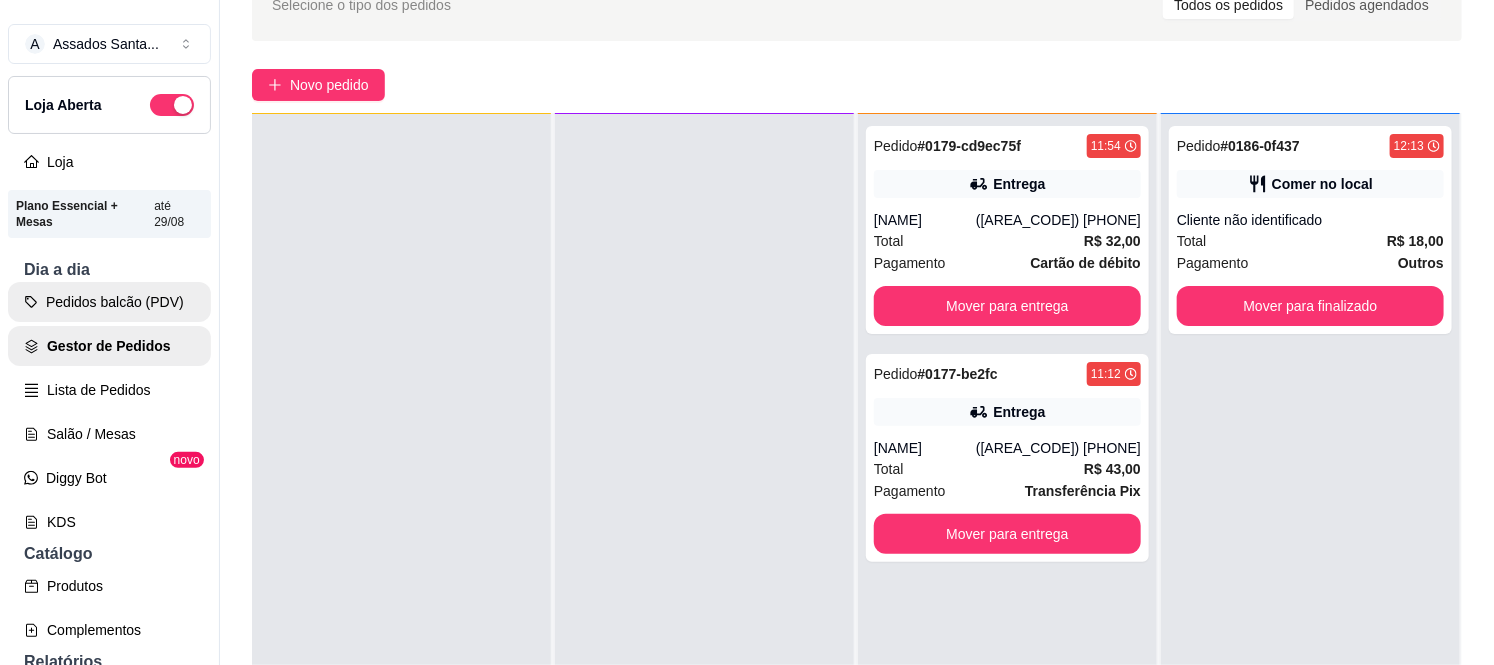 click on "Pedidos balcão (PDV)" at bounding box center (109, 302) 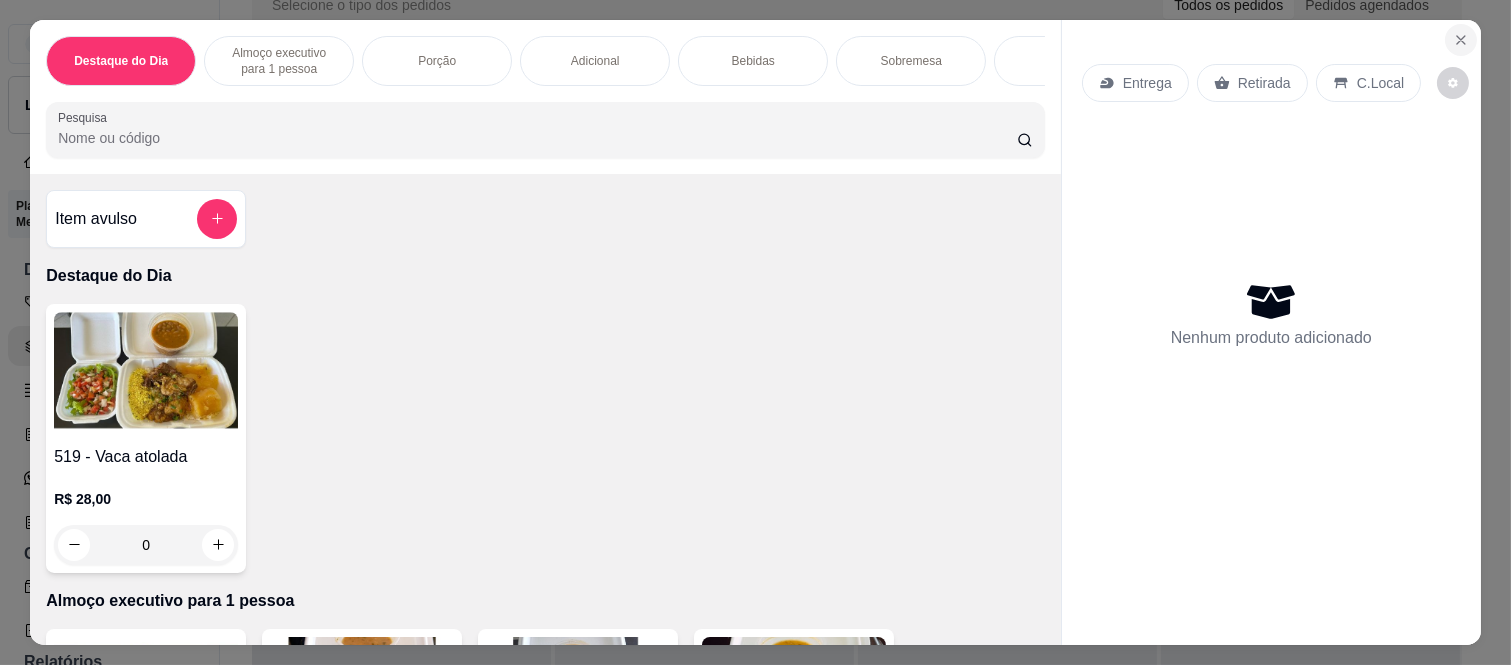 click 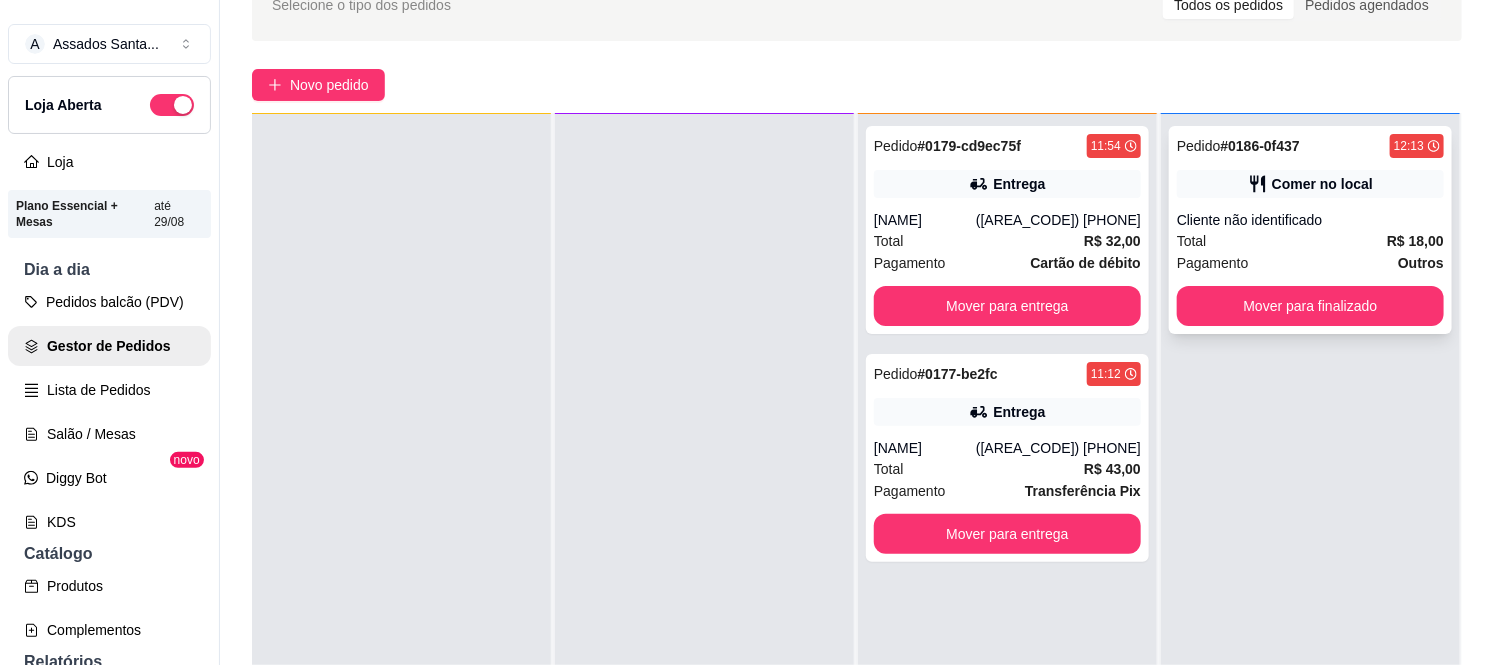 click on "Cliente não identificado" at bounding box center [1310, 220] 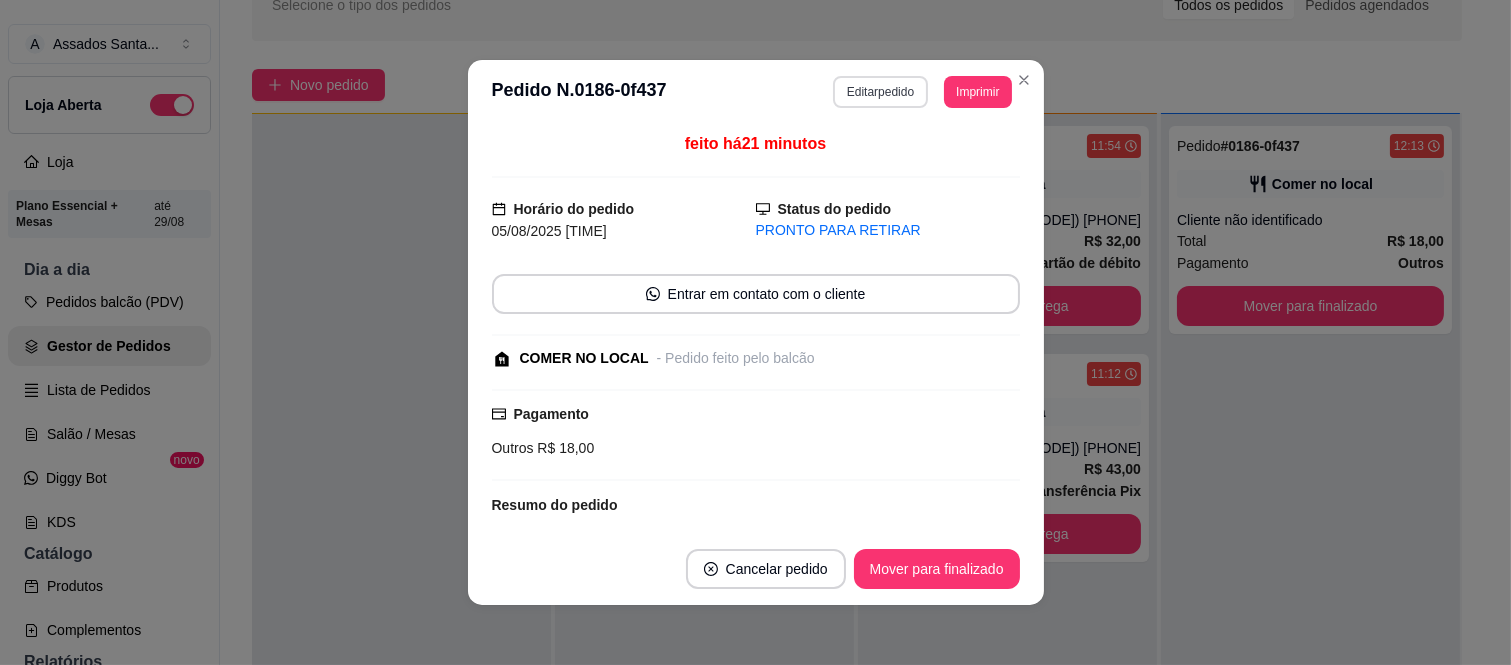 click on "Editar  pedido" at bounding box center (880, 92) 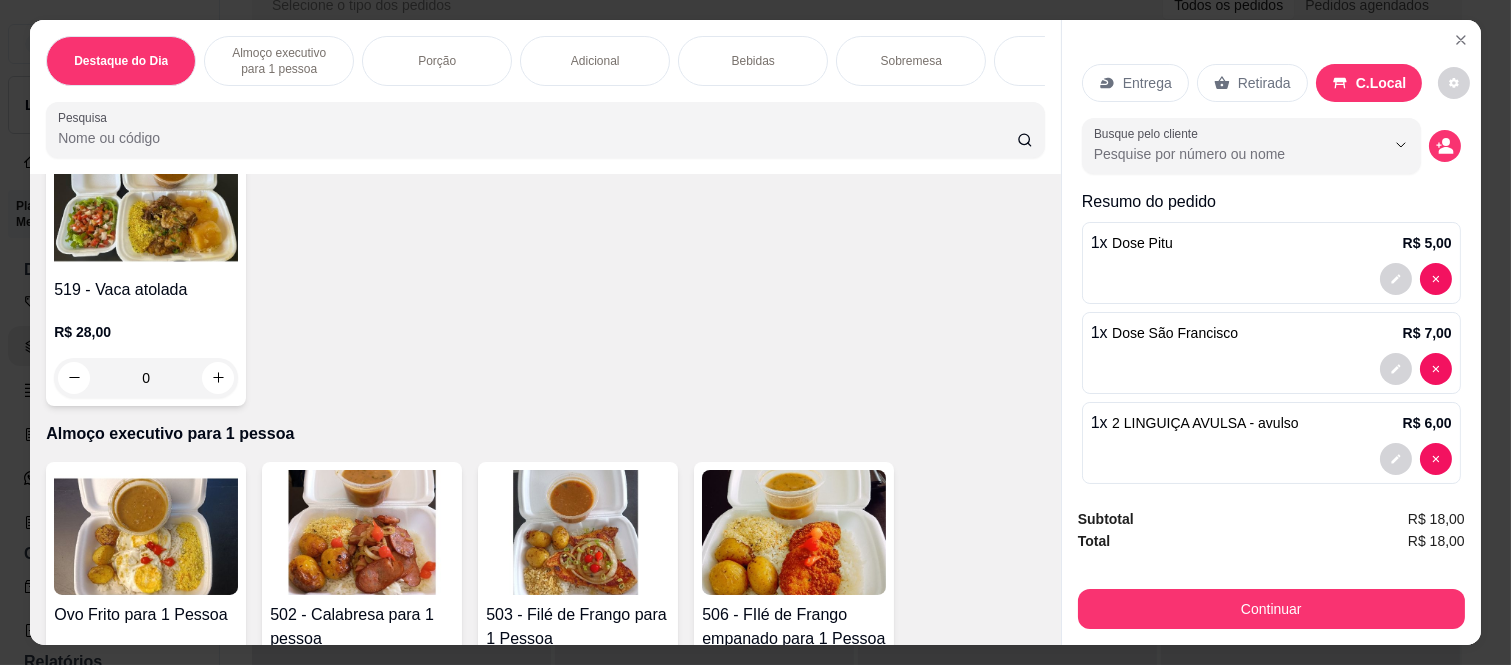 scroll, scrollTop: 0, scrollLeft: 0, axis: both 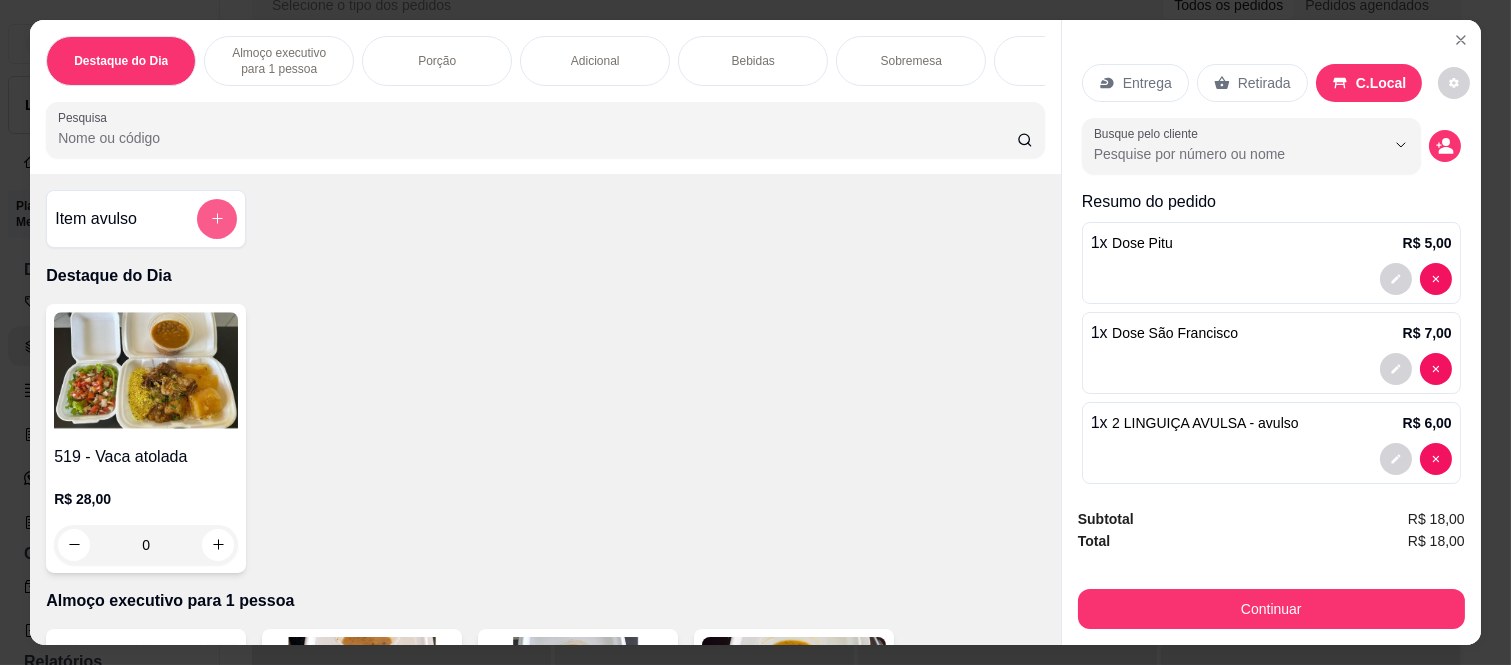 click 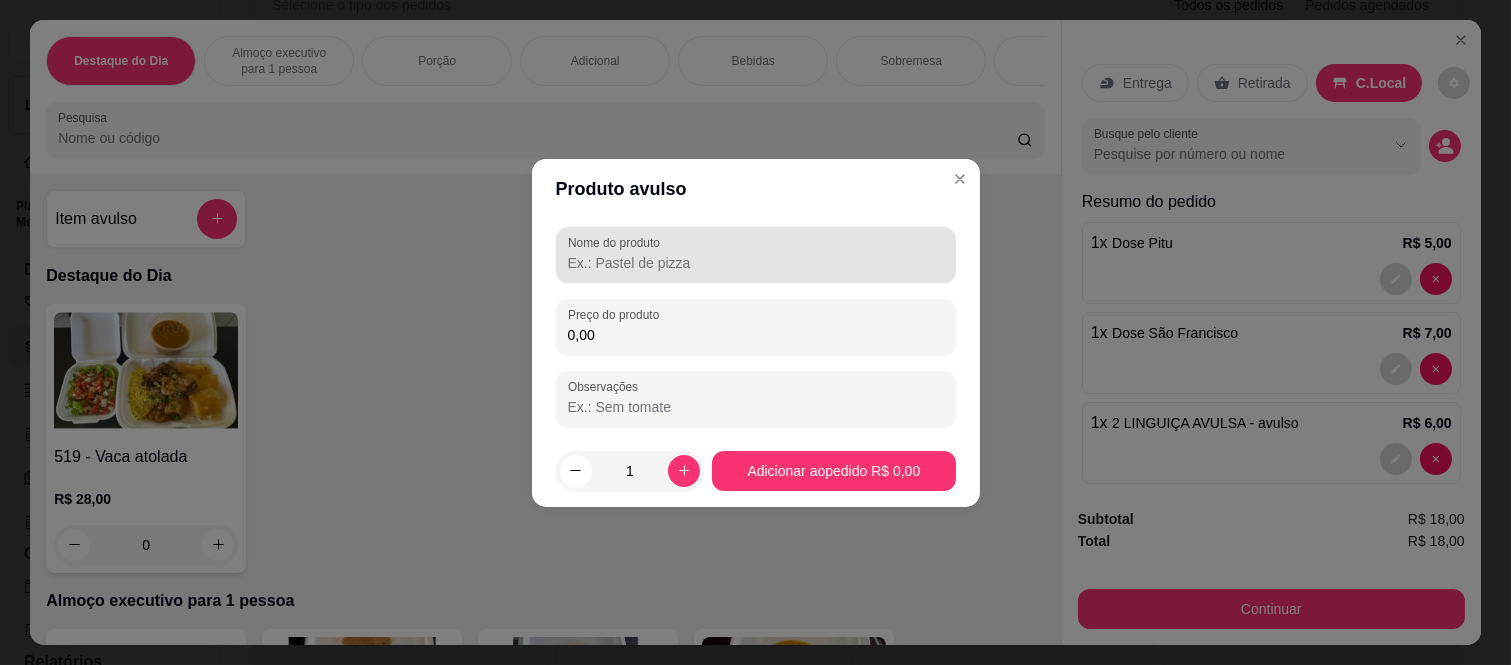 click on "Nome do produto" at bounding box center (617, 242) 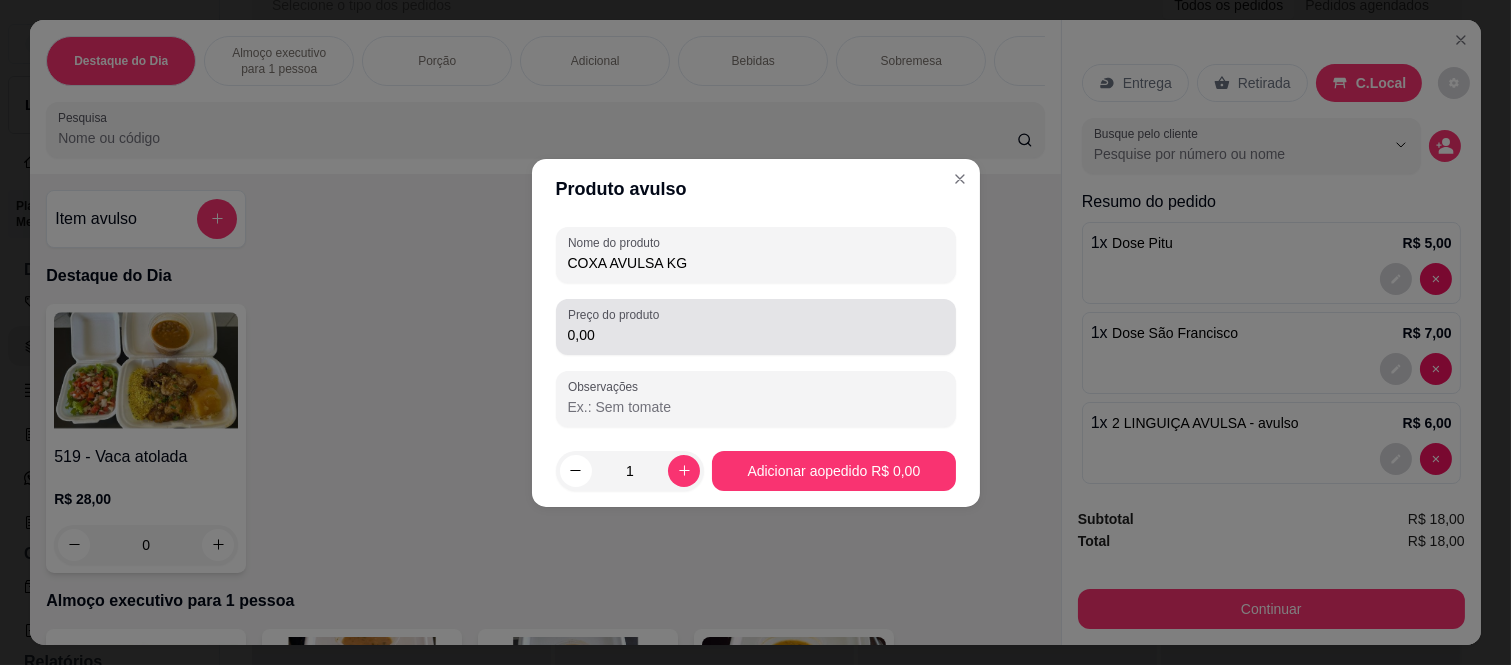 type on "COXA AVULSA KG" 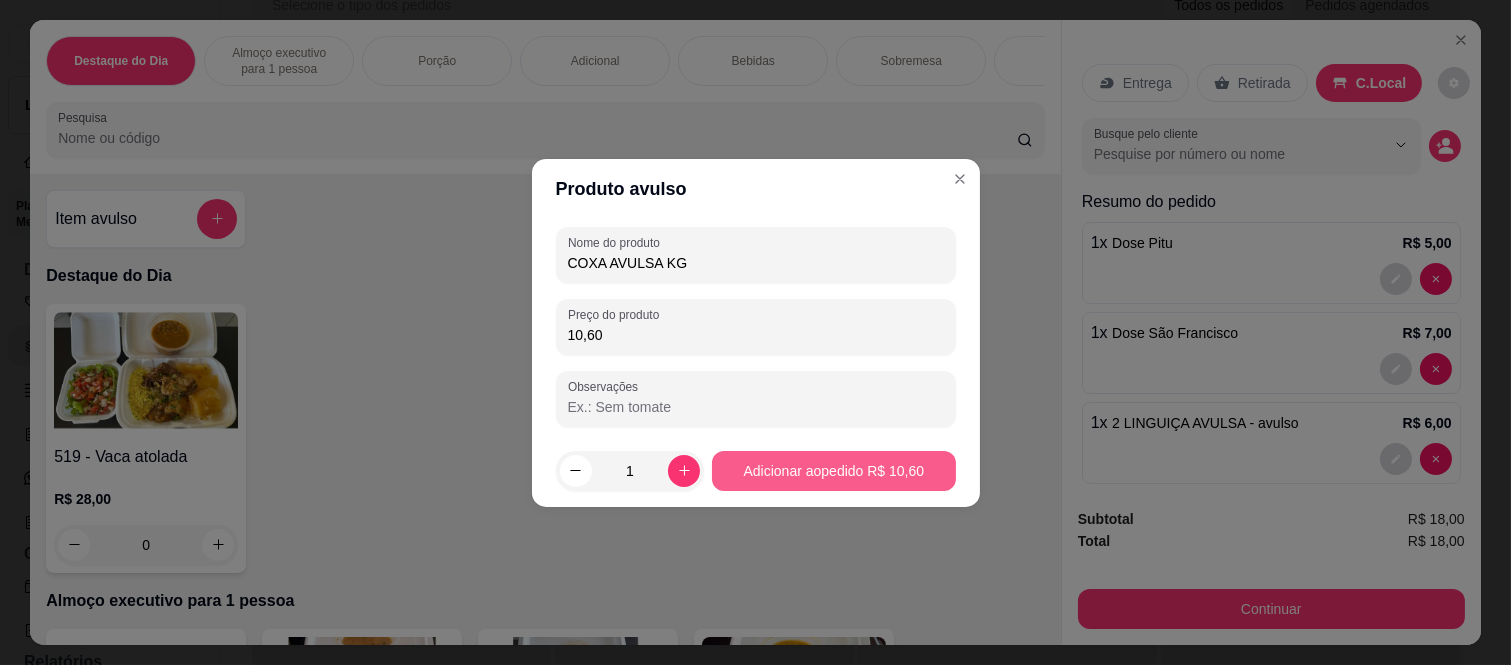 type on "10,60" 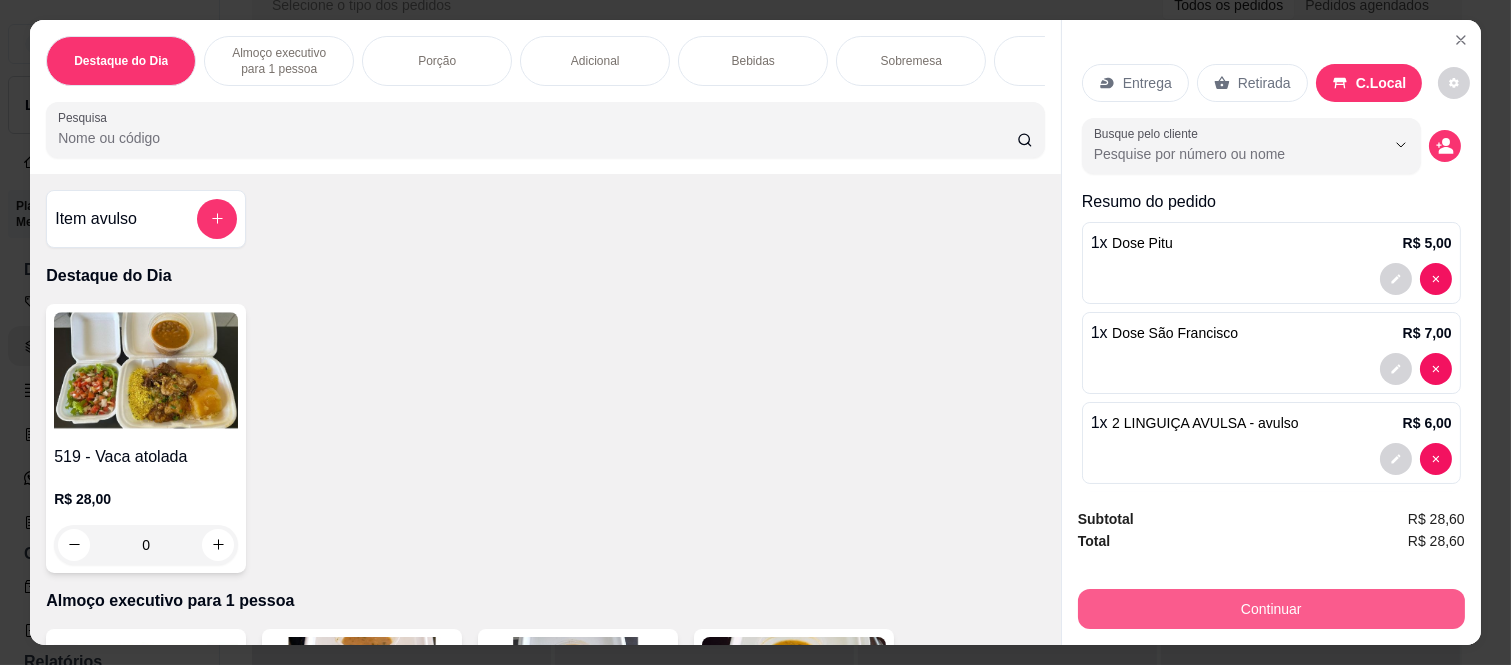 click on "Continuar" at bounding box center (1271, 609) 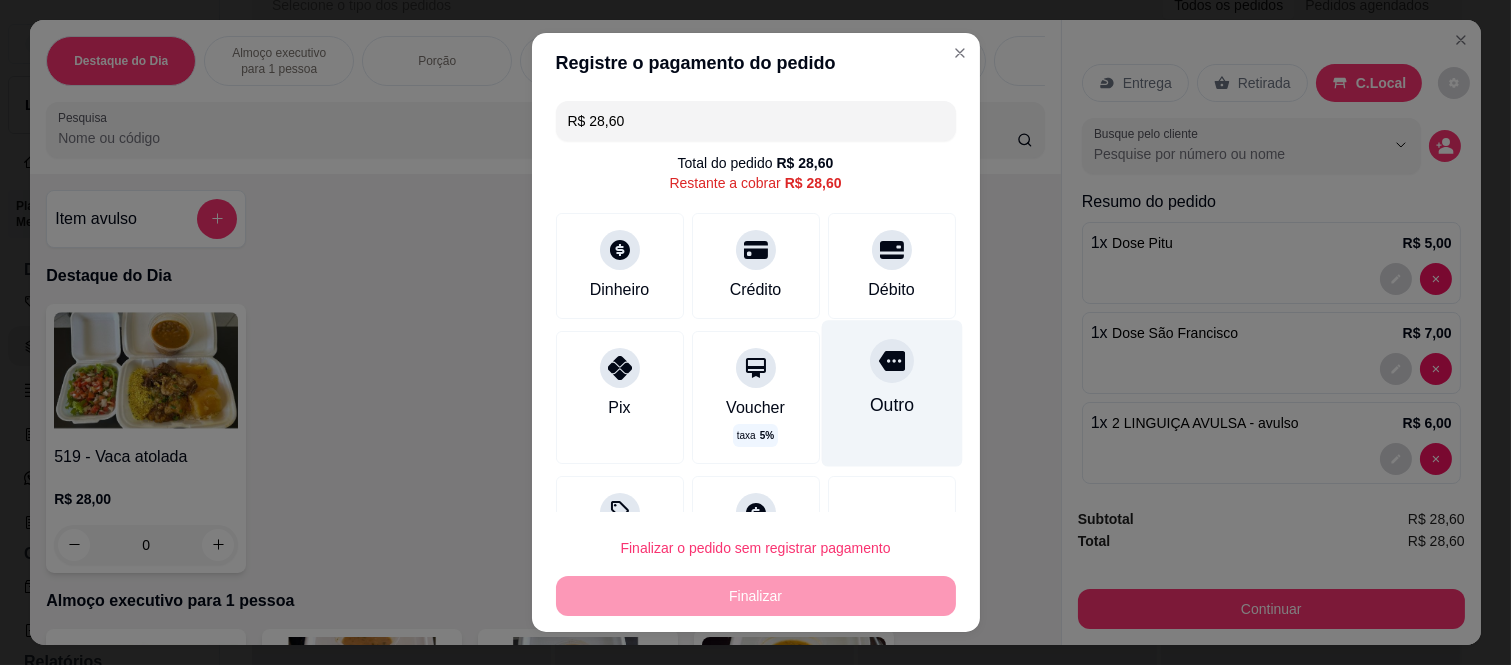 click on "Outro" at bounding box center (891, 405) 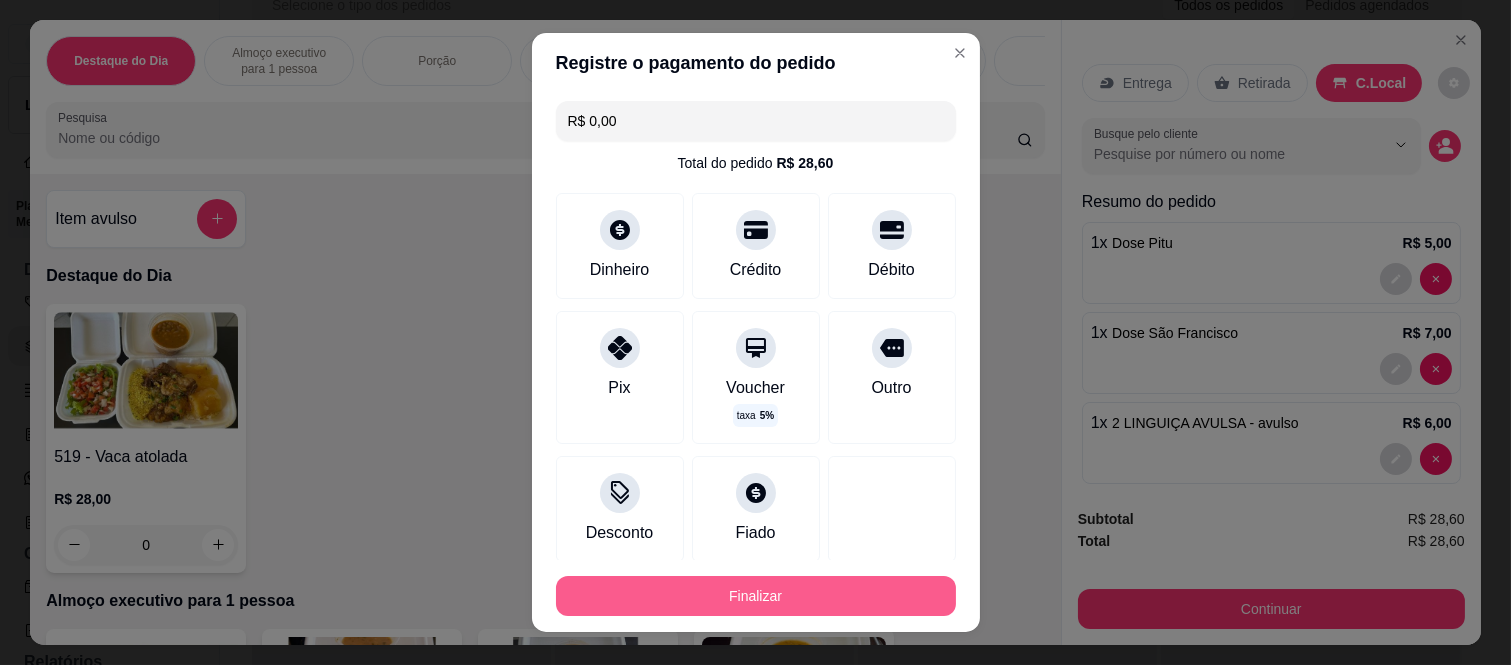 click on "Finalizar" at bounding box center (756, 596) 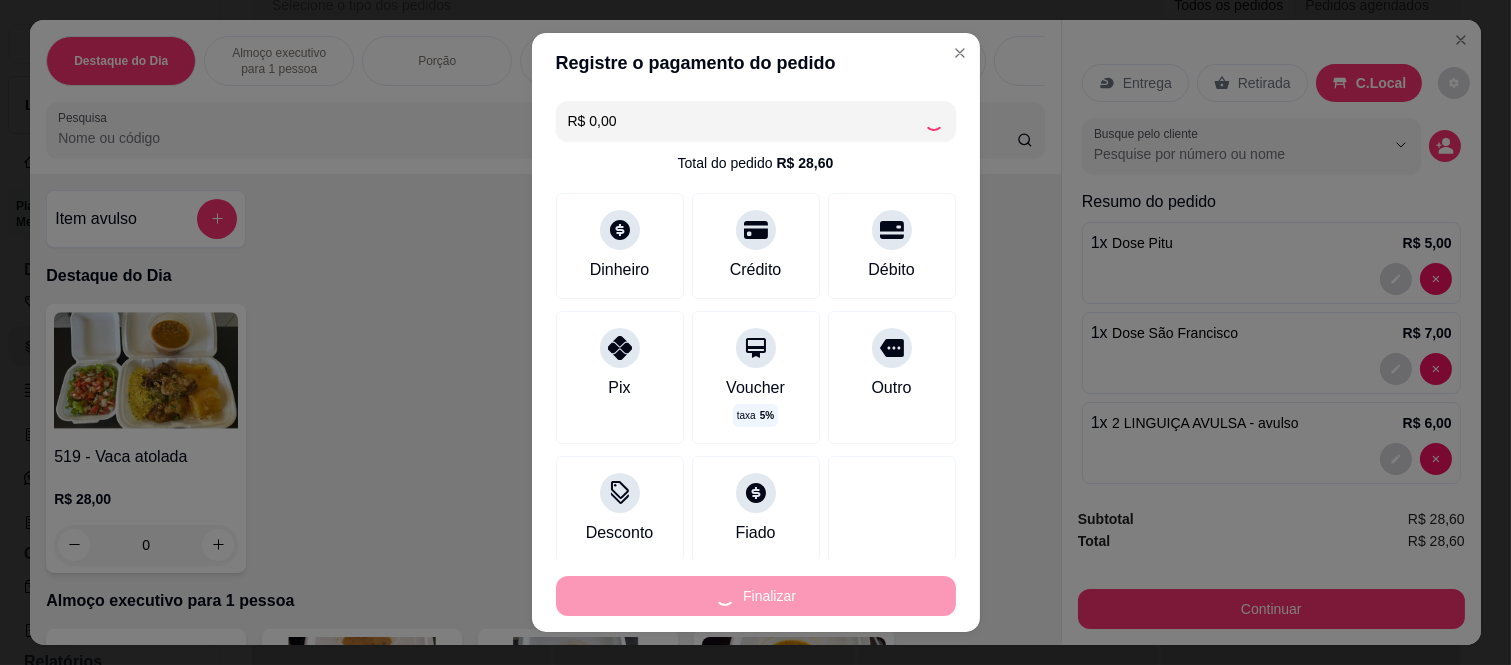 type on "0" 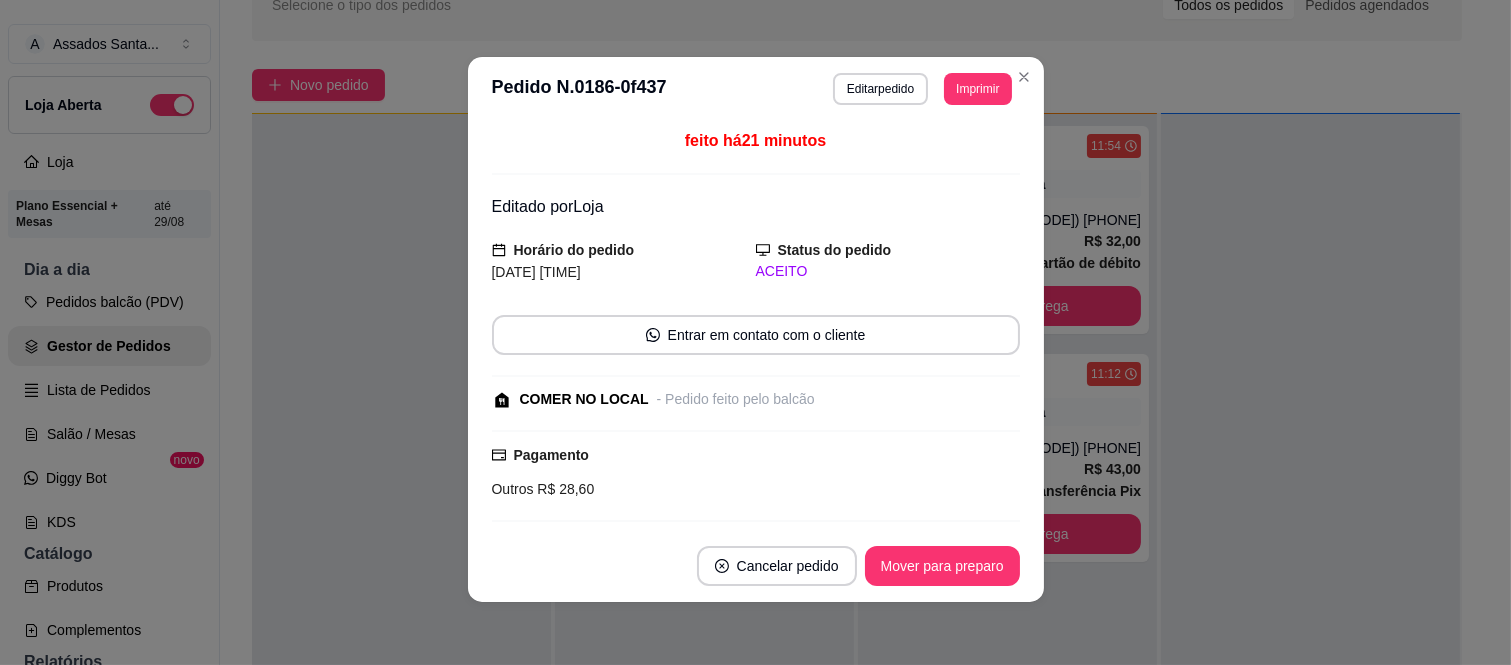 scroll, scrollTop: 4, scrollLeft: 0, axis: vertical 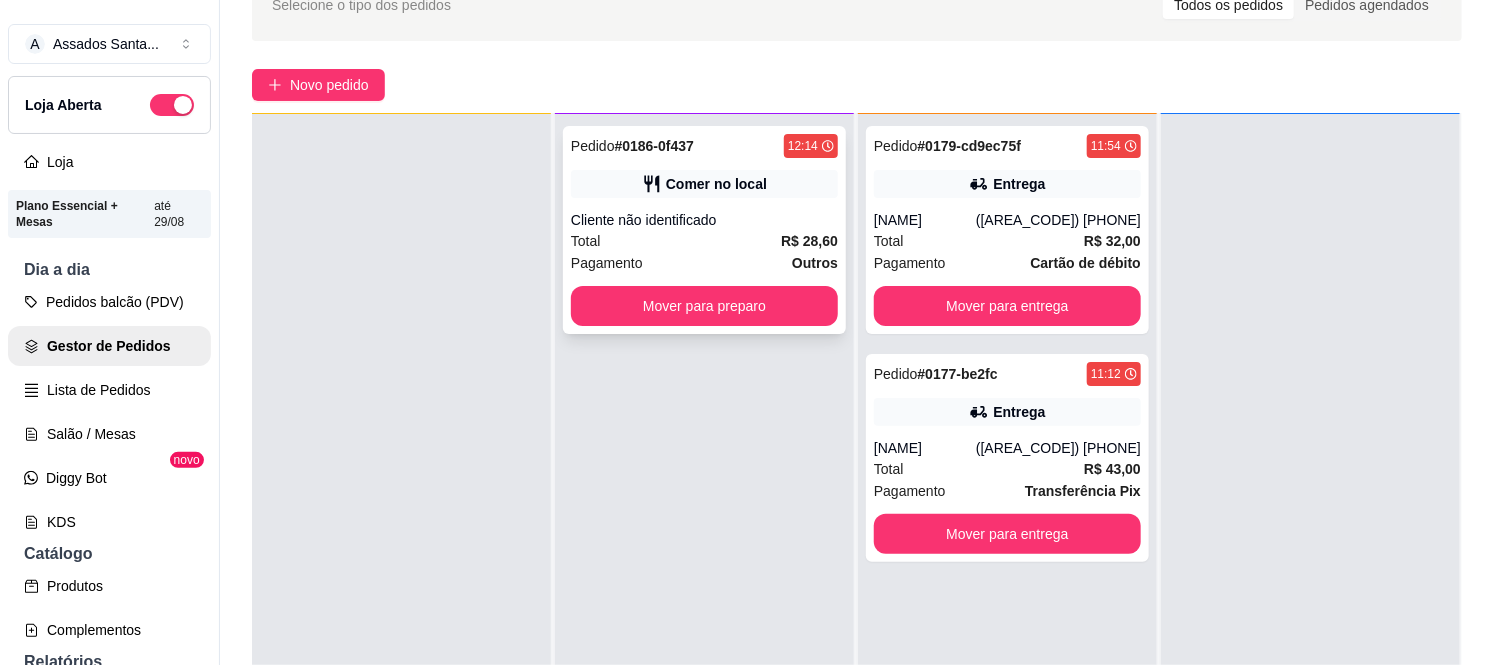 click on "Cliente não identificado" at bounding box center [704, 220] 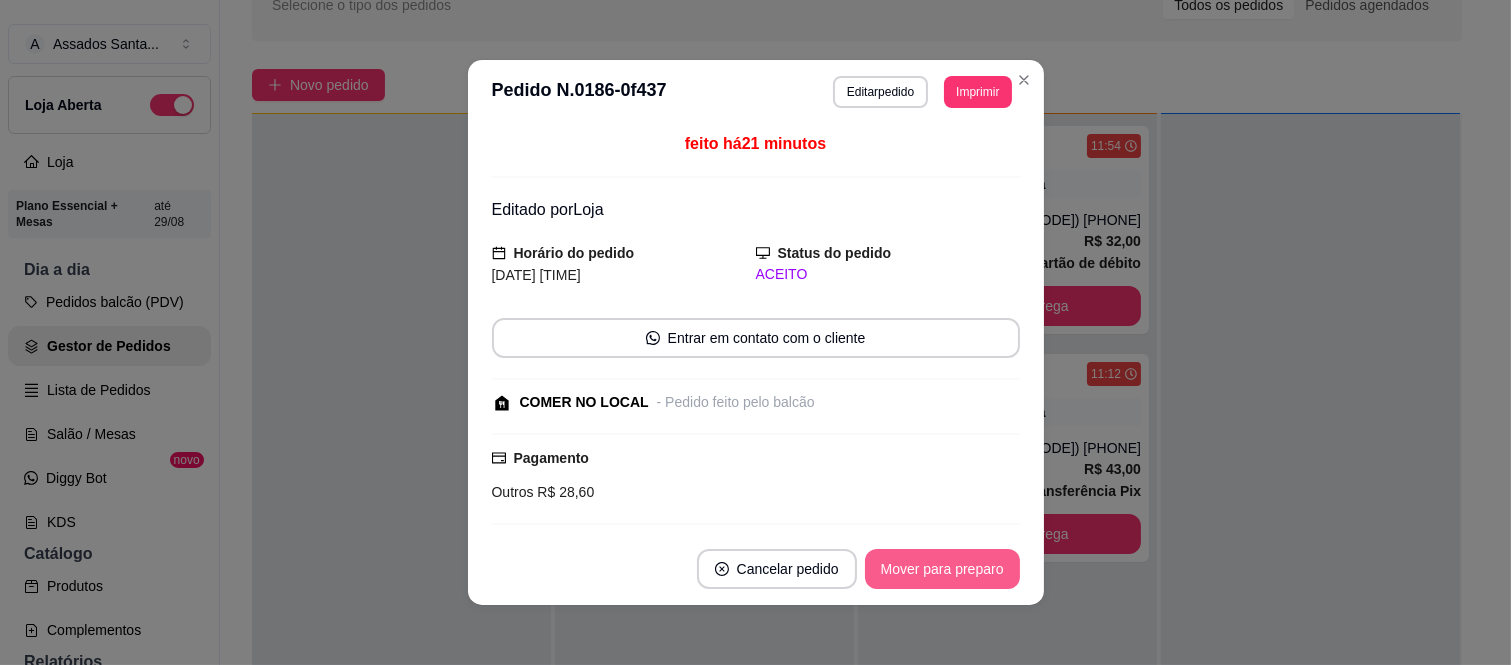 click on "Mover para preparo" at bounding box center (942, 569) 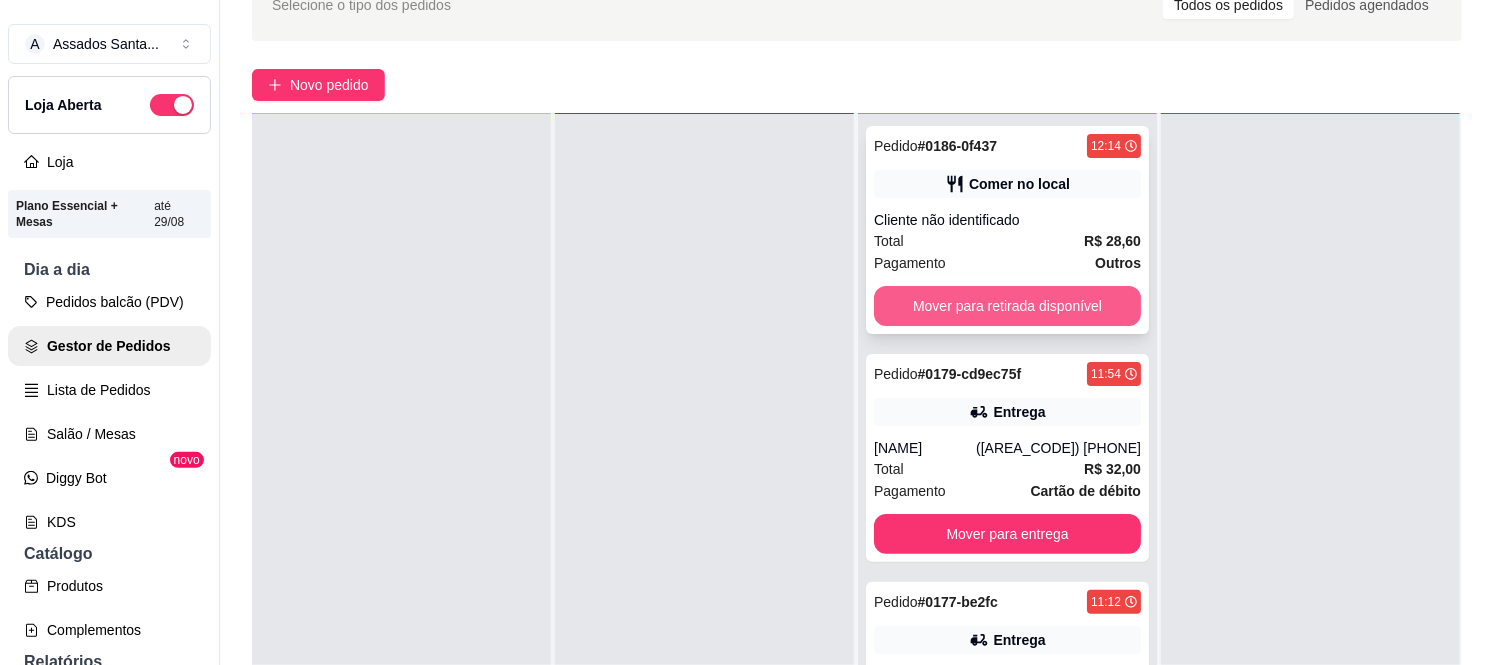 click on "Mover para retirada disponível" at bounding box center (1007, 306) 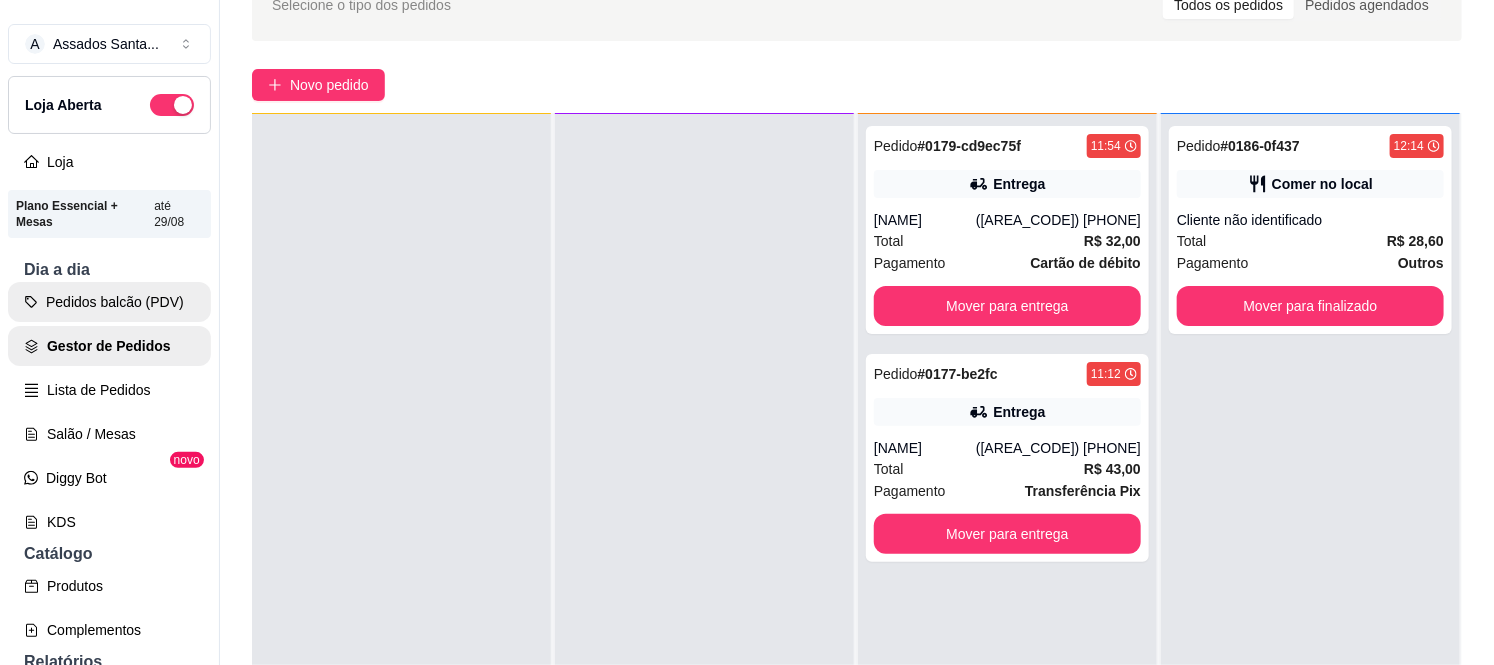 click on "Pedidos balcão (PDV)" at bounding box center [109, 302] 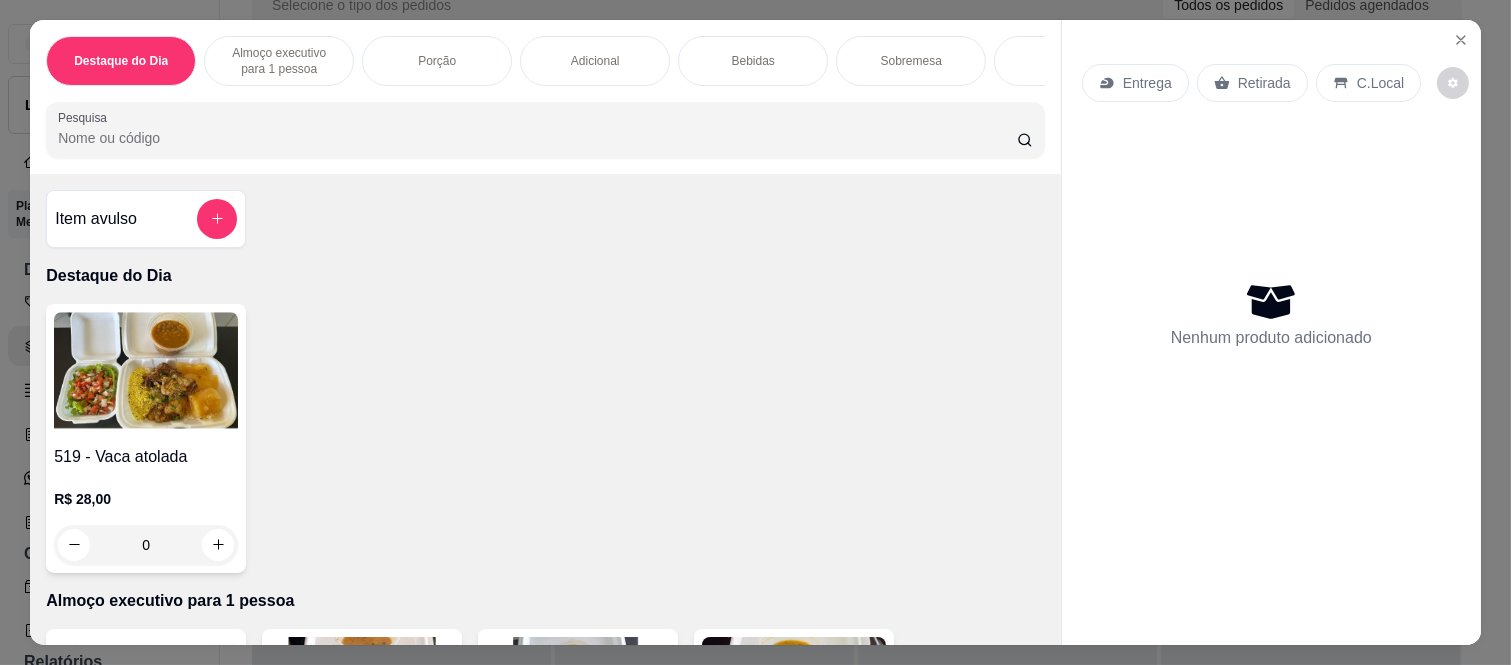 click on "Almoço executivo para 1 pessoa" at bounding box center (279, 61) 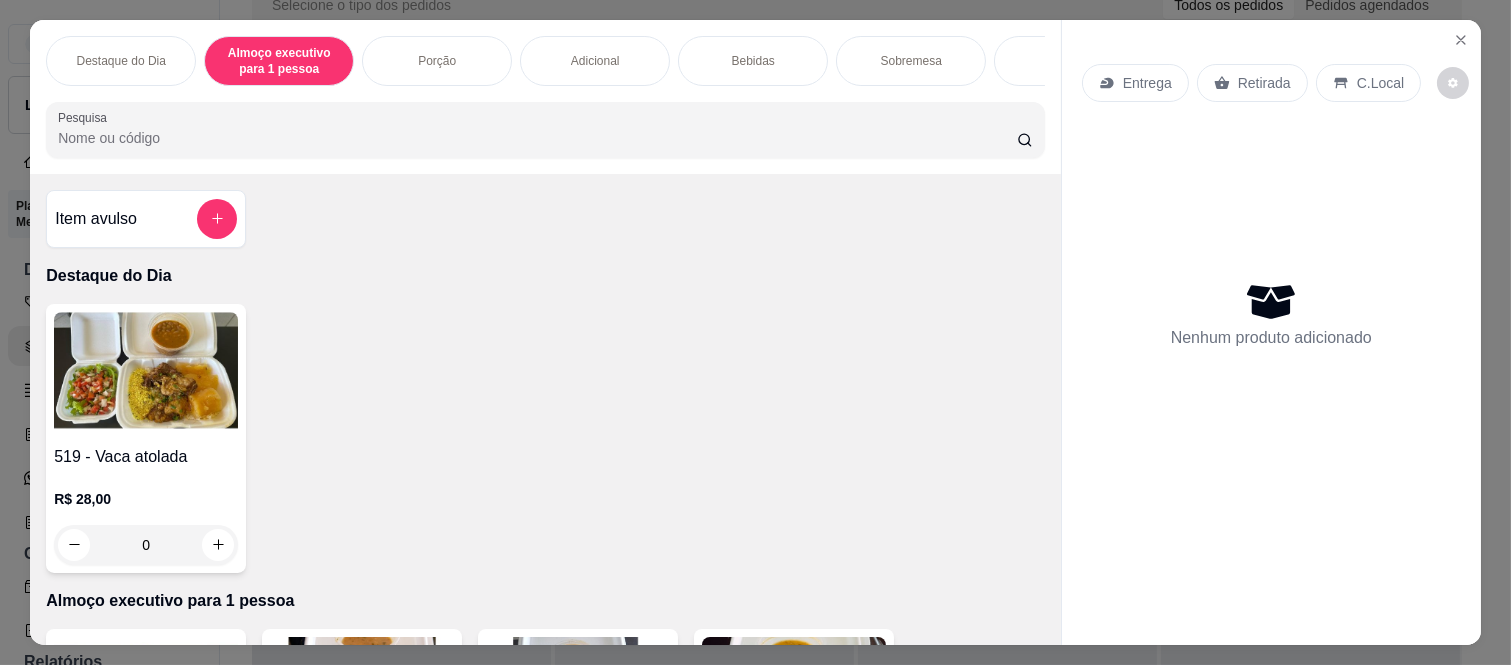 scroll, scrollTop: 415, scrollLeft: 0, axis: vertical 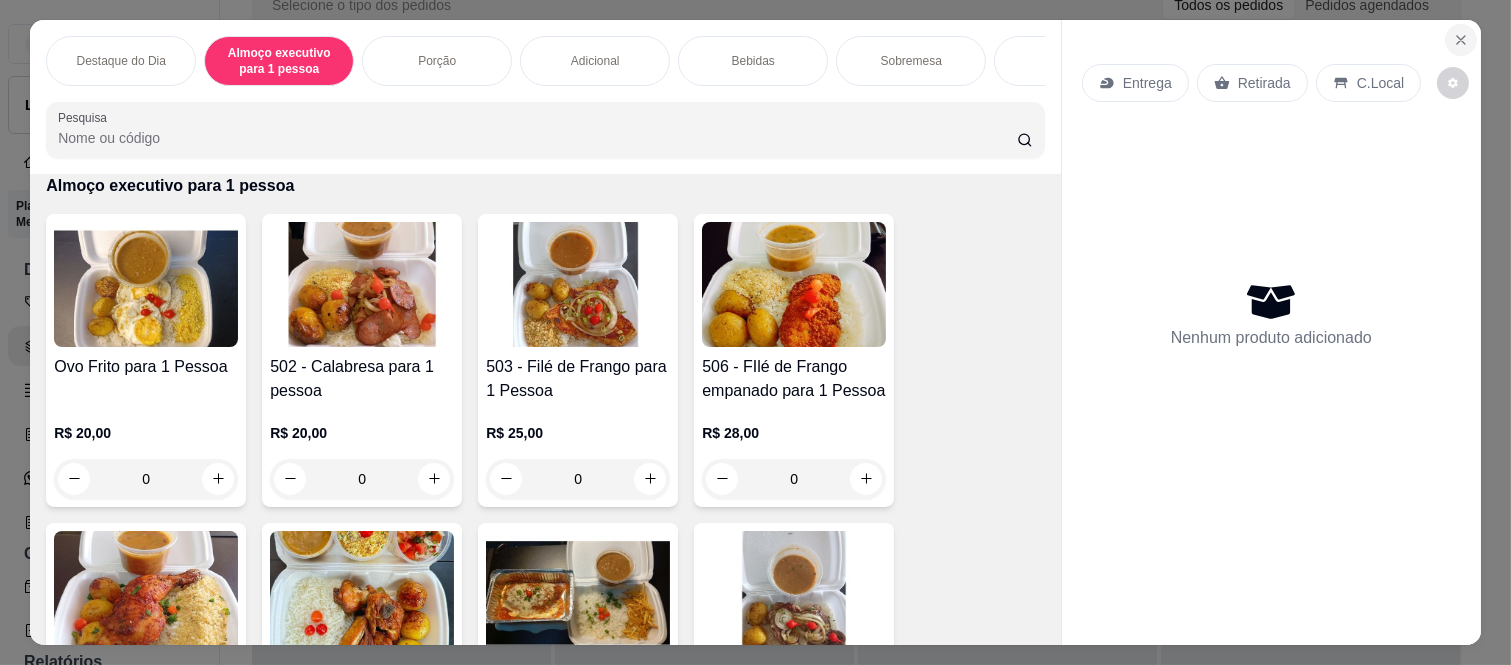 click at bounding box center (1461, 40) 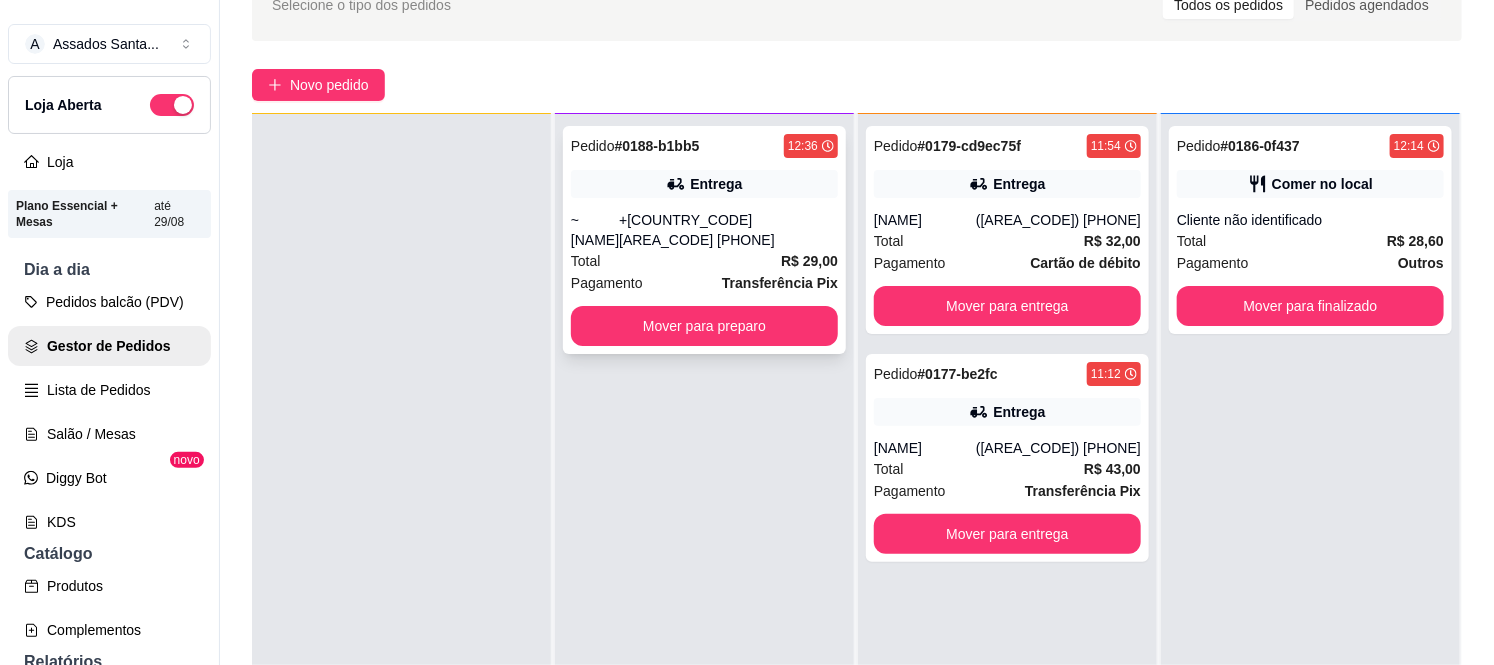 click on "[PHONE]" at bounding box center (728, 230) 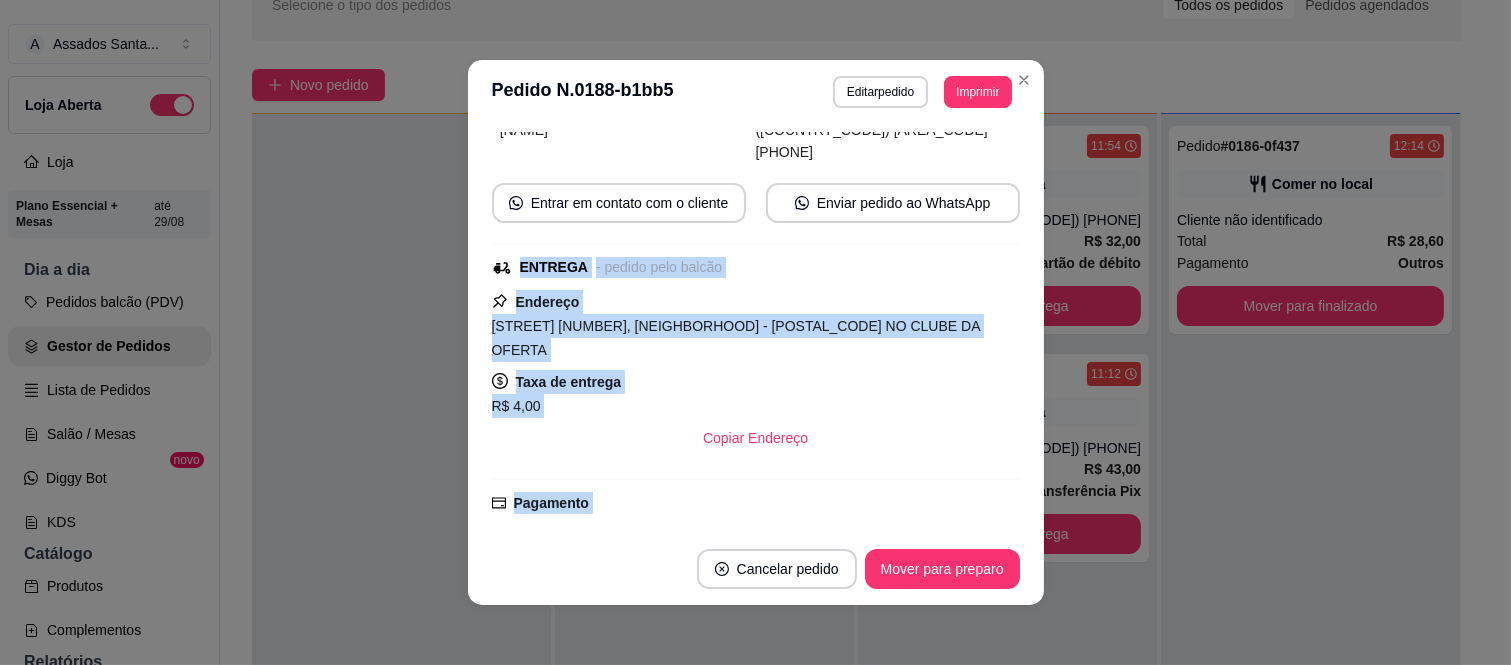 scroll, scrollTop: 384, scrollLeft: 0, axis: vertical 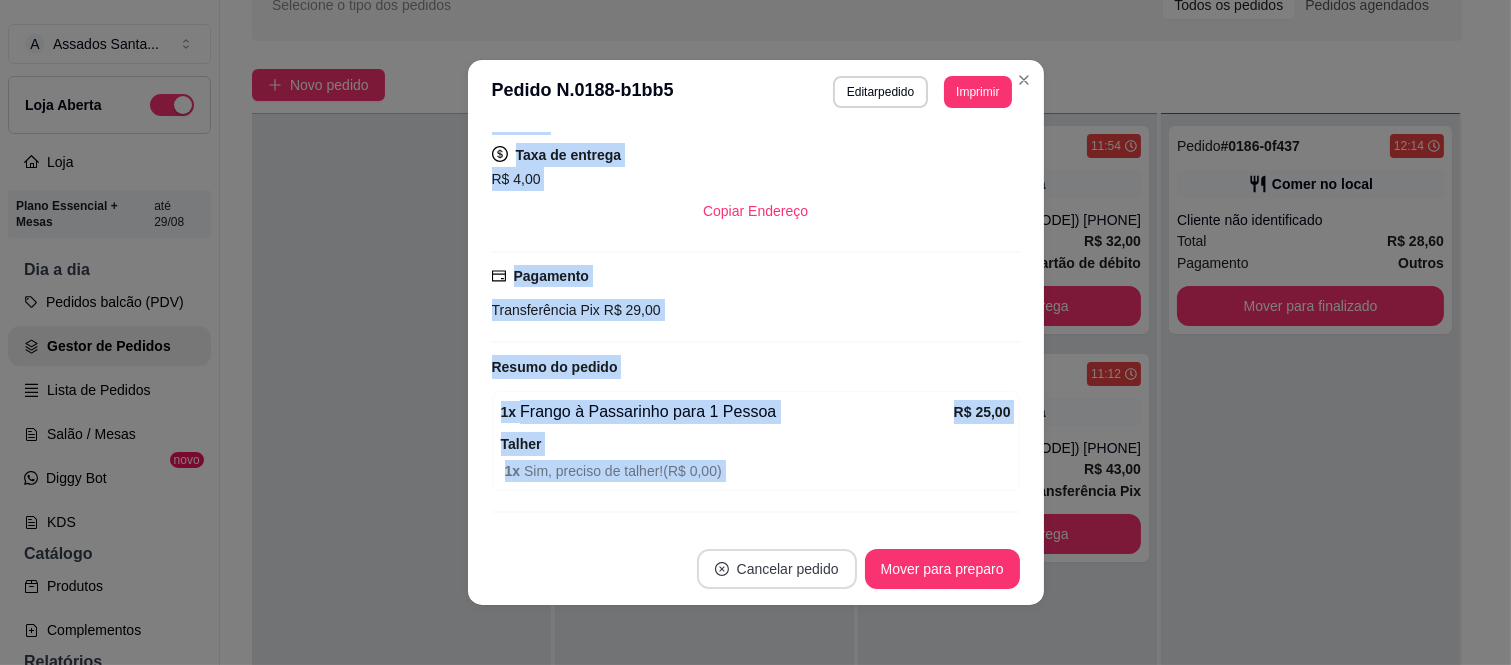 drag, startPoint x: 485, startPoint y: 405, endPoint x: 766, endPoint y: 566, distance: 323.85492 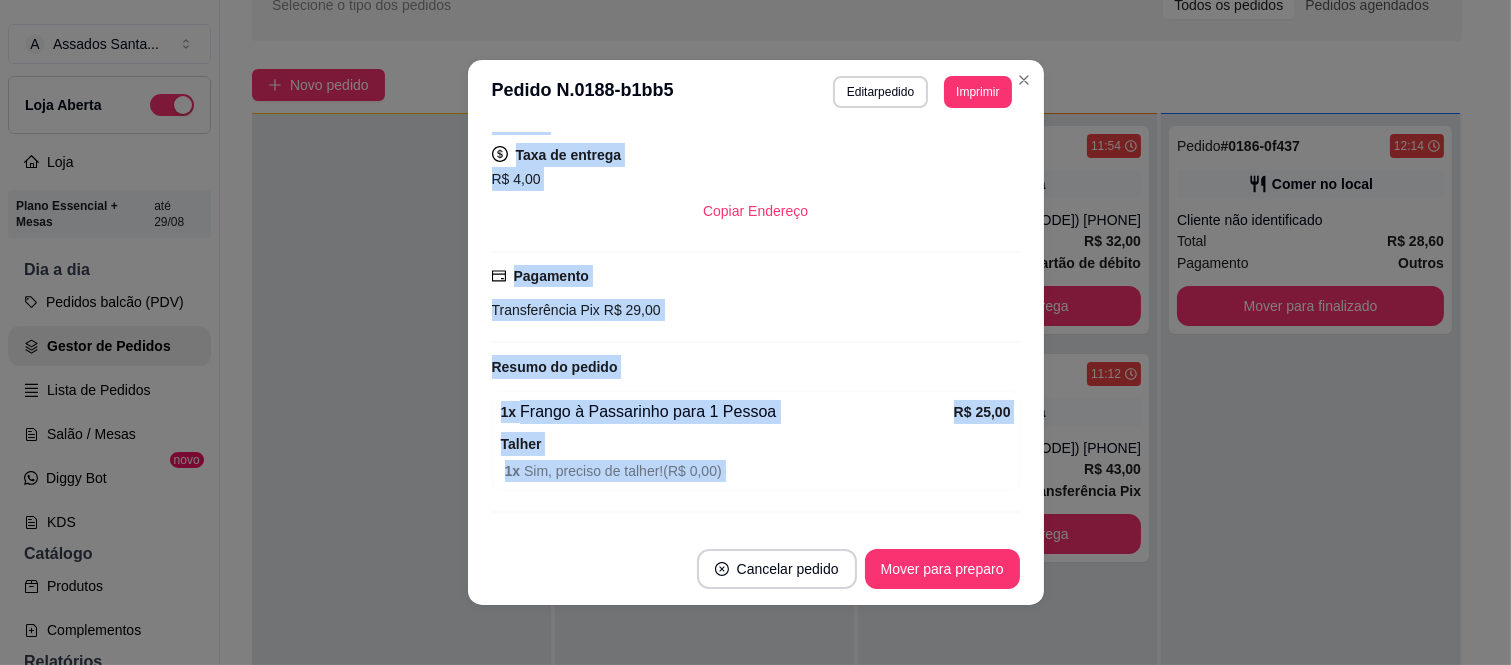 copy on "ENTREGA - pedido pelo balcão Endereço  Rua Margaret Ober, n. 4, Jardim Cibele - 08260230 NO CLUBE DA OFERTA Taxa de entrega  R$ 4,00 Copiar Endereço Pagamento Transferência Pix   R$ 29,00 Resumo do pedido 1 x      Frango à Passarinho para 1 Pessoa R$ 25,00 Talher   1 x   Sim, preciso de talher!  ( R$ 0,00 ) Subtotal R$ 25,00 Total R$ 29,00 Cancelar pedido Mover para preparo" 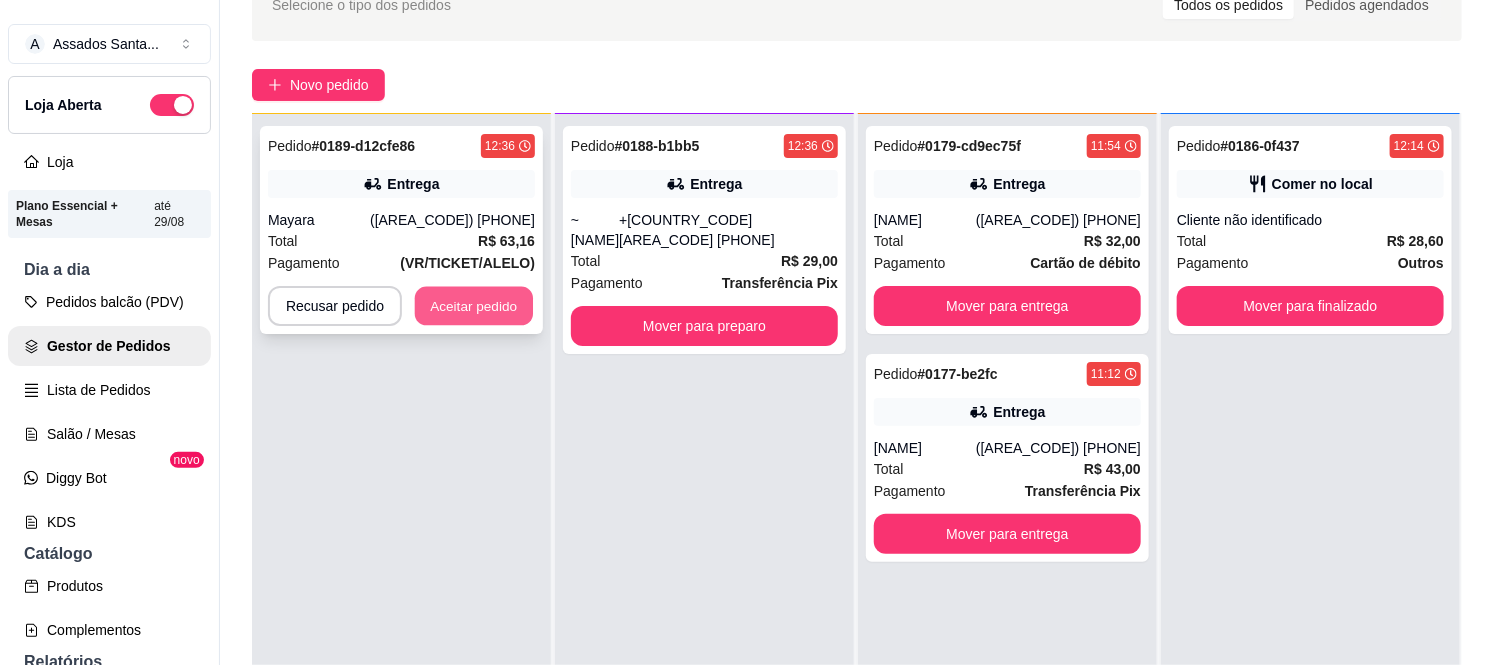click on "Aceitar pedido" at bounding box center (474, 306) 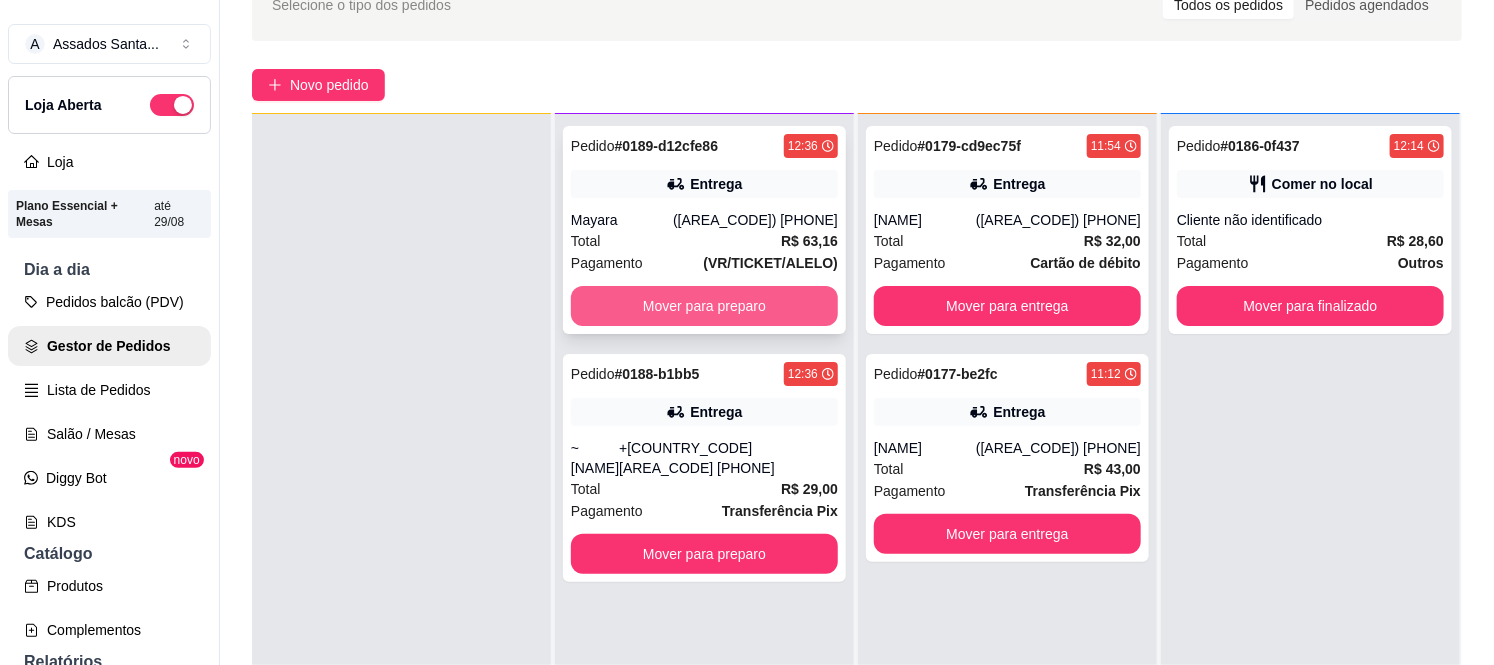 click on "Mover para preparo" at bounding box center (704, 306) 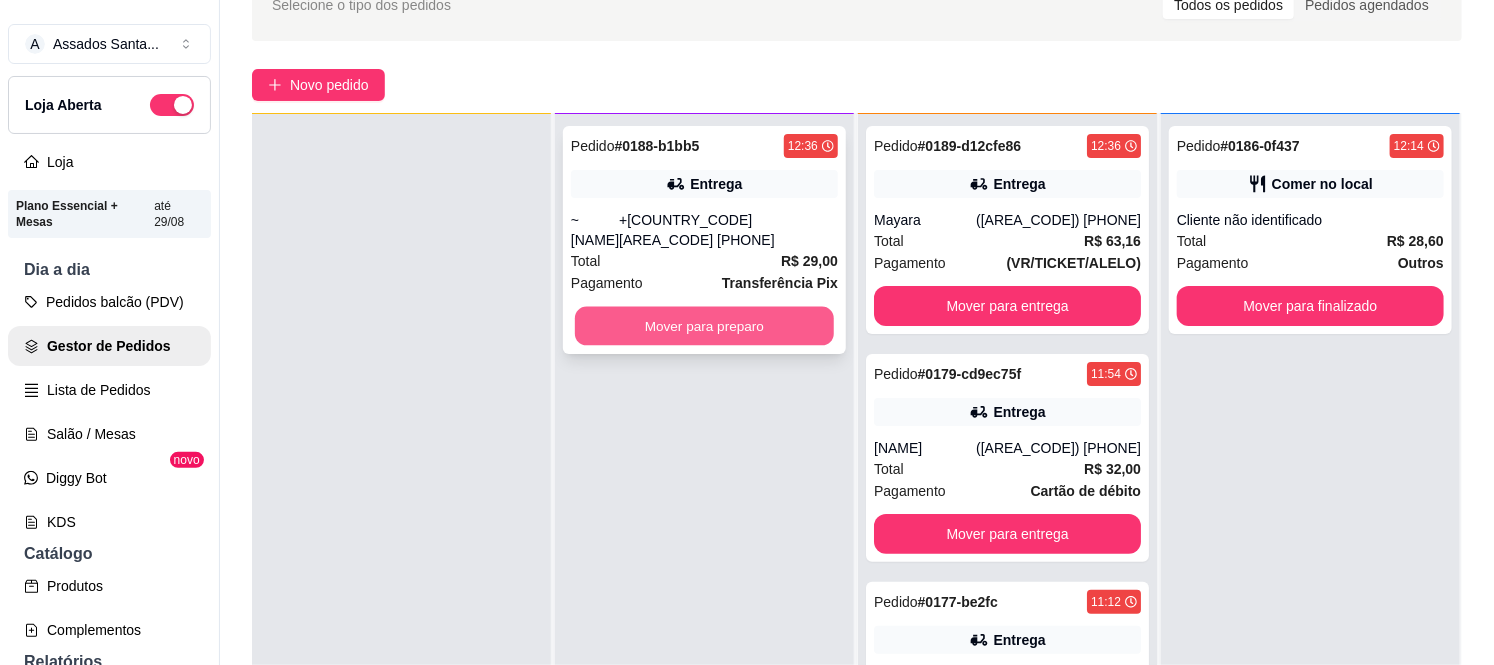click on "Mover para preparo" at bounding box center (704, 326) 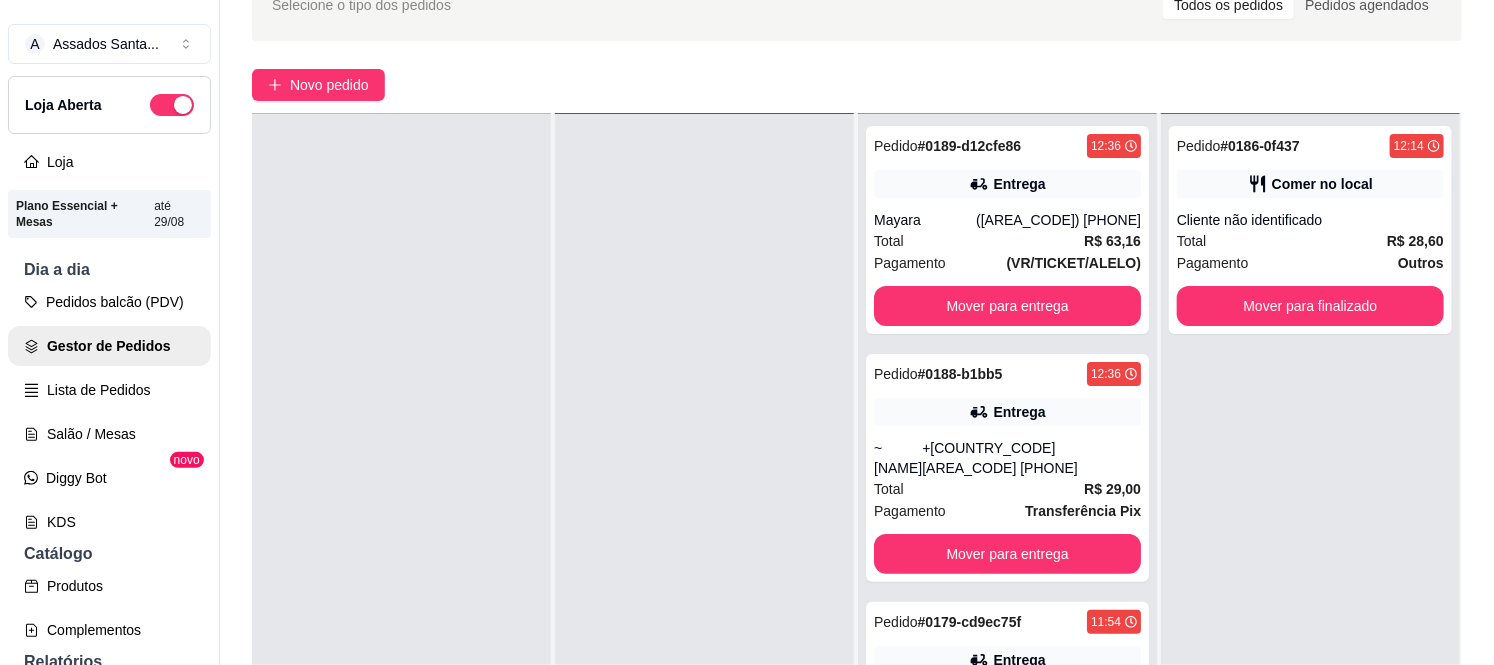 click at bounding box center (704, 446) 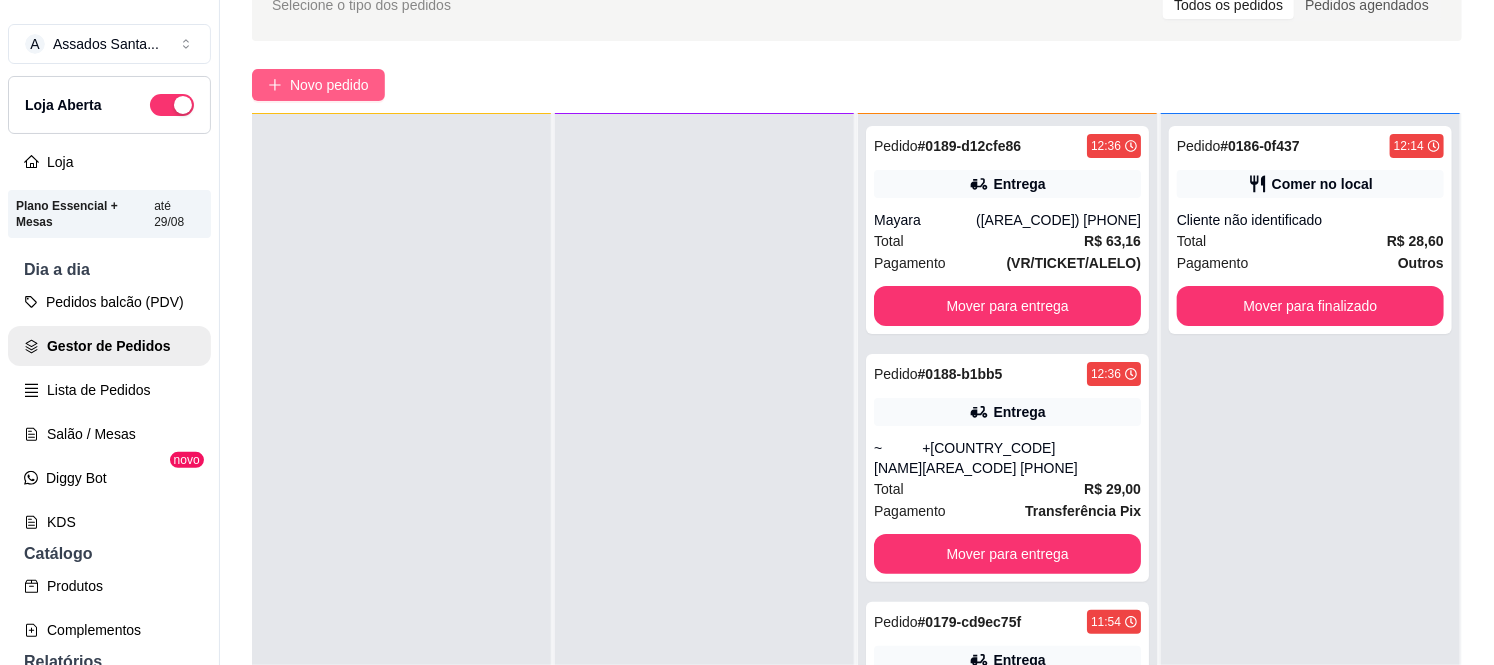 click on "Novo pedido" at bounding box center [329, 85] 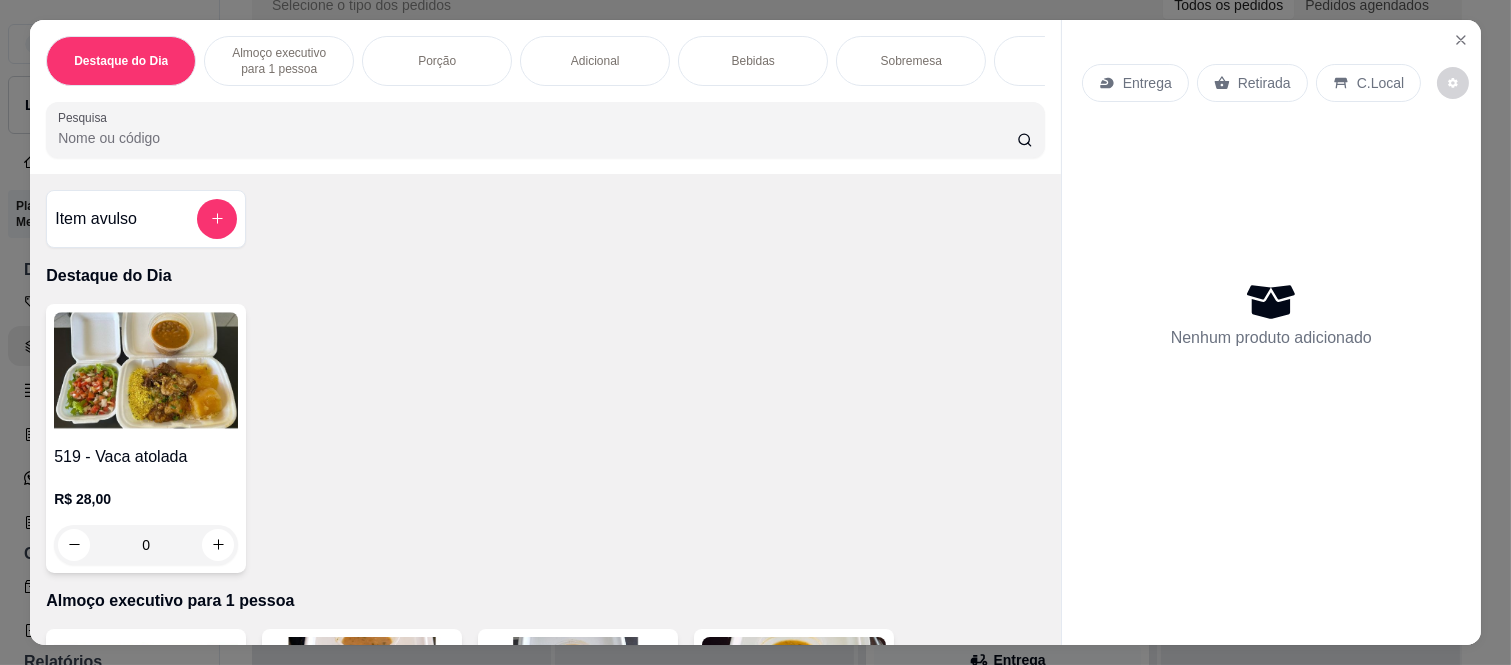 click on "Porção" at bounding box center (437, 61) 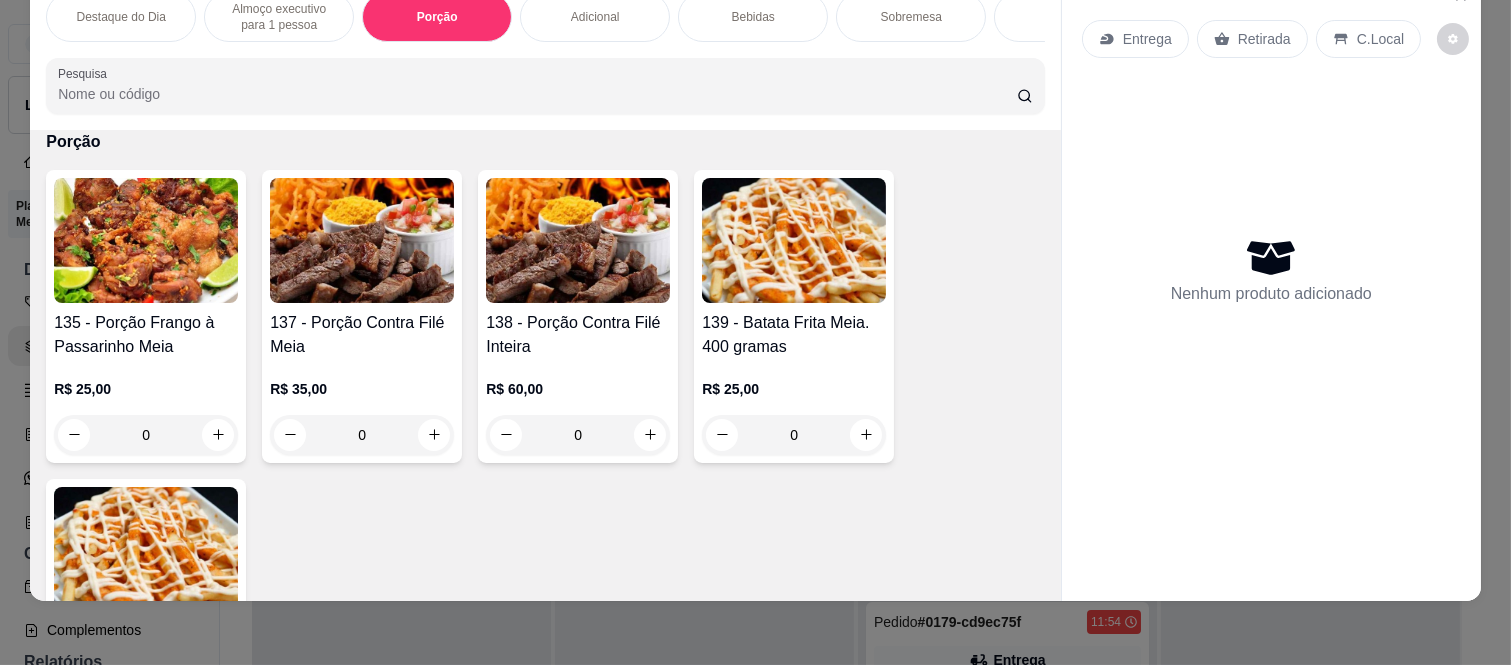 click on "0" at bounding box center (578, 435) 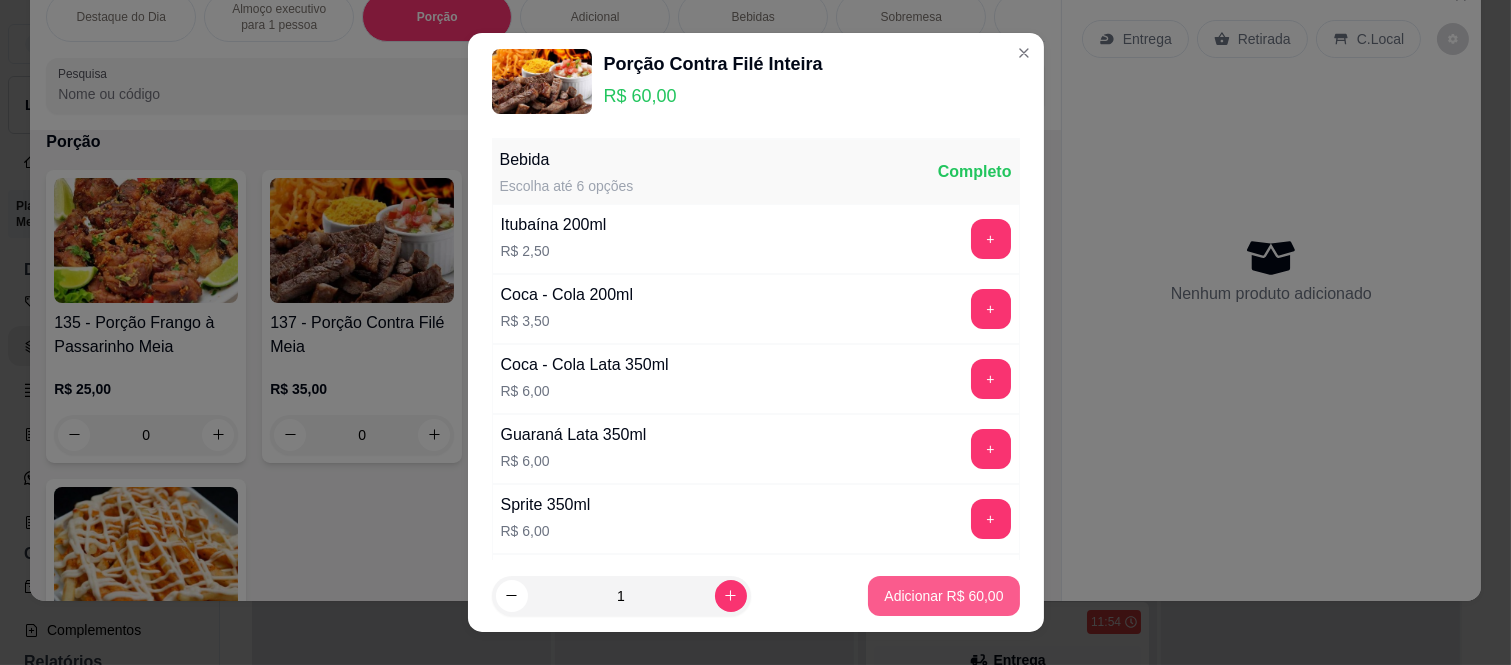 click on "Adicionar   R$ 60,00" at bounding box center [943, 596] 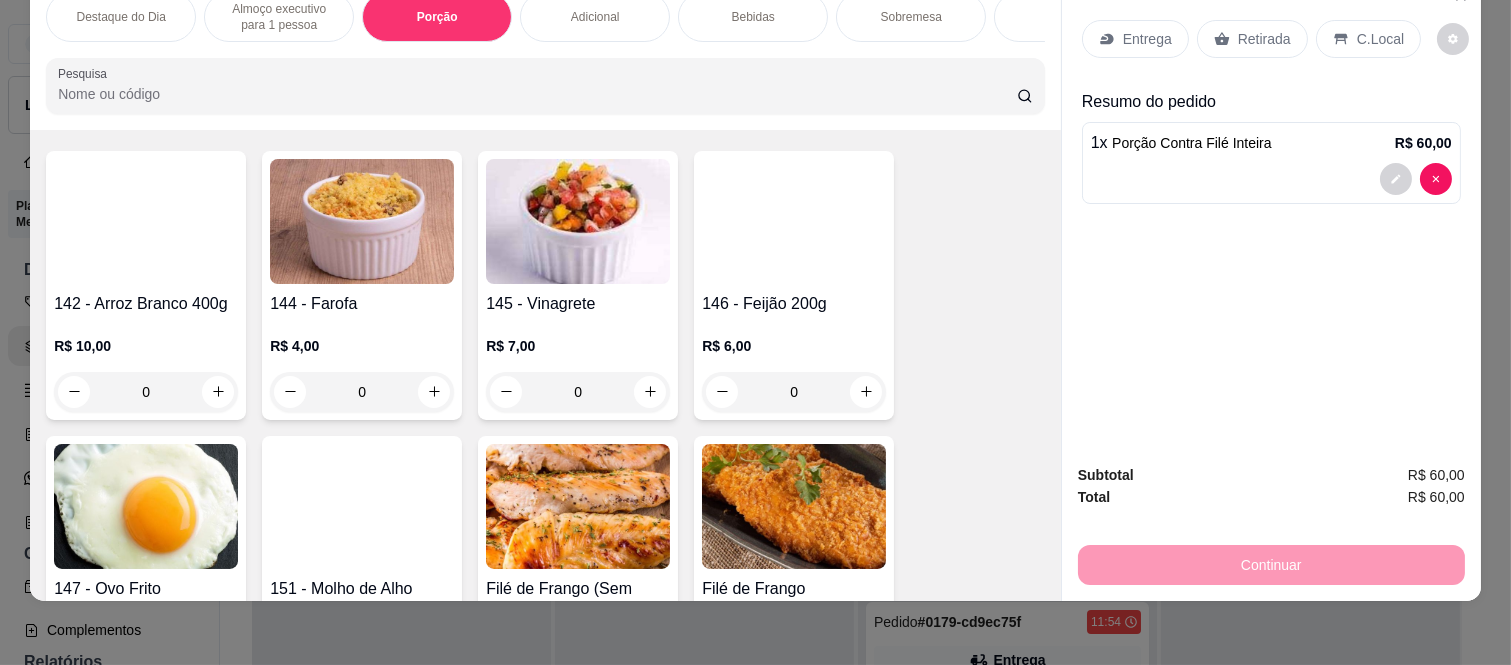 scroll, scrollTop: 2048, scrollLeft: 0, axis: vertical 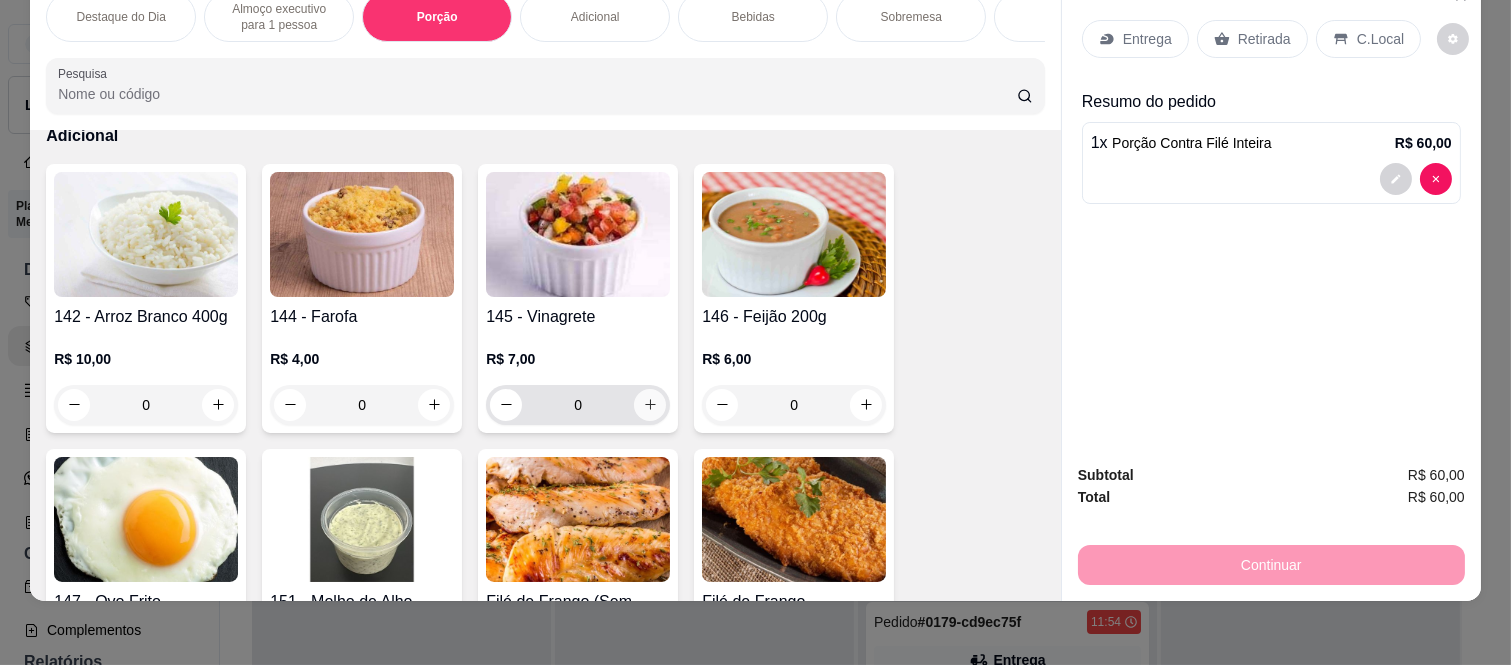 click 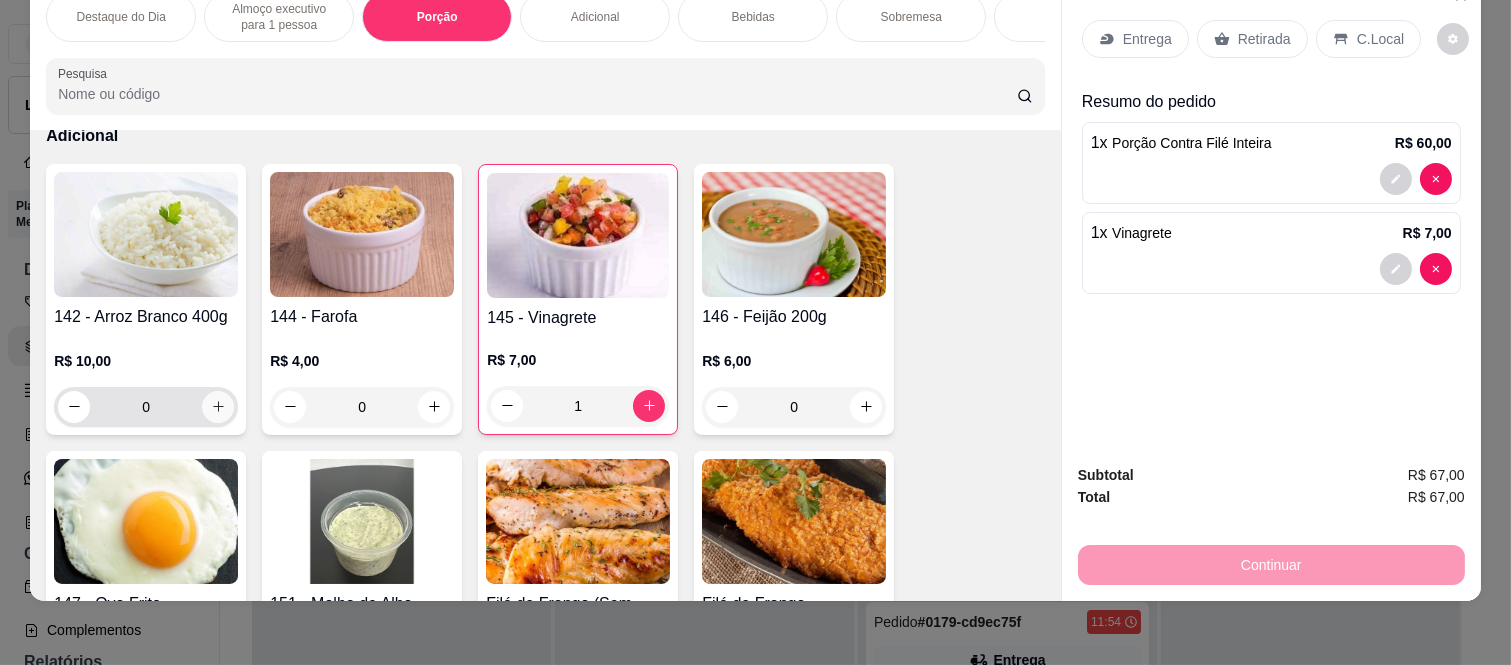 click 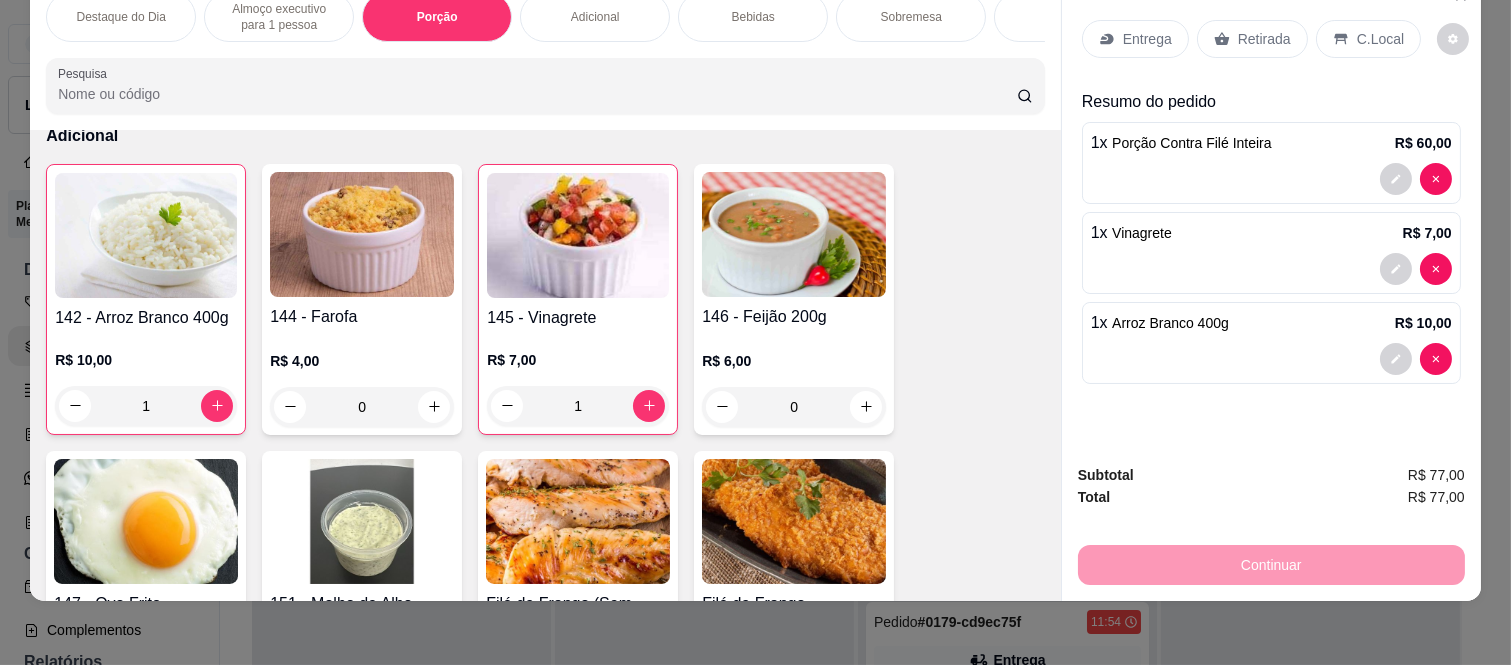 scroll, scrollTop: 1382, scrollLeft: 0, axis: vertical 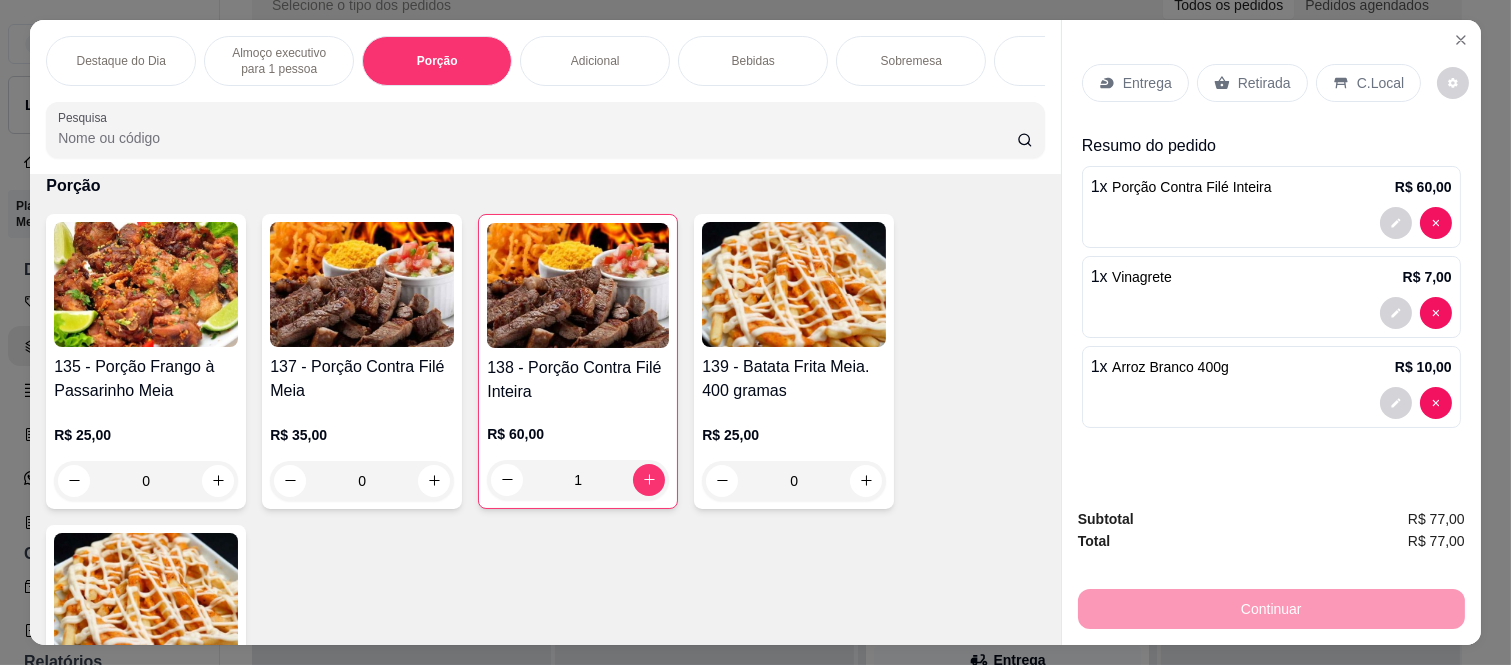 click on "Bebidas" at bounding box center (753, 61) 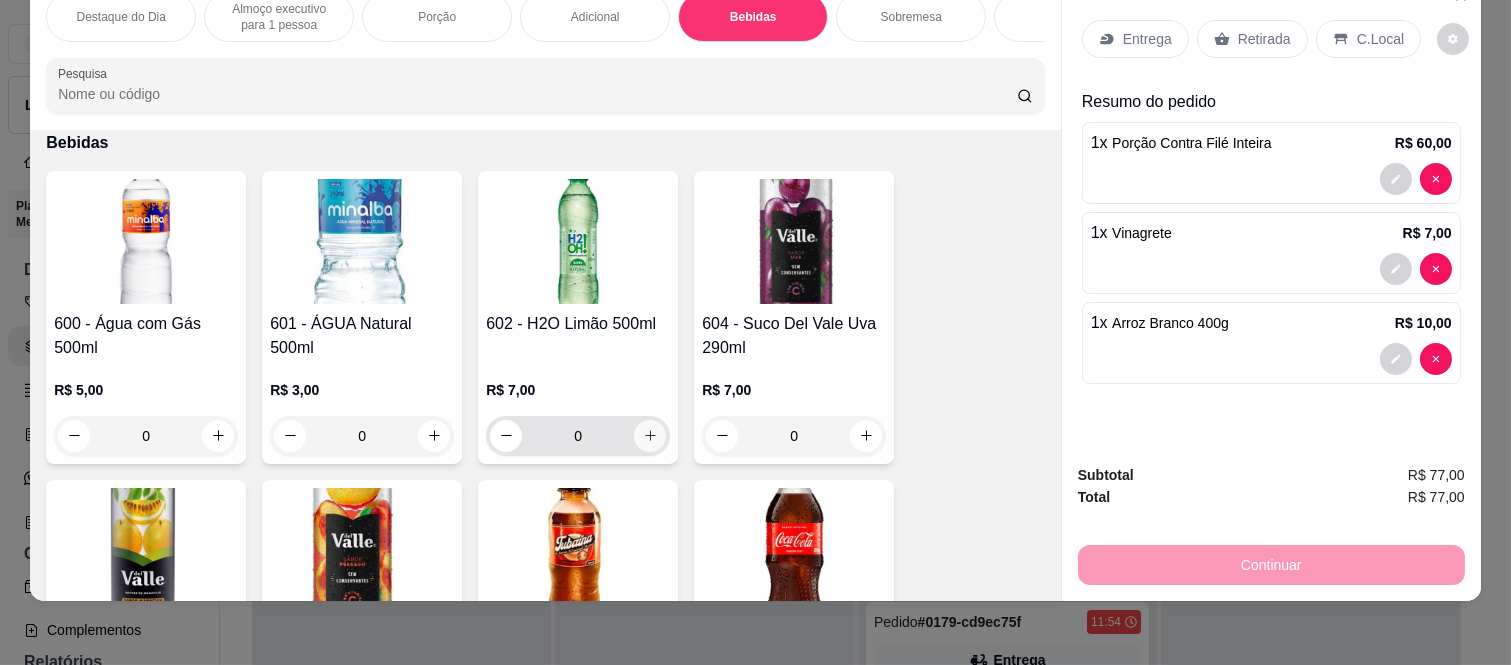 click 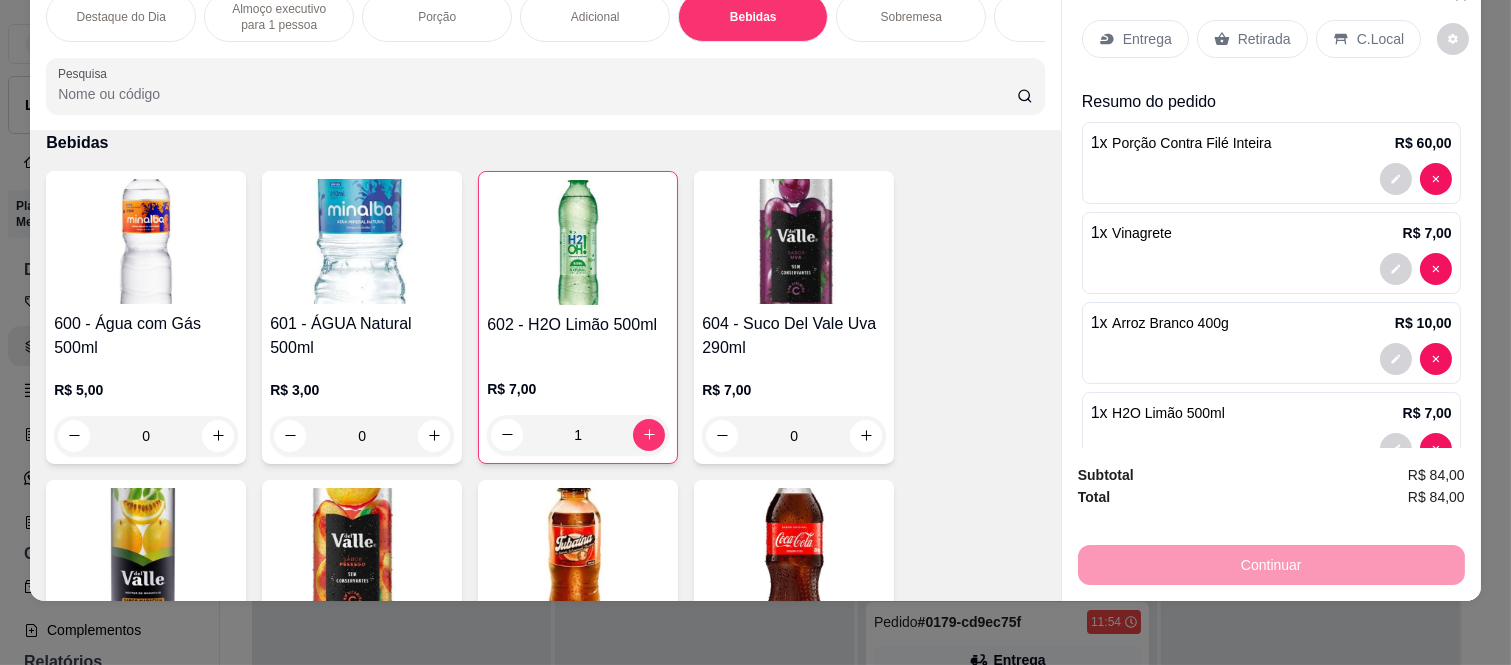 scroll, scrollTop: 2320, scrollLeft: 0, axis: vertical 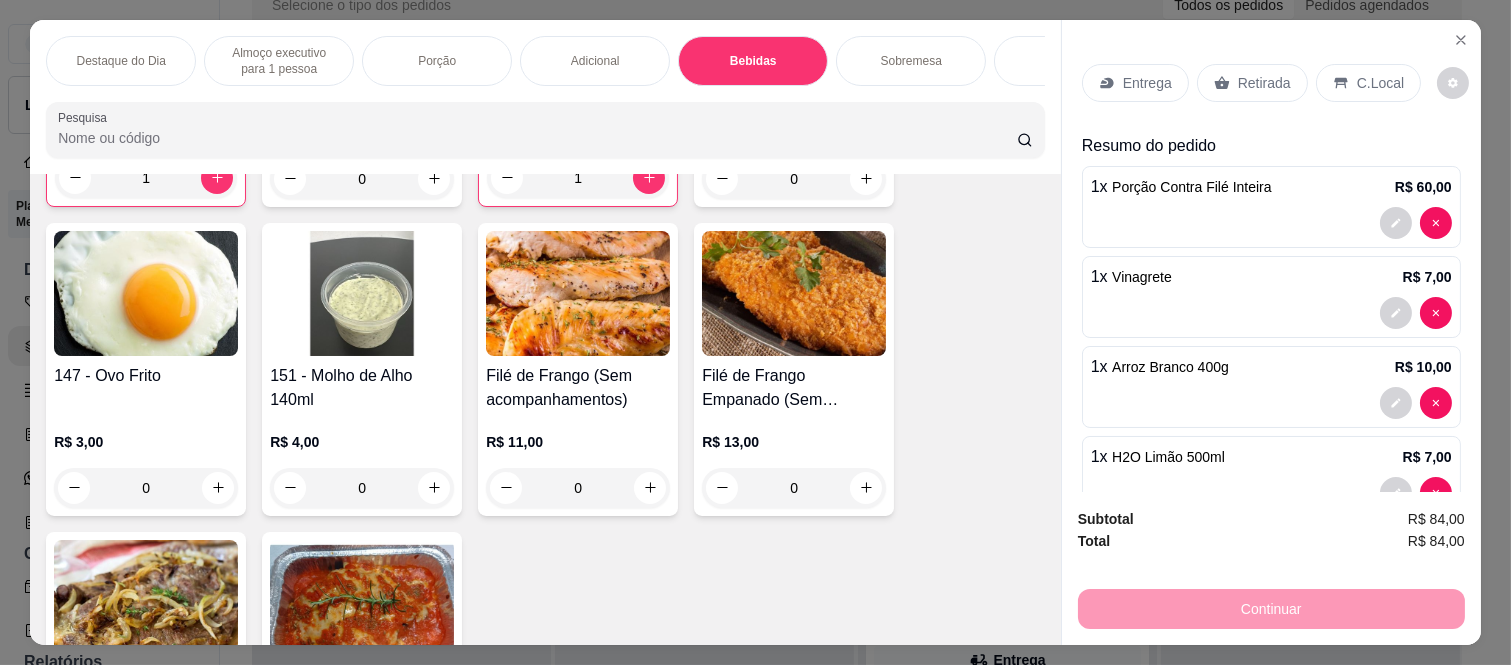 click on "Destaque do Dia" at bounding box center [121, 61] 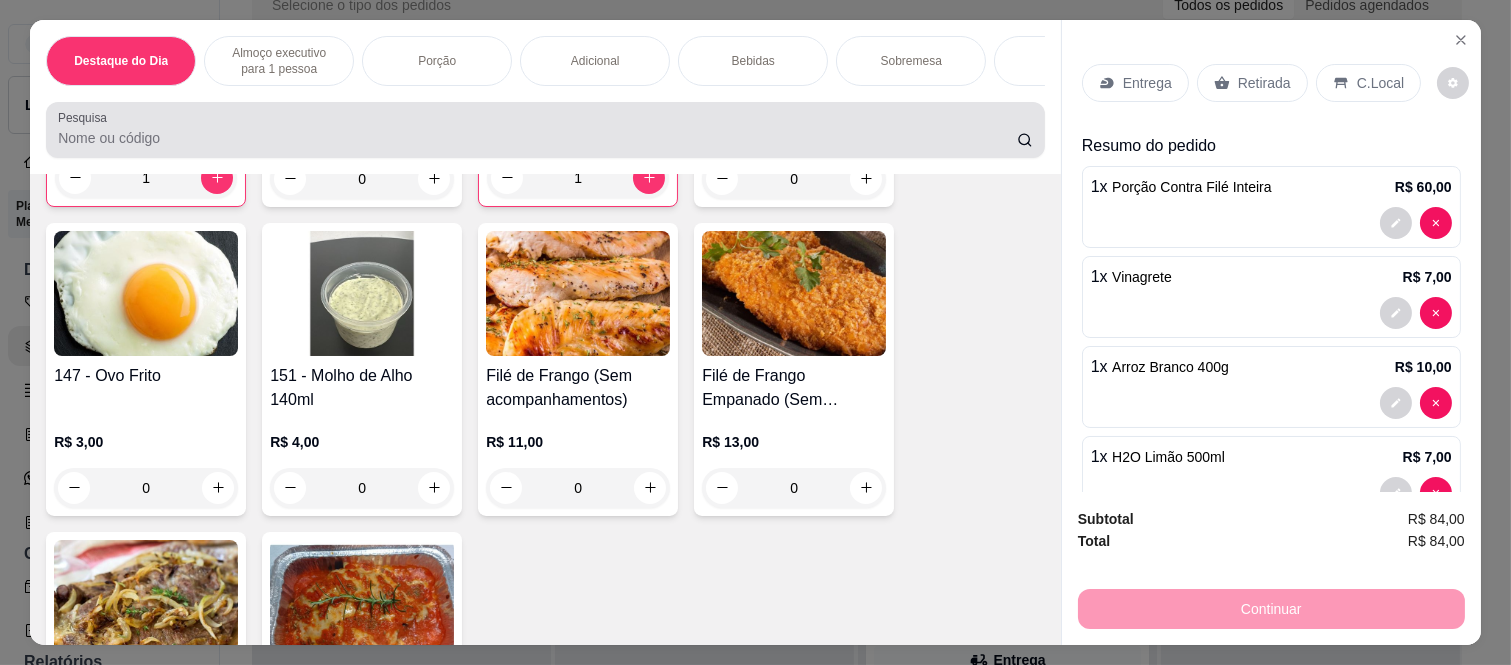 scroll, scrollTop: 90, scrollLeft: 0, axis: vertical 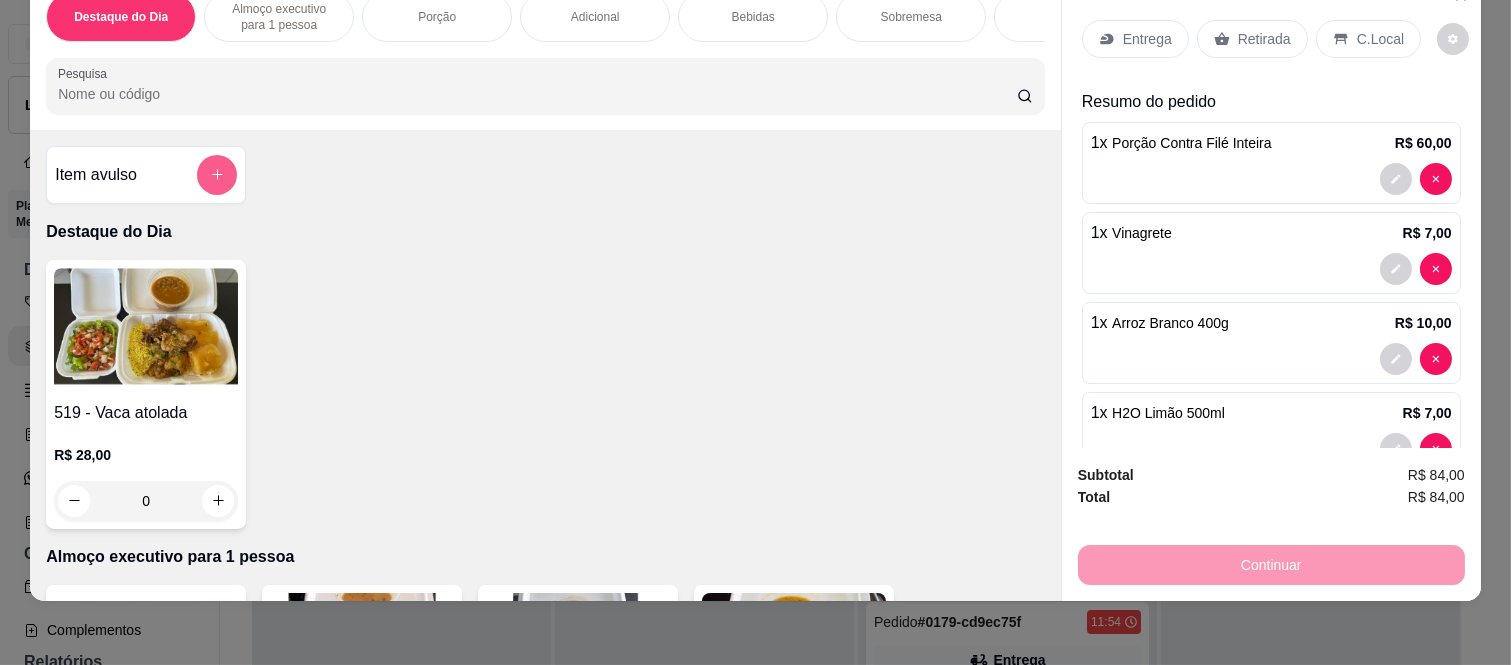 click at bounding box center (217, 175) 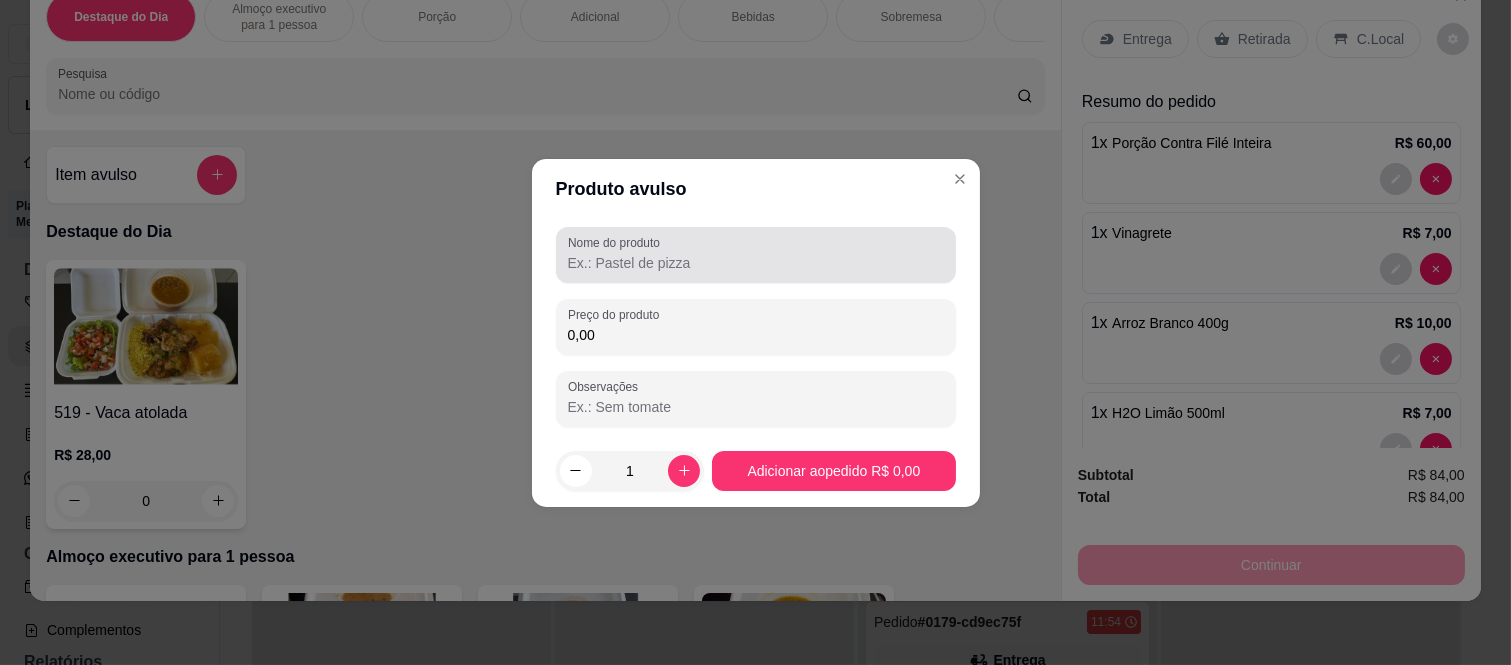 click on "Nome do produto" at bounding box center [617, 242] 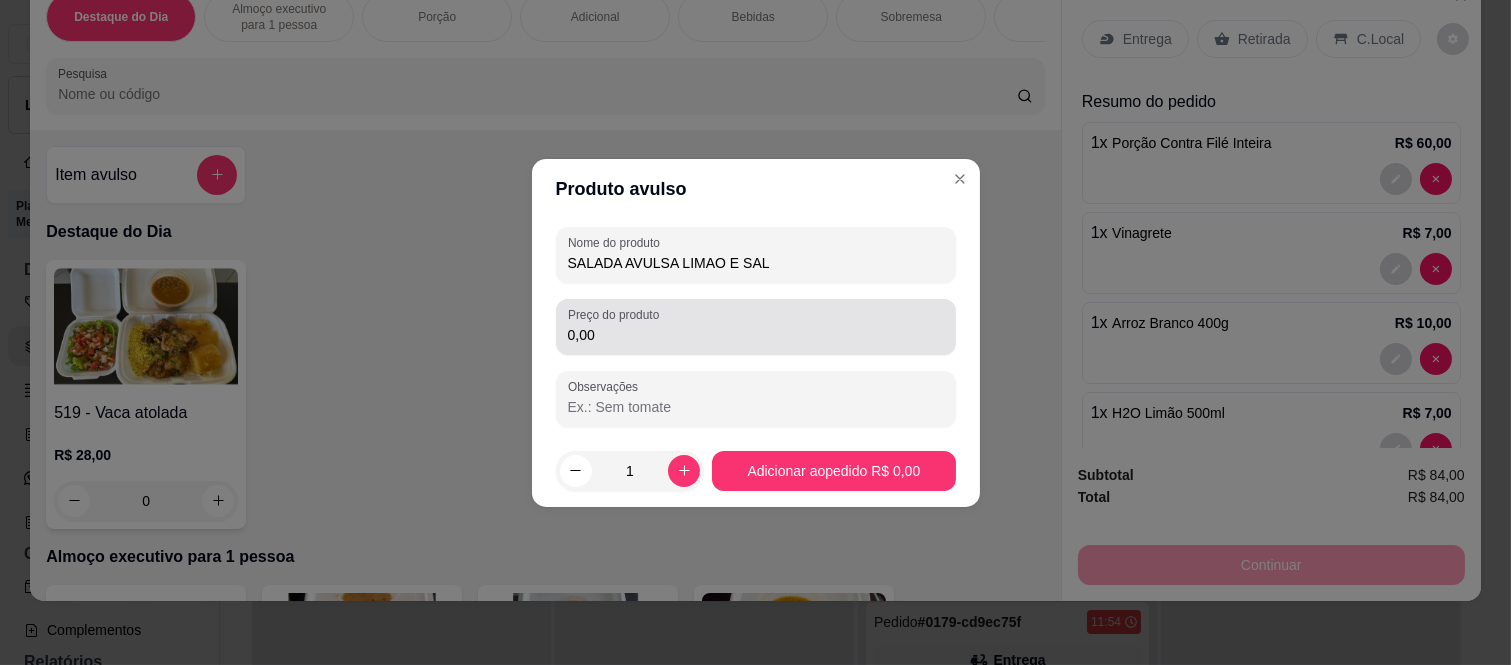 type on "SALADA AVULSA LIMAO E SAL" 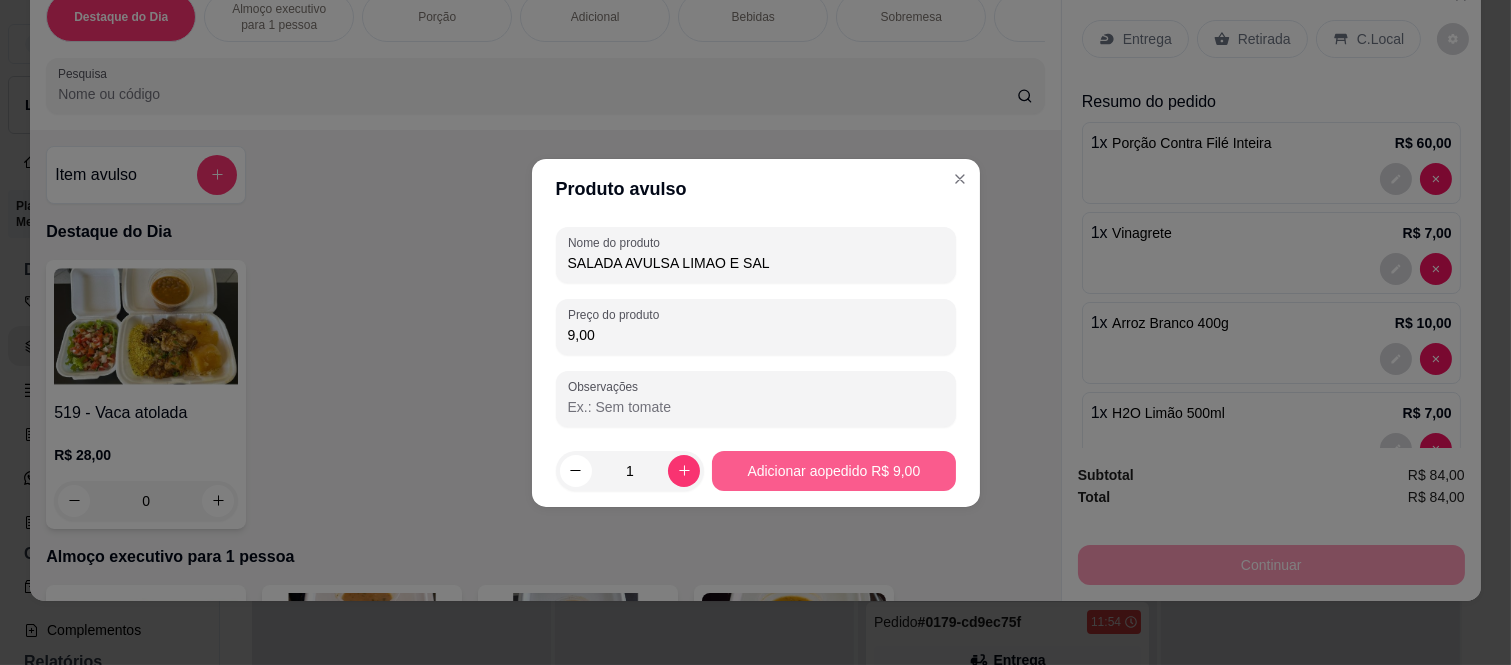 type on "9,00" 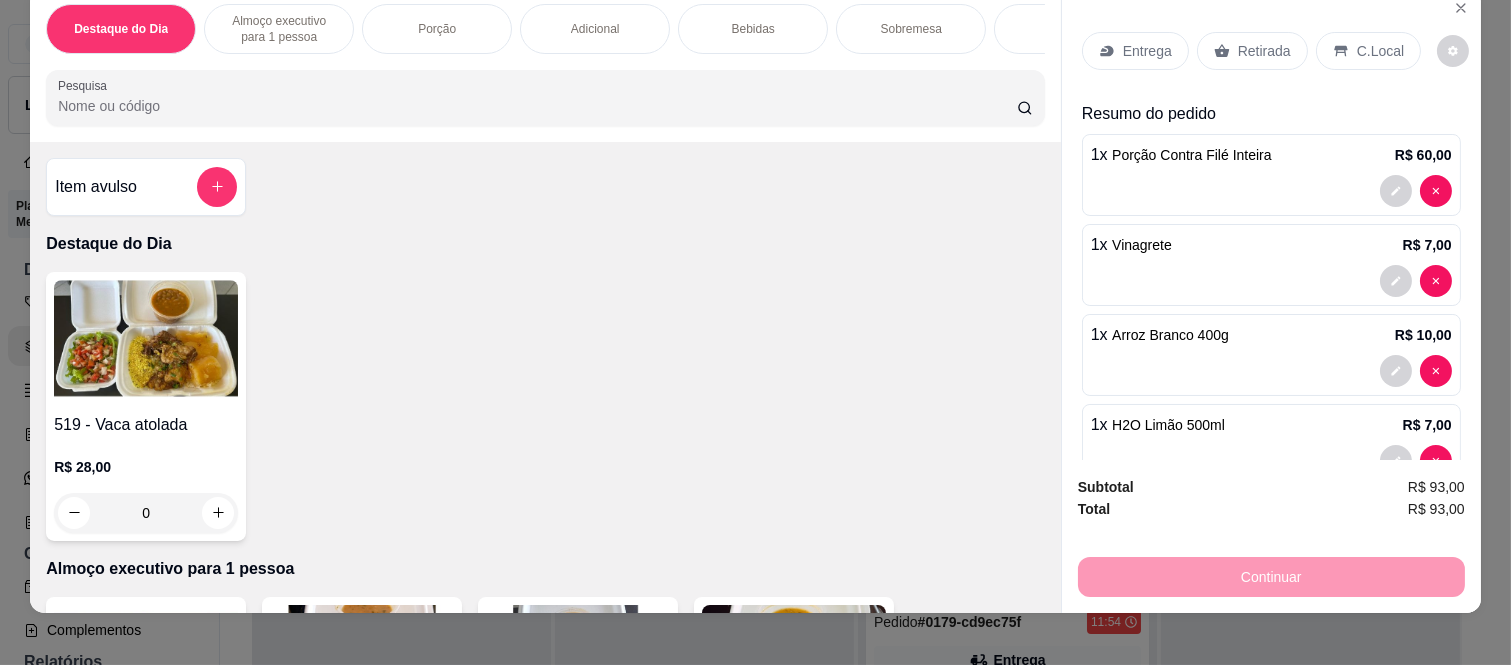 scroll, scrollTop: 0, scrollLeft: 0, axis: both 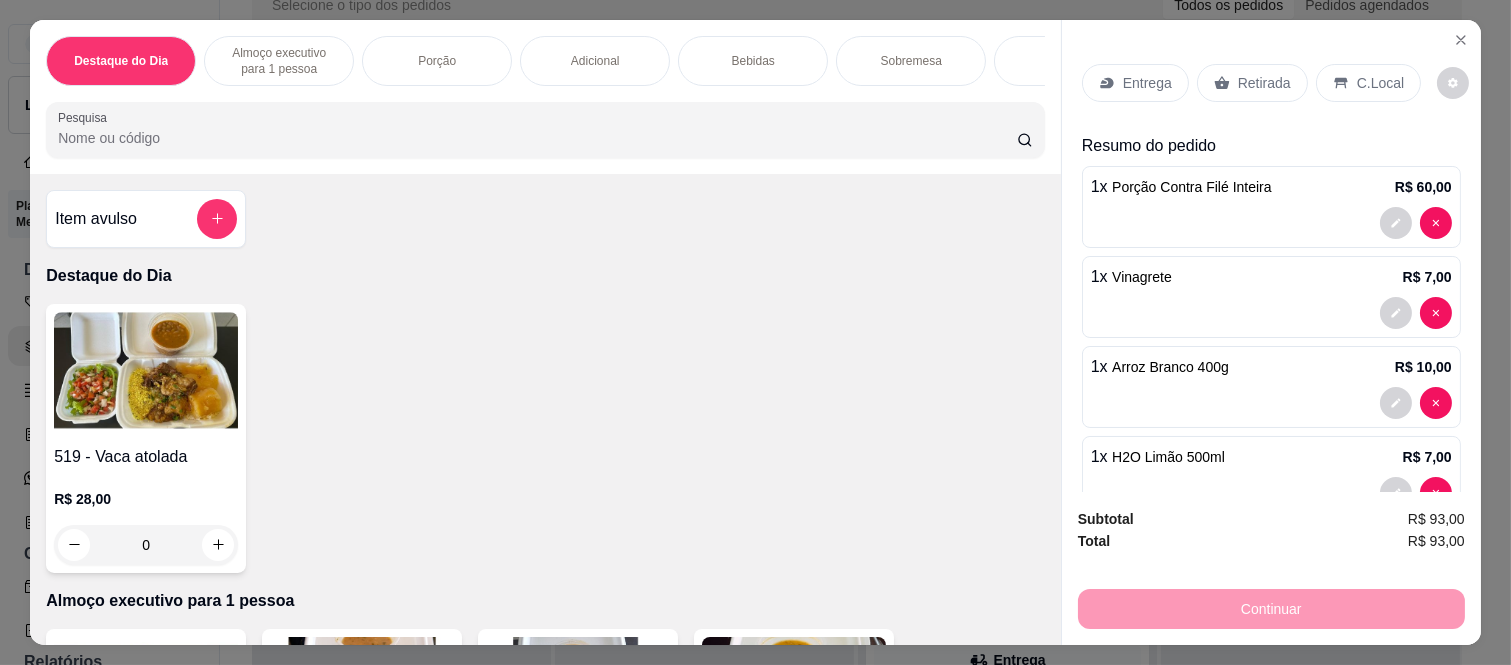 click on "Entrega" at bounding box center [1135, 83] 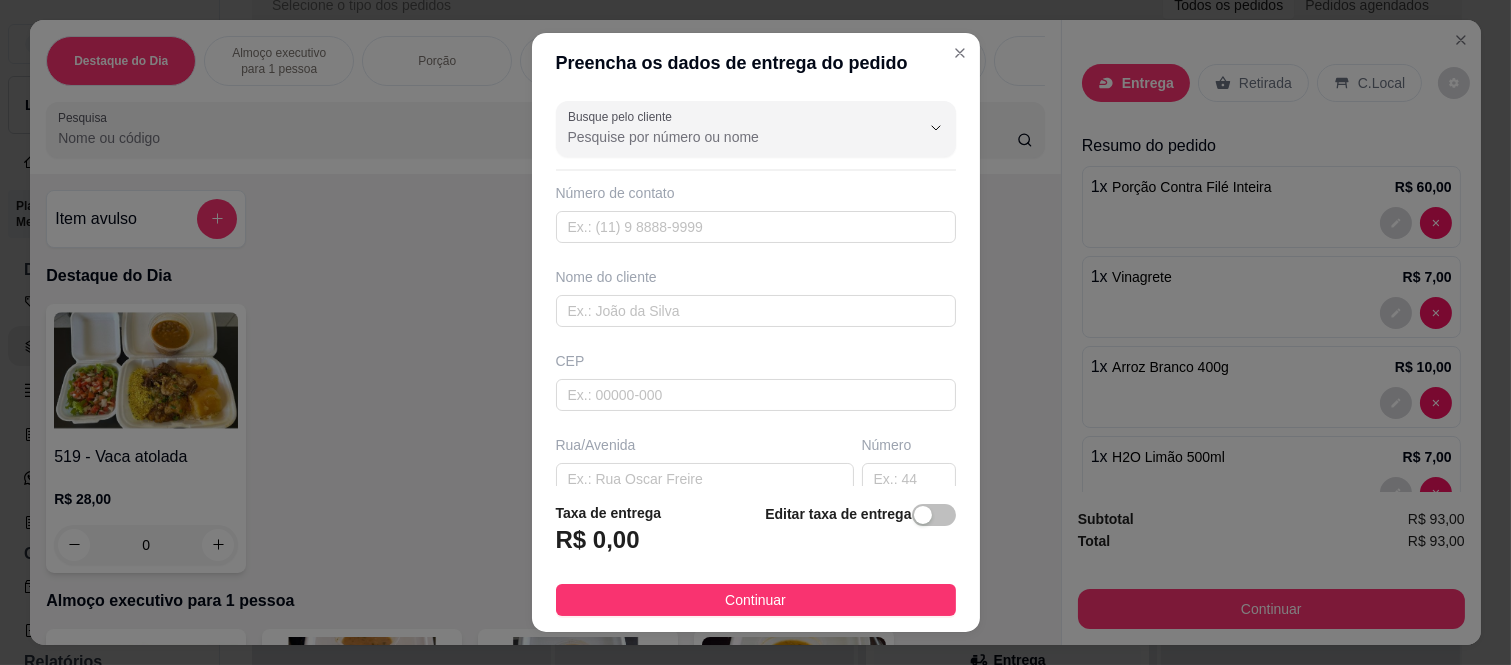 click on "Número de contato" at bounding box center [756, 193] 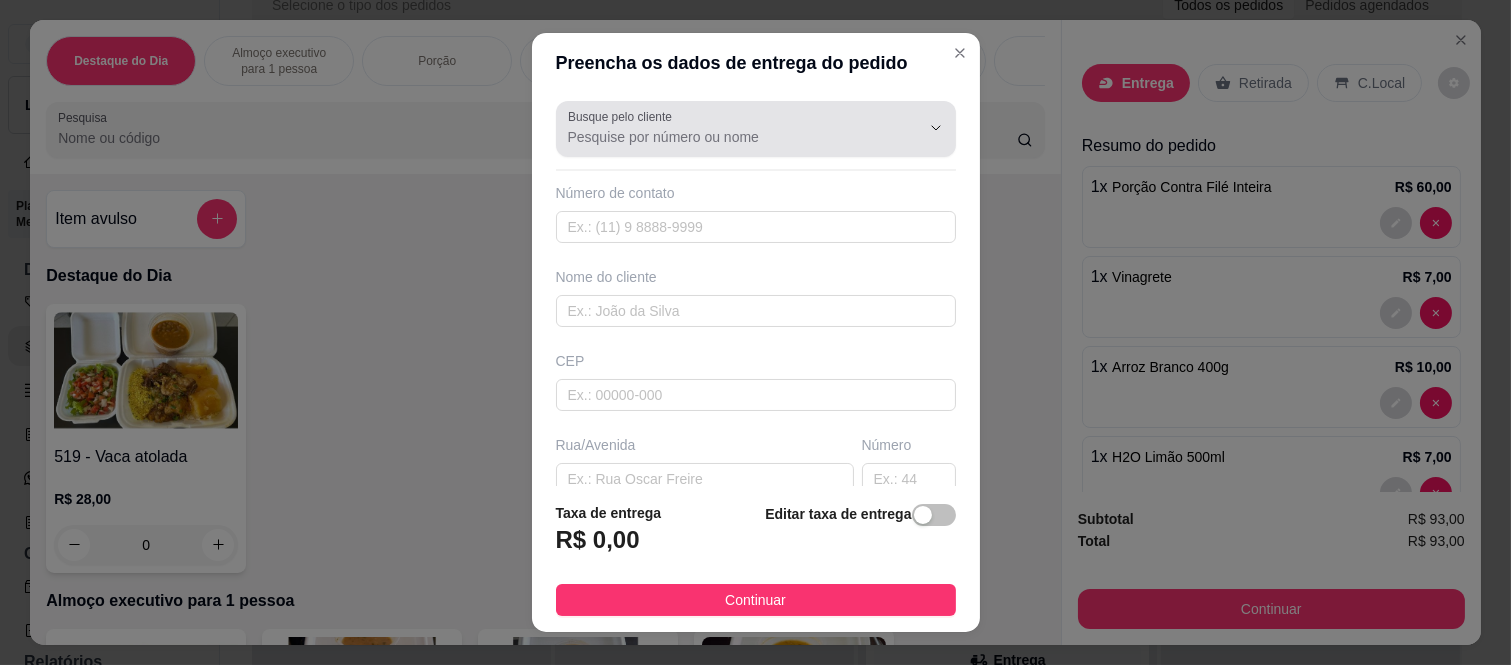 click on "Busque pelo cliente" at bounding box center [728, 137] 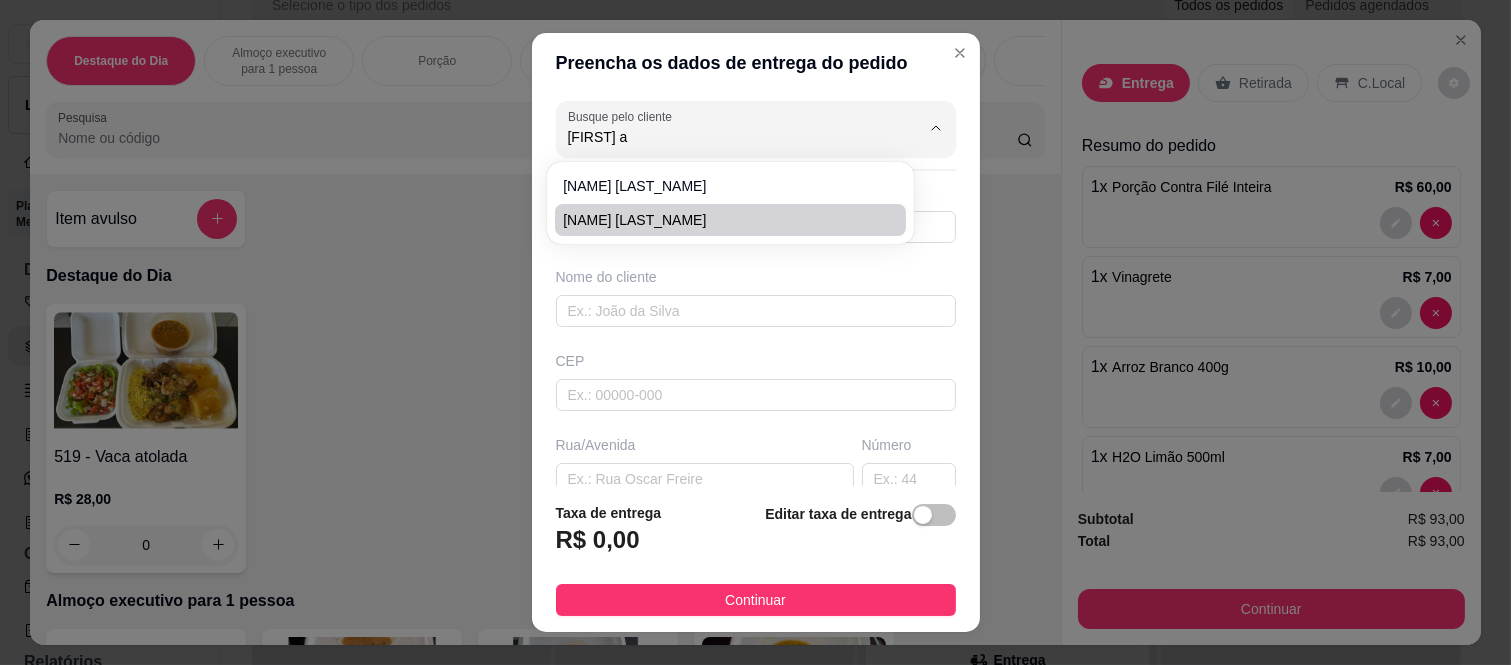 click on "[FIRST] [LAST]" at bounding box center (720, 220) 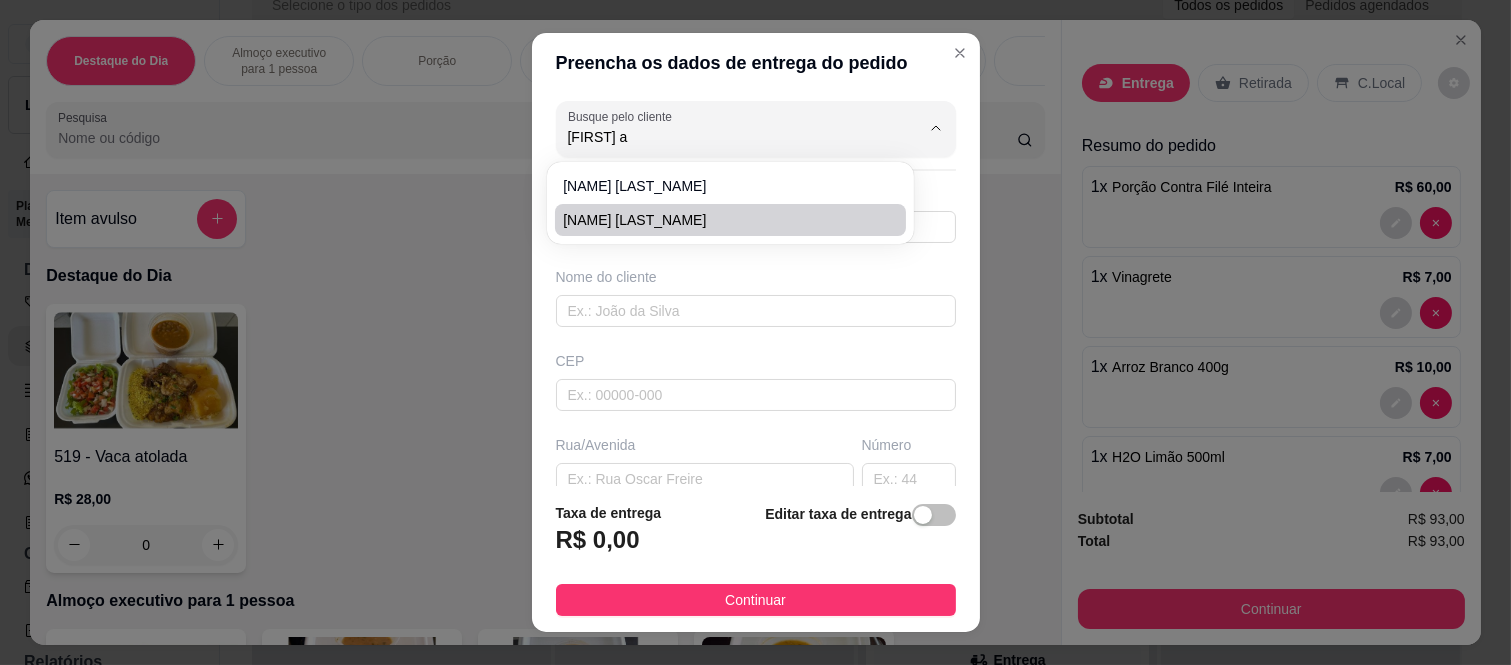 type on "[FIRST] [LAST]" 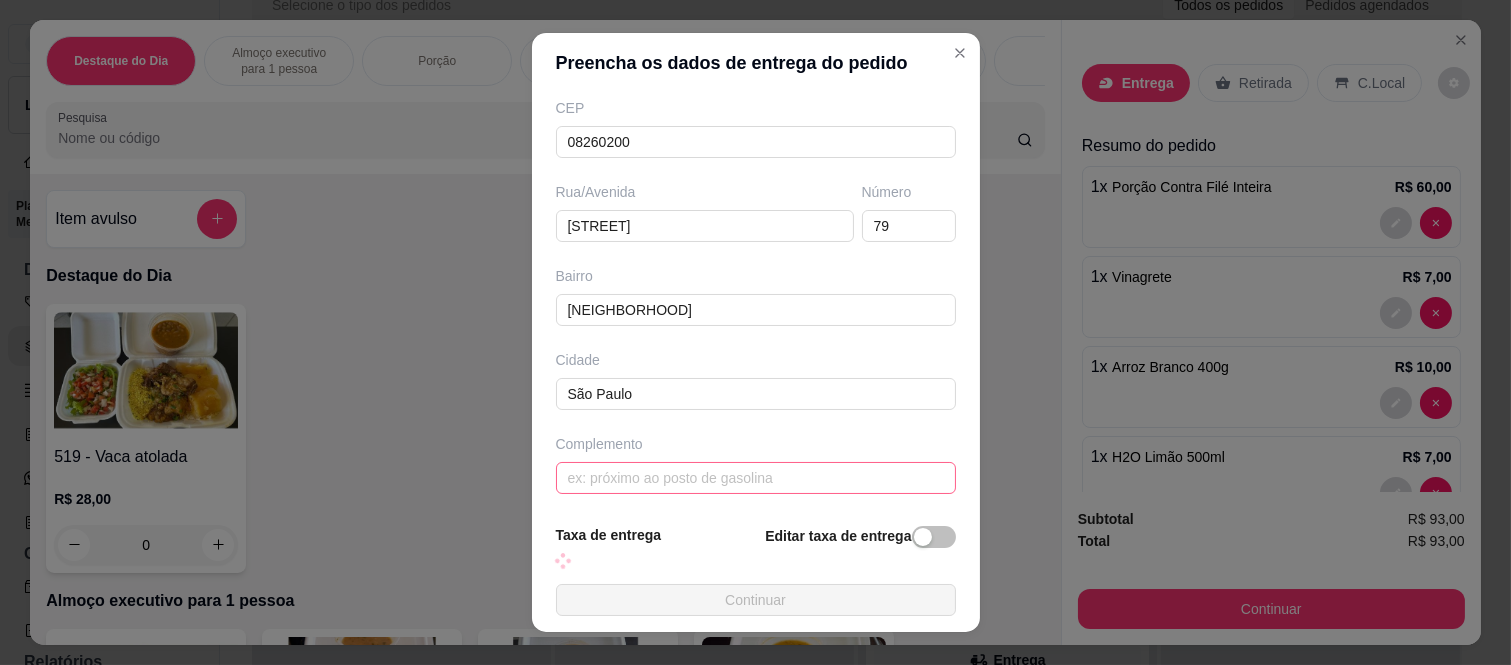scroll, scrollTop: 260, scrollLeft: 0, axis: vertical 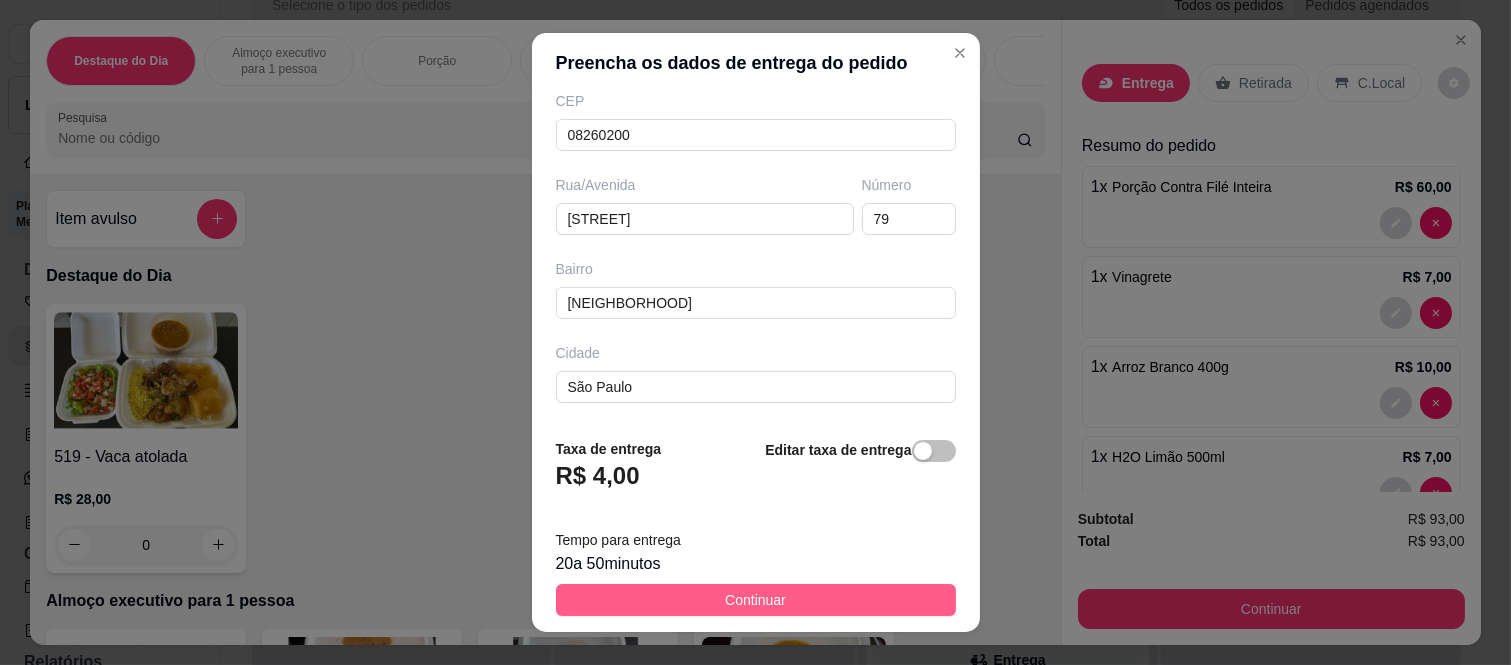 type on "[FIRST] [LAST]" 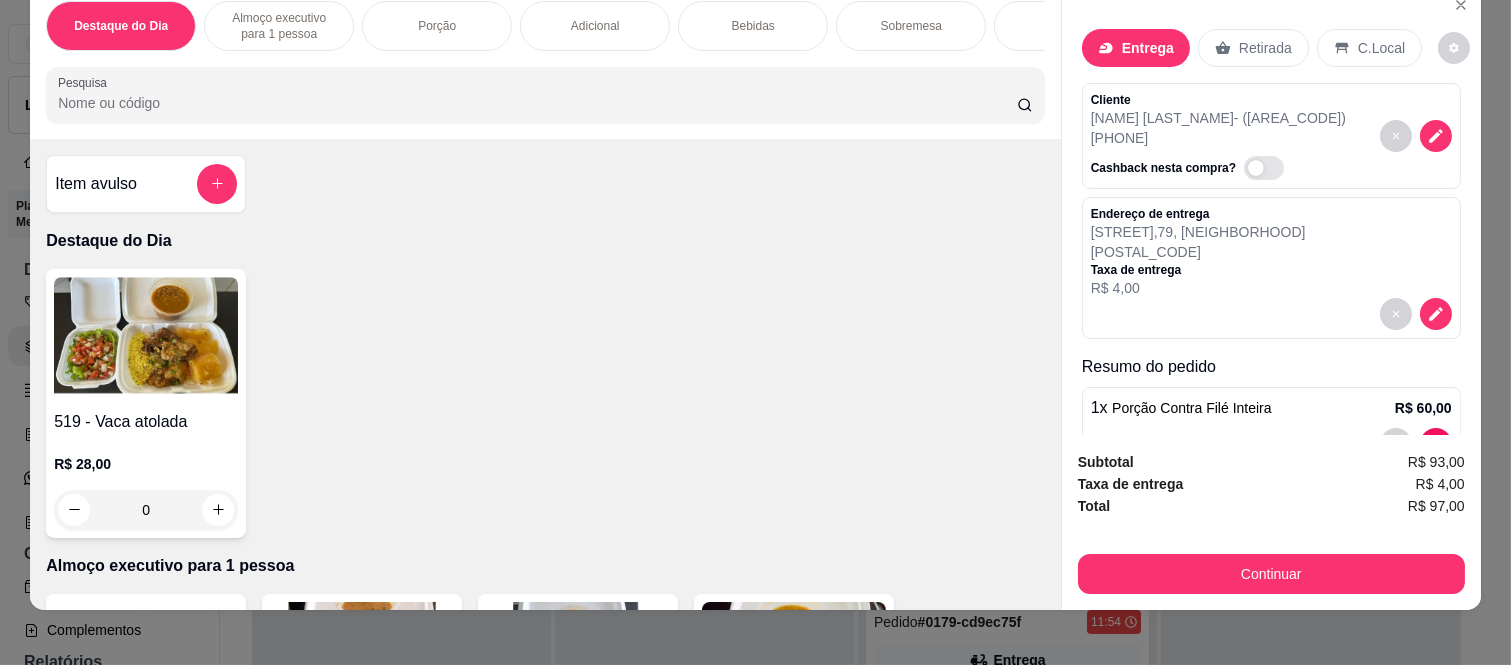 scroll, scrollTop: 52, scrollLeft: 0, axis: vertical 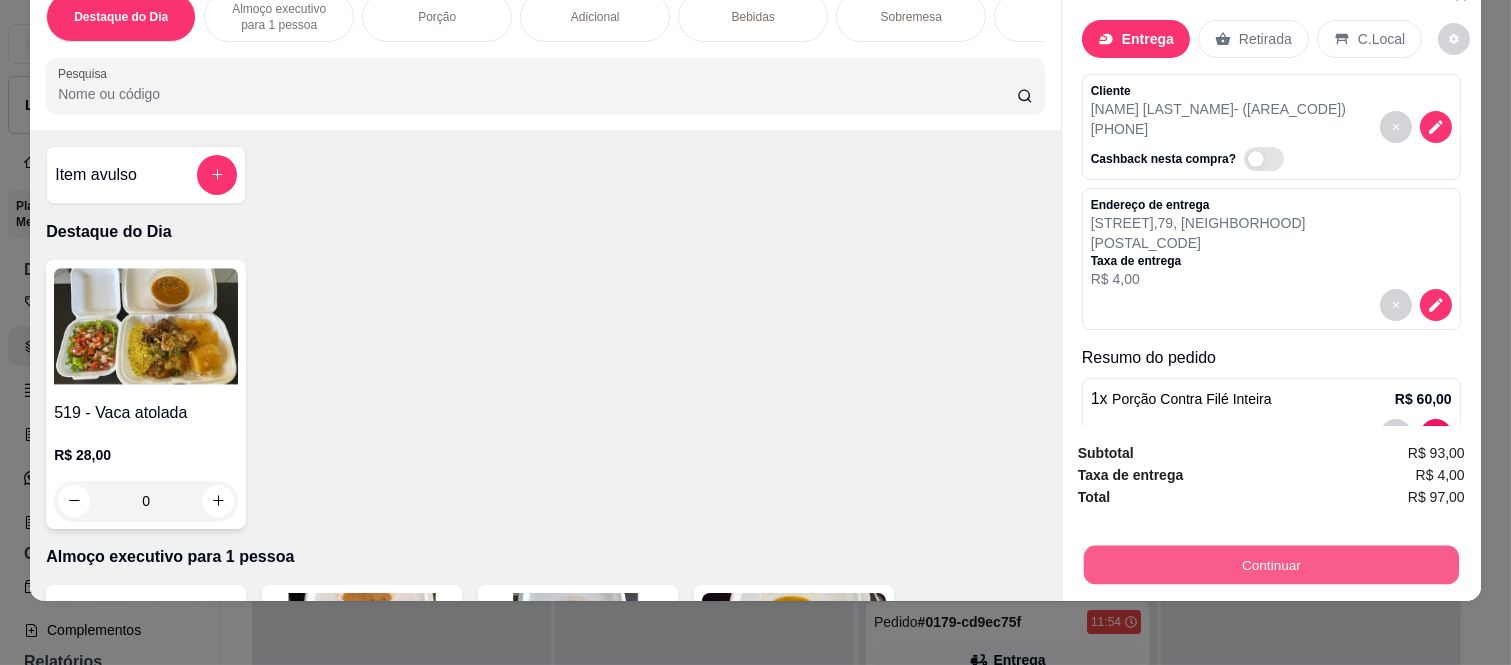click on "Continuar" at bounding box center [1271, 565] 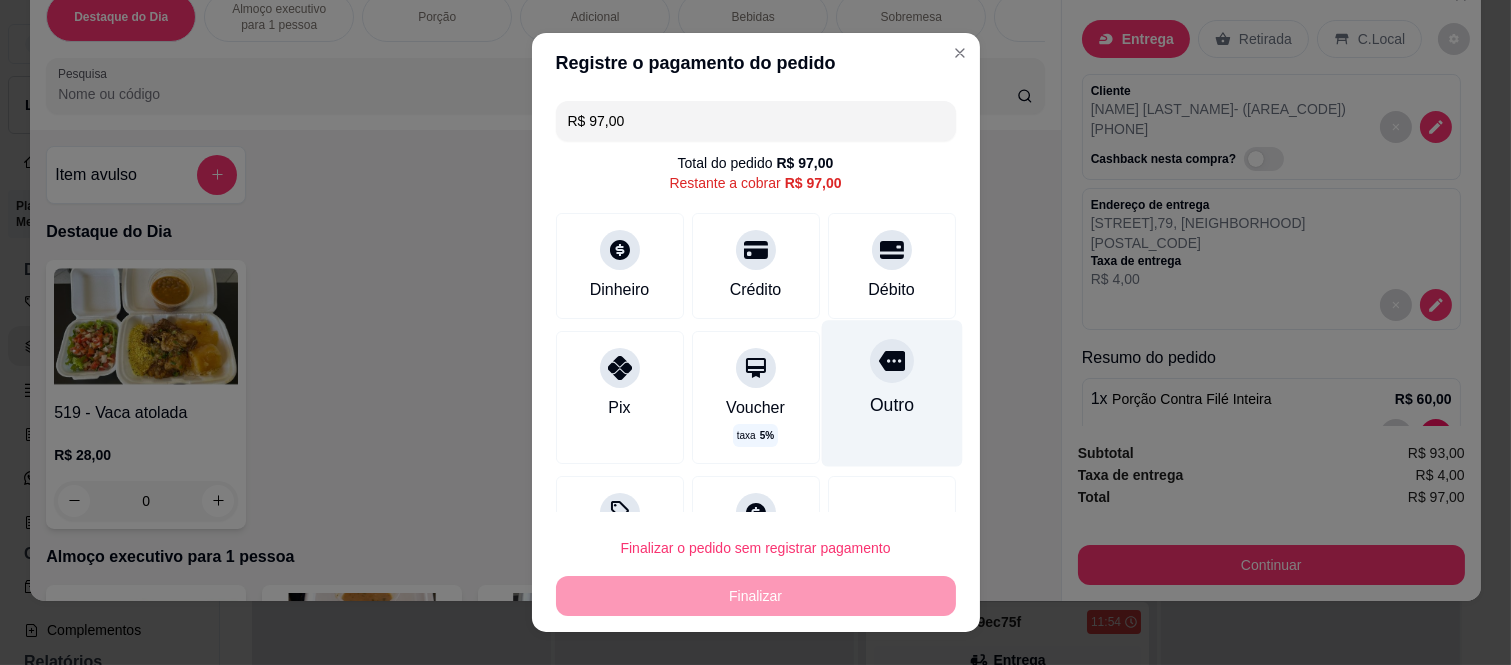 click on "Outro" at bounding box center [891, 405] 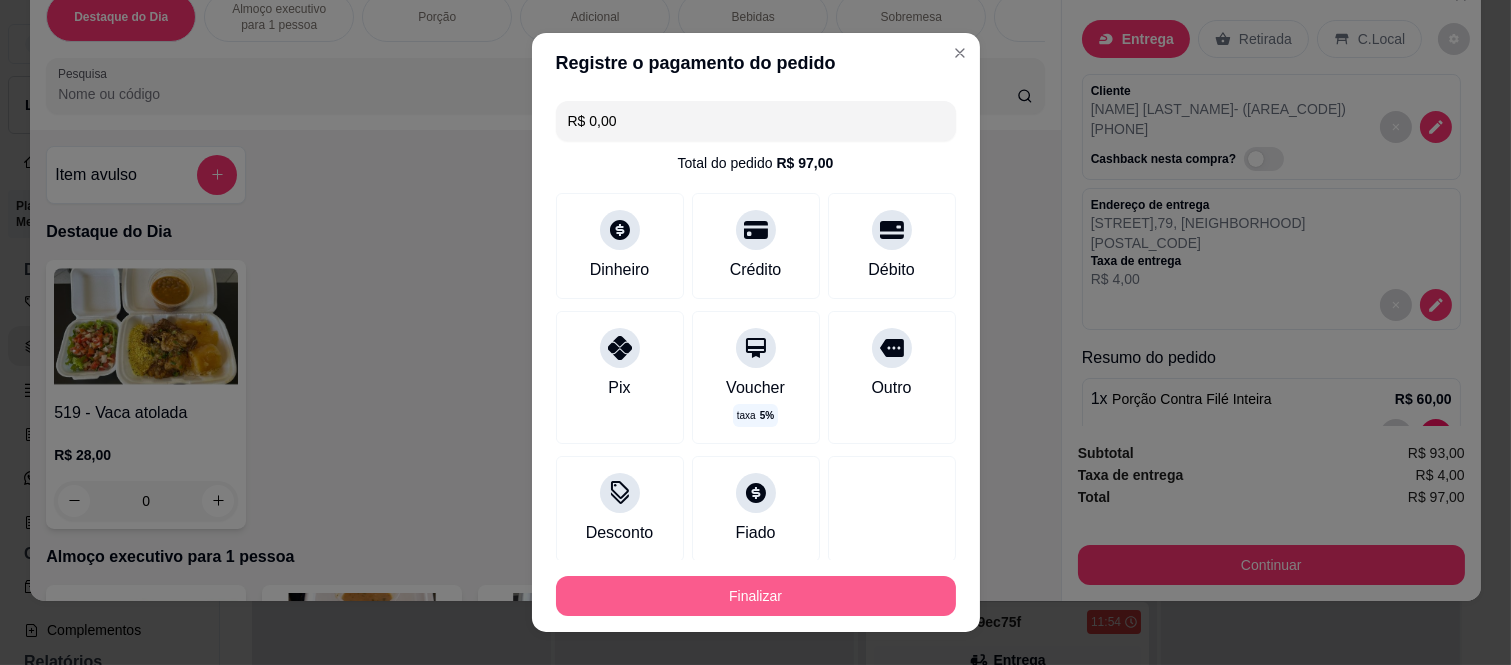 click on "Finalizar" at bounding box center [756, 596] 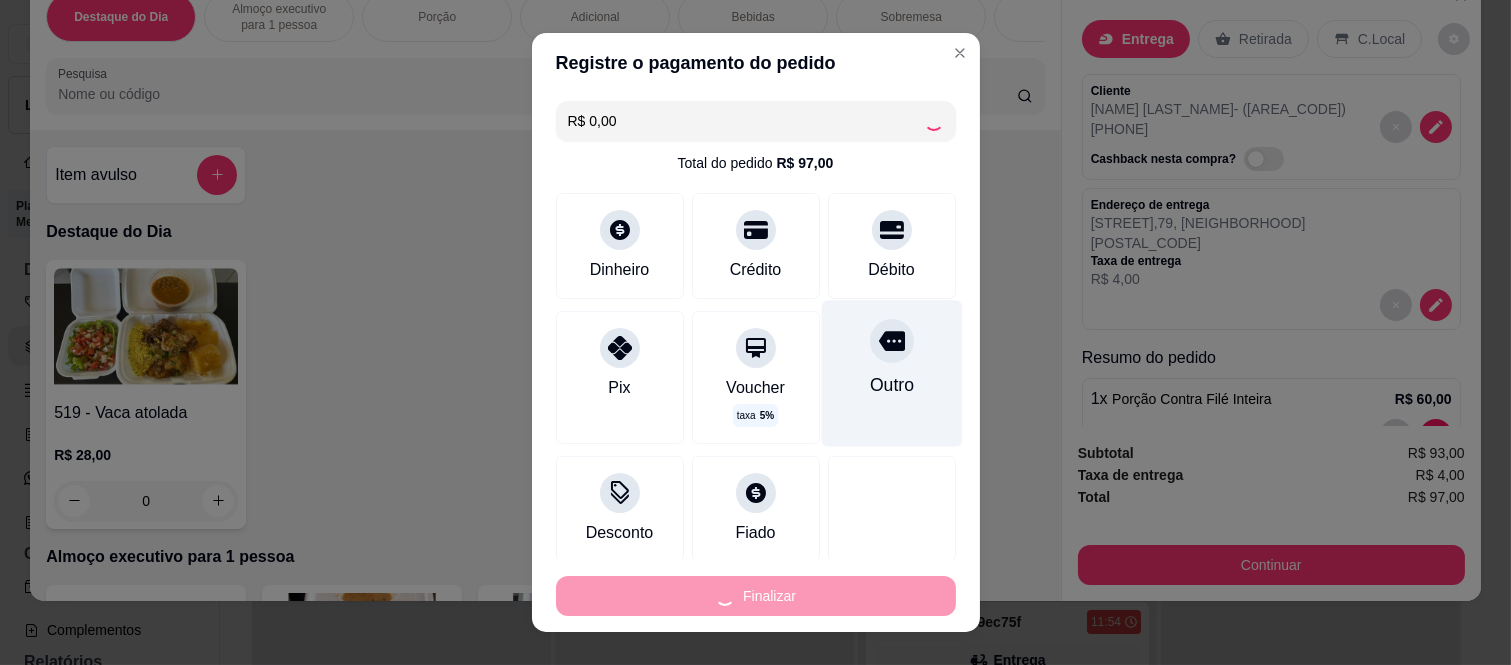 type on "0" 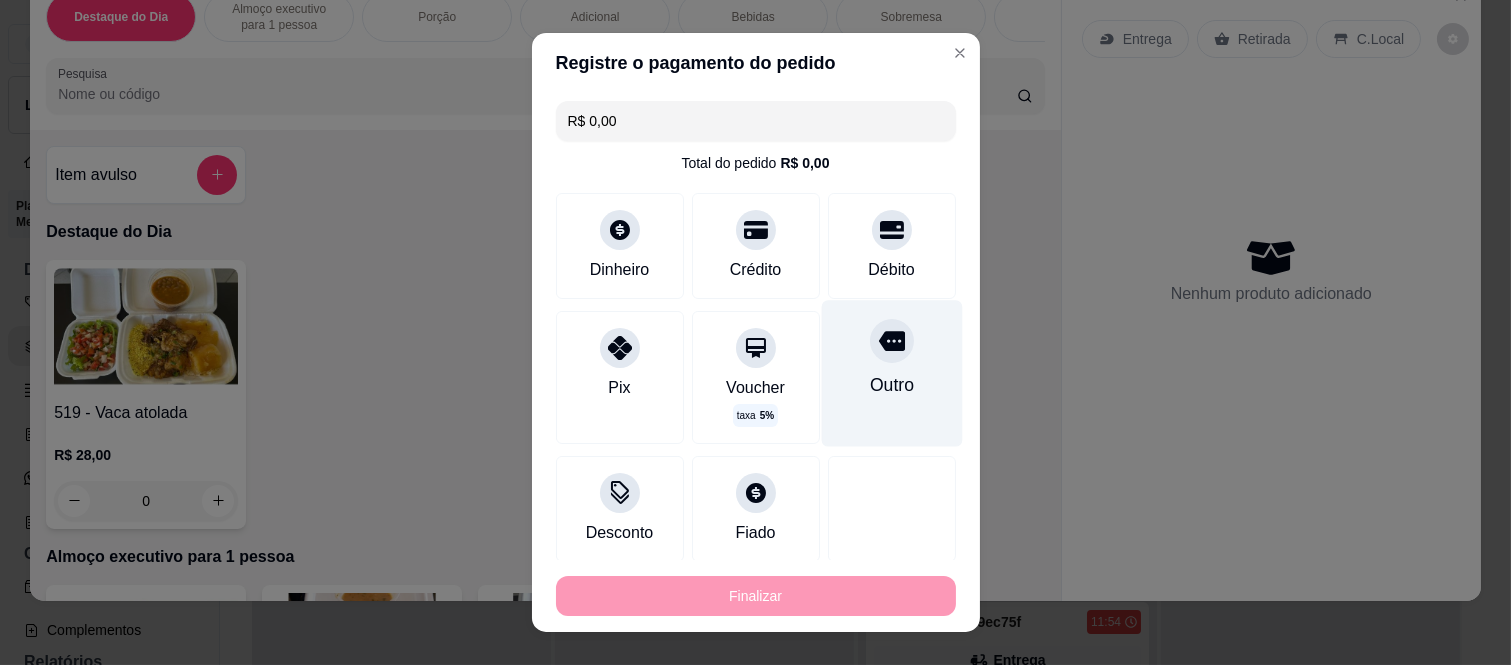 type on "-R$ 97,00" 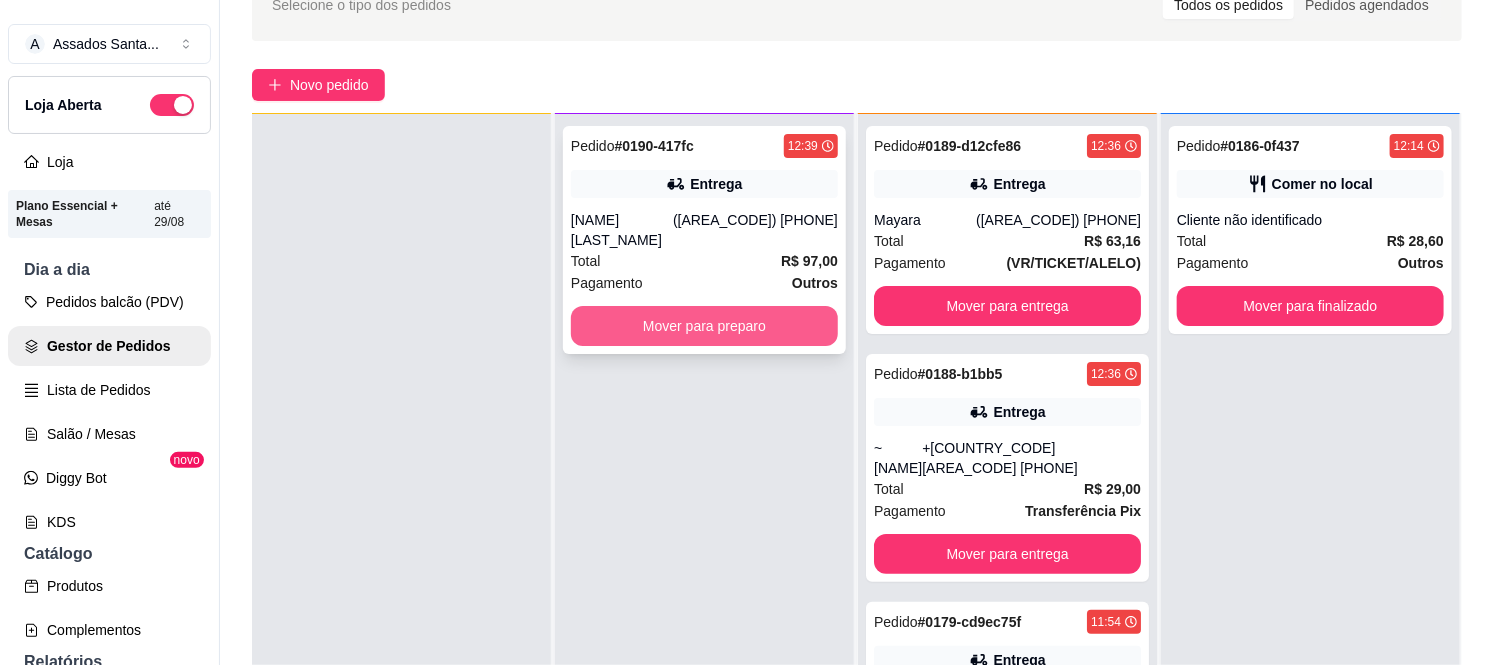click on "Mover para preparo" at bounding box center (704, 326) 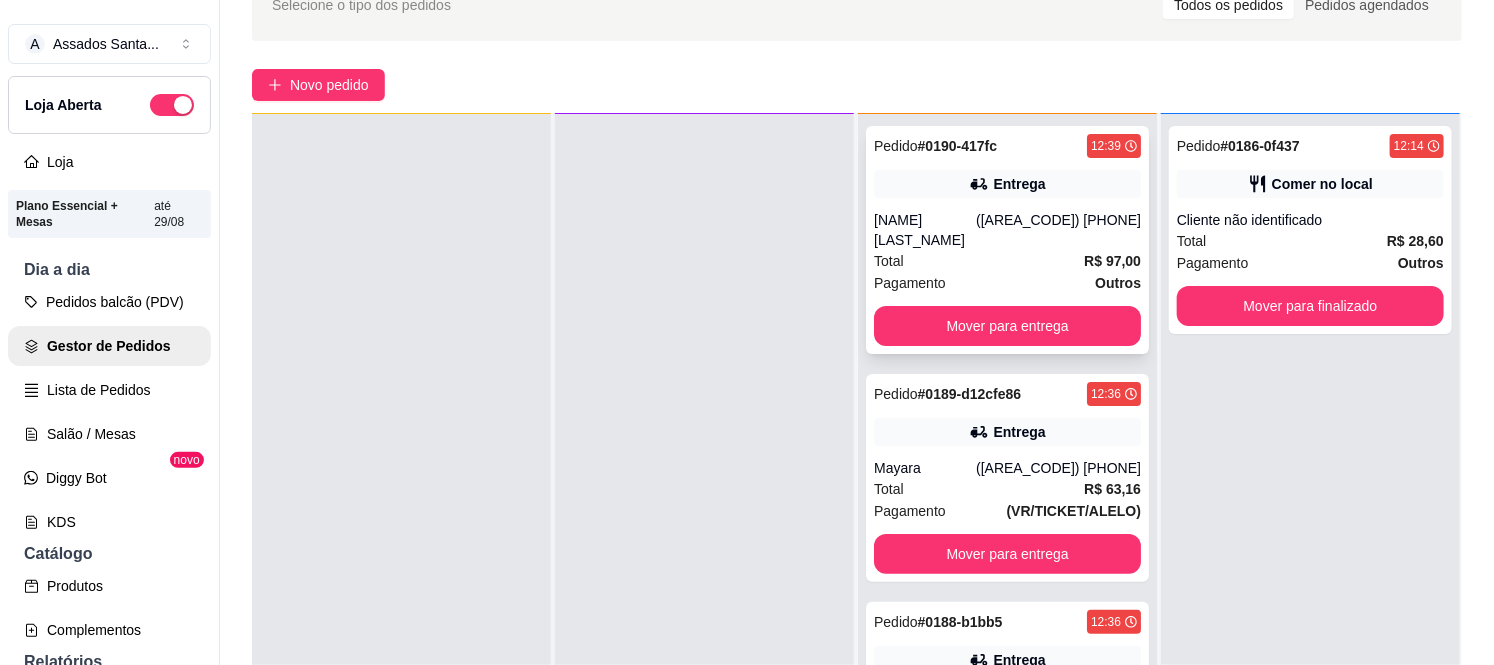 click on "[FIRST] [LAST]" at bounding box center [925, 230] 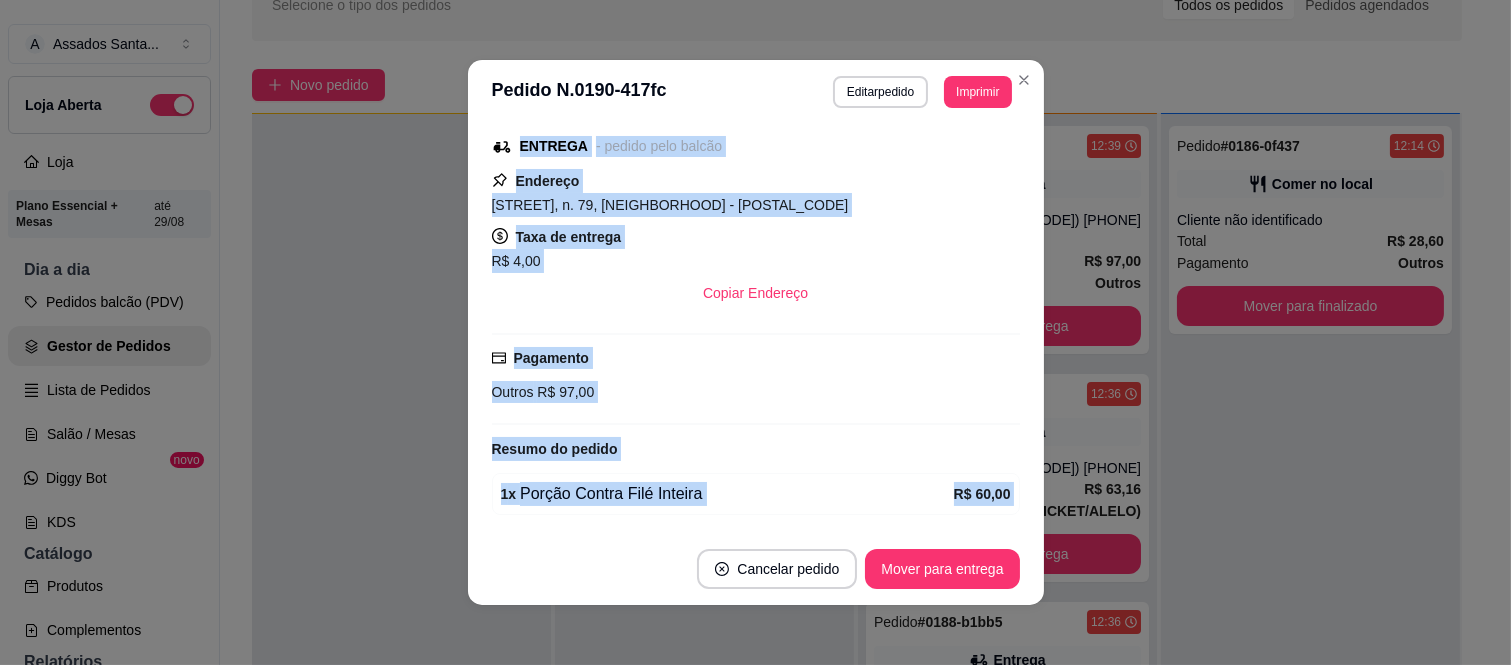scroll, scrollTop: 575, scrollLeft: 0, axis: vertical 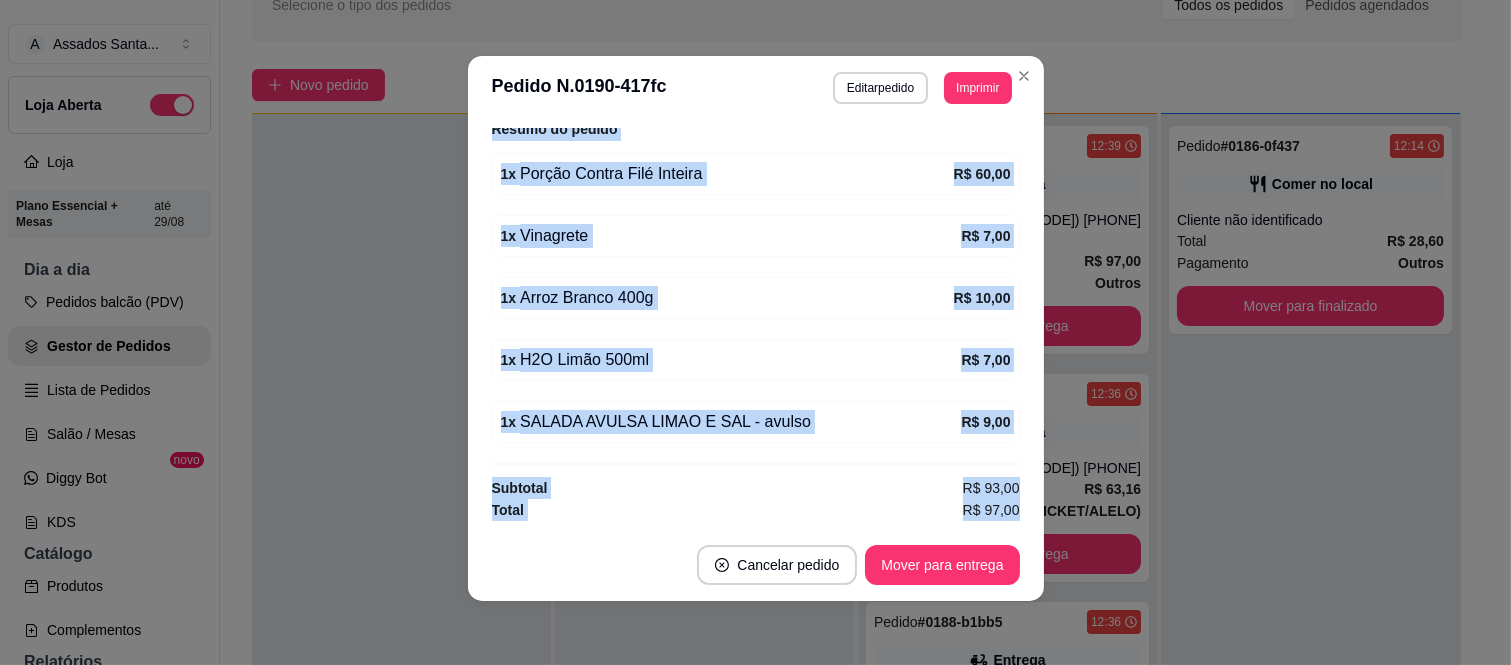 drag, startPoint x: 488, startPoint y: 397, endPoint x: 1023, endPoint y: 541, distance: 554.0406 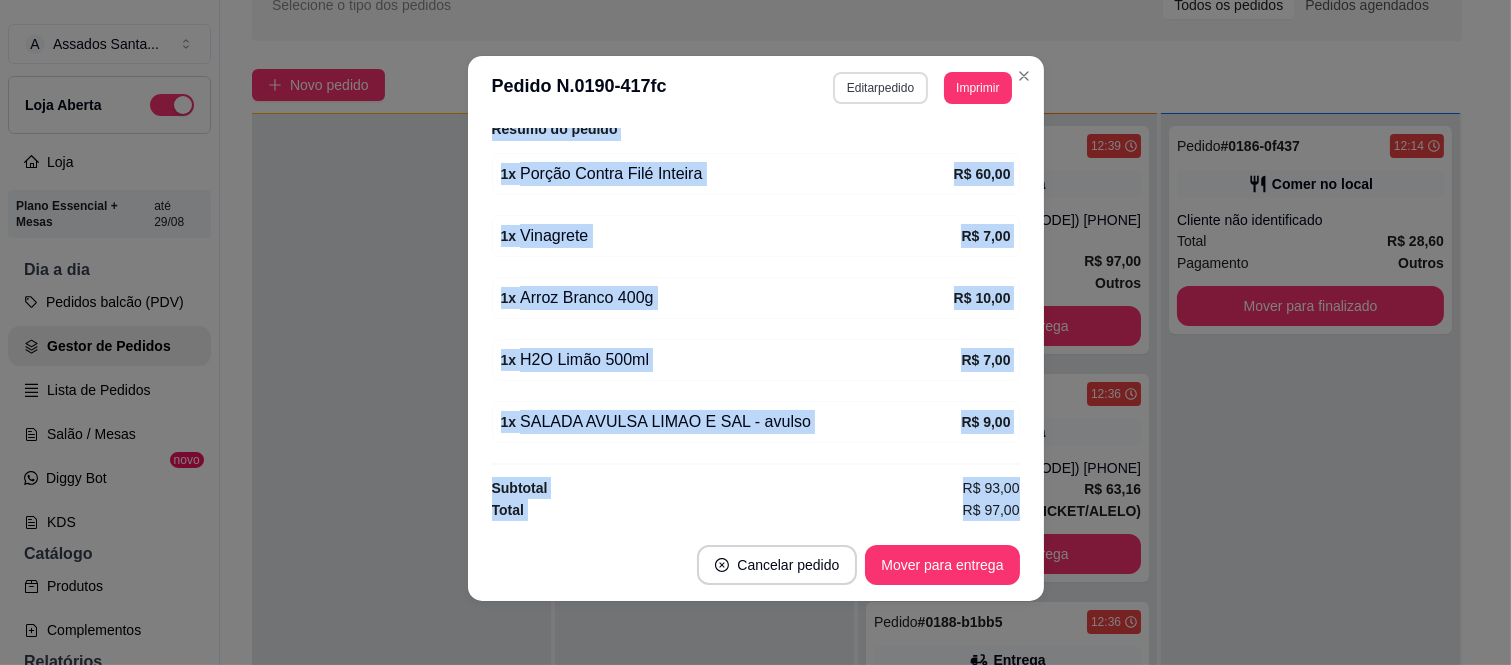 click on "Editar  pedido" at bounding box center [880, 88] 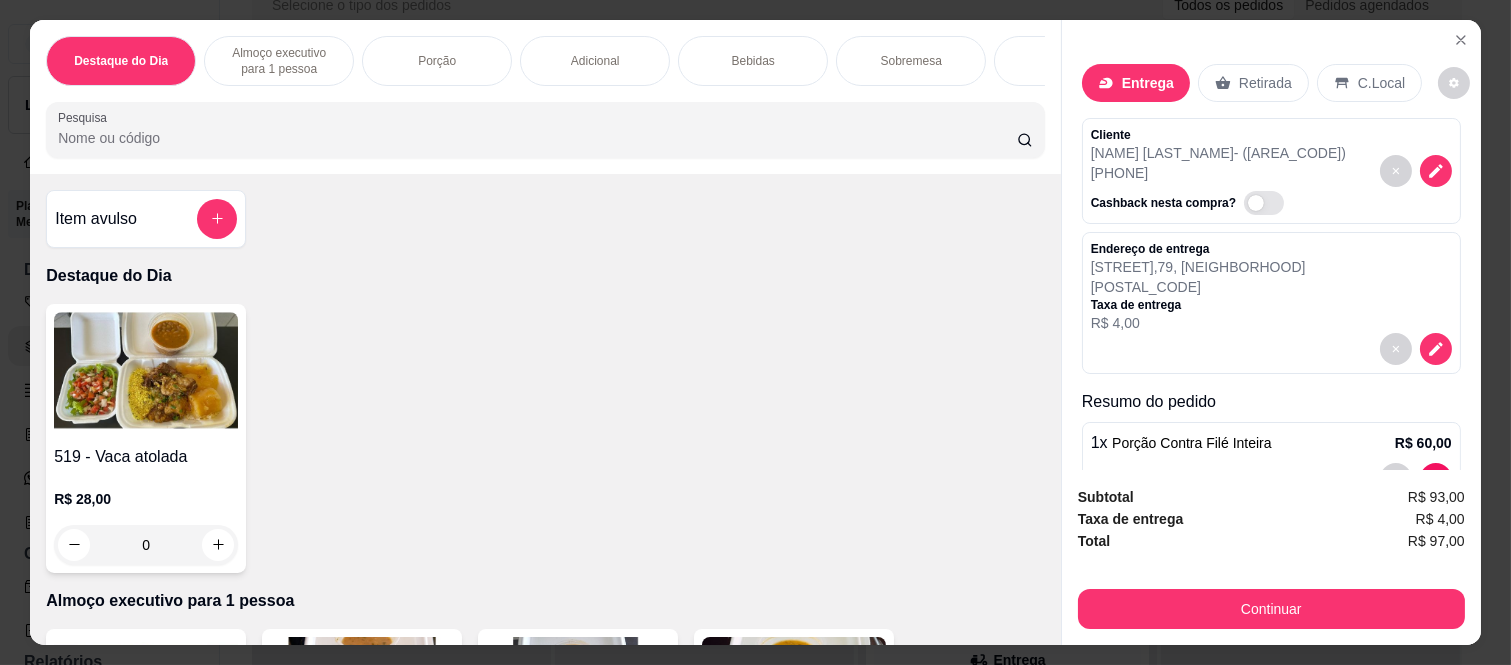 scroll, scrollTop: 111, scrollLeft: 0, axis: vertical 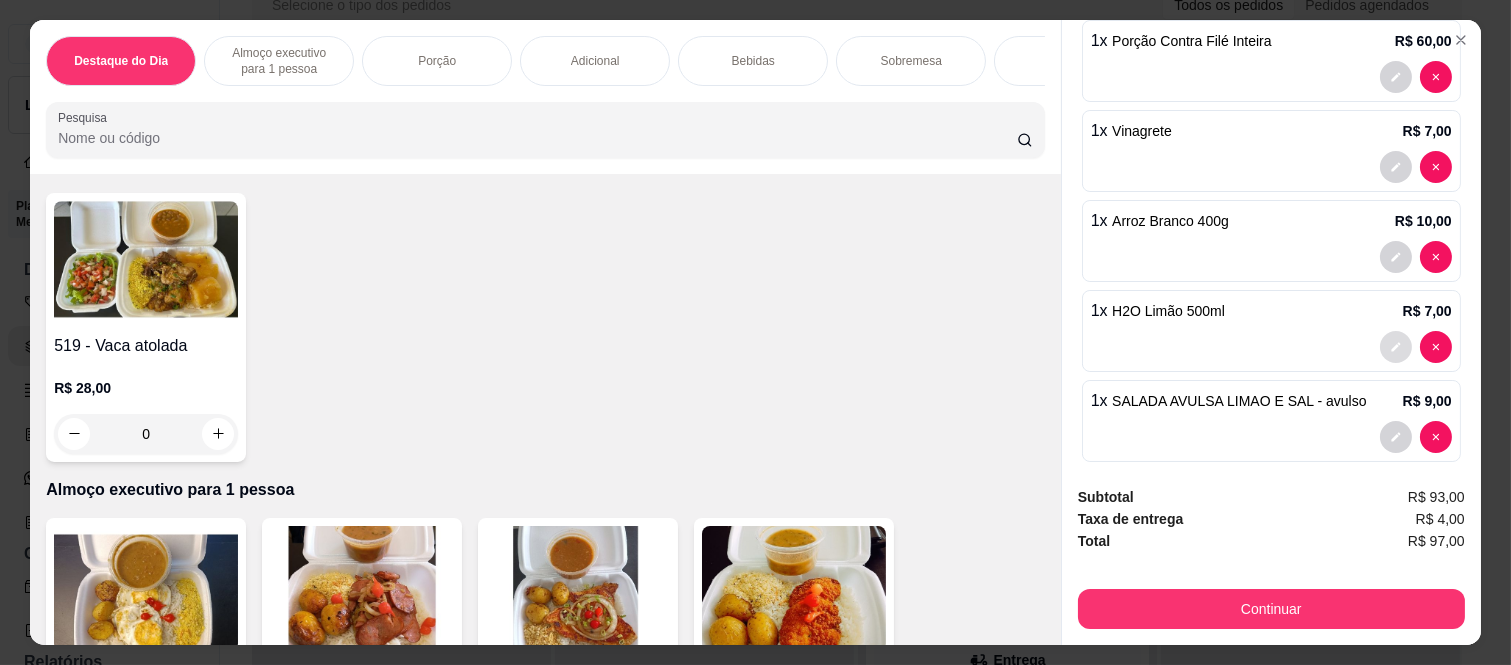 click at bounding box center [1396, 347] 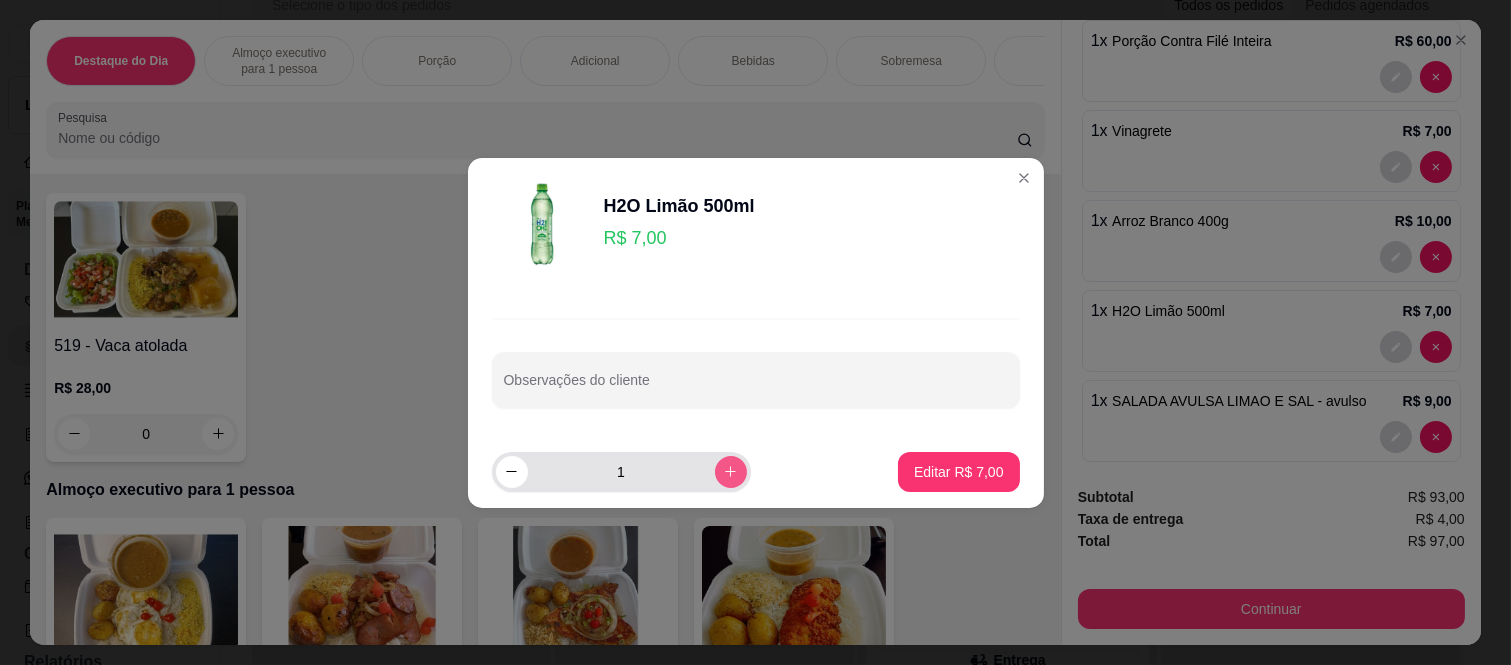 click at bounding box center (731, 472) 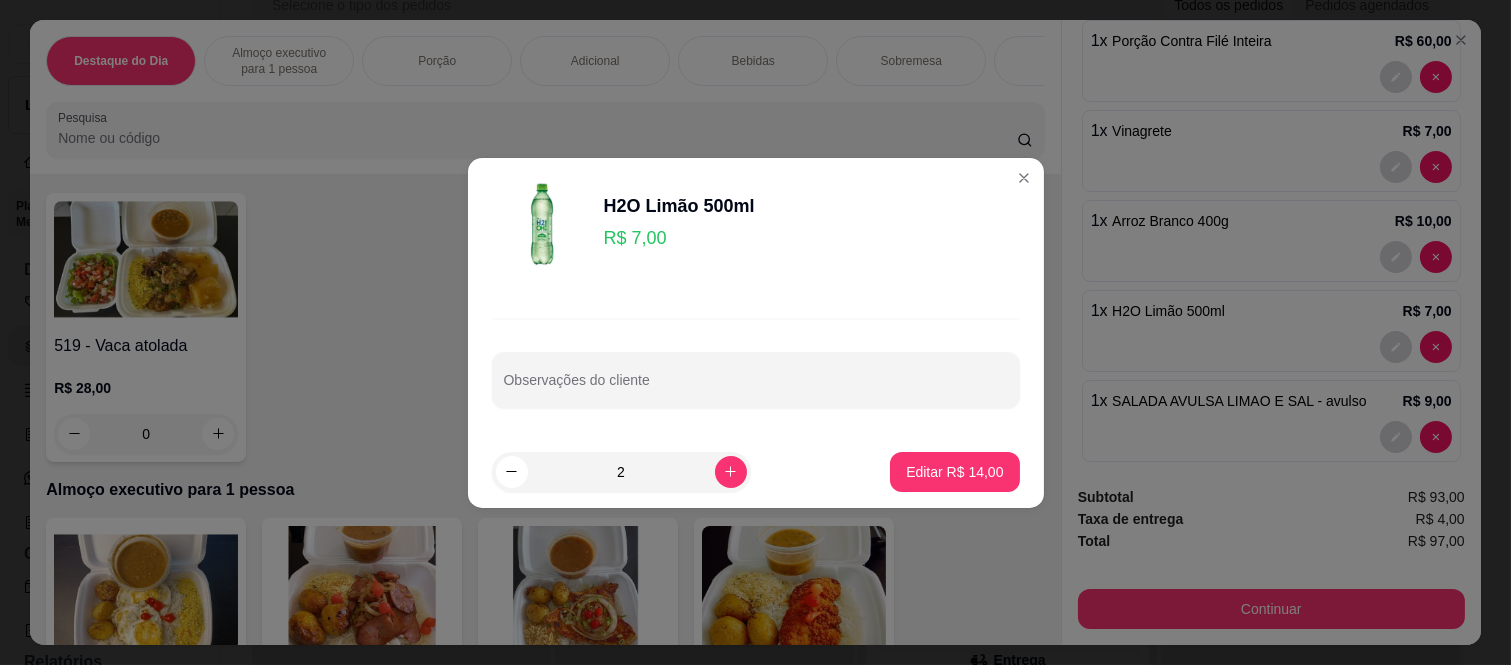 click on "2 Editar   R$ 14,00" at bounding box center (756, 472) 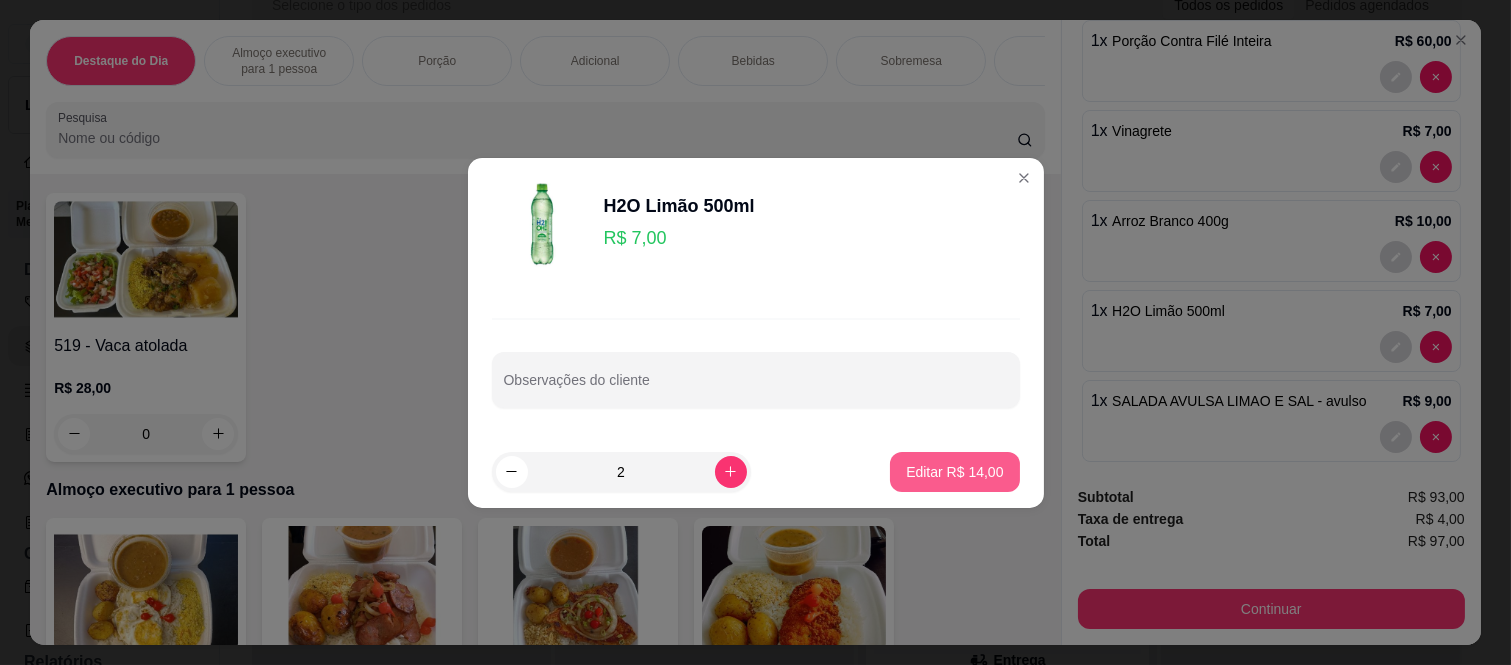 click on "Editar   R$ 14,00" at bounding box center (954, 472) 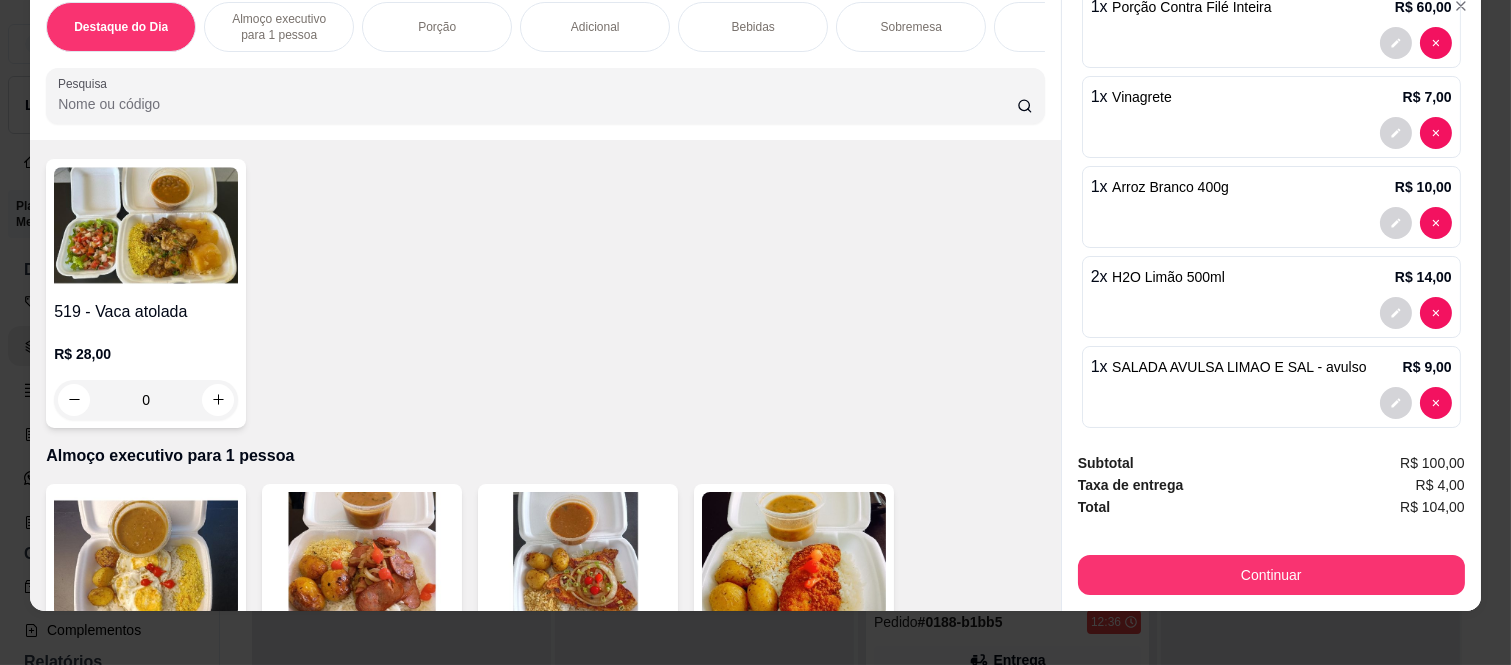 scroll, scrollTop: 52, scrollLeft: 0, axis: vertical 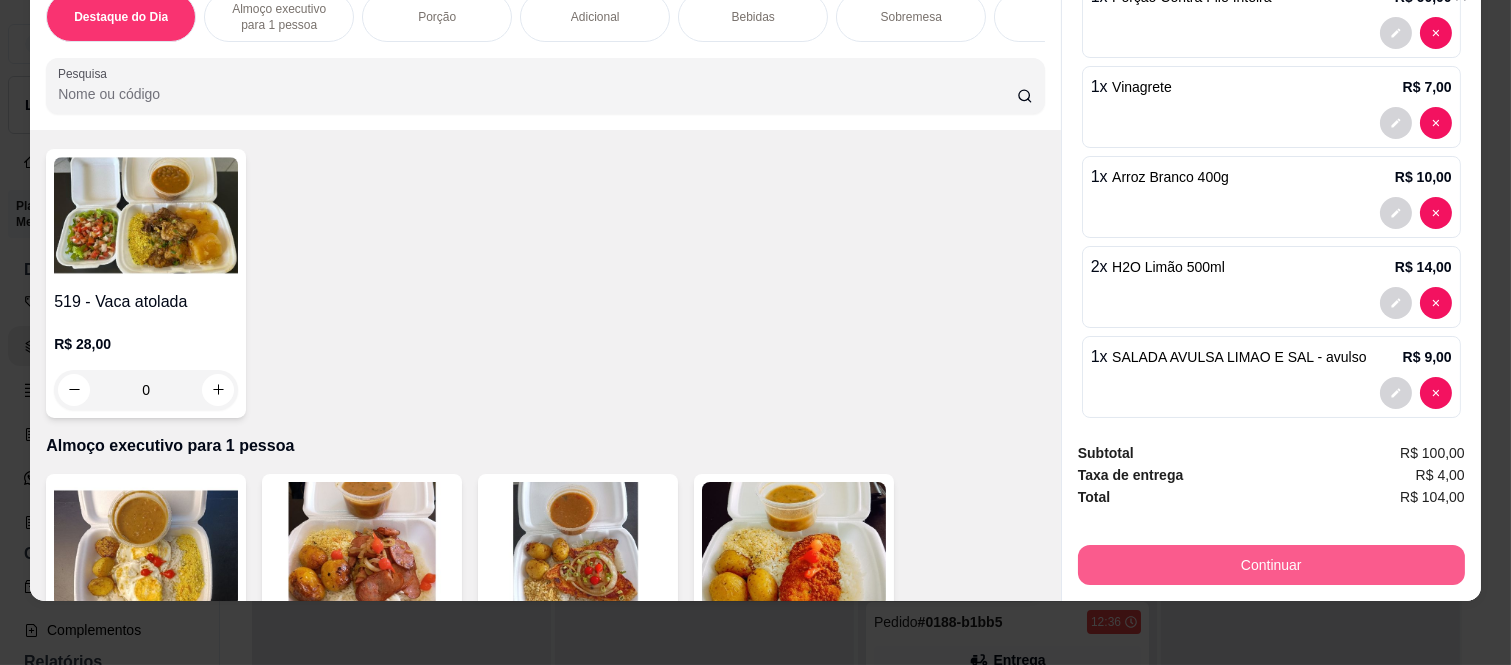click on "Continuar" at bounding box center [1271, 565] 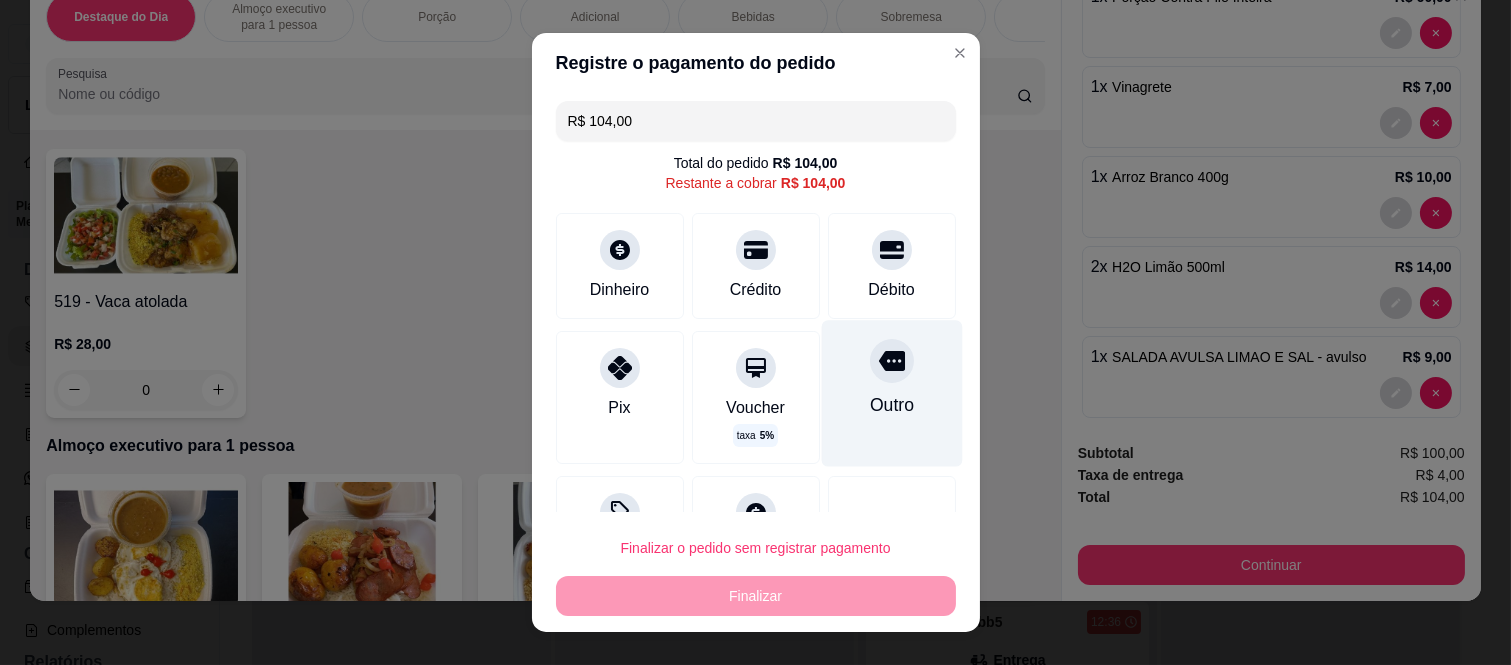 click at bounding box center (892, 361) 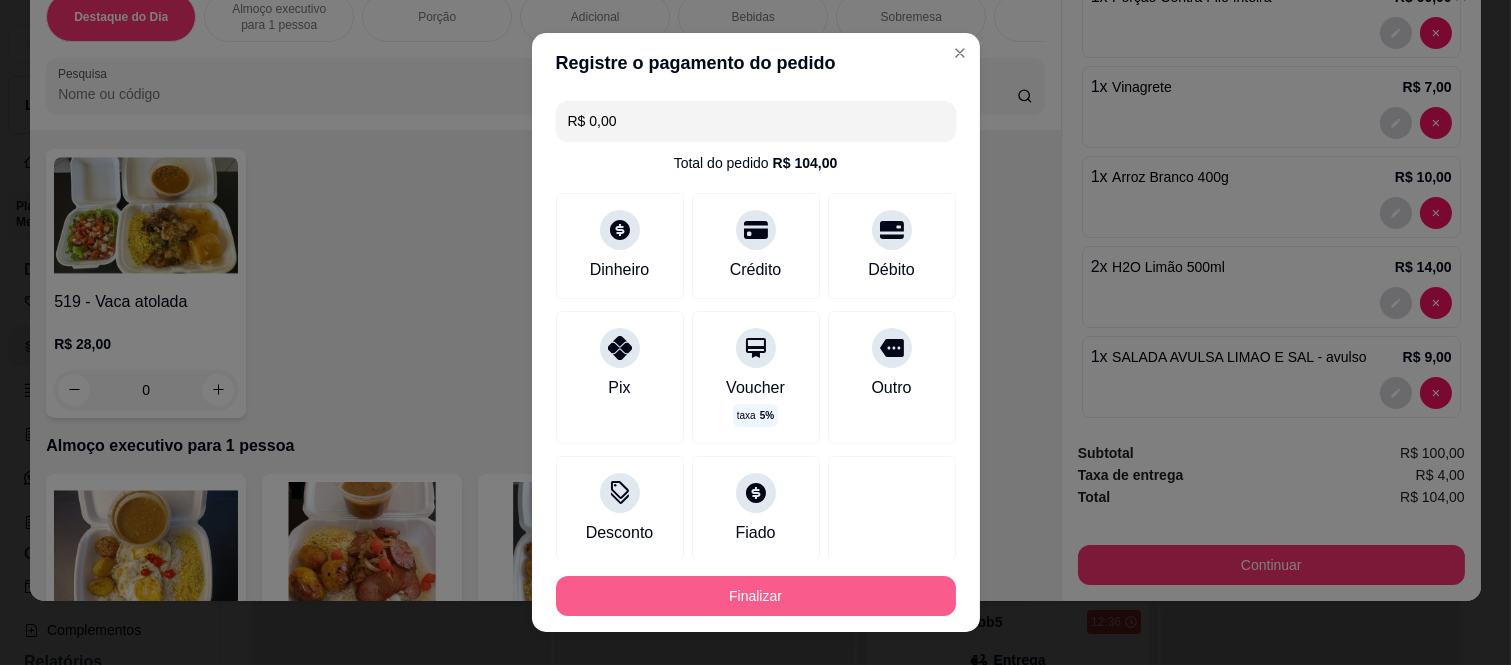 click on "Finalizar" at bounding box center (756, 596) 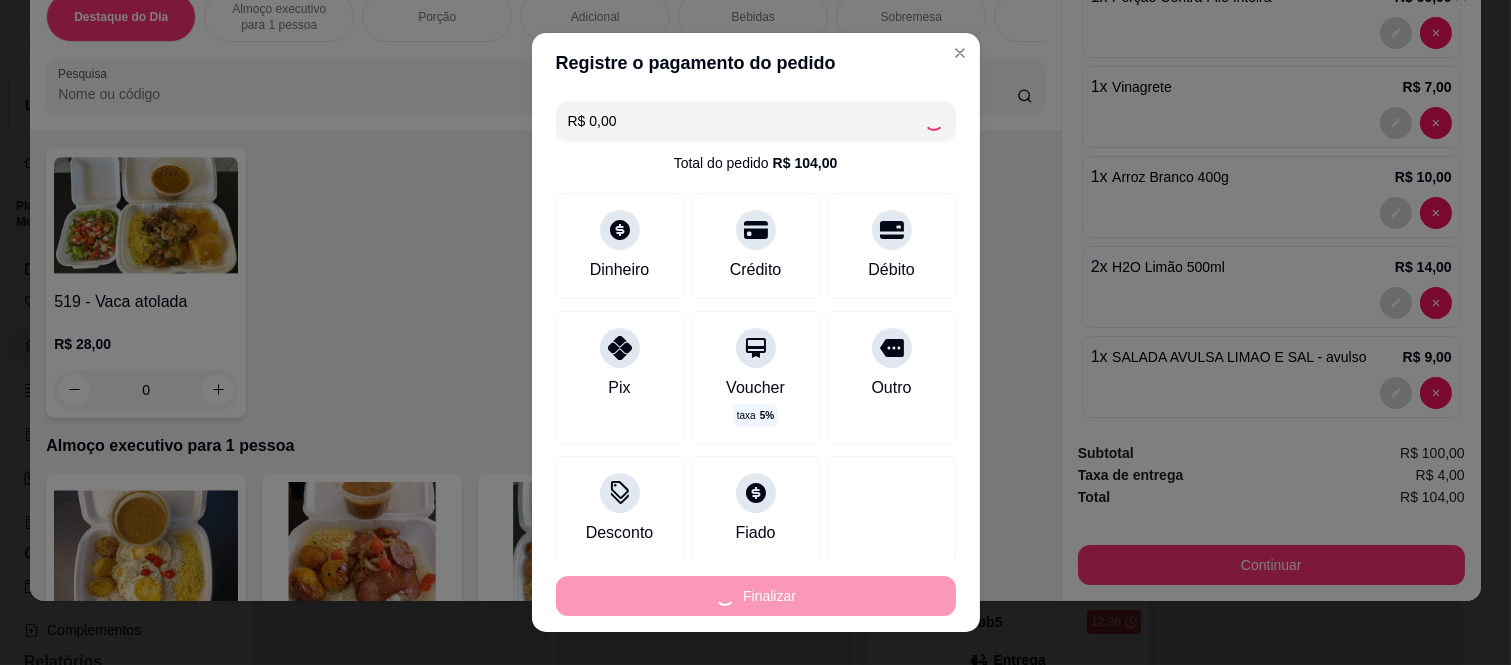 type on "0" 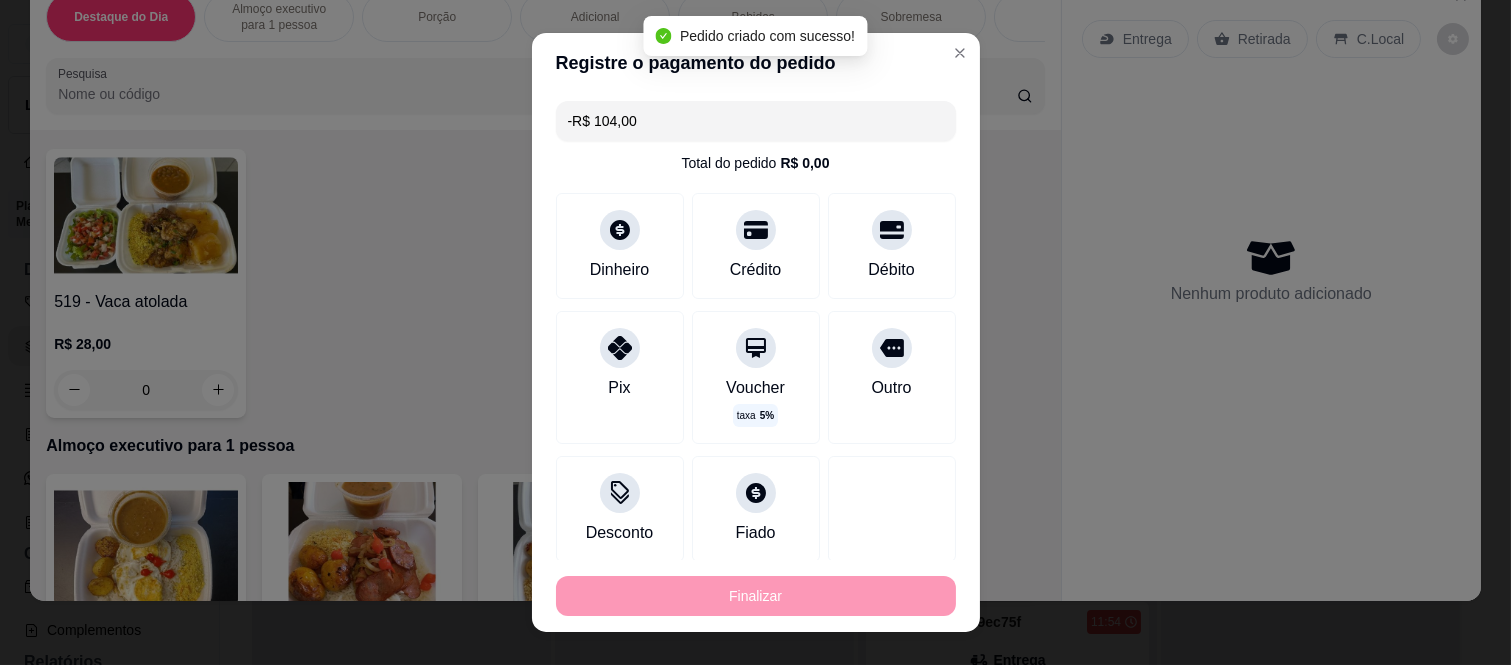 scroll, scrollTop: 0, scrollLeft: 0, axis: both 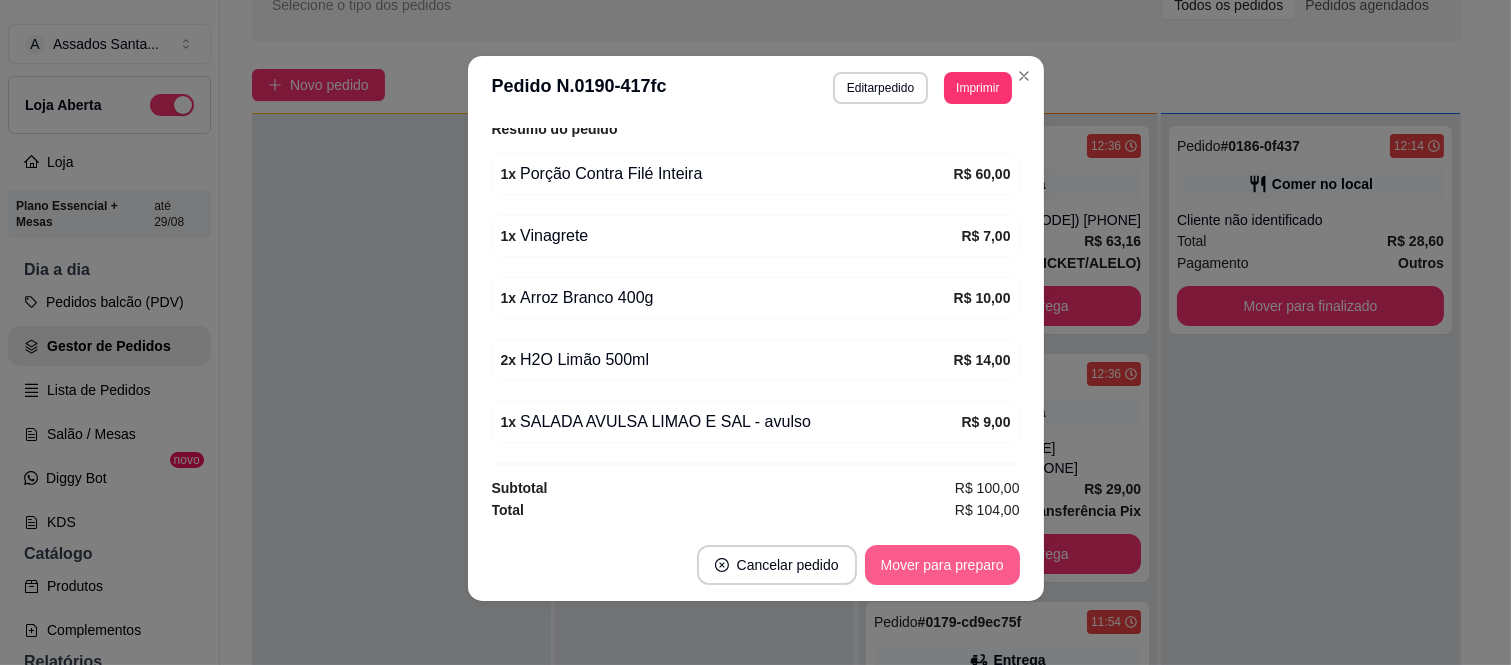 click on "Mover para preparo" at bounding box center (942, 565) 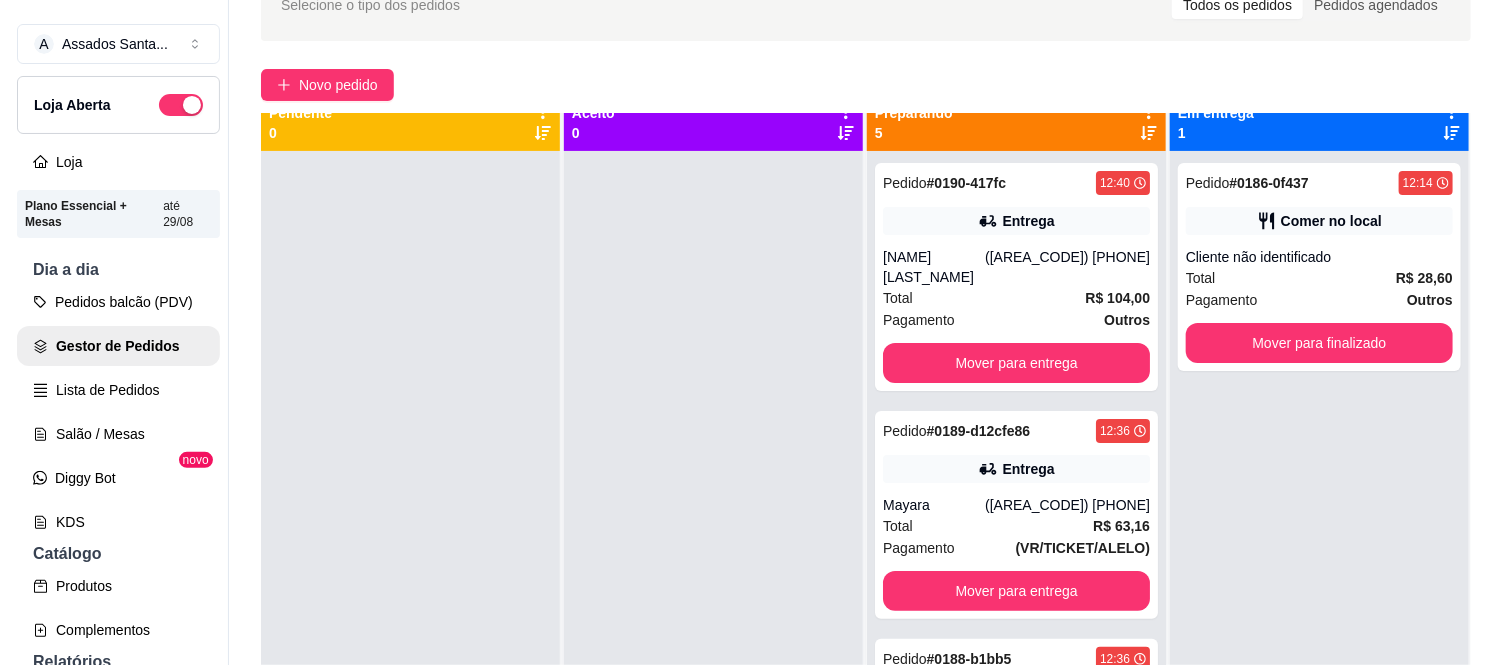 scroll, scrollTop: 0, scrollLeft: 0, axis: both 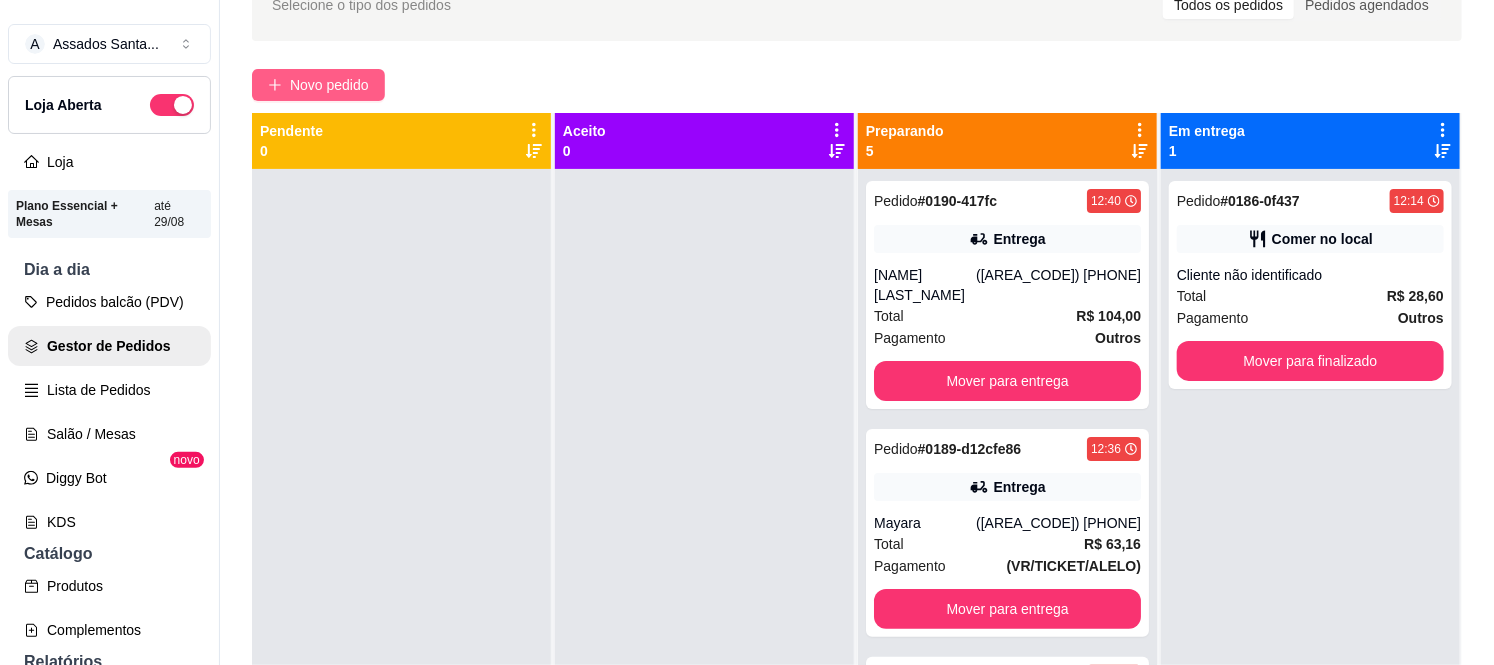 click on "Novo pedido" at bounding box center [329, 85] 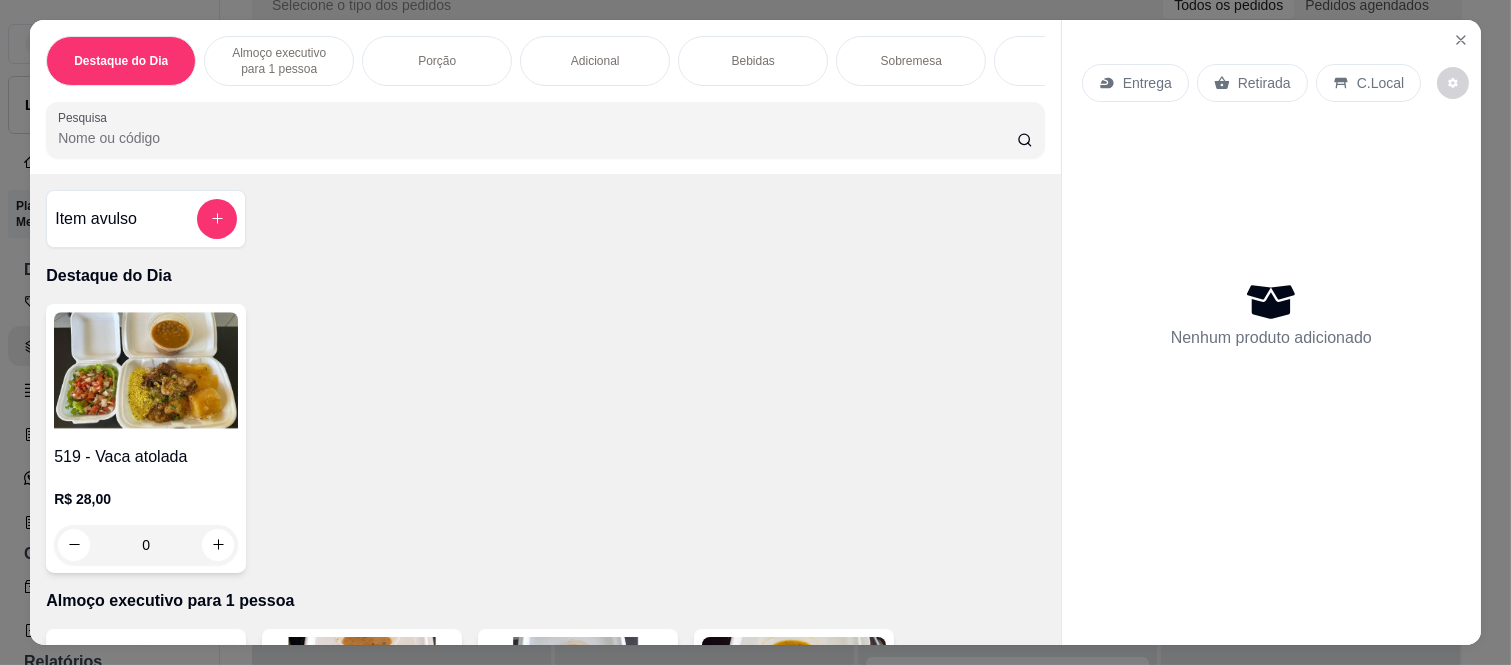 click on "Almoço executivo para 1 pessoa" at bounding box center [279, 61] 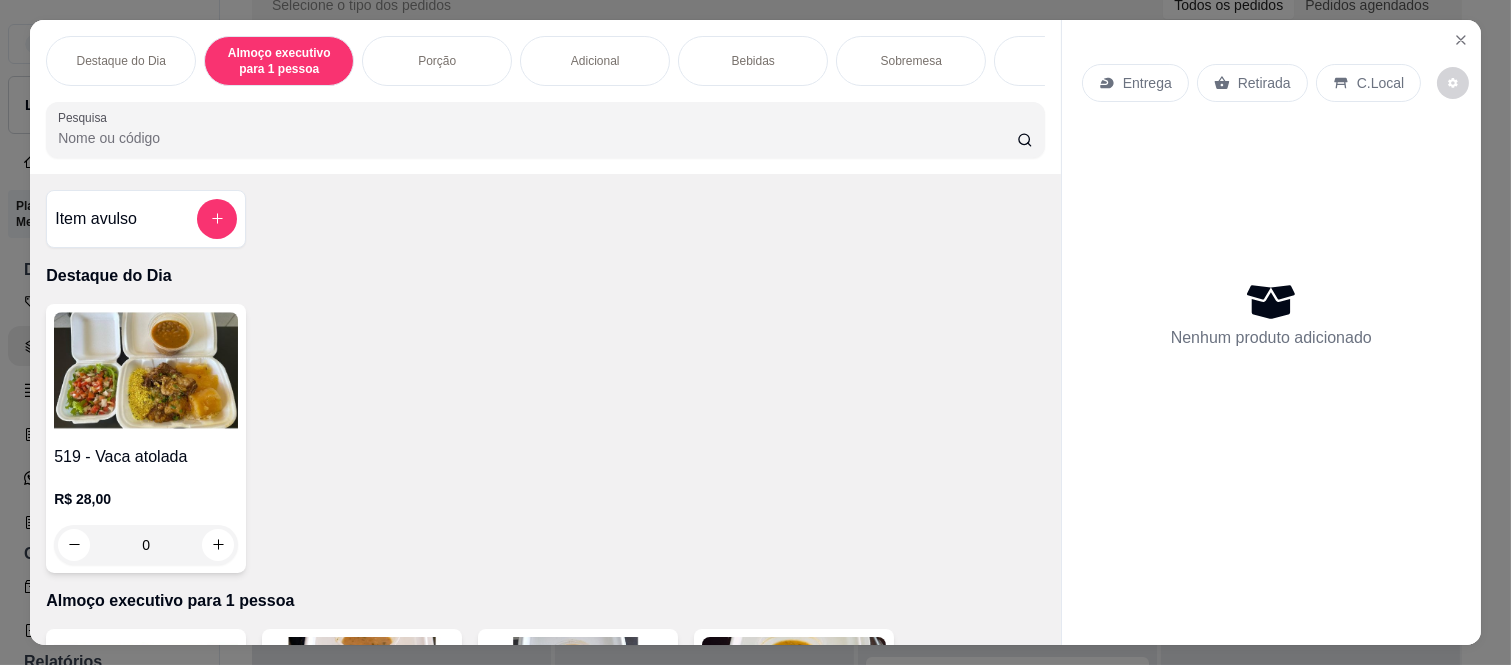 scroll, scrollTop: 415, scrollLeft: 0, axis: vertical 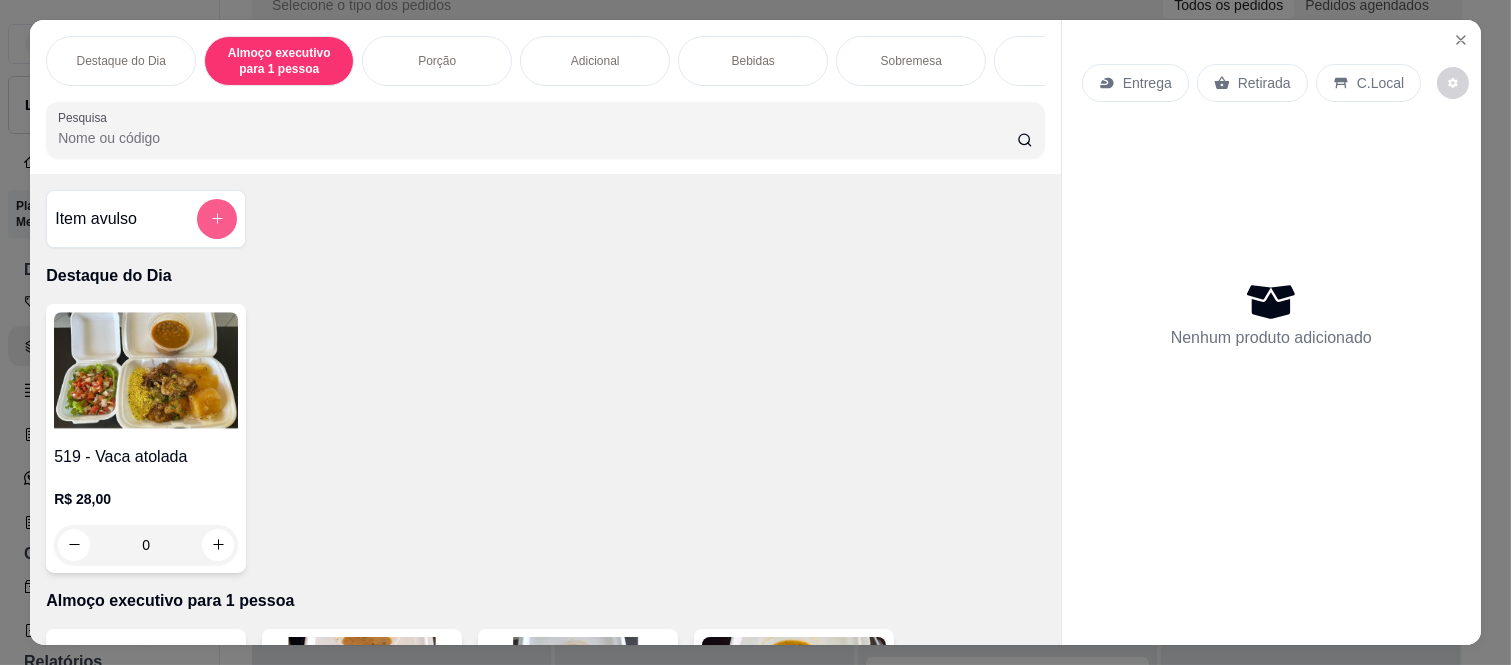 click at bounding box center (217, 219) 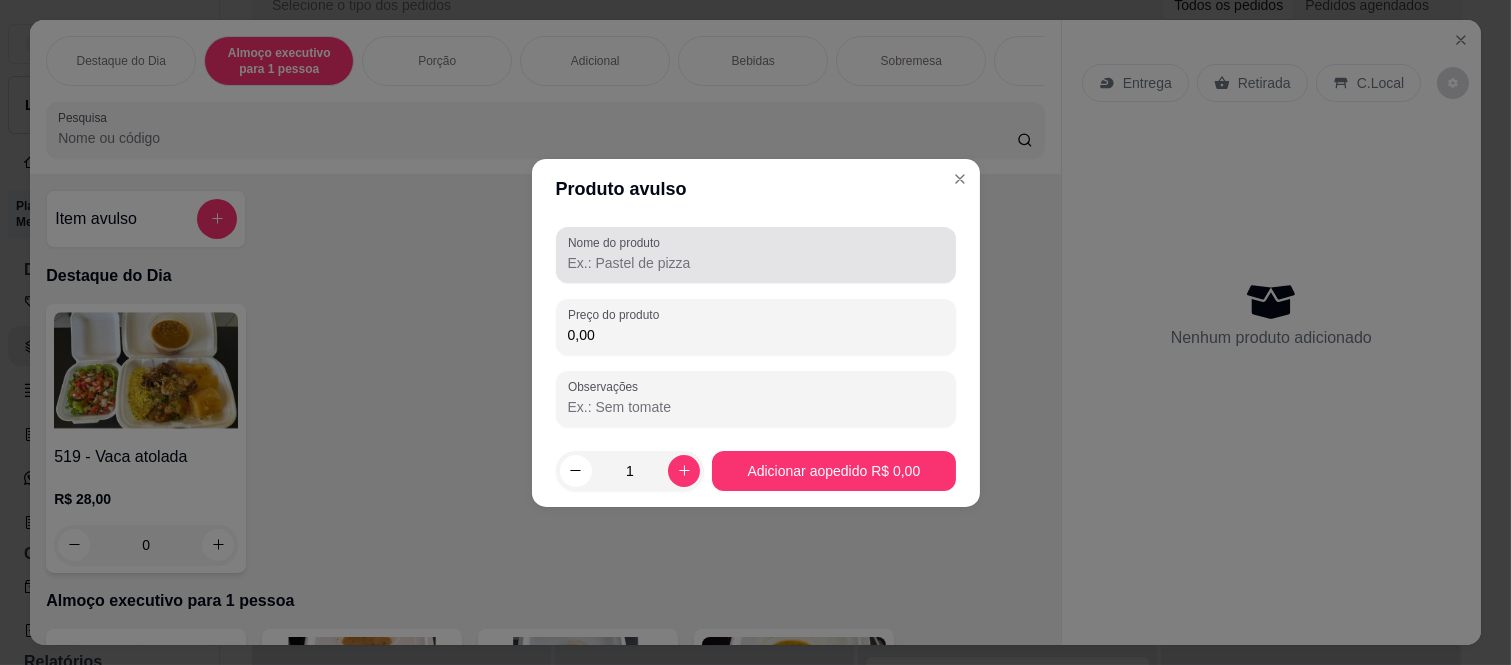 click on "Nome do produto" at bounding box center [756, 263] 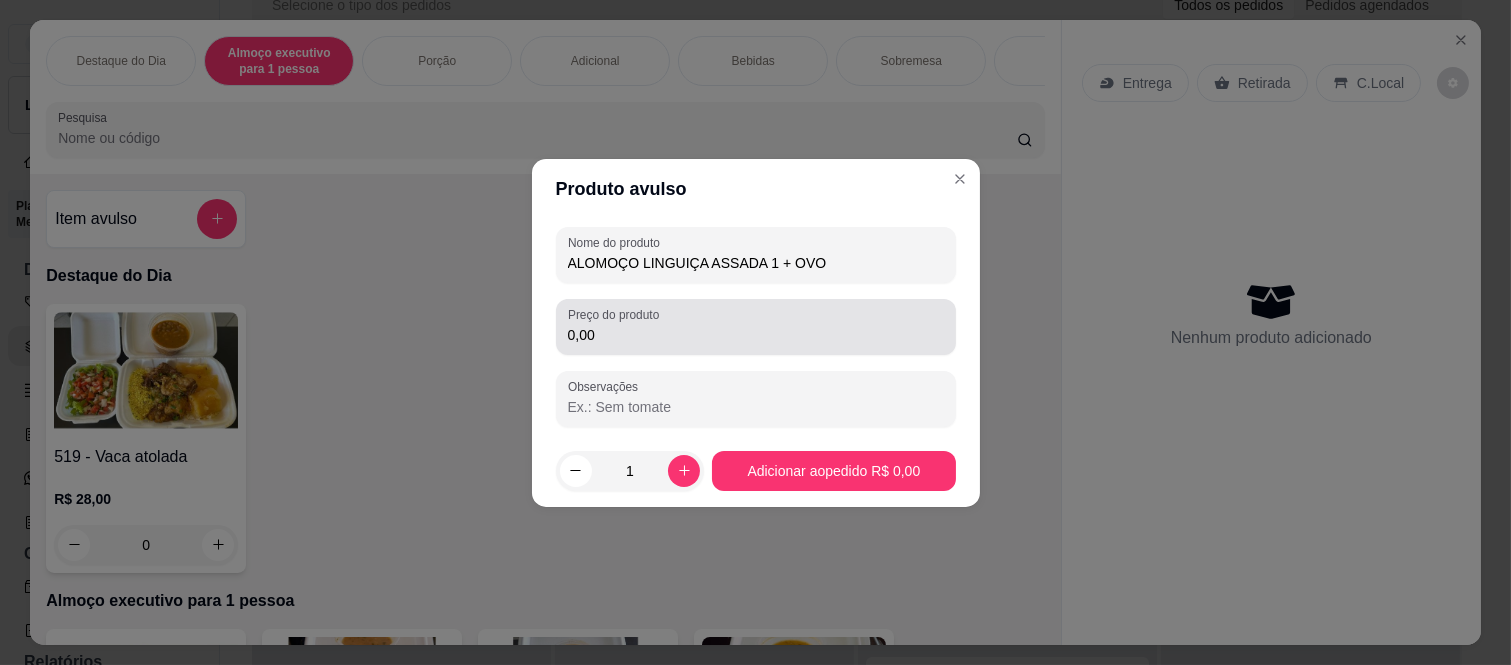 type on "ALOMOÇO LINGUIÇA ASSADA 1 + OVO" 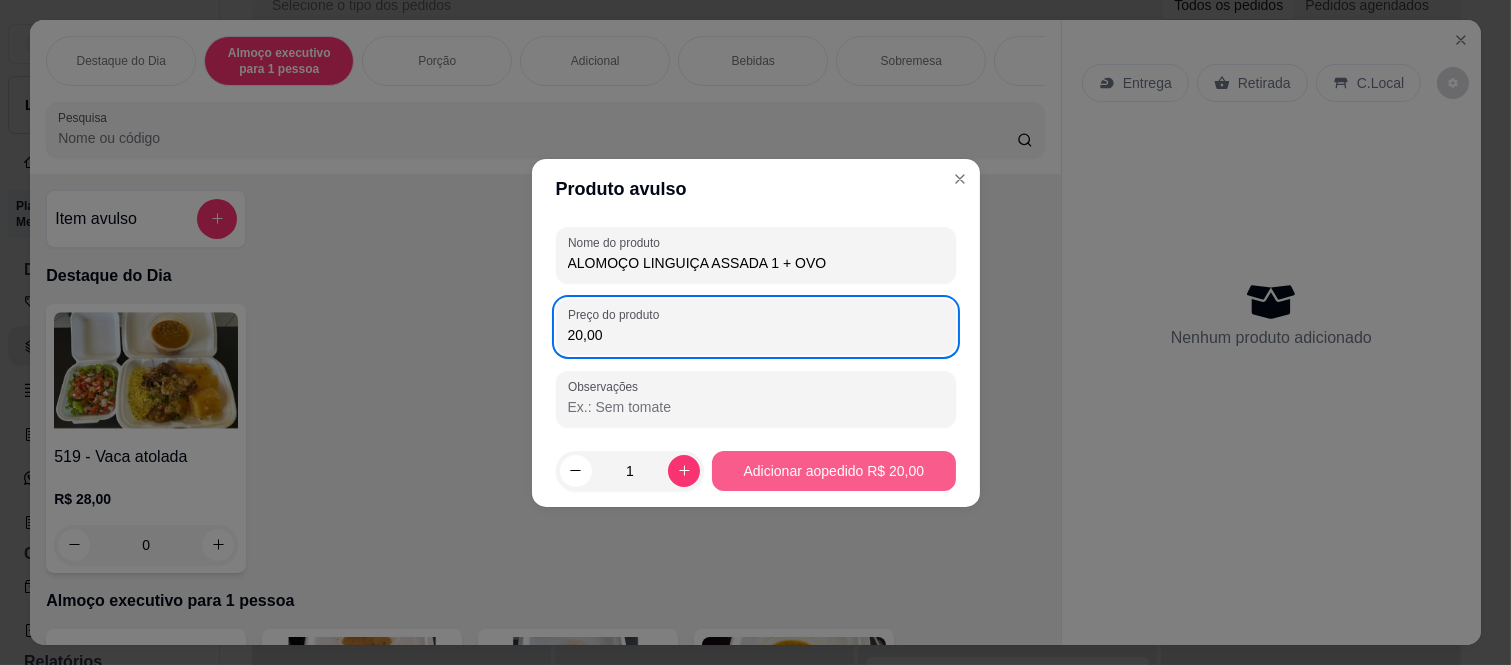 type on "20,00" 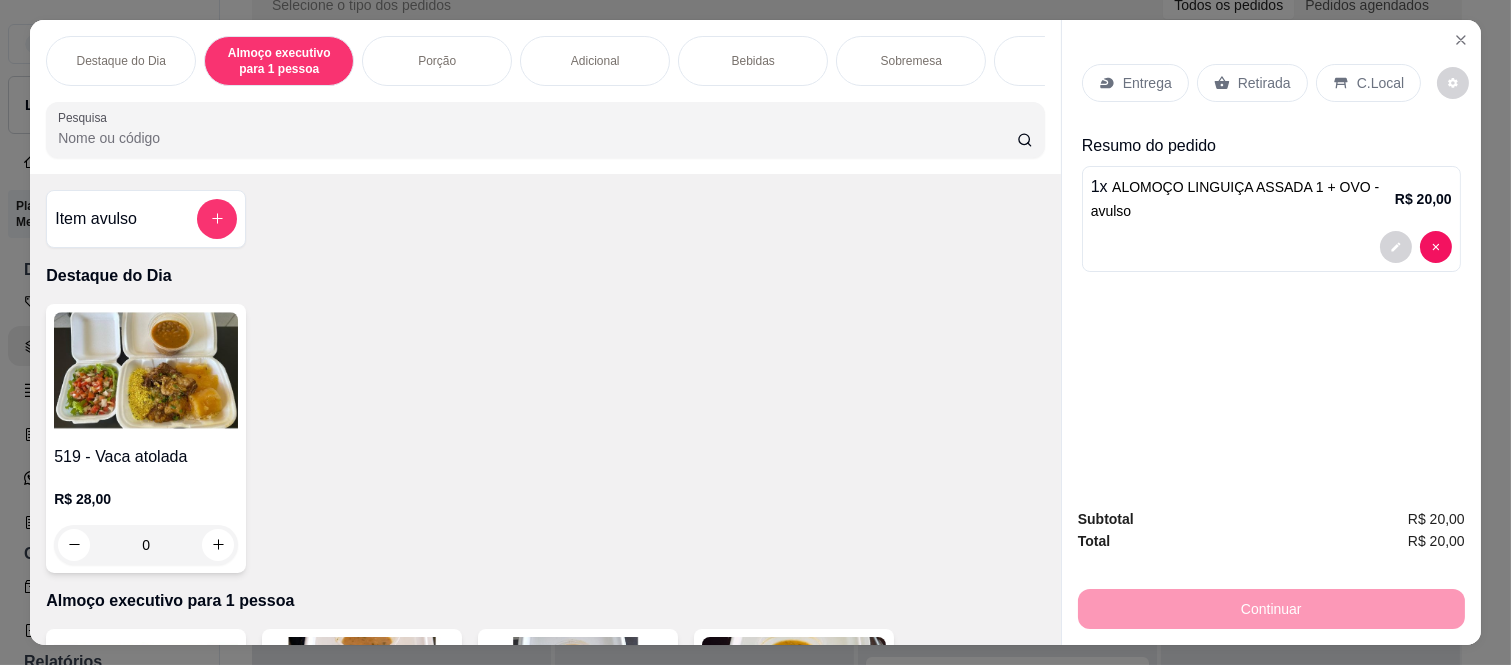 click on "Bebidas" at bounding box center (753, 61) 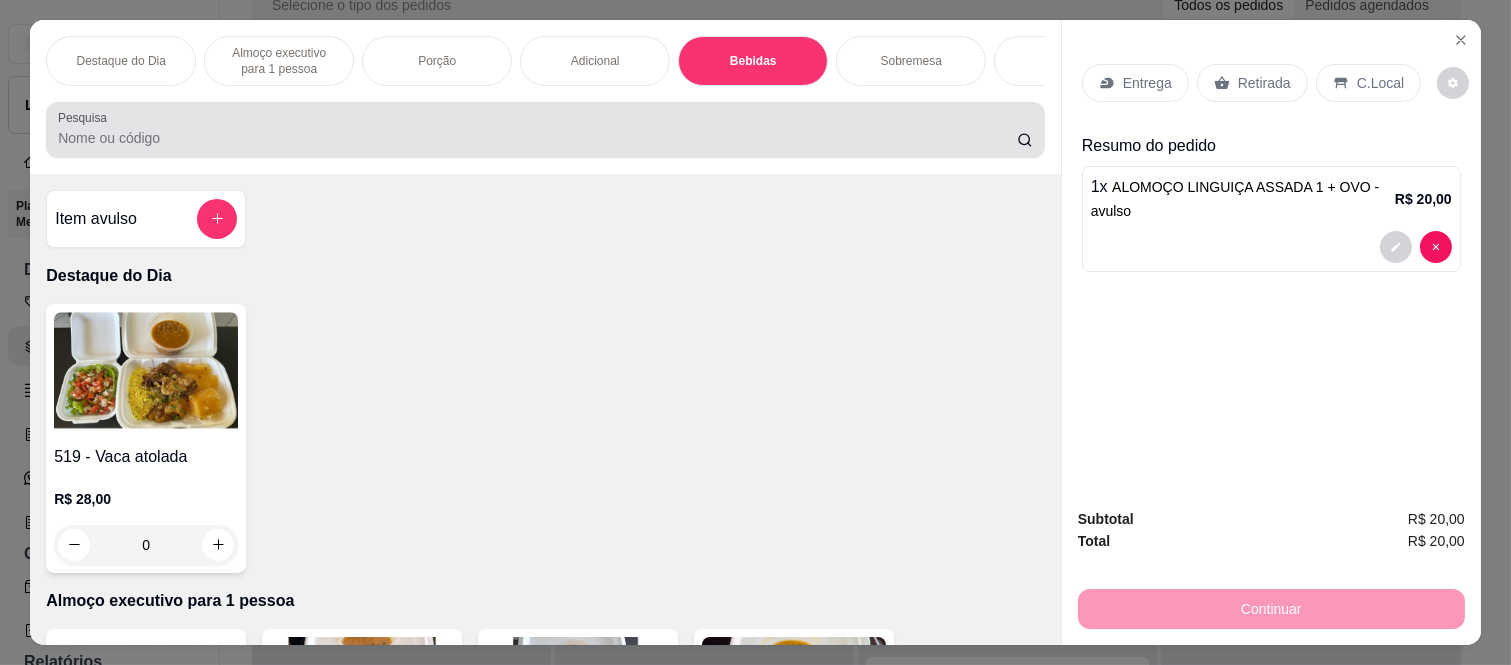 scroll, scrollTop: 2982, scrollLeft: 0, axis: vertical 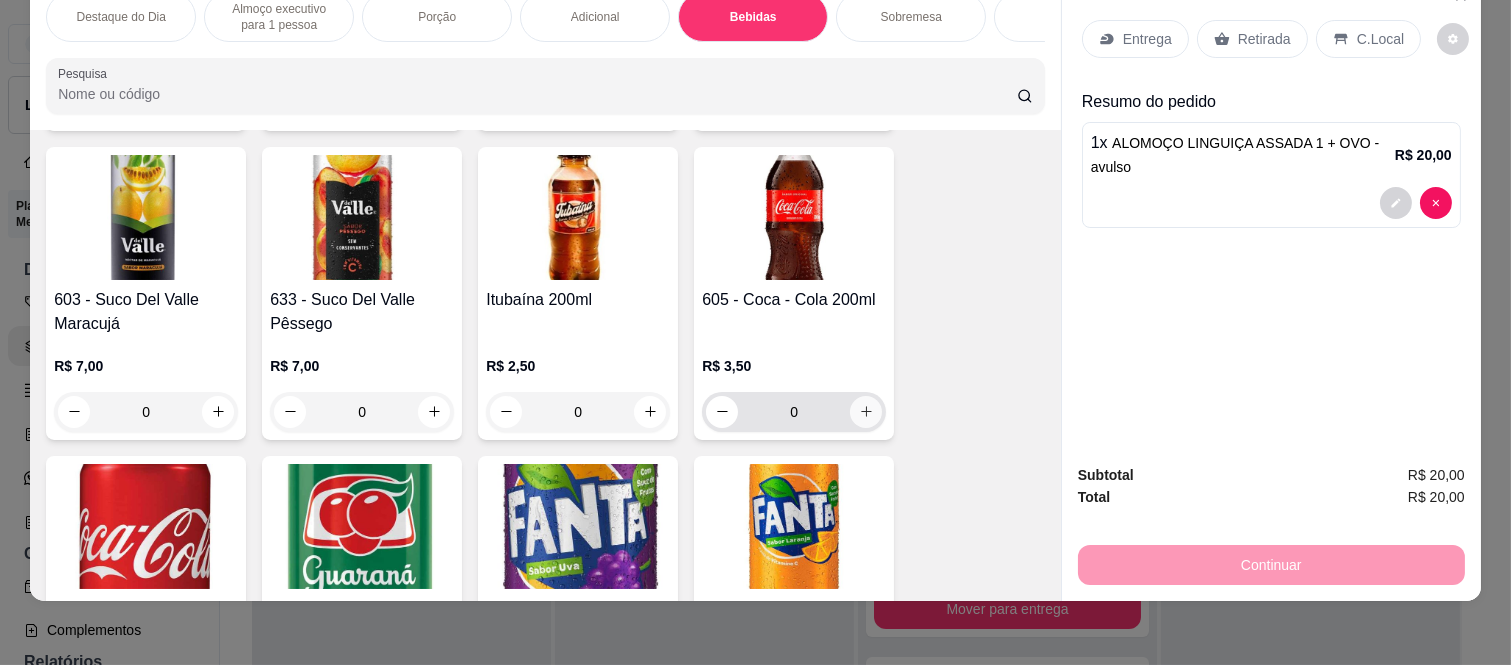 click 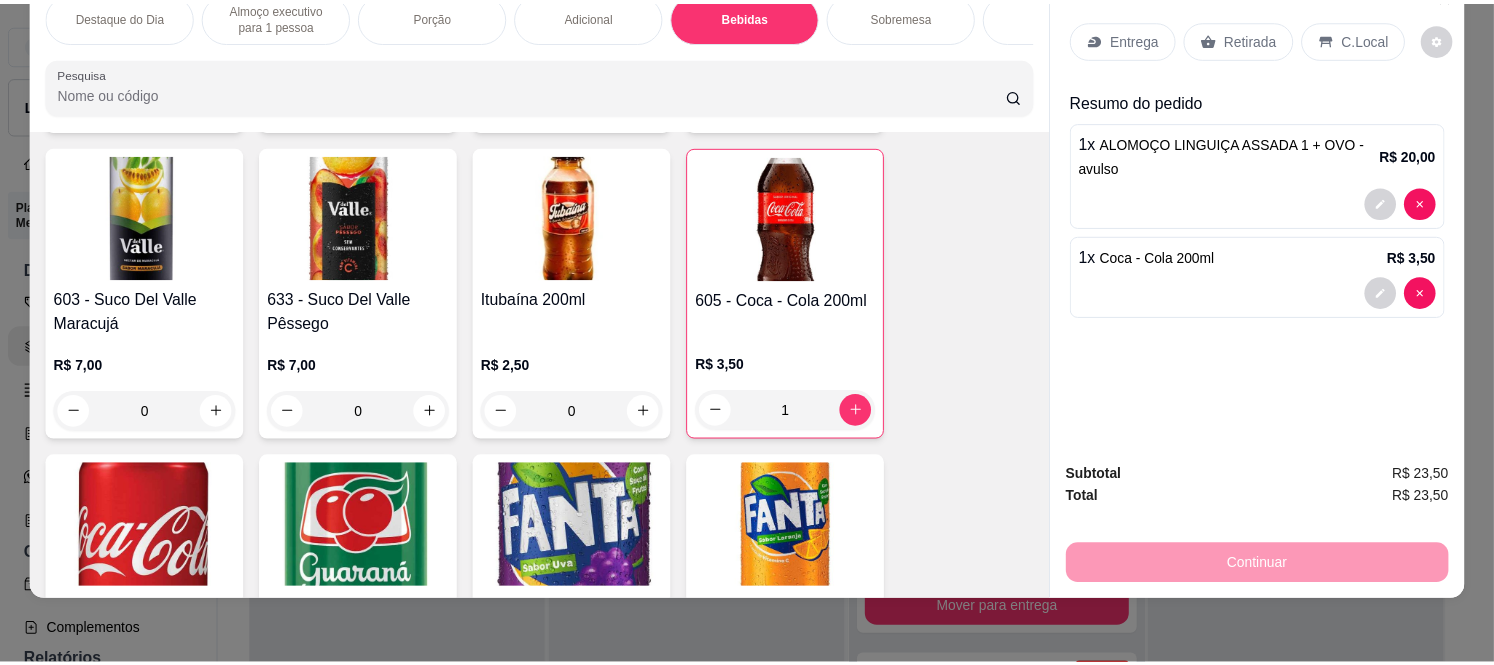 scroll, scrollTop: 0, scrollLeft: 0, axis: both 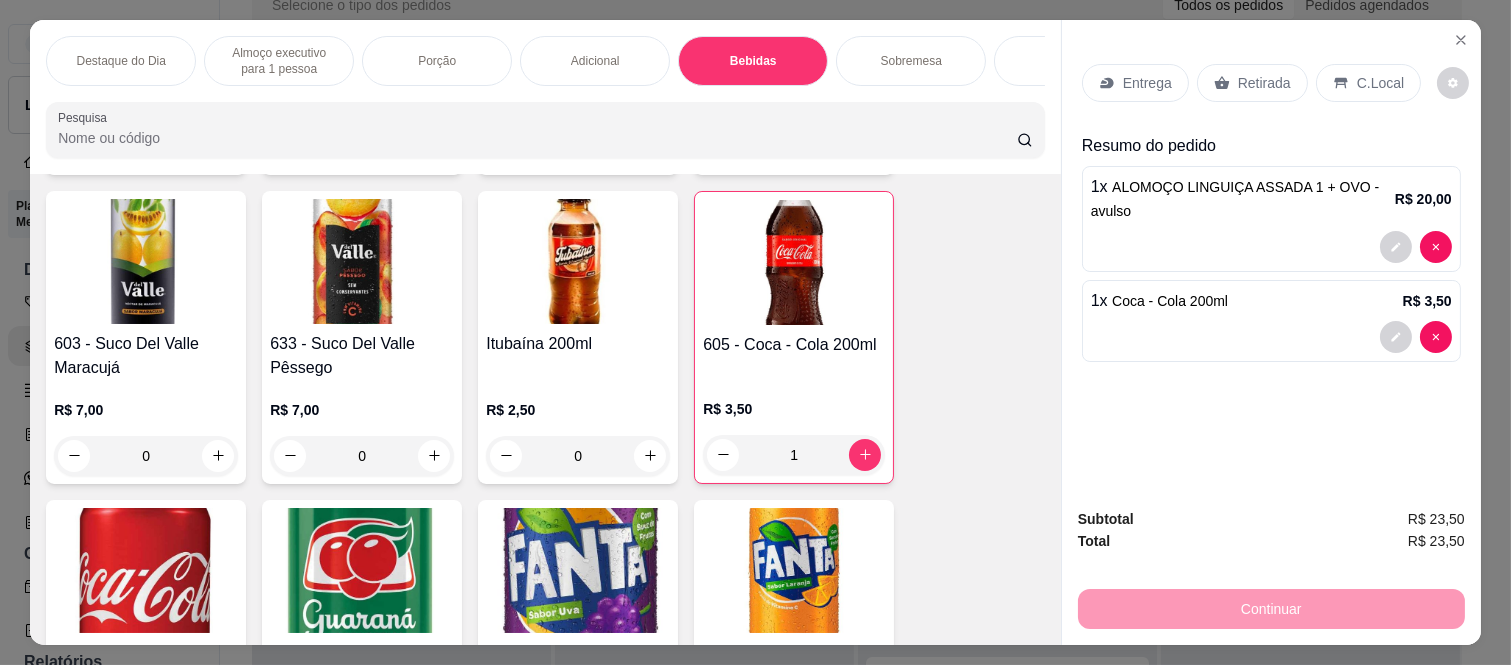 click on "C.Local" at bounding box center (1368, 83) 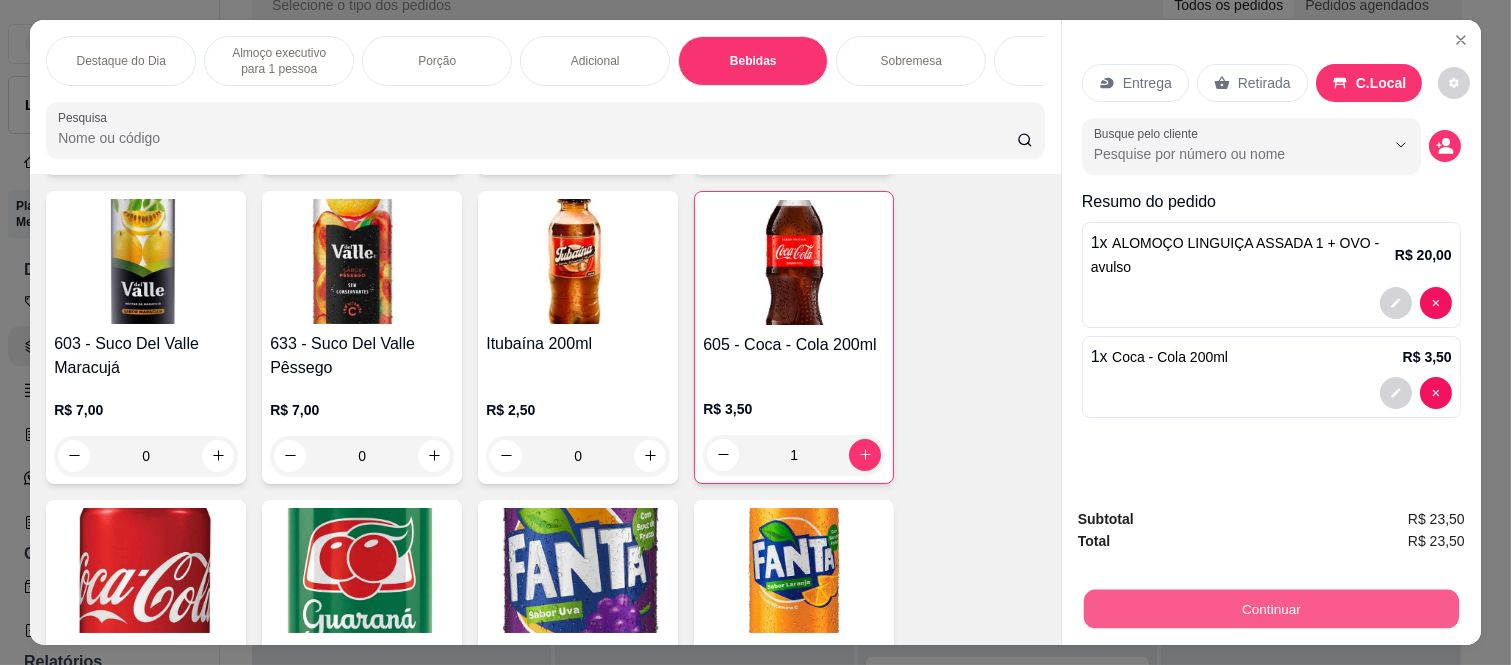 click on "Continuar" at bounding box center [1271, 609] 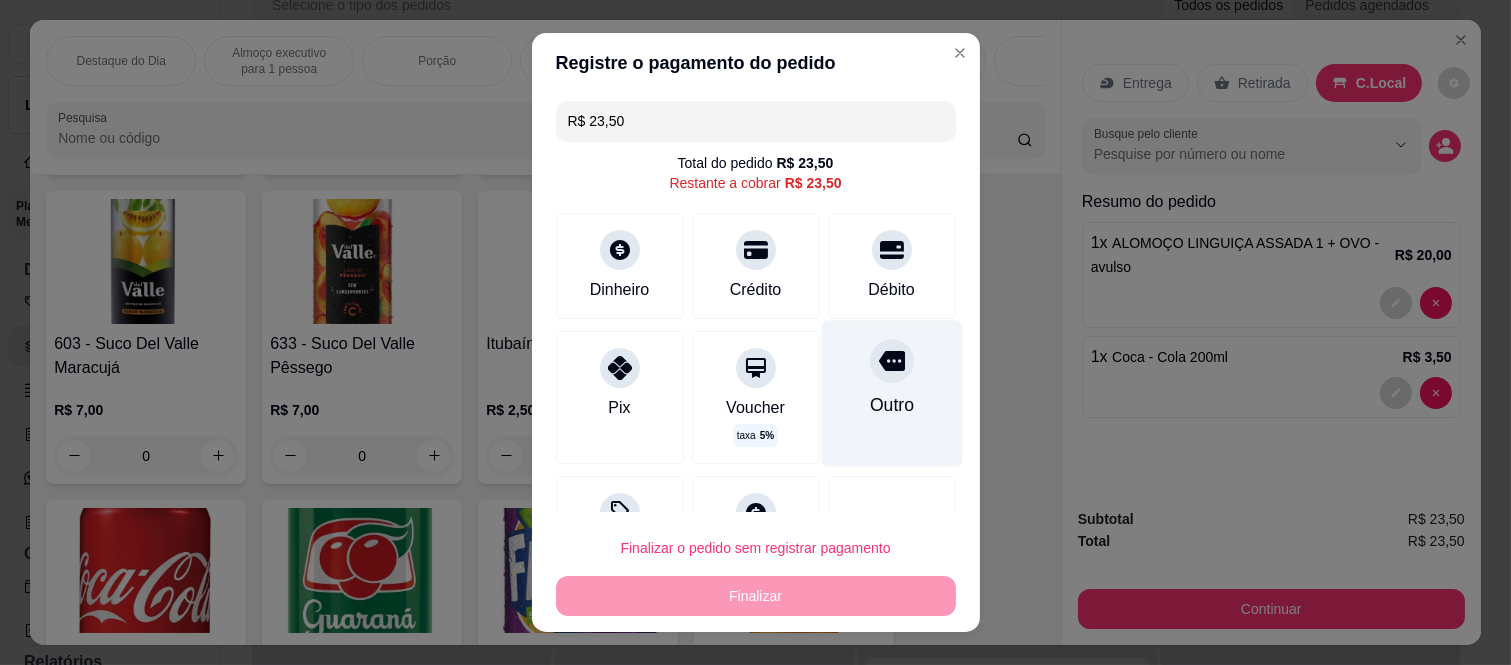 click on "Outro" at bounding box center (891, 405) 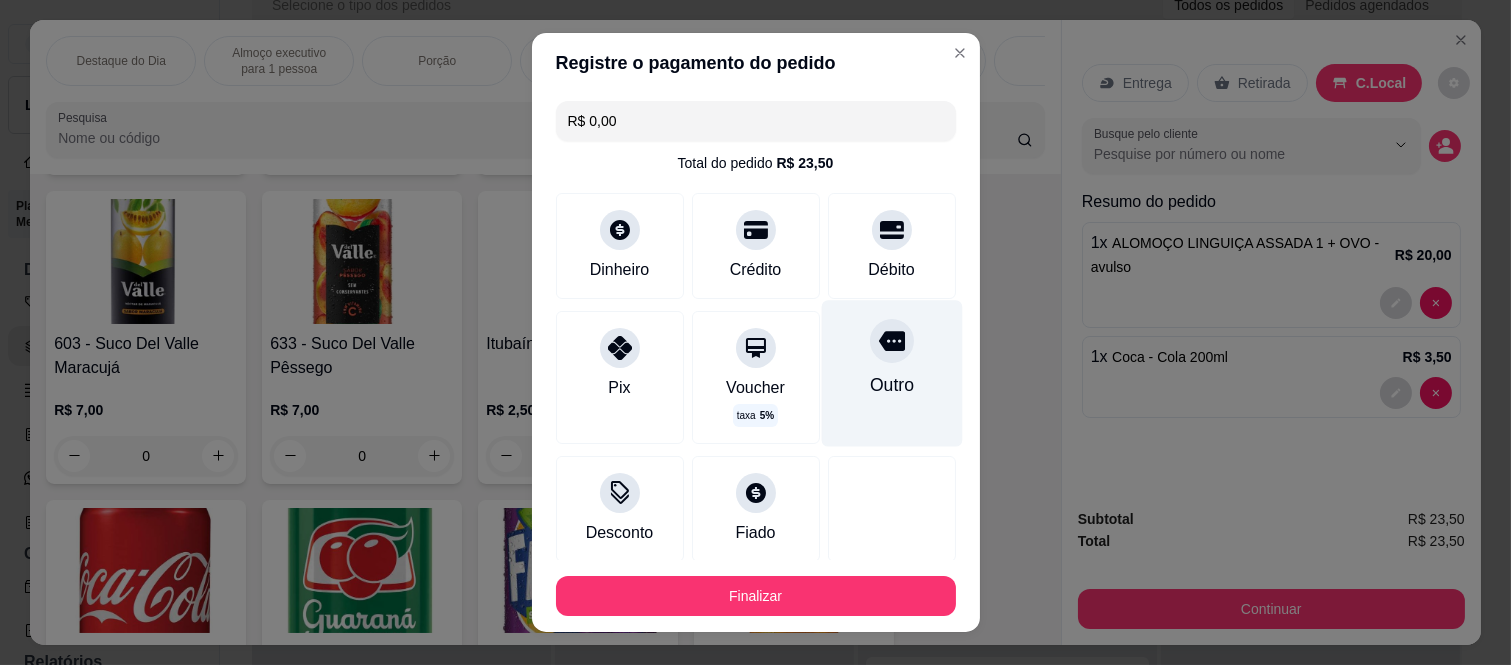 type on "R$ 0,00" 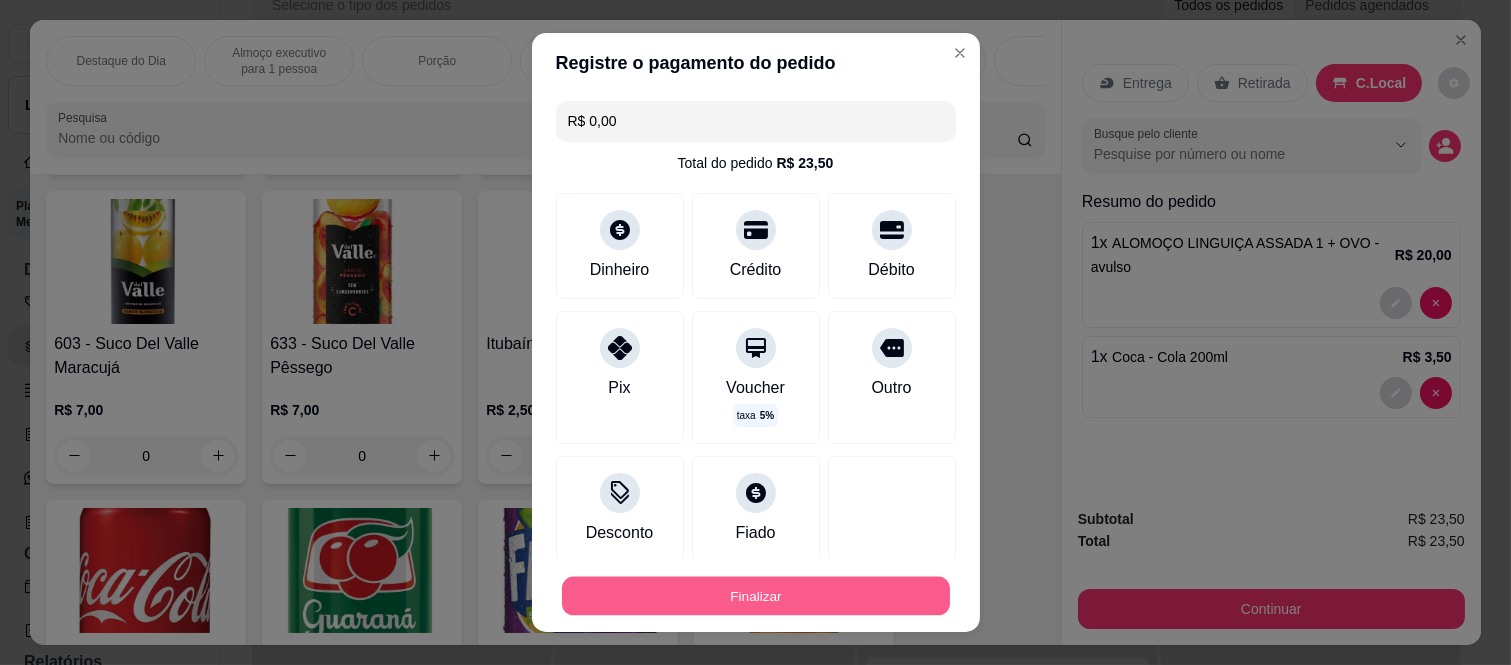 click on "Finalizar" at bounding box center [756, 595] 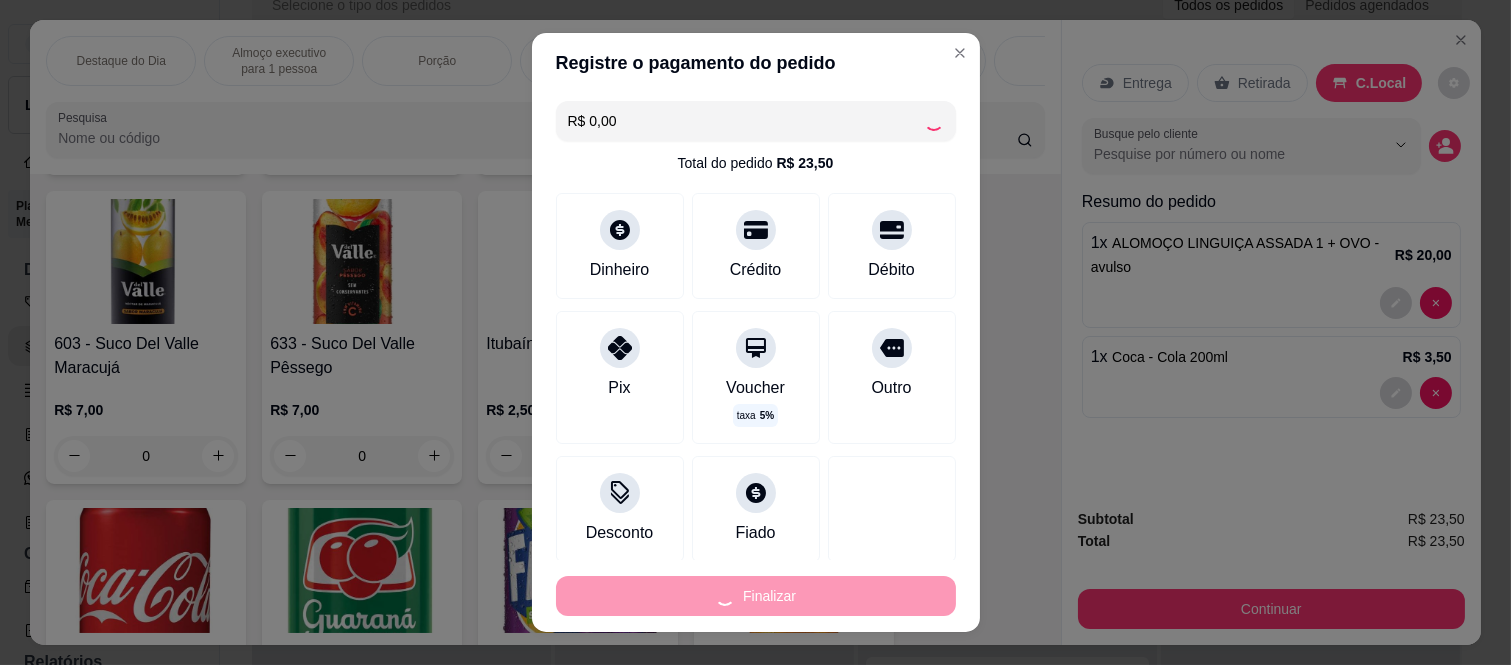 type on "0" 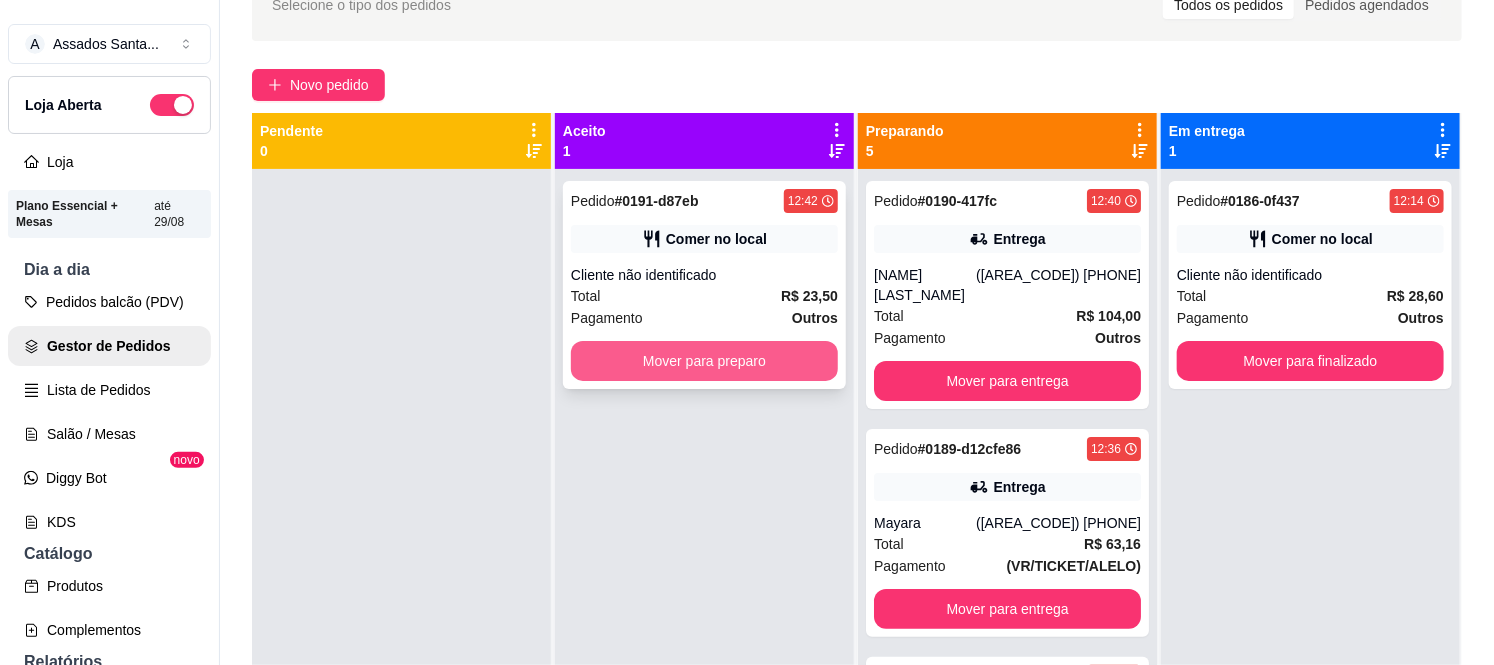 click on "Mover para preparo" at bounding box center [704, 361] 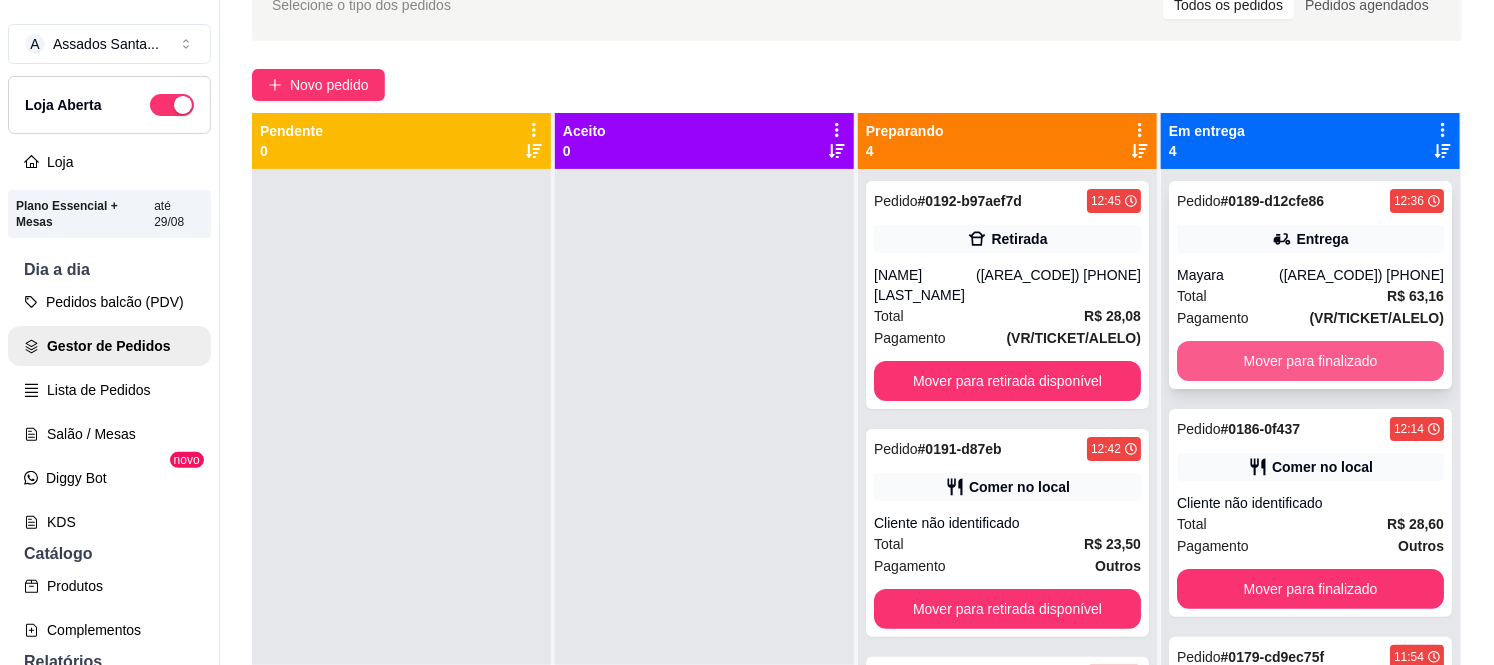 click on "Mover para finalizado" at bounding box center [1310, 361] 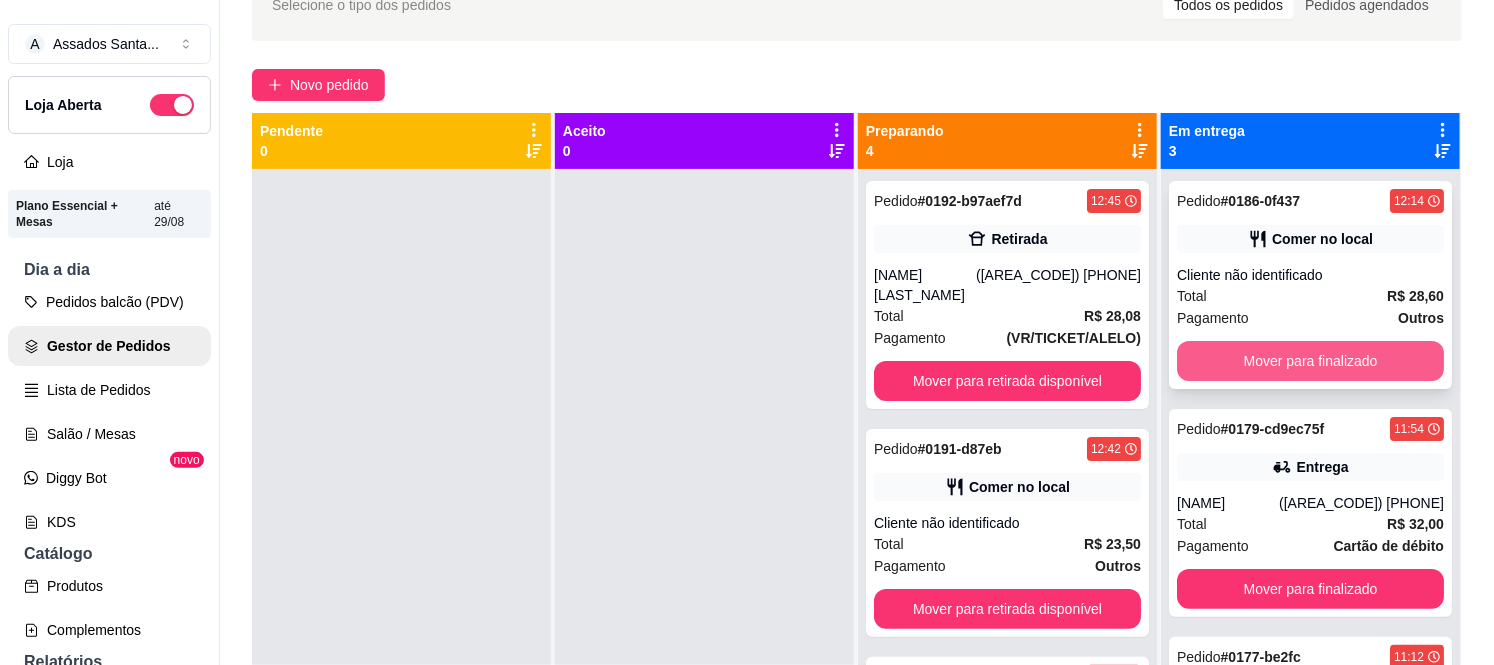 click on "Mover para finalizado" at bounding box center [1310, 361] 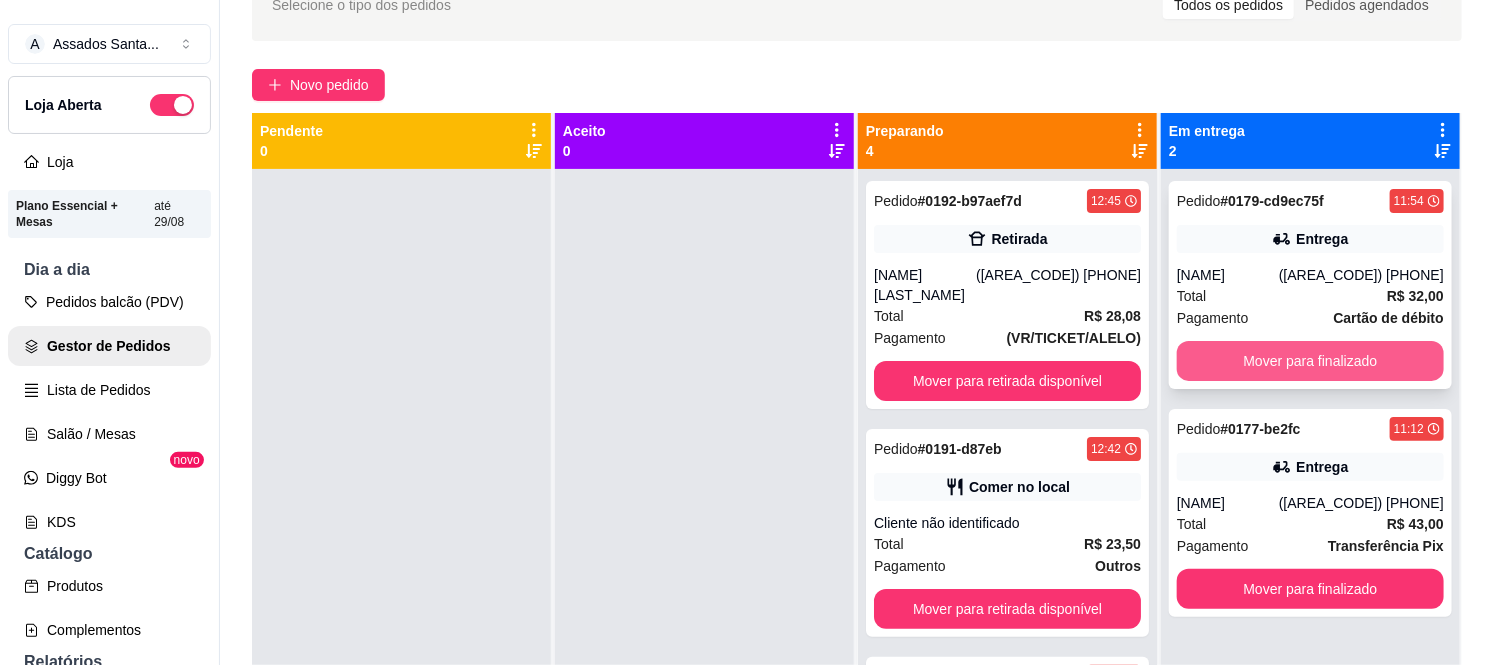 click on "Mover para finalizado" at bounding box center [1310, 361] 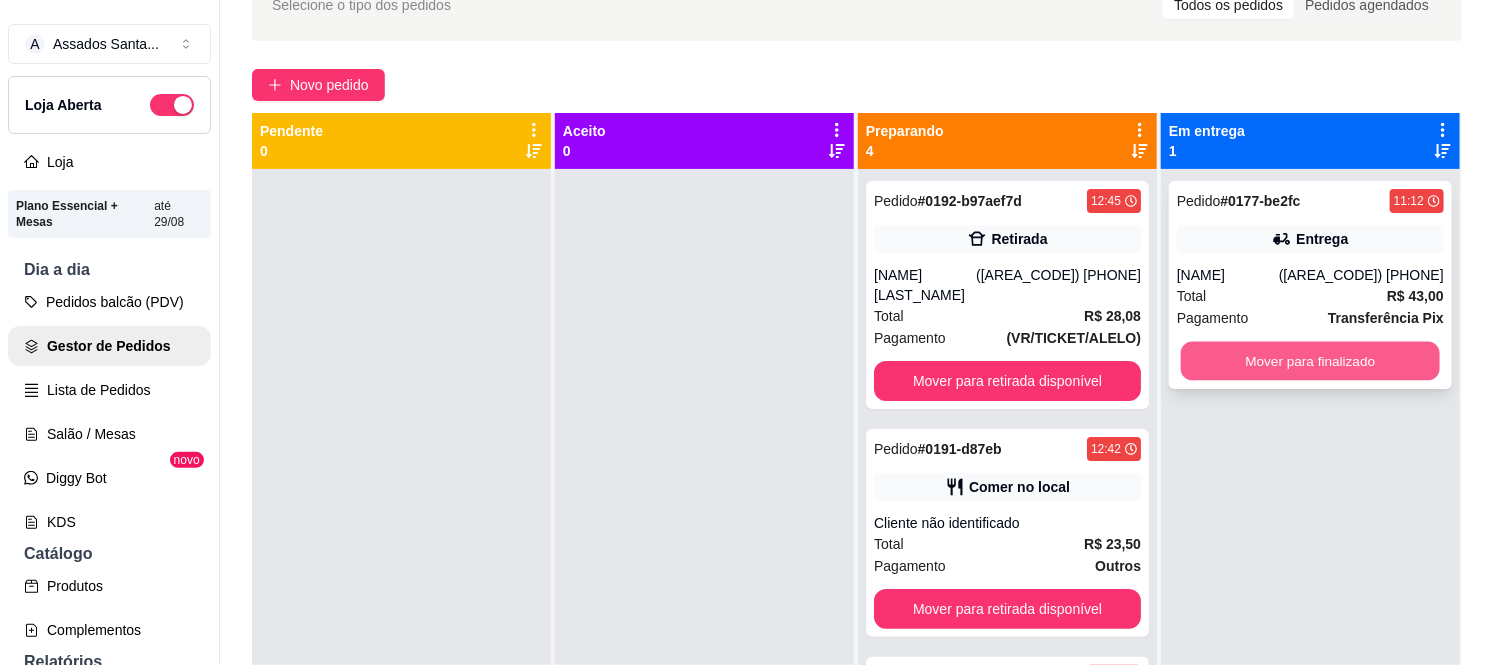 click on "Mover para finalizado" at bounding box center [1310, 361] 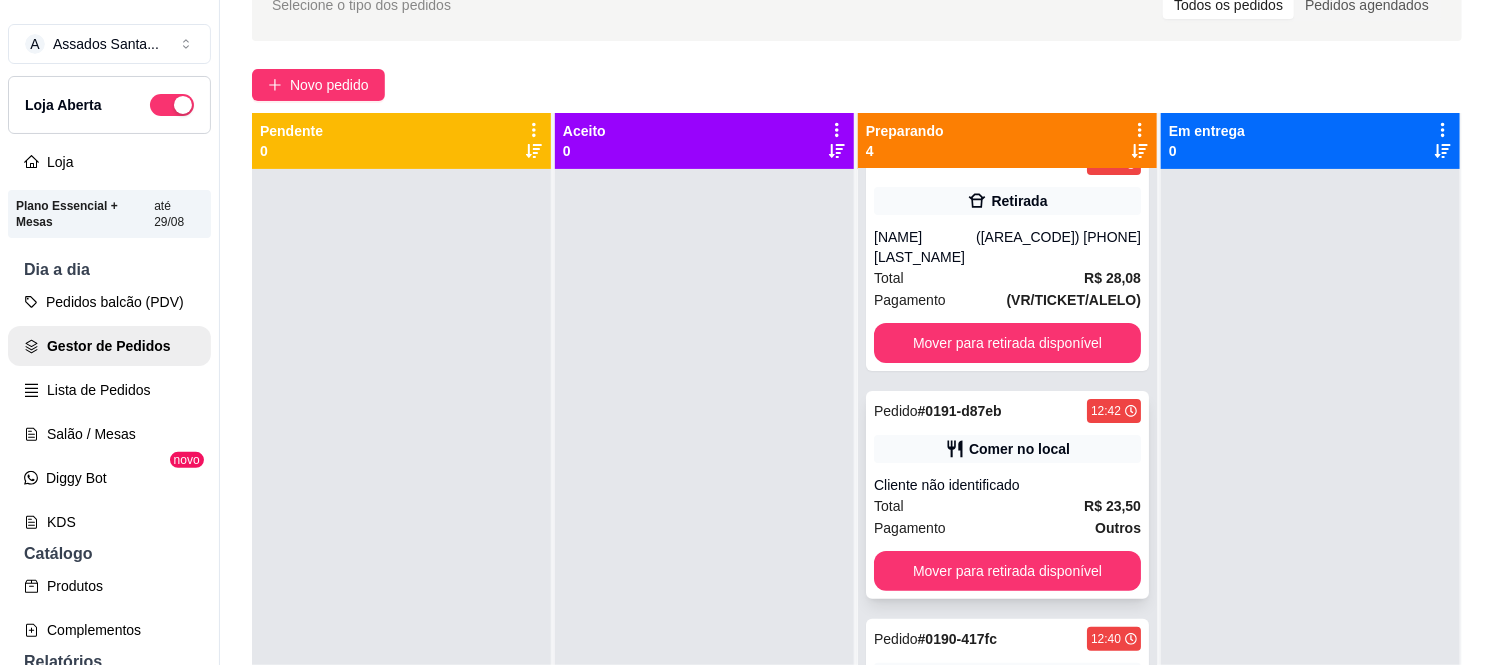 scroll, scrollTop: 0, scrollLeft: 0, axis: both 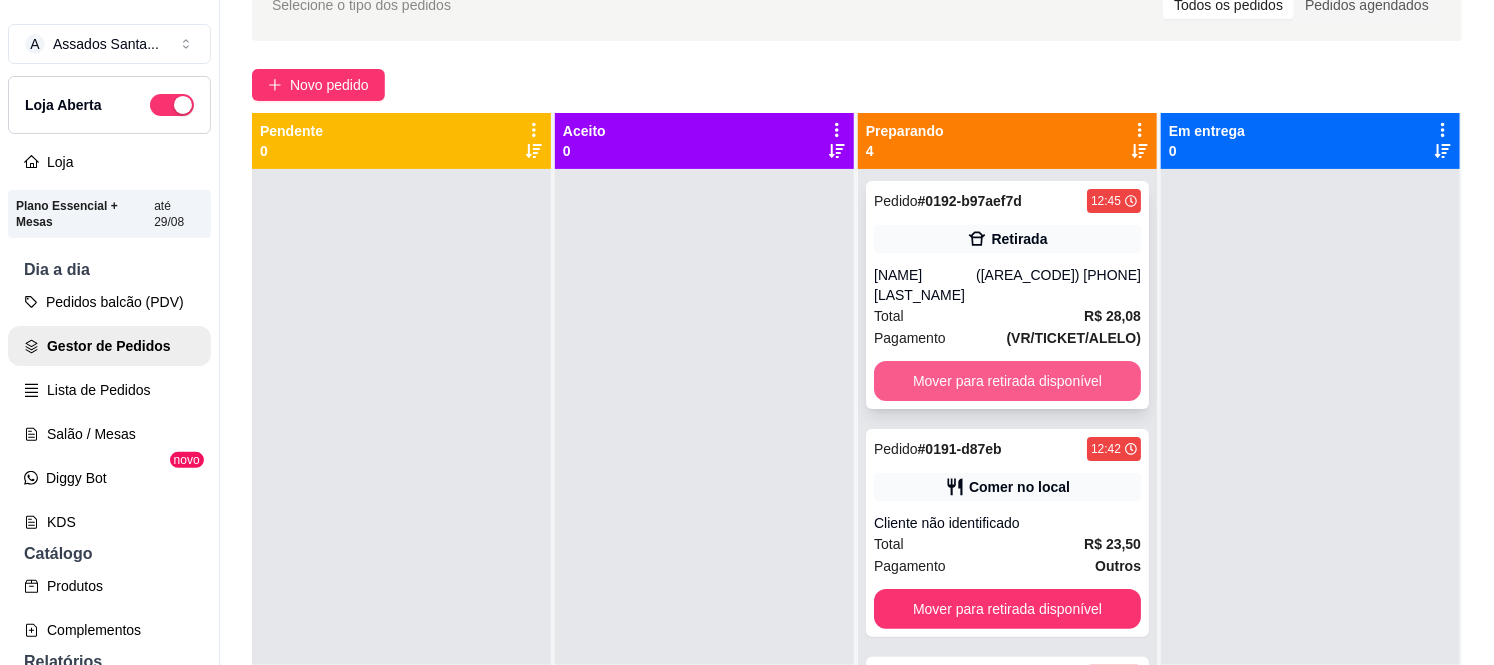 click on "Mover para retirada disponível" at bounding box center [1007, 381] 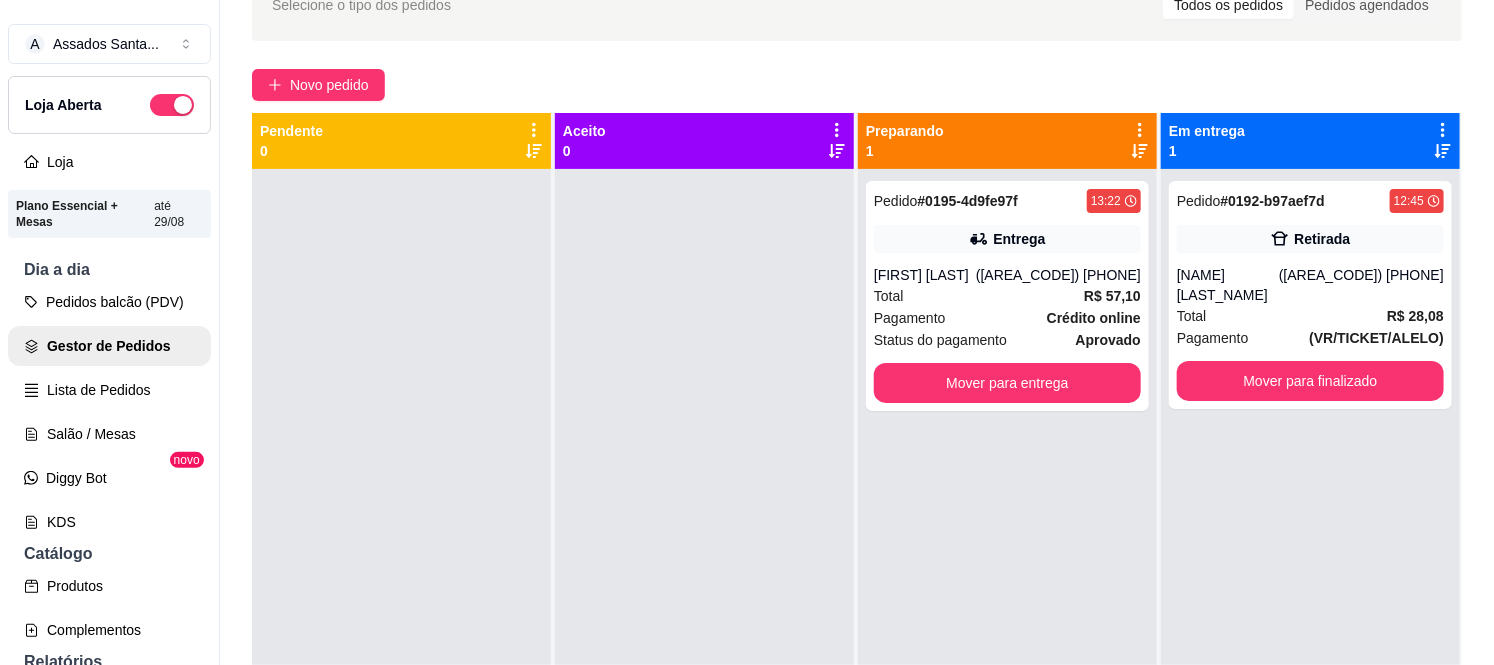 scroll, scrollTop: 0, scrollLeft: 0, axis: both 